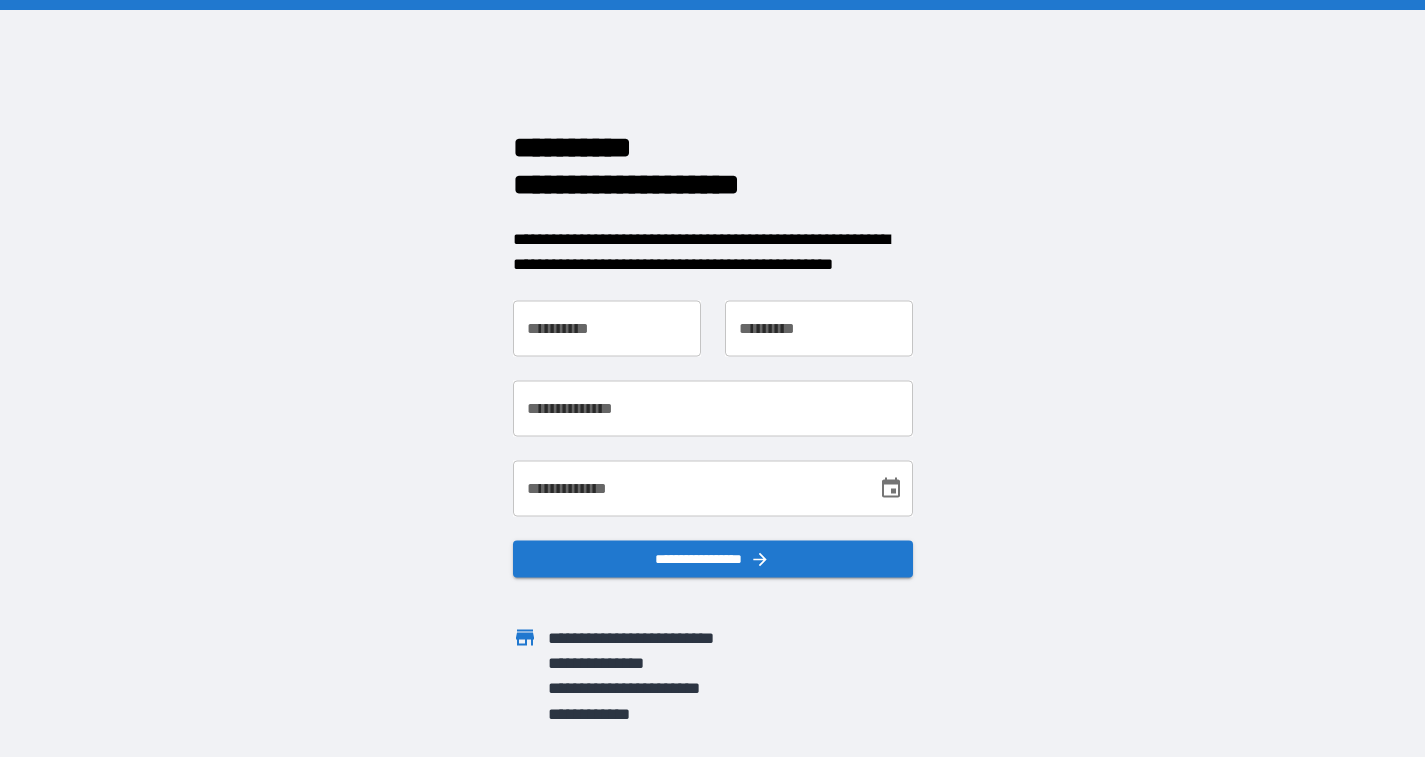 scroll, scrollTop: 0, scrollLeft: 0, axis: both 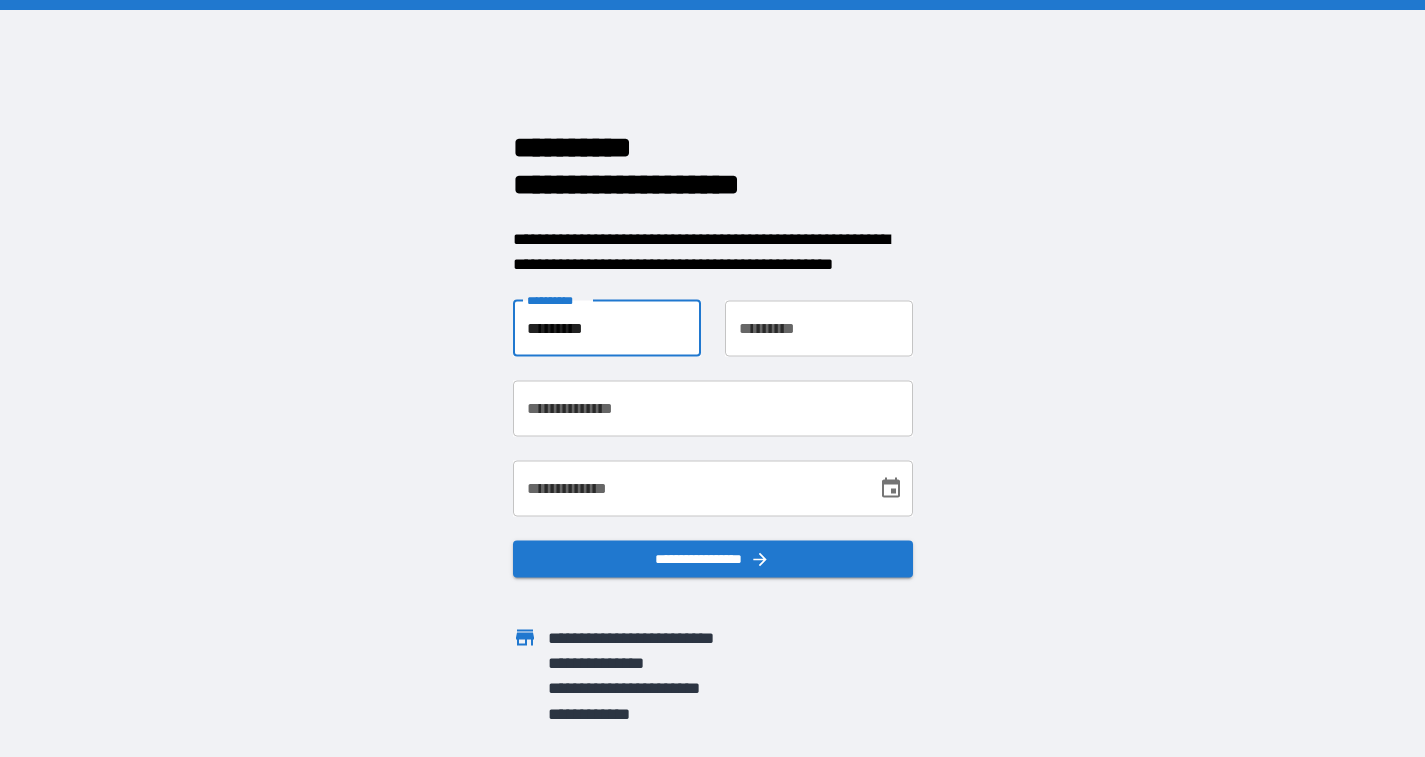type on "********" 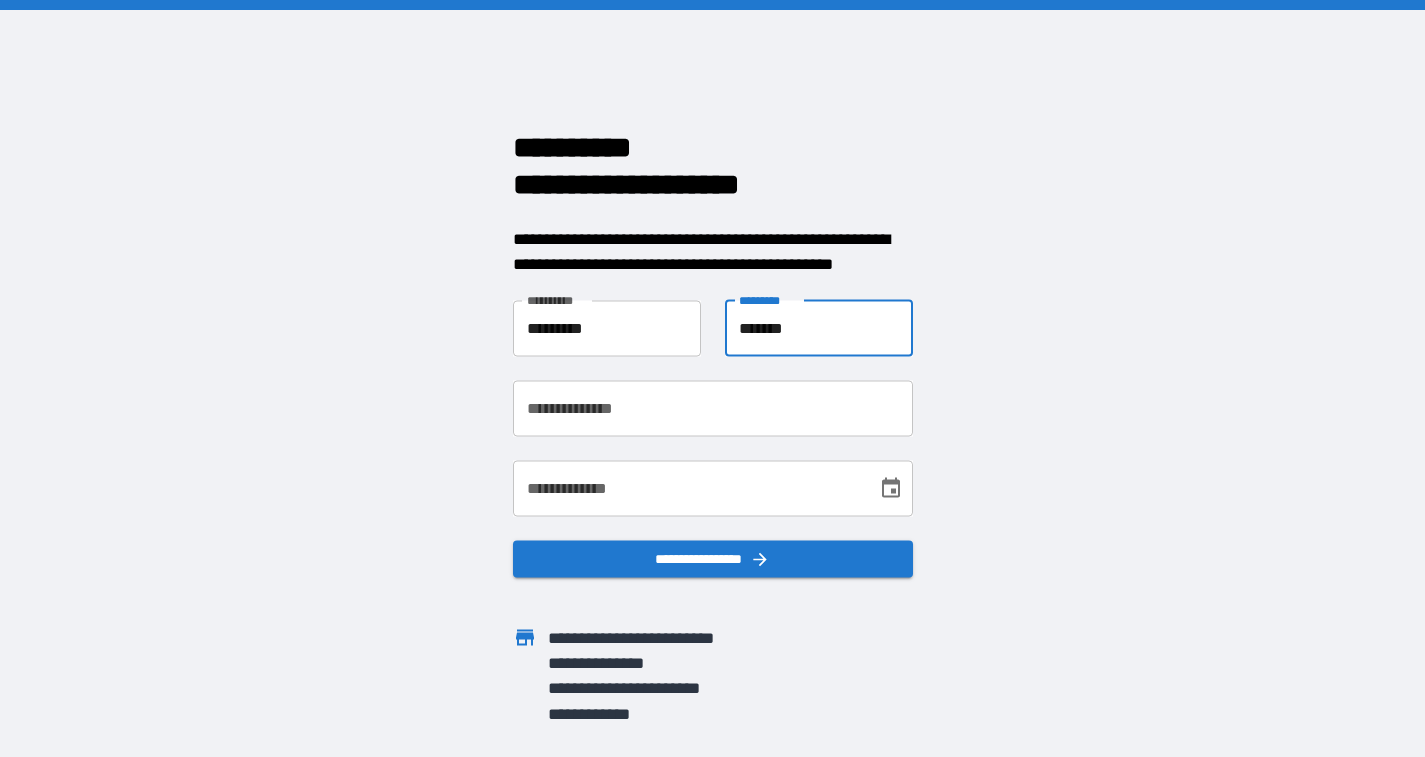 type on "*******" 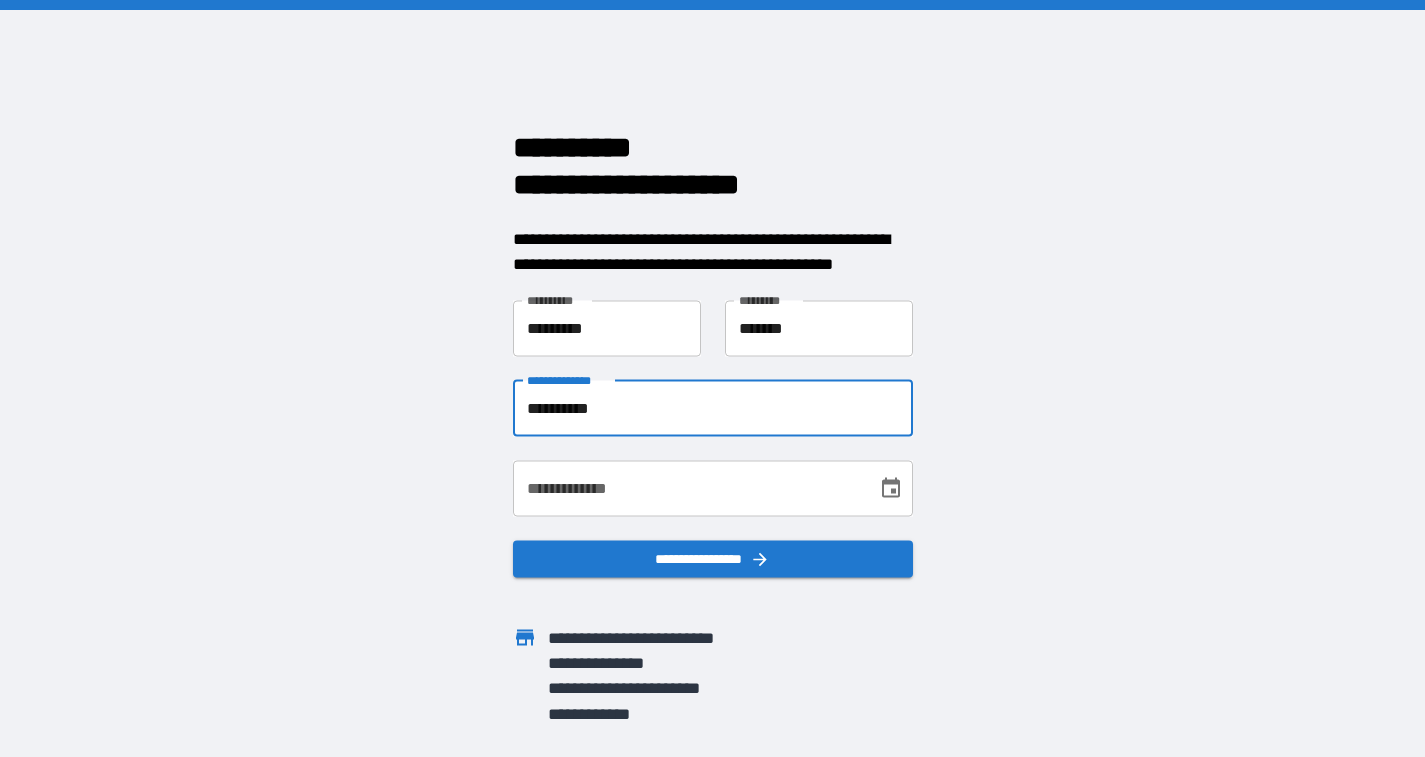 type on "**********" 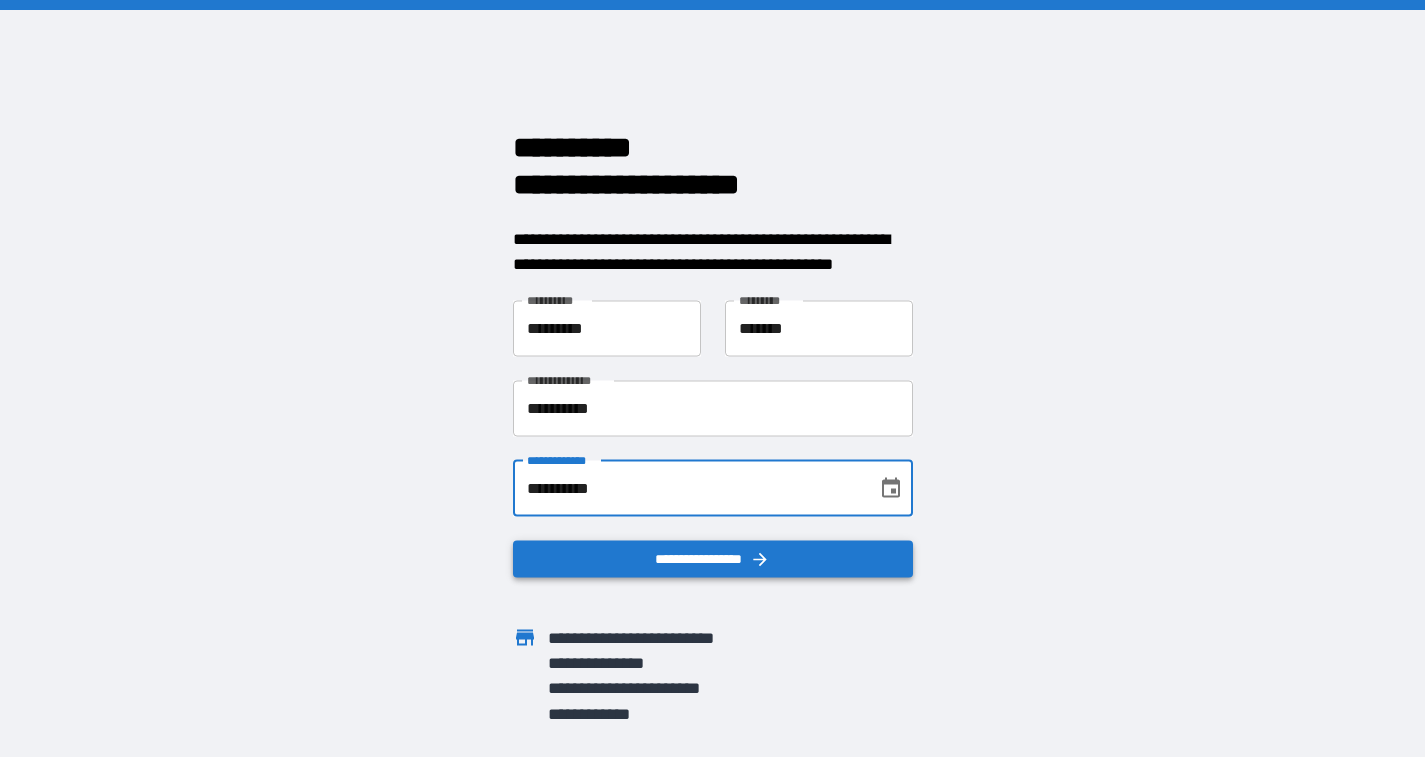 type on "**********" 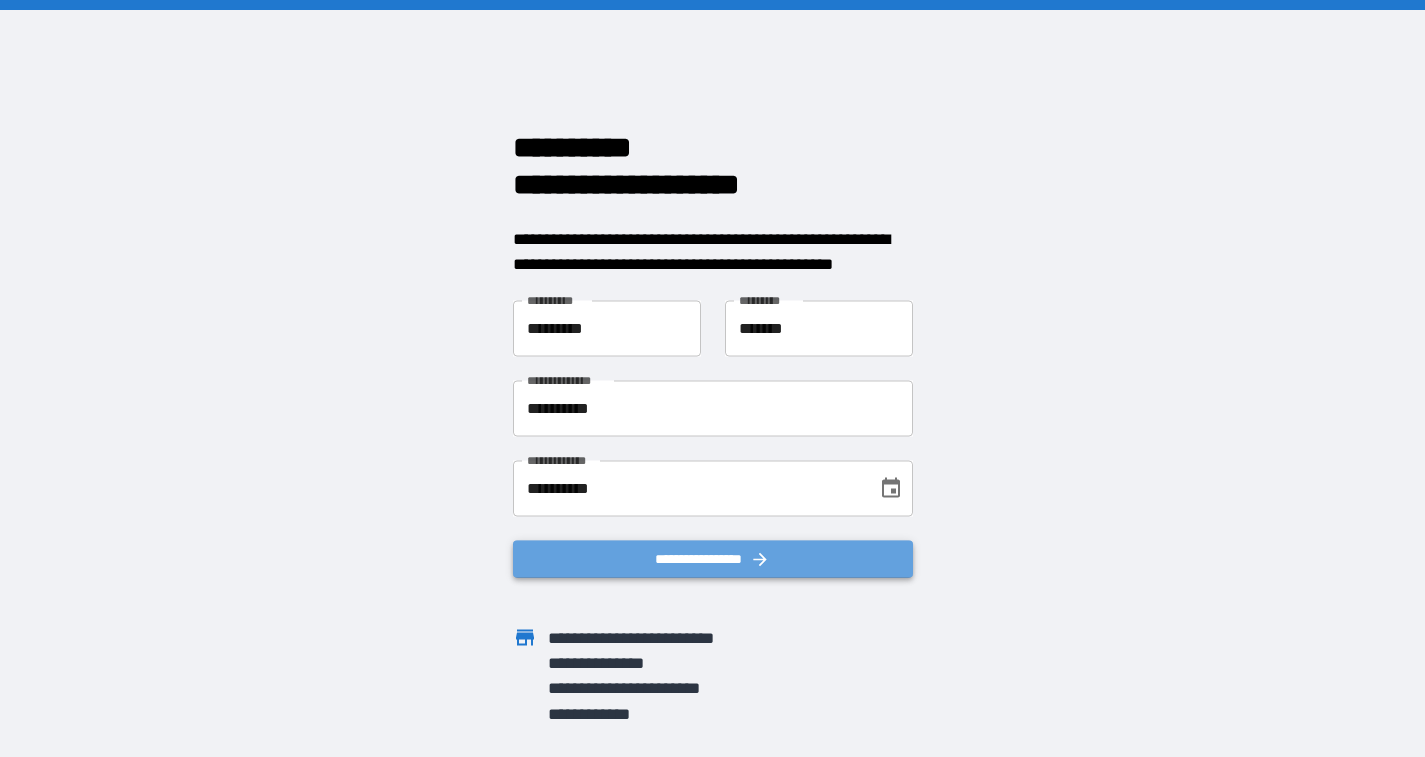 click on "**********" at bounding box center [713, 558] 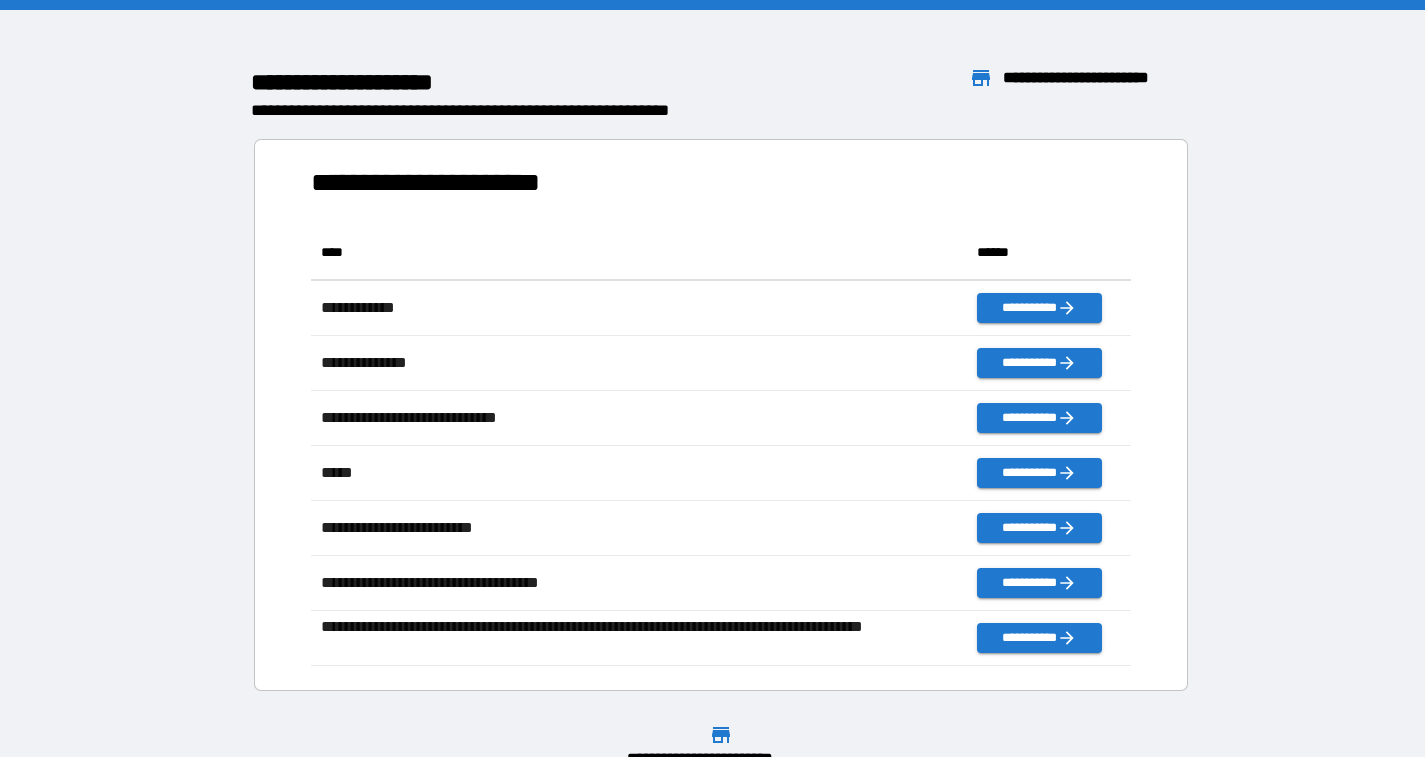 scroll, scrollTop: 1, scrollLeft: 1, axis: both 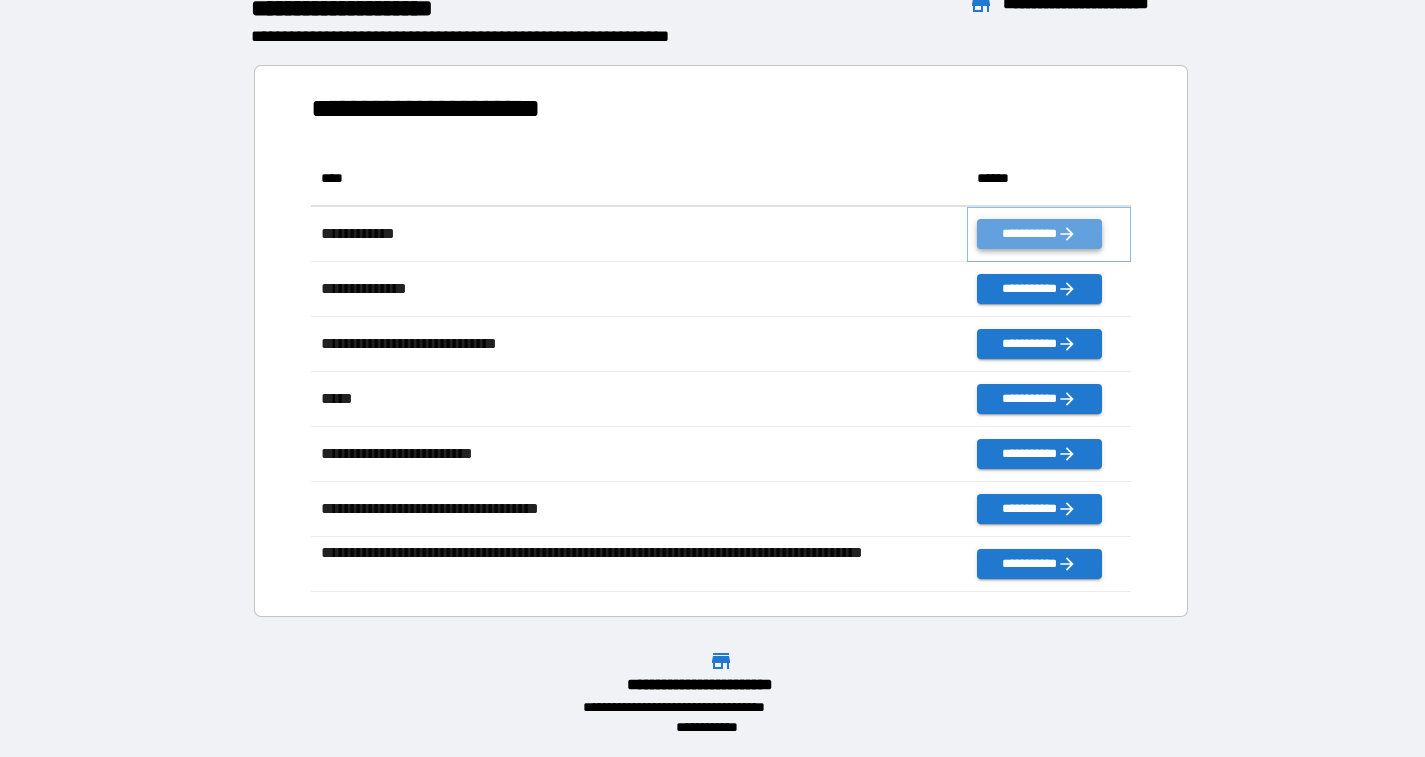 click on "**********" at bounding box center [1039, 234] 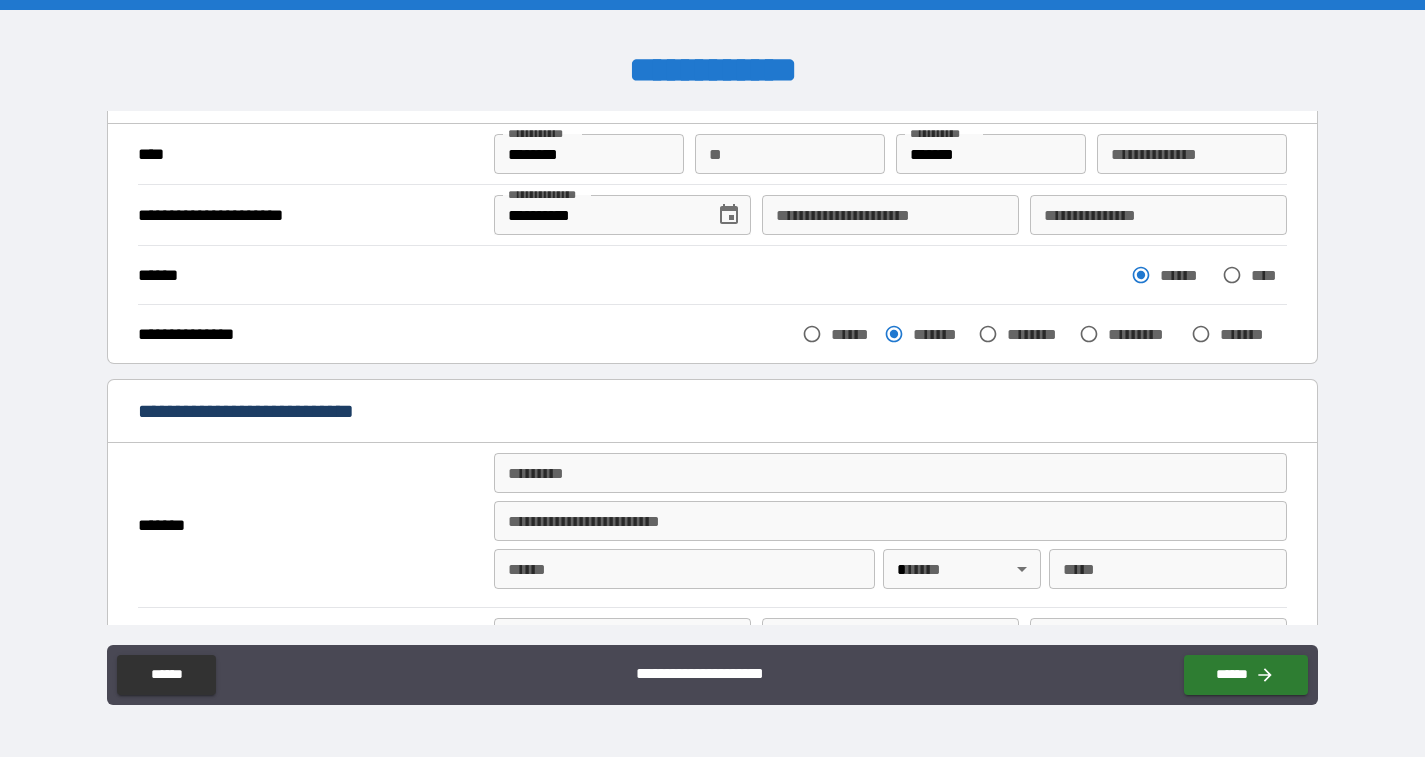 scroll, scrollTop: 180, scrollLeft: 0, axis: vertical 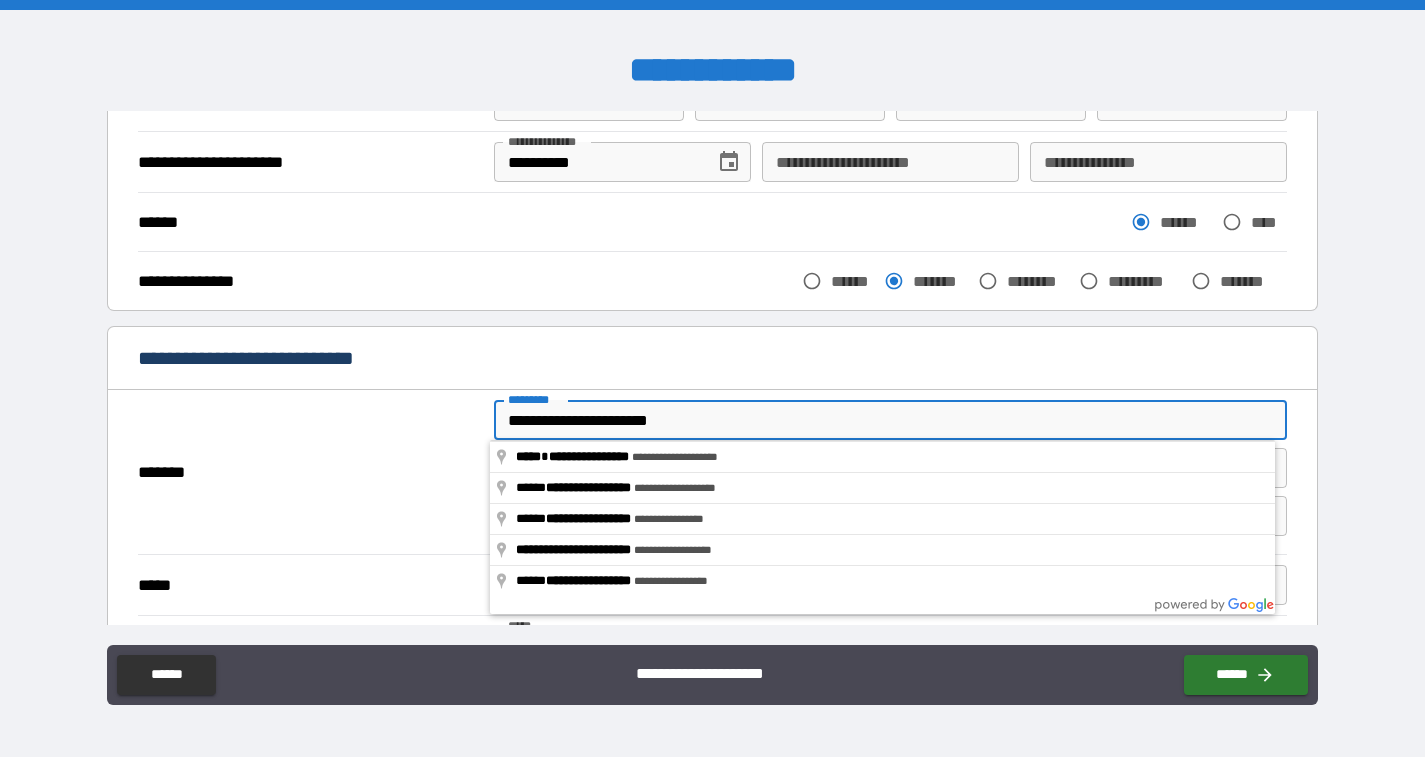 type on "**********" 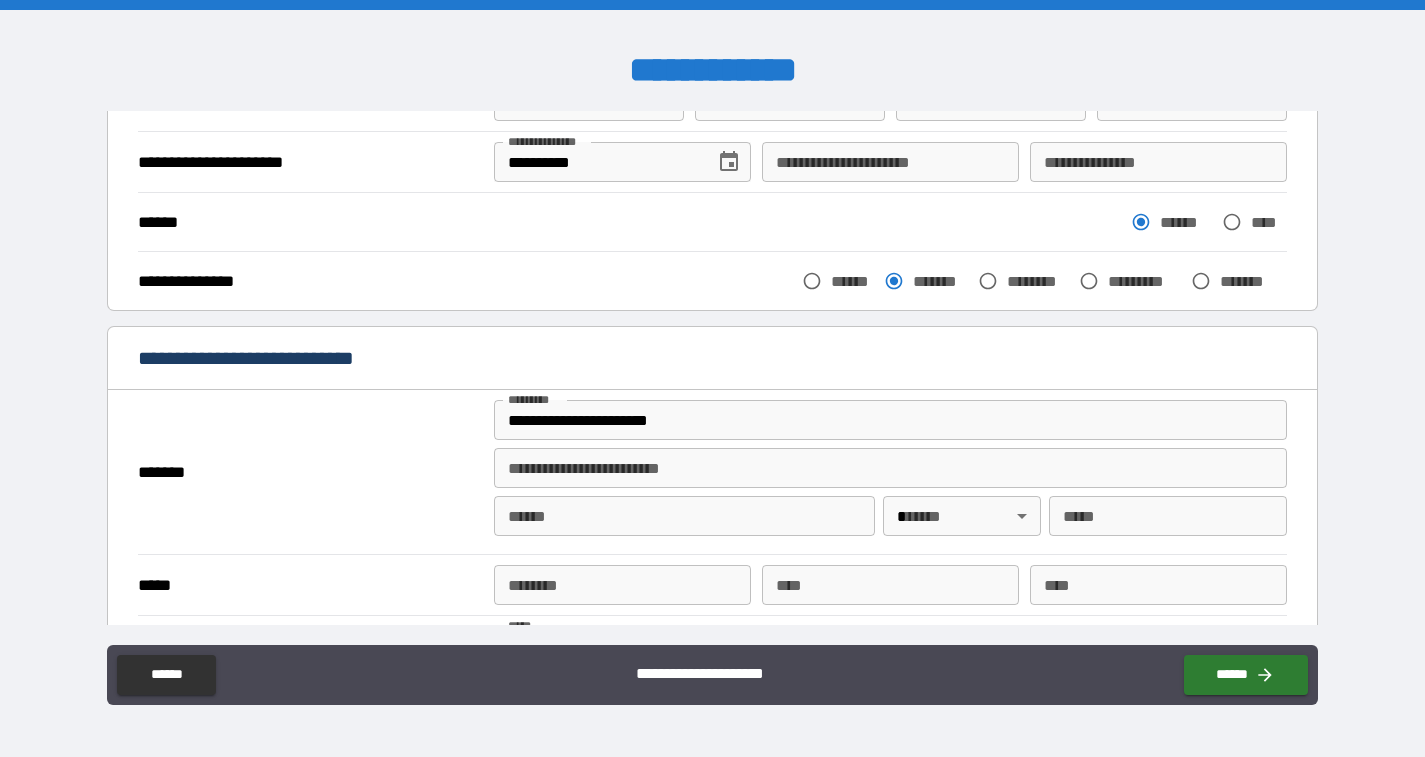click on "*******" at bounding box center [308, 472] 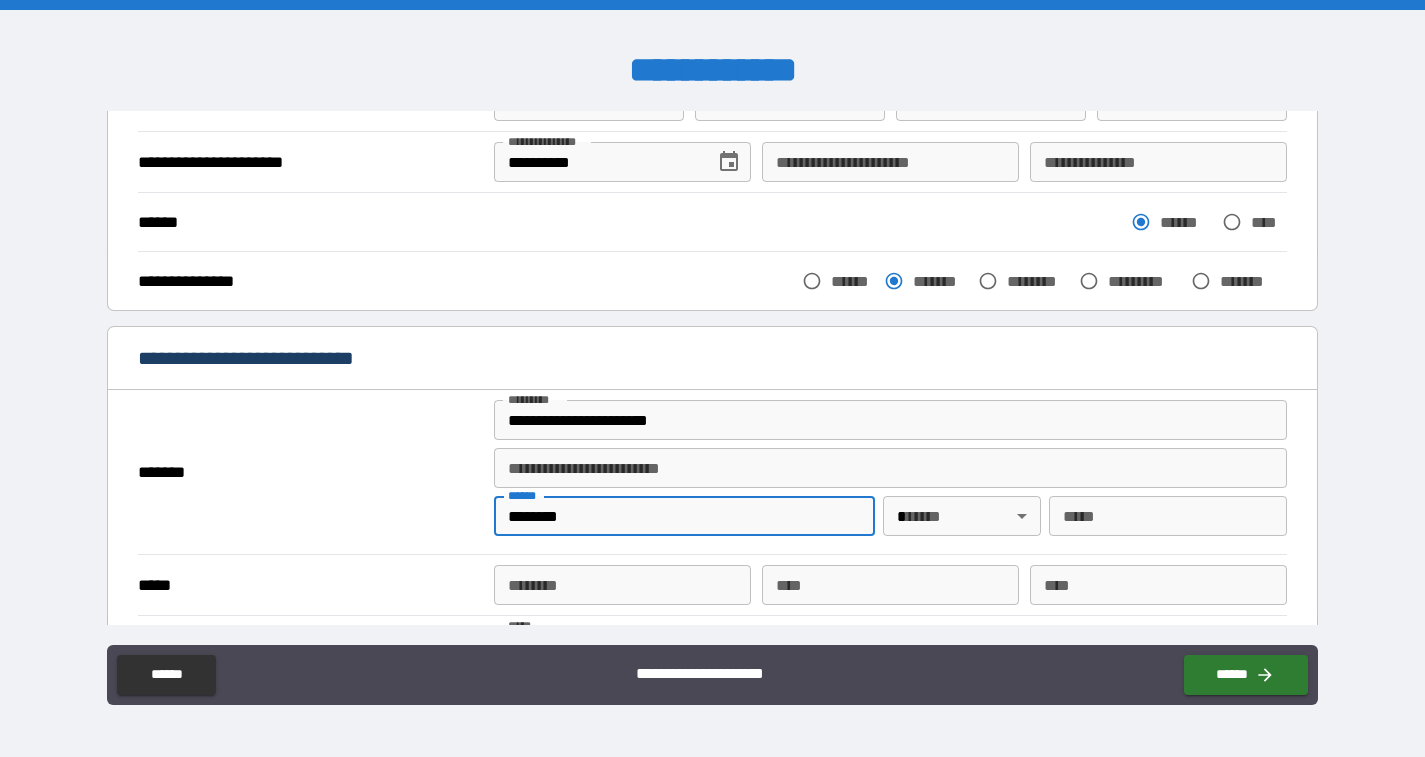 type on "********" 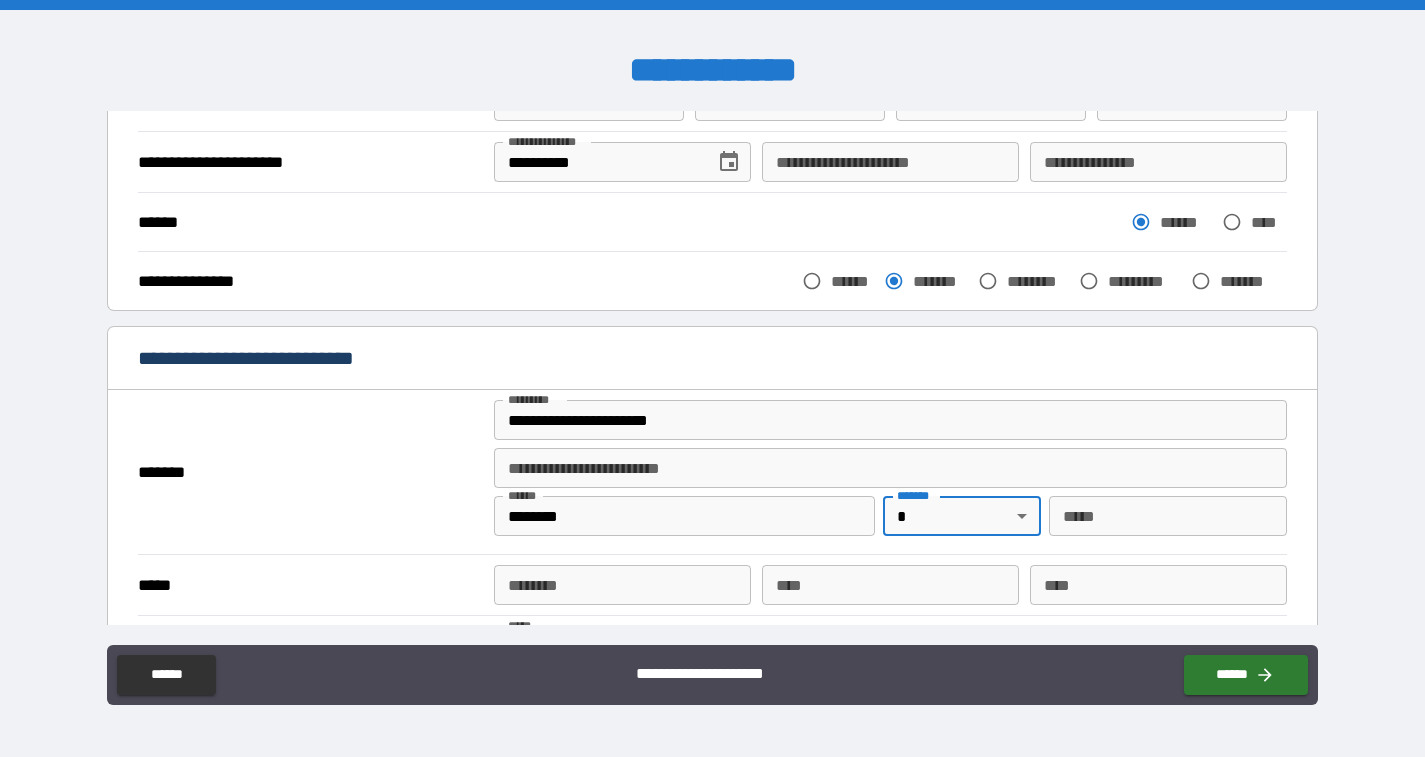 click on "**********" at bounding box center [712, 378] 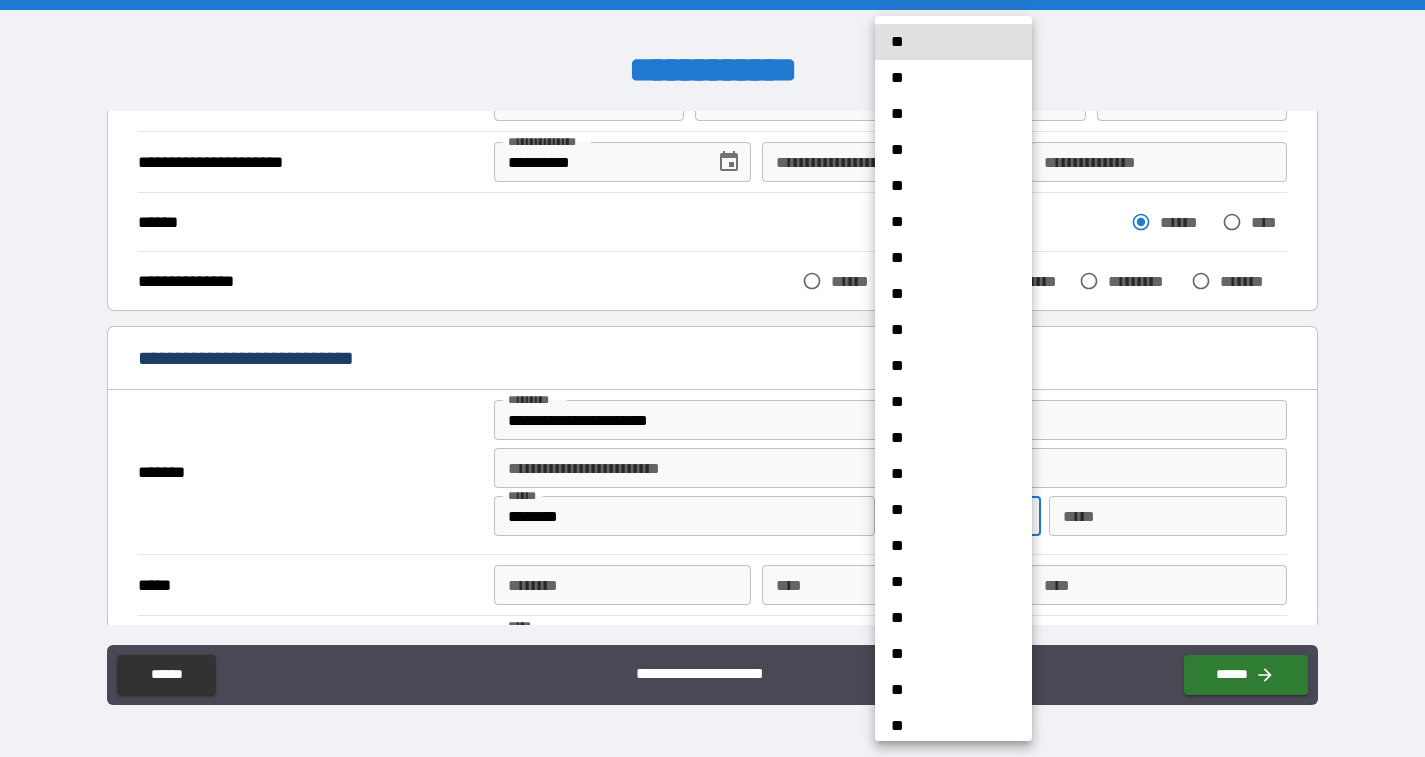 type 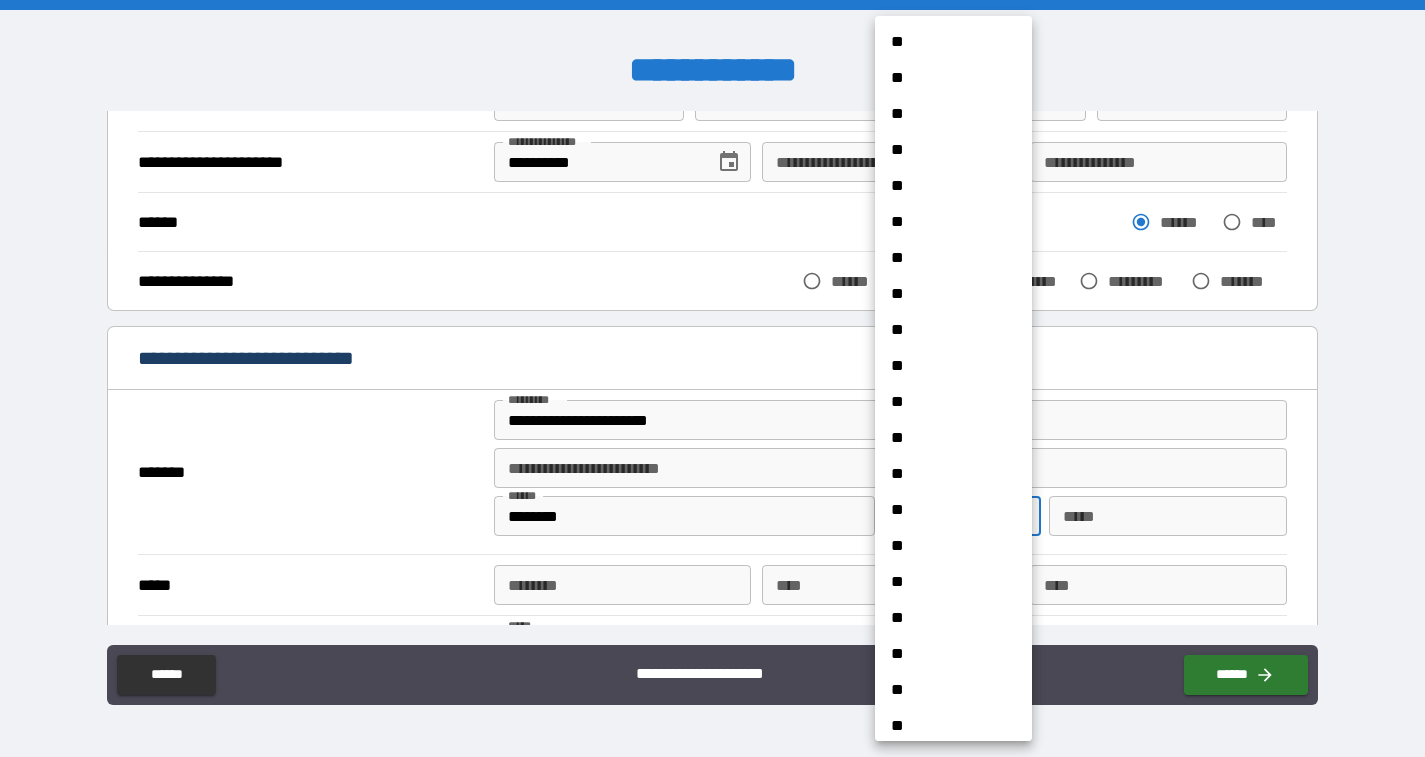 type 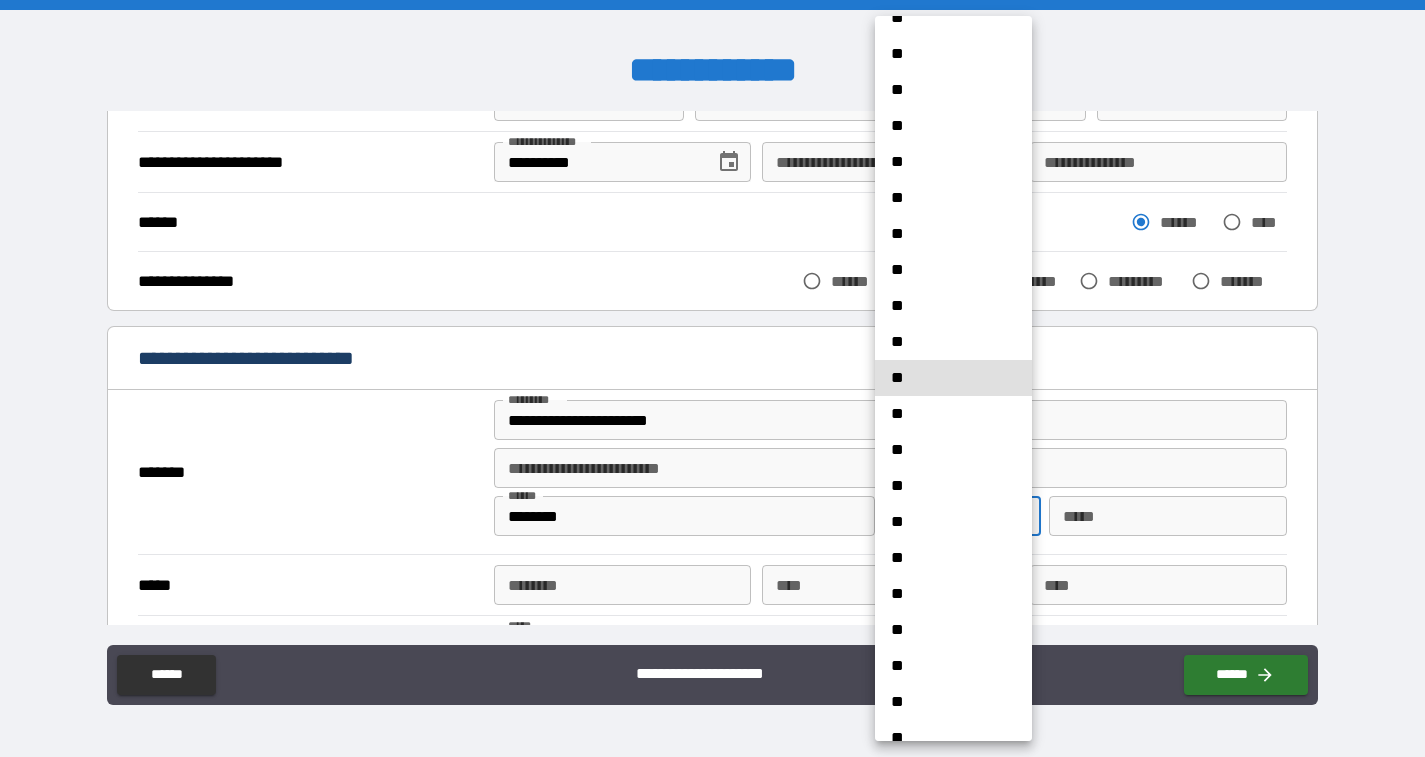 click on "**" at bounding box center [953, 558] 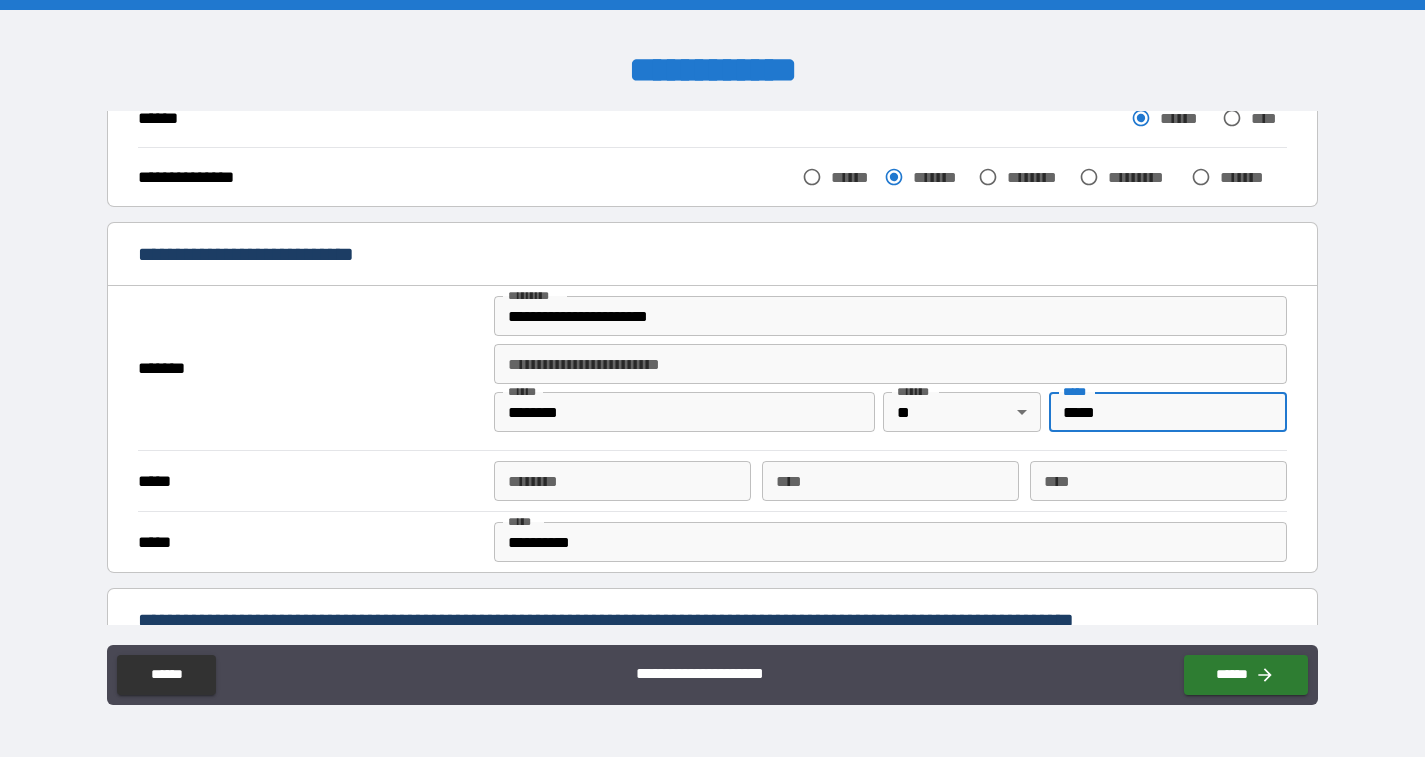 scroll, scrollTop: 320, scrollLeft: 0, axis: vertical 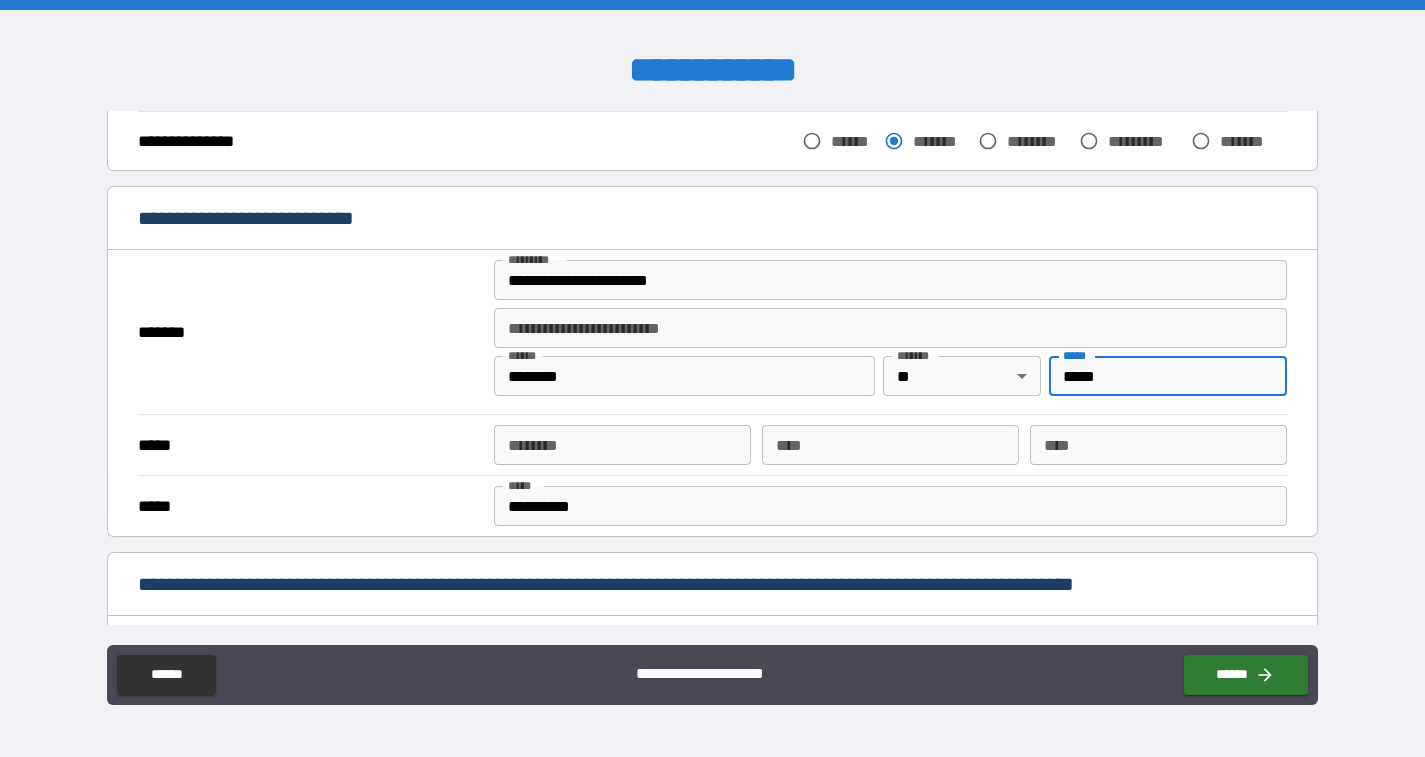 type on "*****" 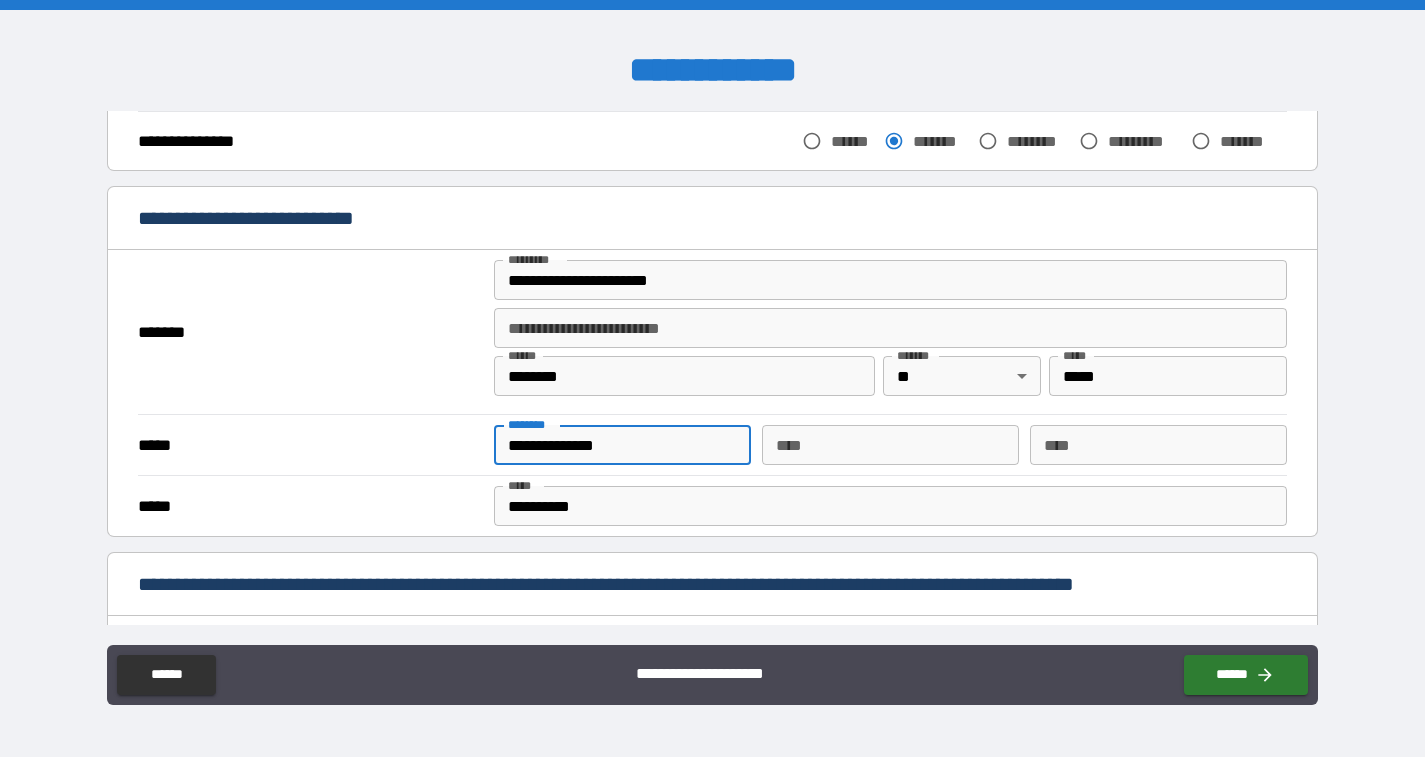 type on "**********" 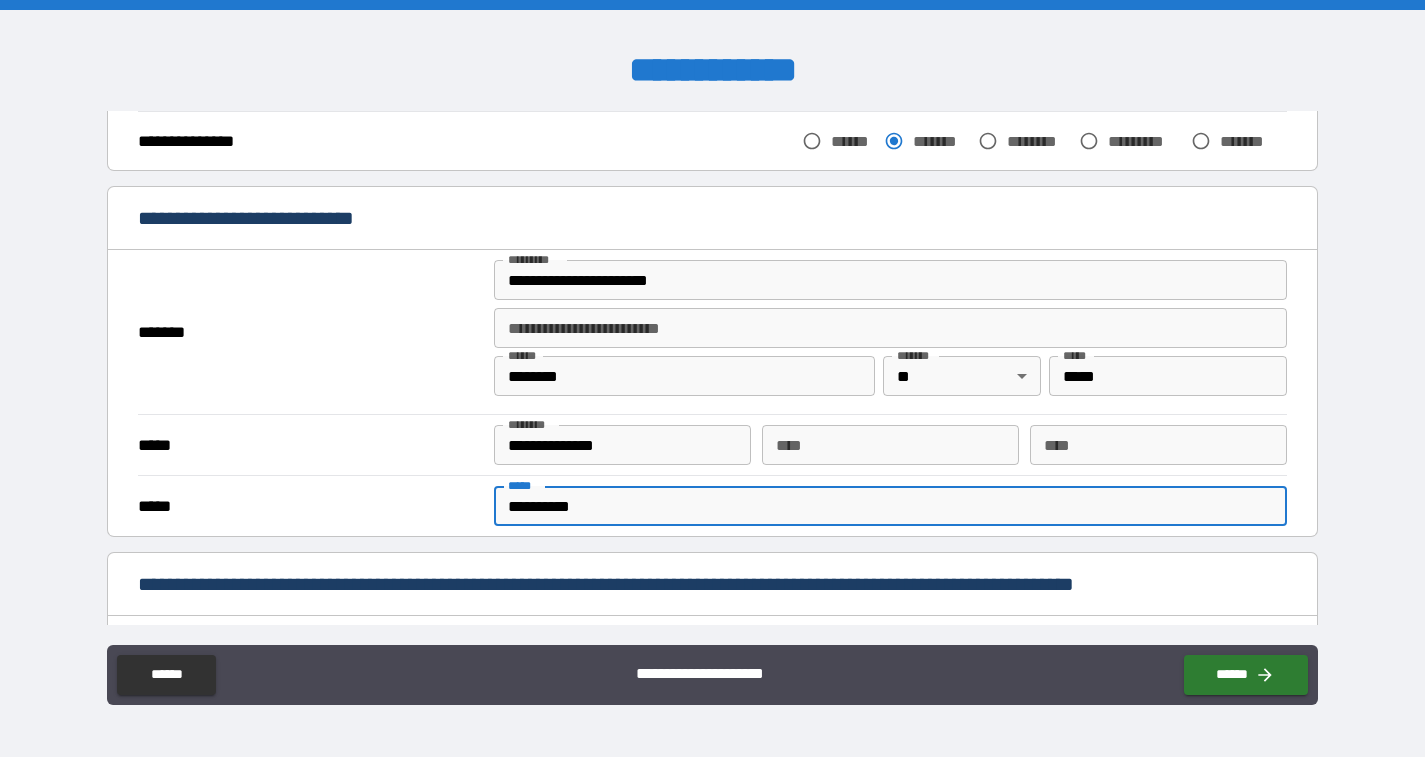 click on "**********" at bounding box center (890, 506) 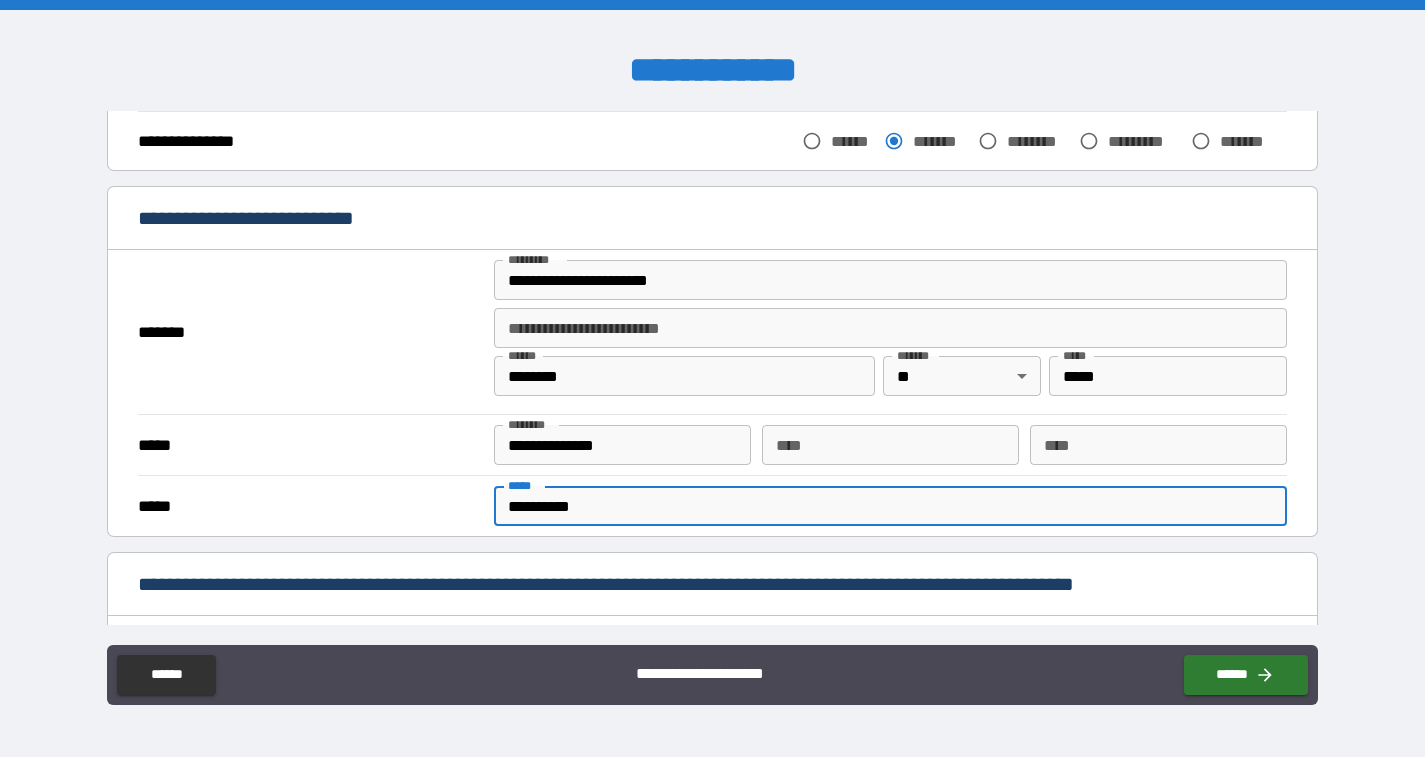 click on "**********" at bounding box center (890, 506) 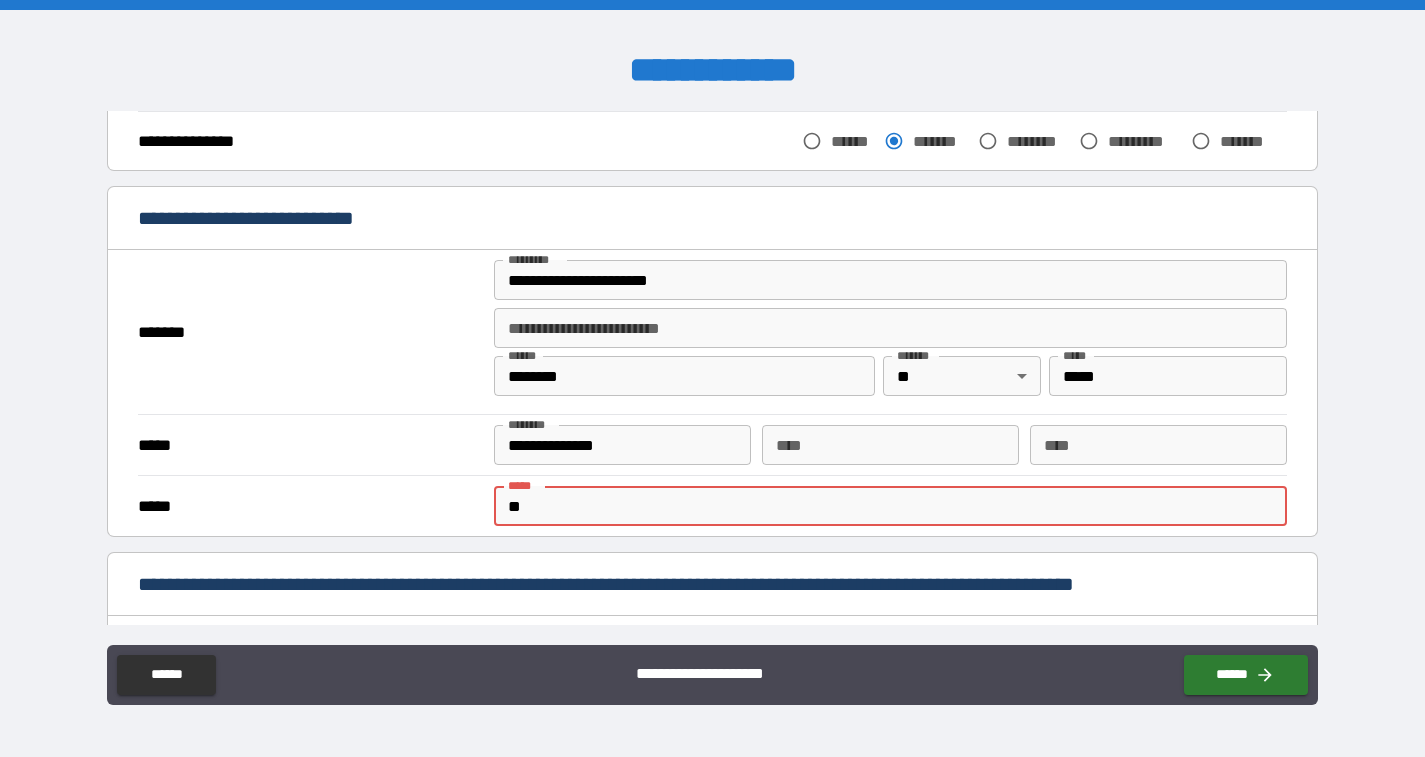 type on "*" 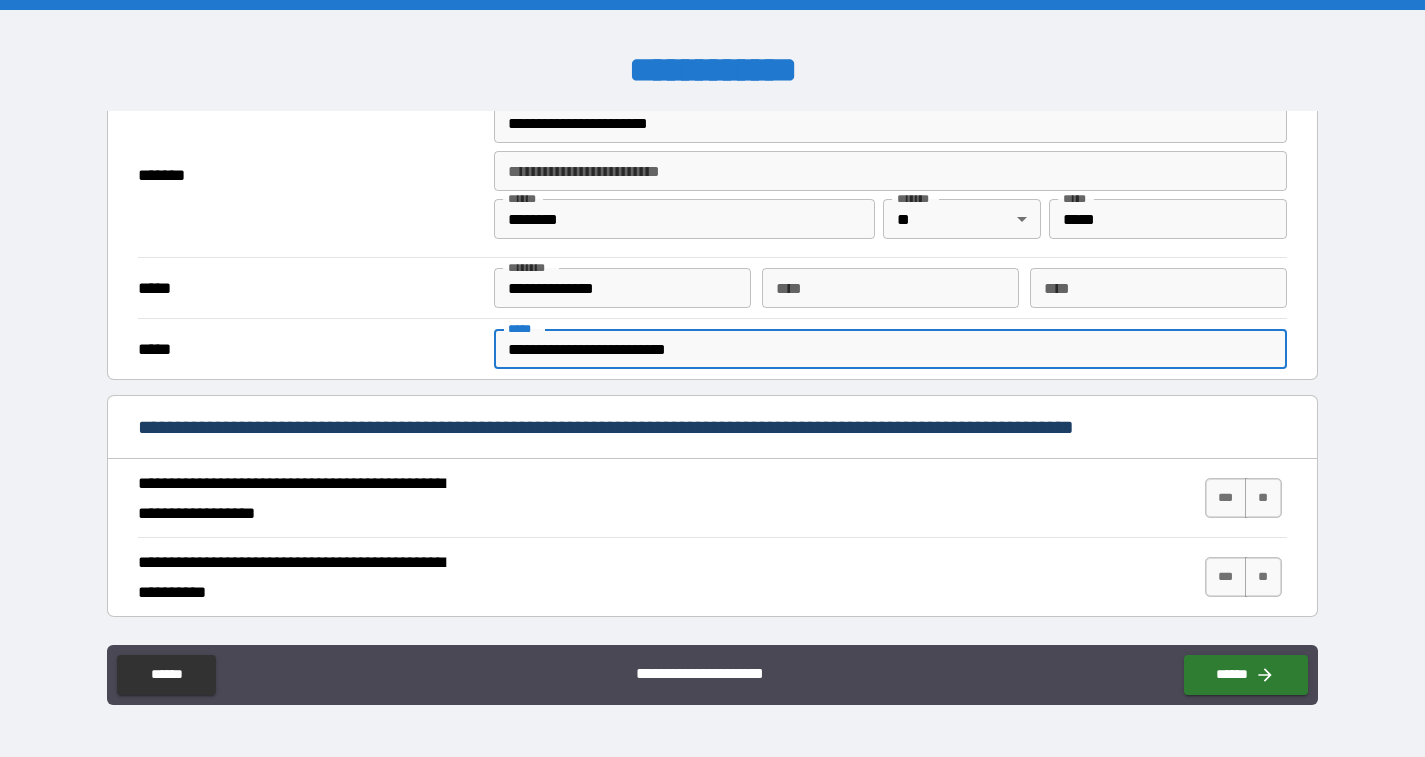 scroll, scrollTop: 478, scrollLeft: 0, axis: vertical 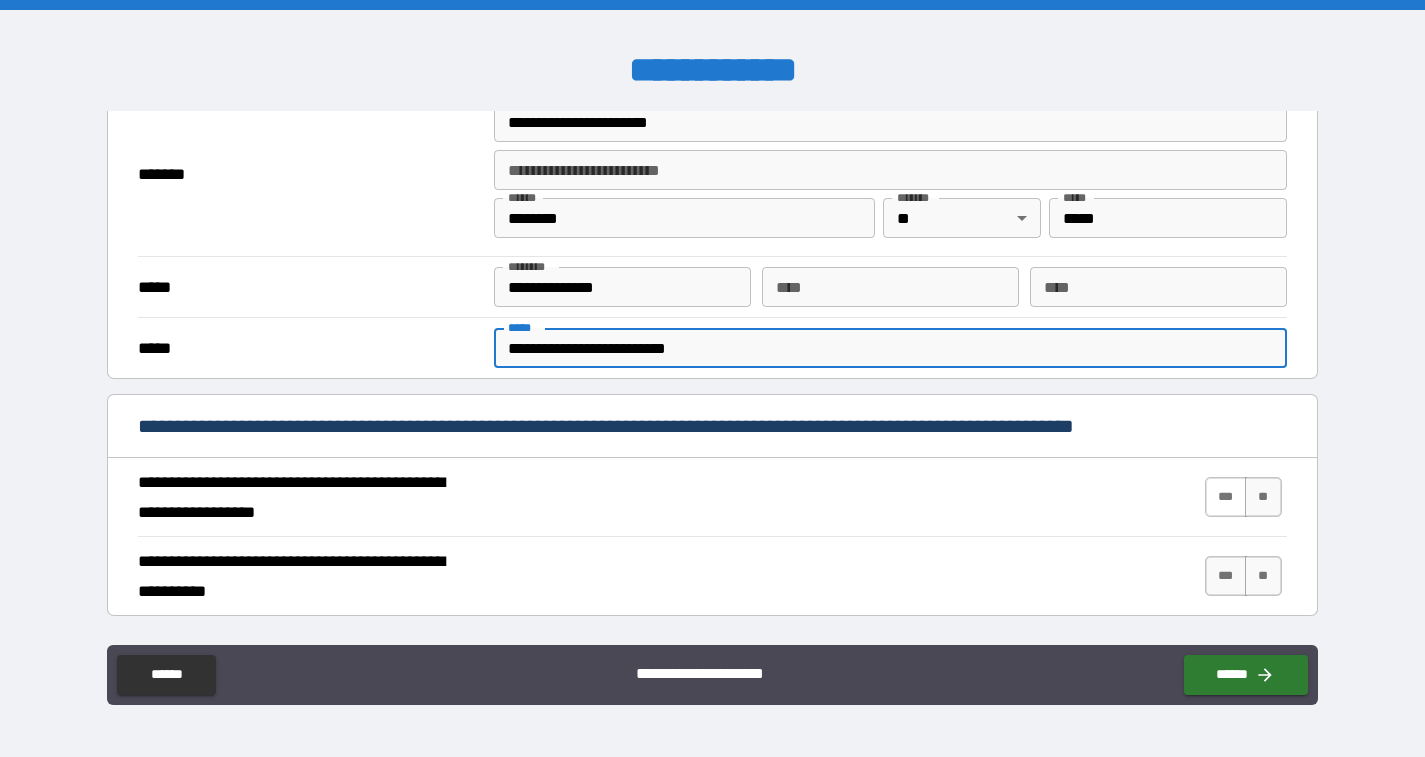 type on "**********" 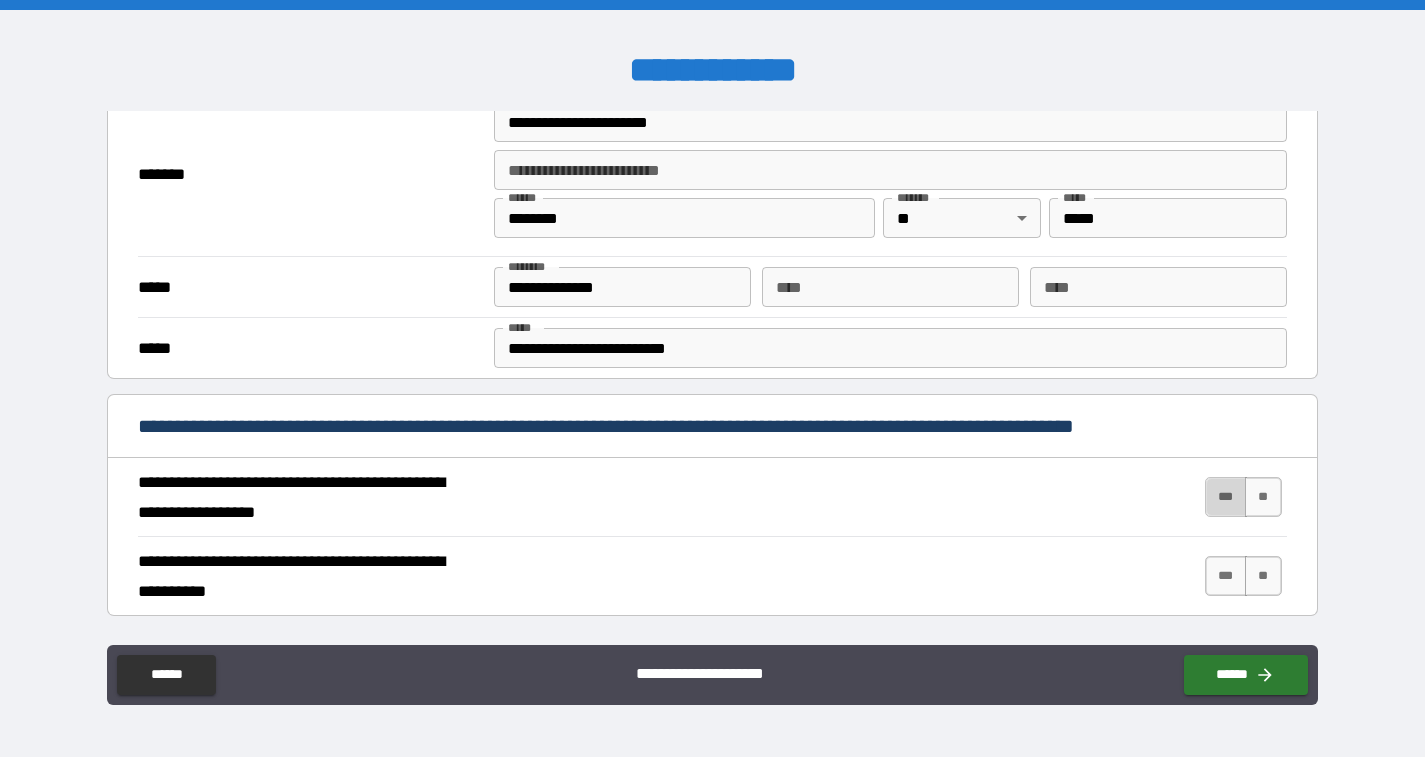 click on "***" at bounding box center (1226, 497) 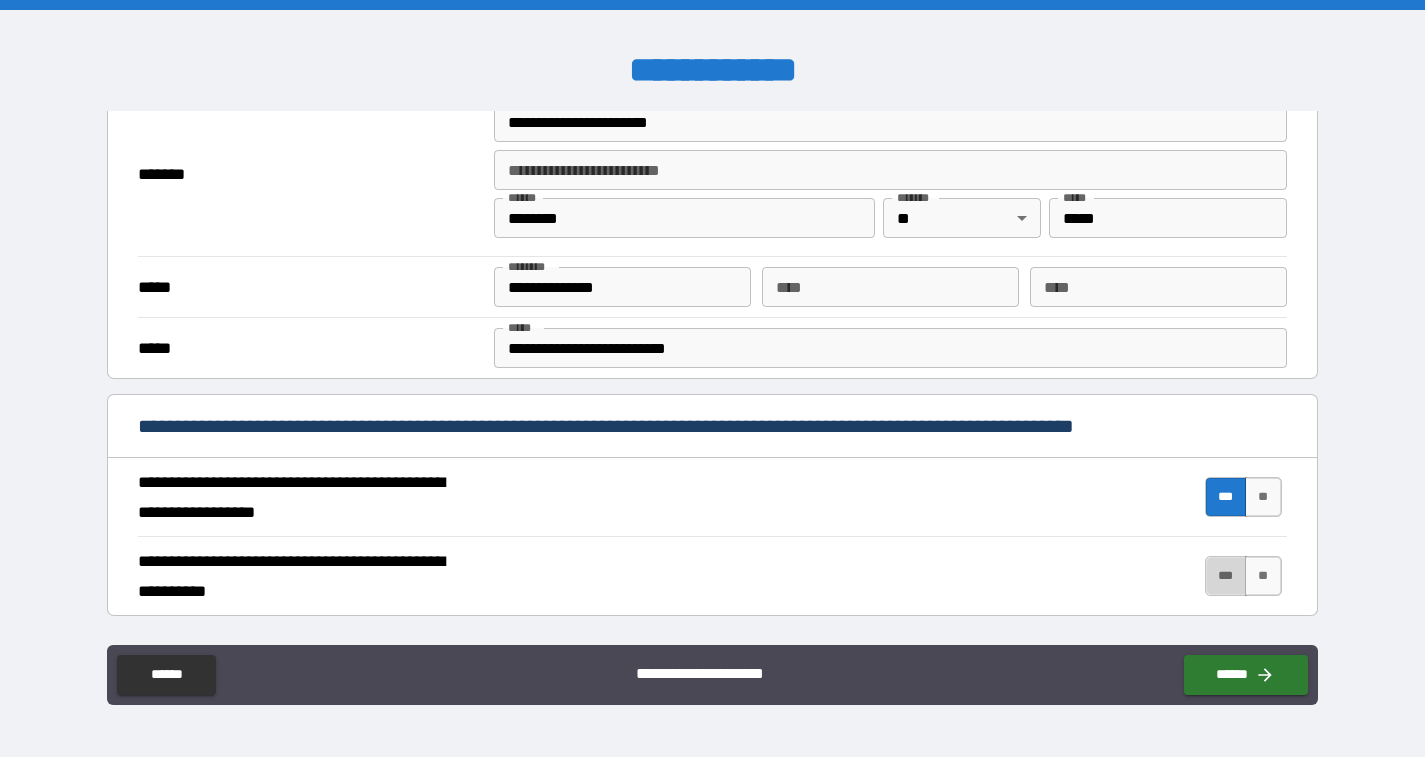 click on "***" at bounding box center [1226, 576] 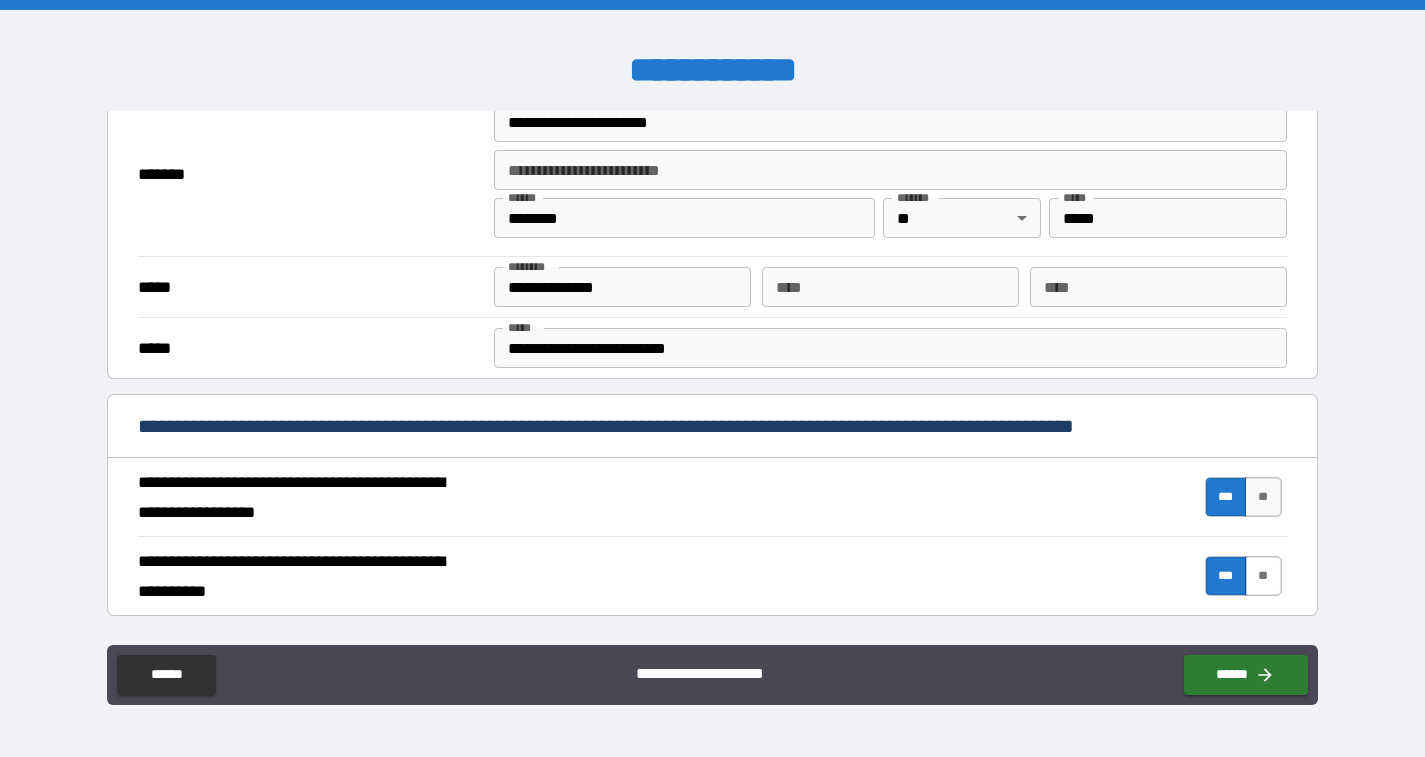 click on "**" at bounding box center (1263, 576) 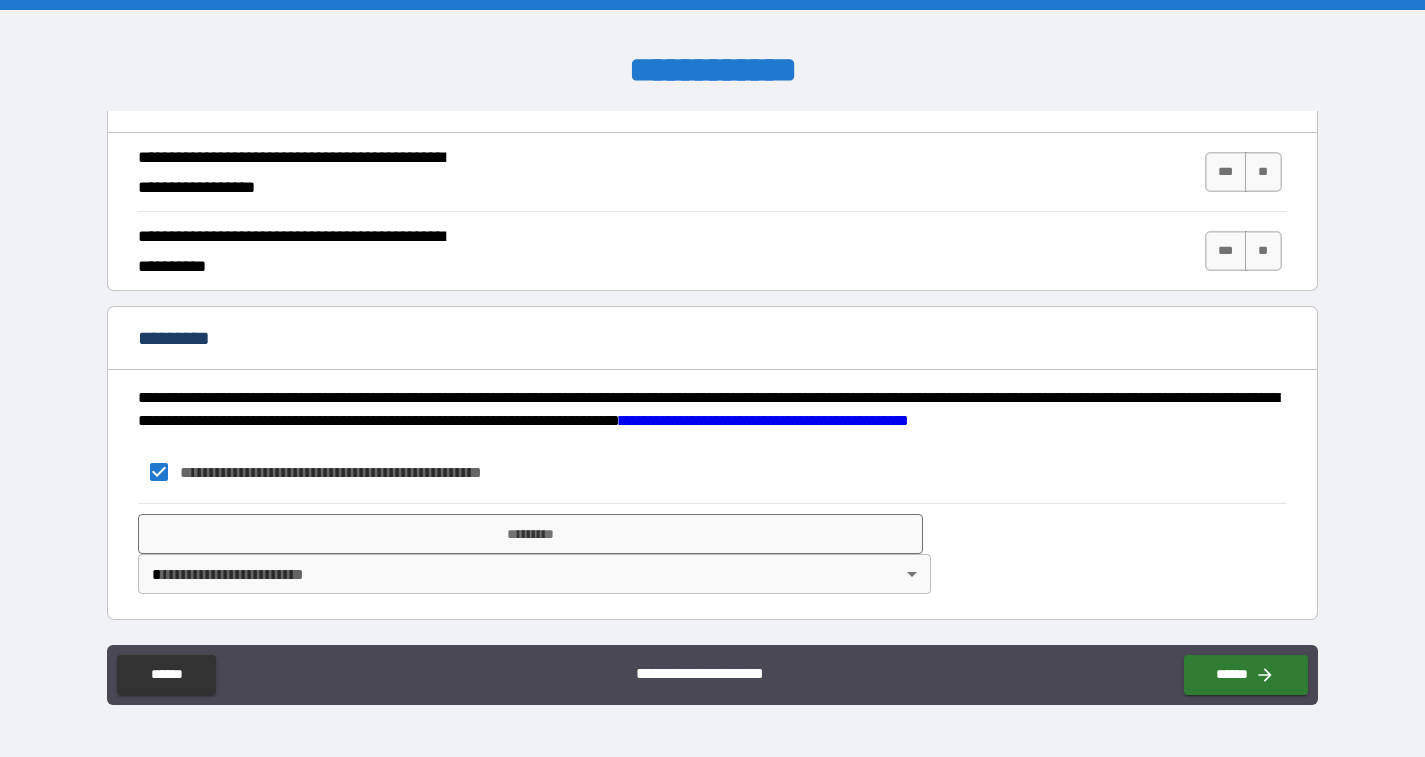 scroll, scrollTop: 1836, scrollLeft: 0, axis: vertical 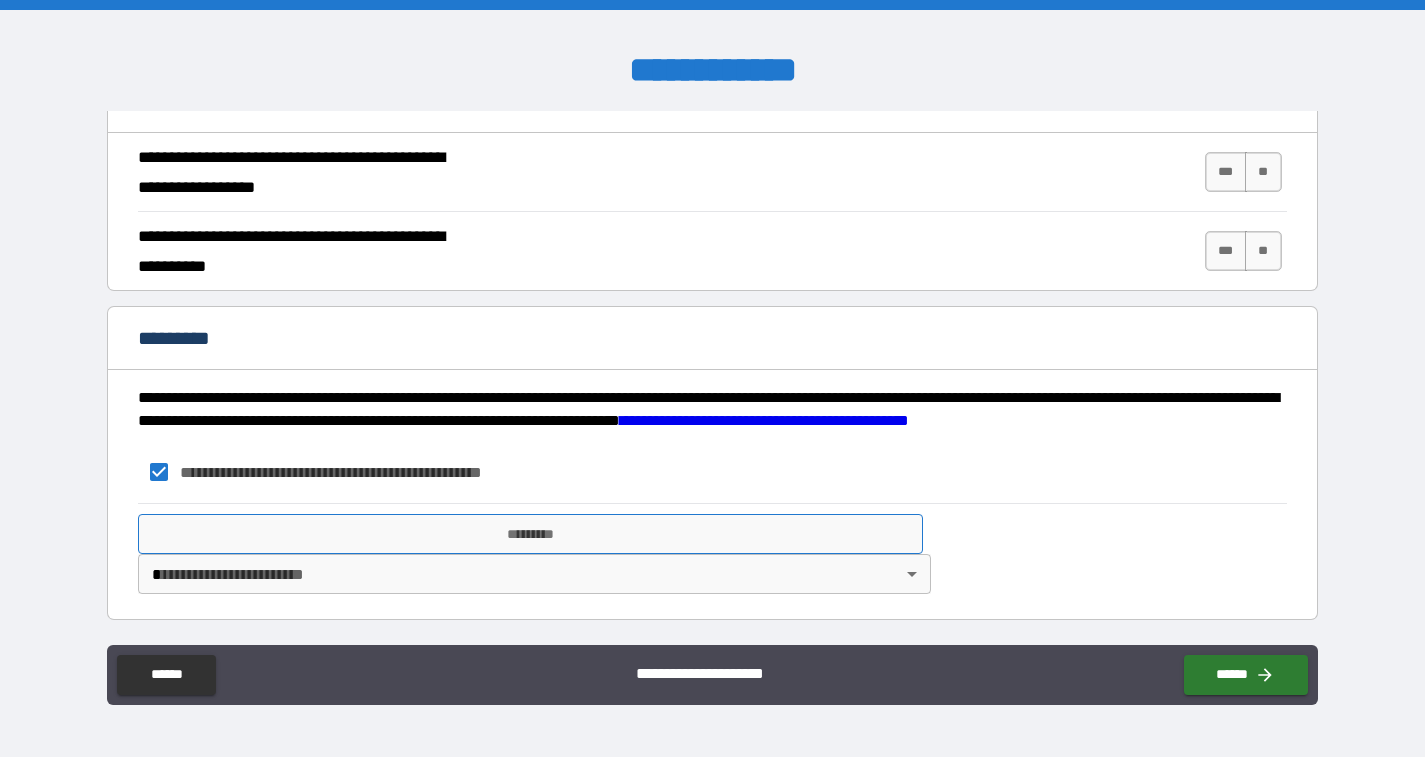 click on "*********" at bounding box center (530, 534) 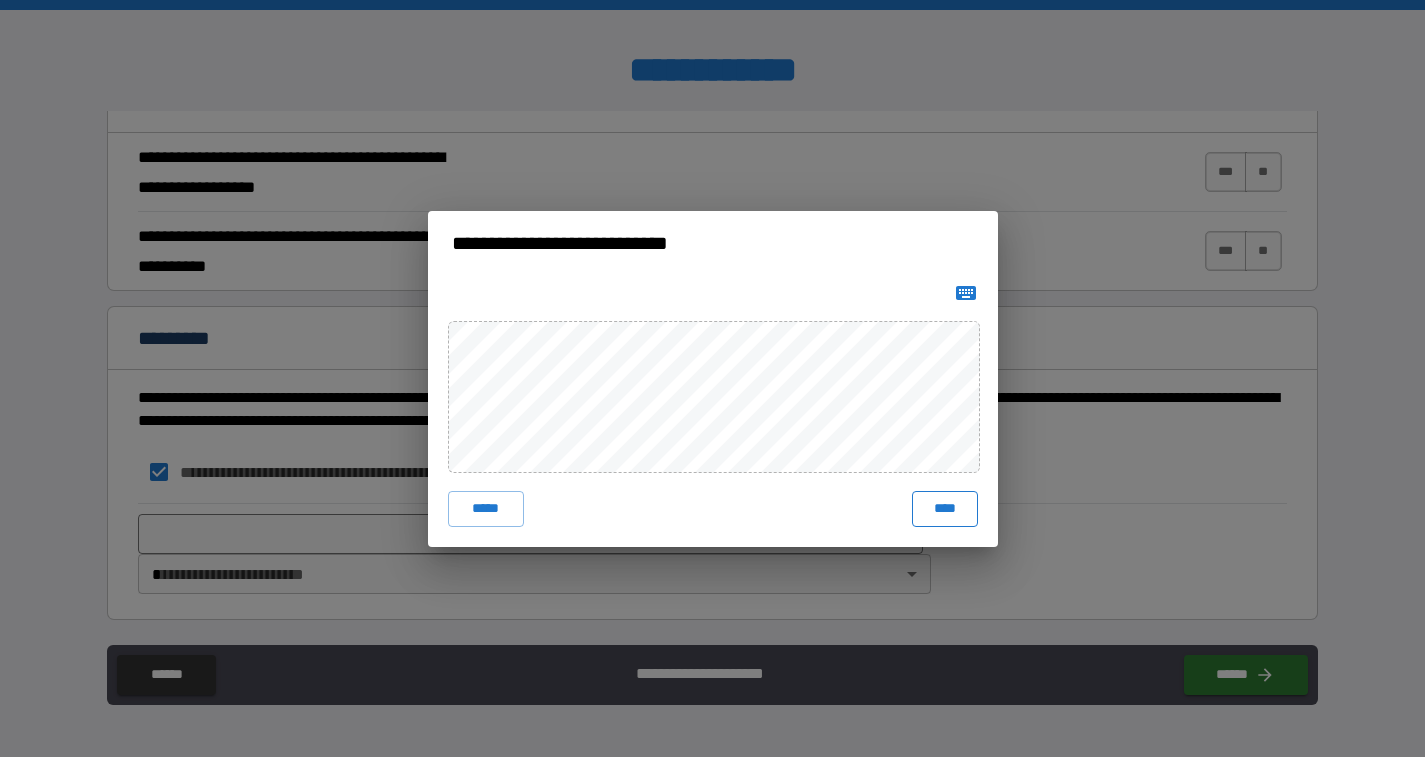 click on "****" at bounding box center [945, 509] 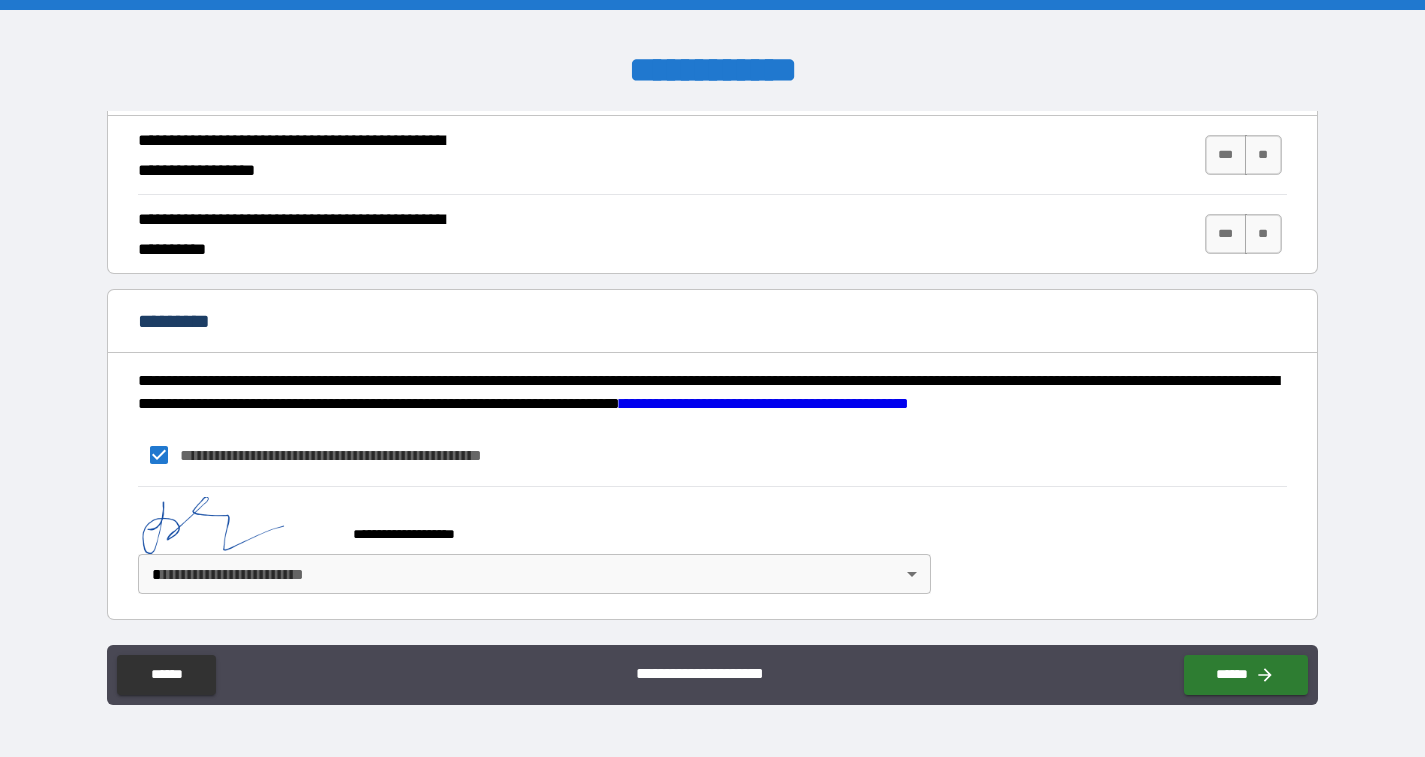 scroll, scrollTop: 1853, scrollLeft: 0, axis: vertical 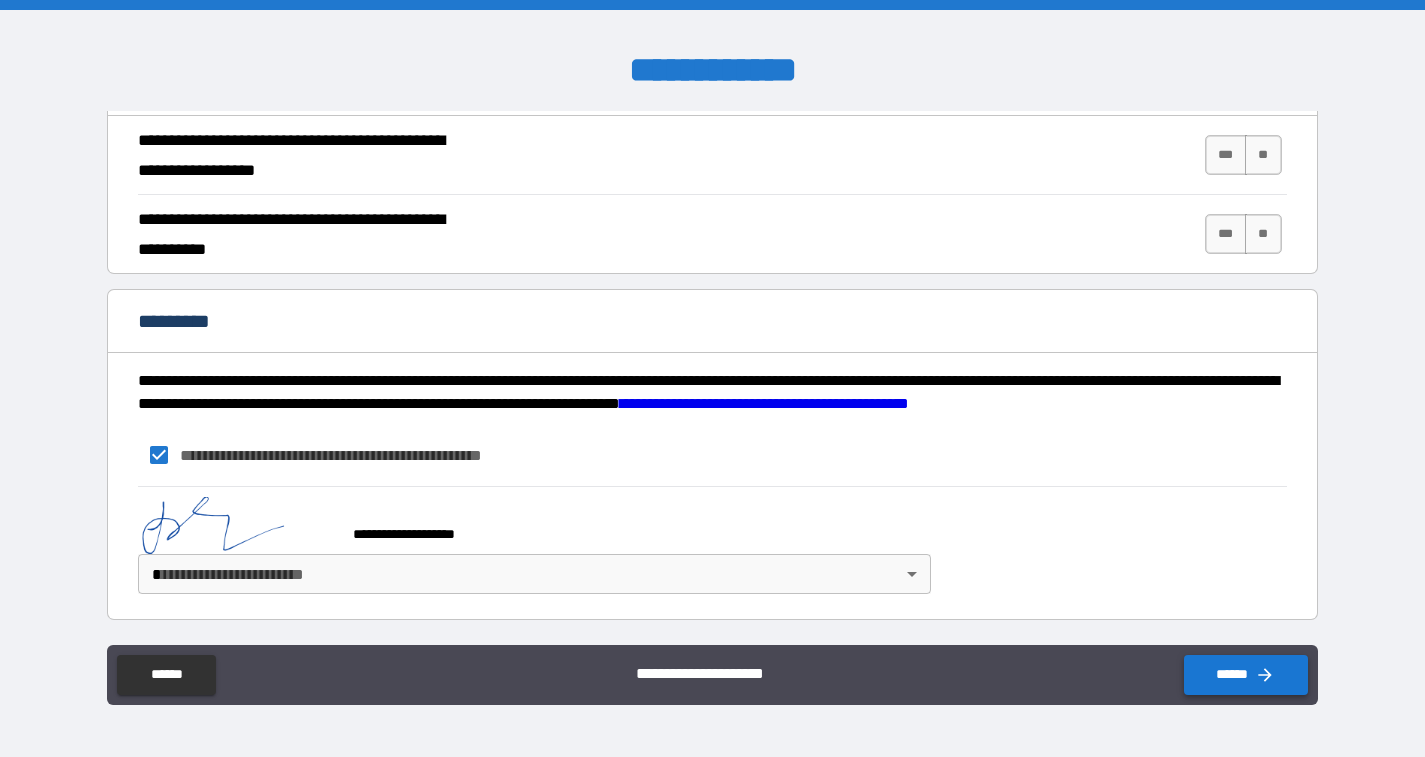 click on "******" at bounding box center [1246, 675] 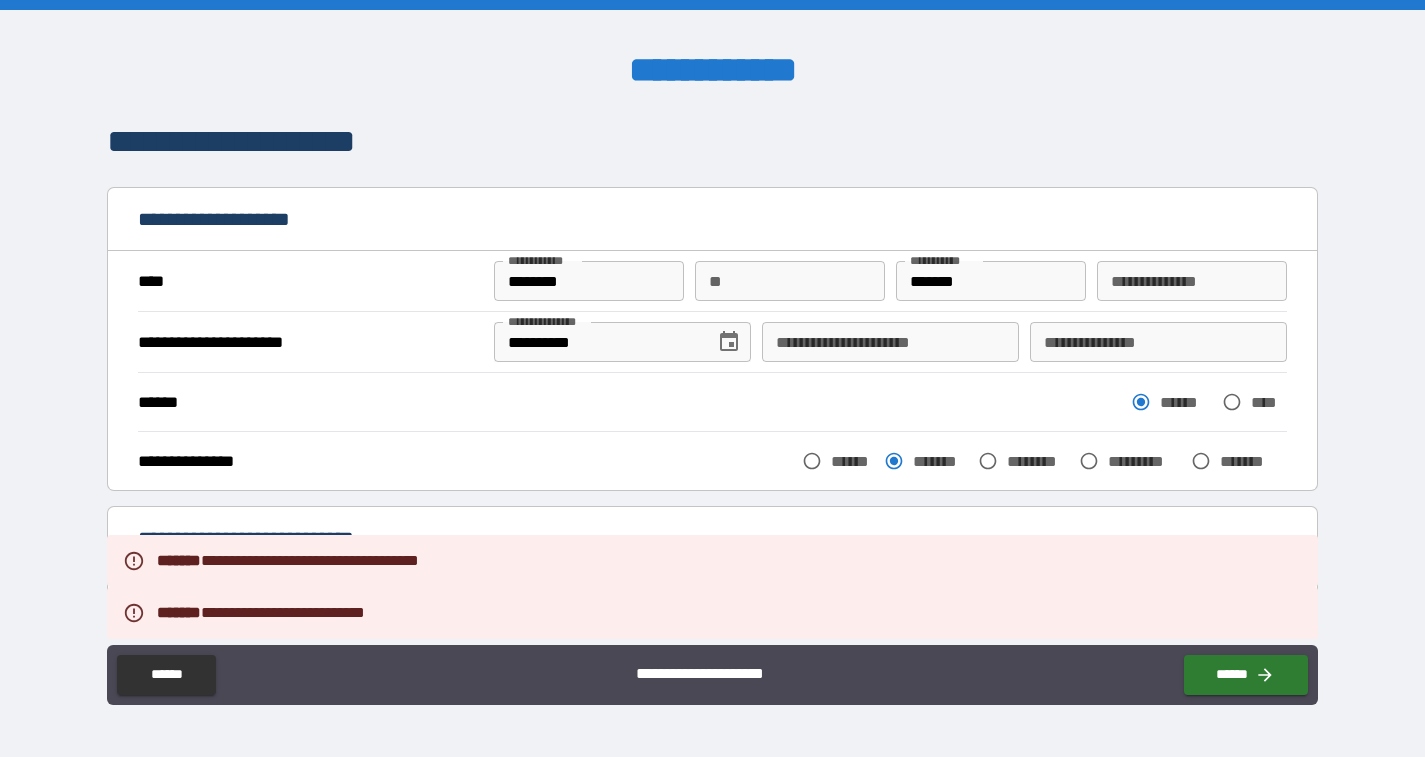 scroll, scrollTop: 0, scrollLeft: 0, axis: both 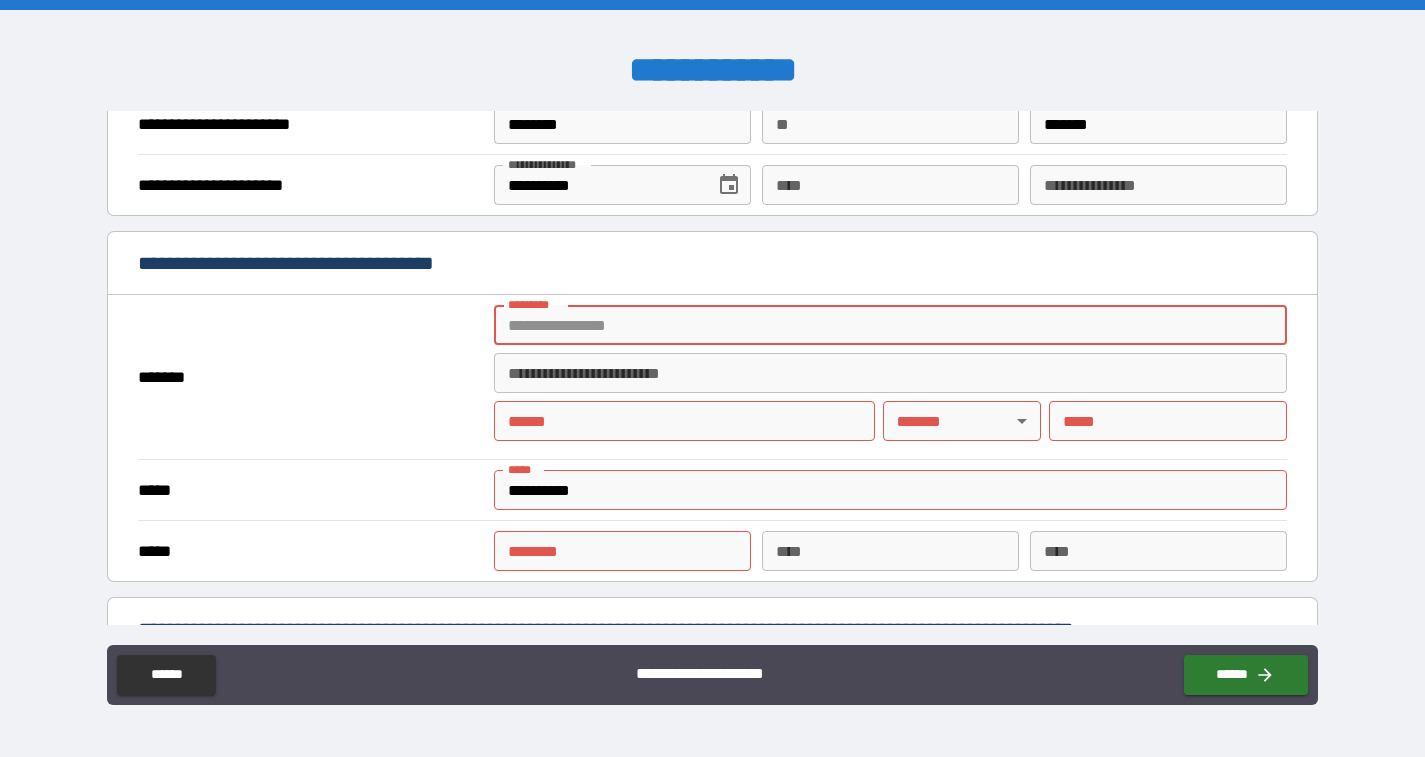 click on "*******   *" at bounding box center [890, 325] 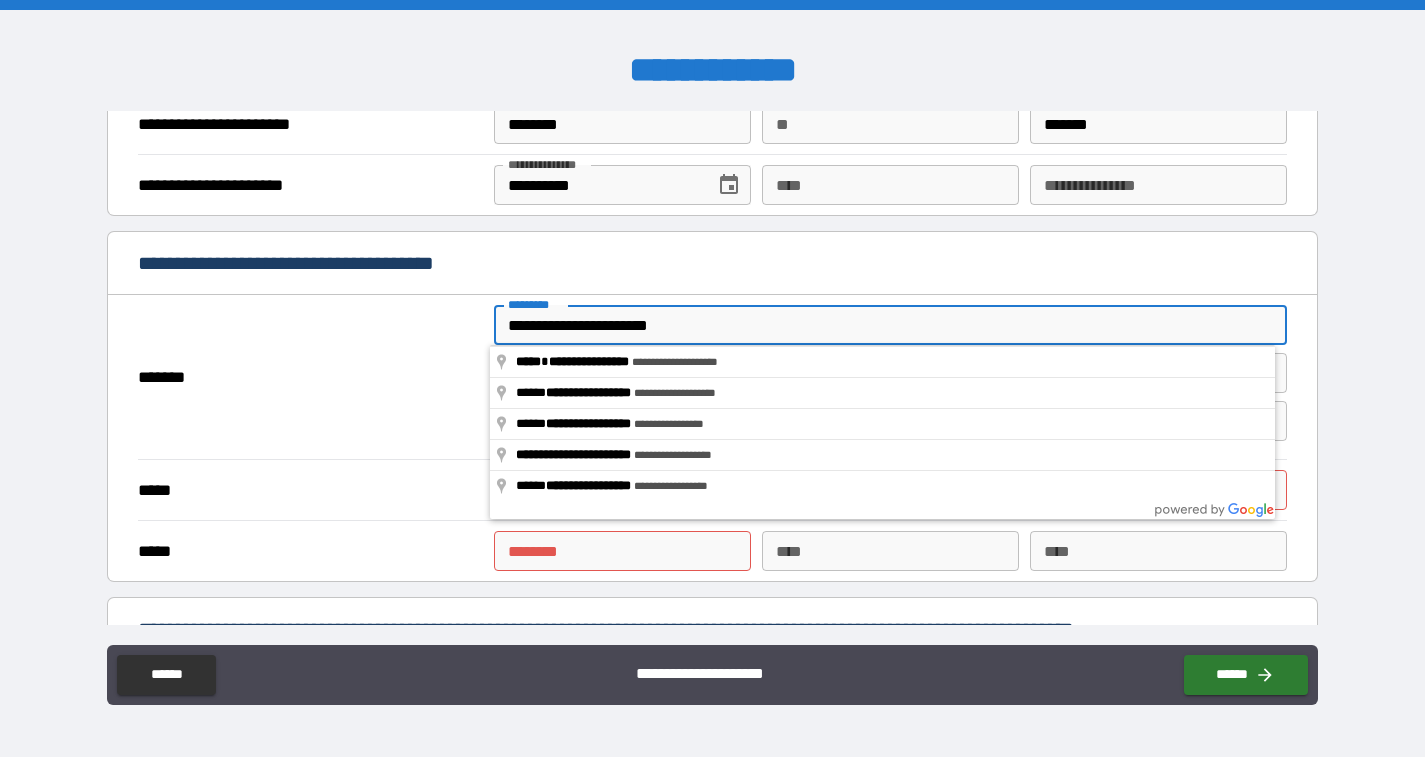 type on "**********" 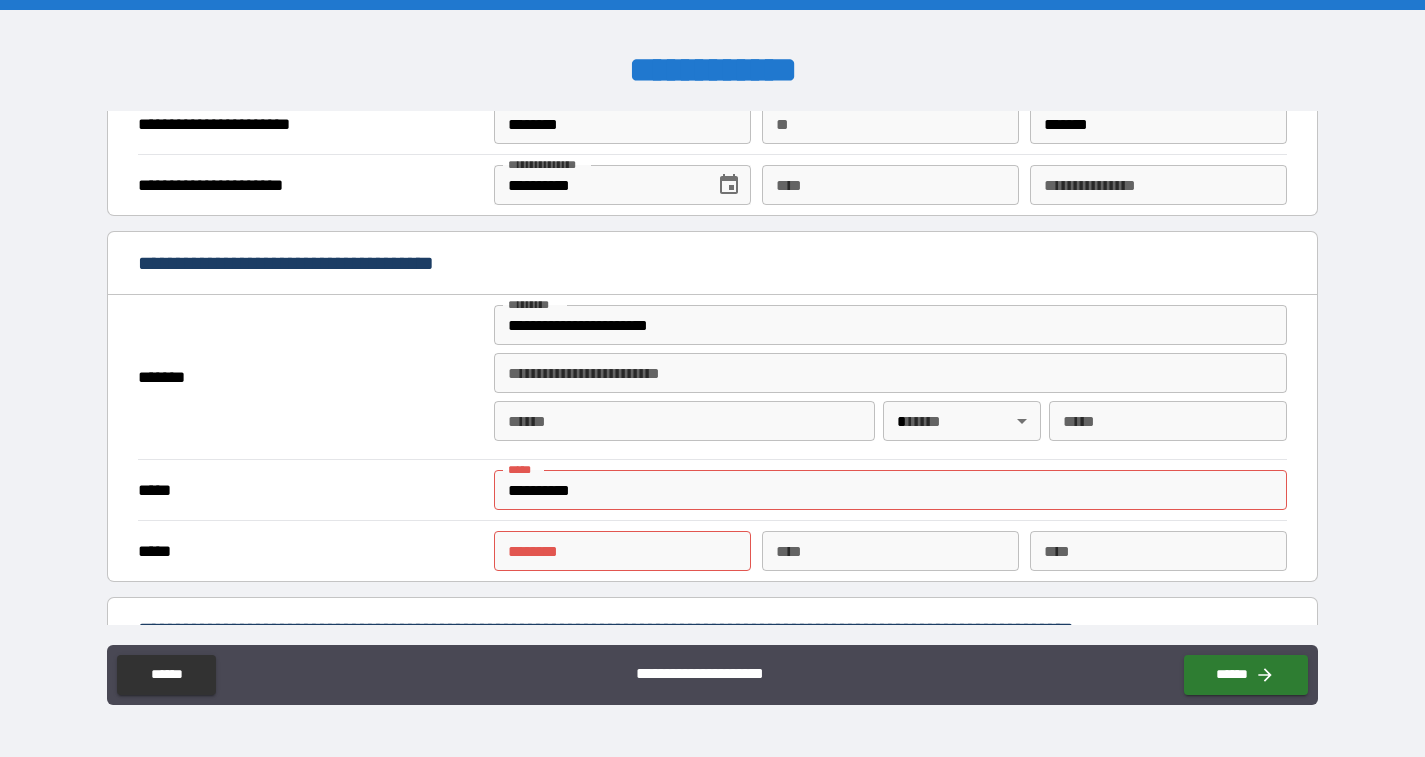 click on "*******" at bounding box center (310, 377) 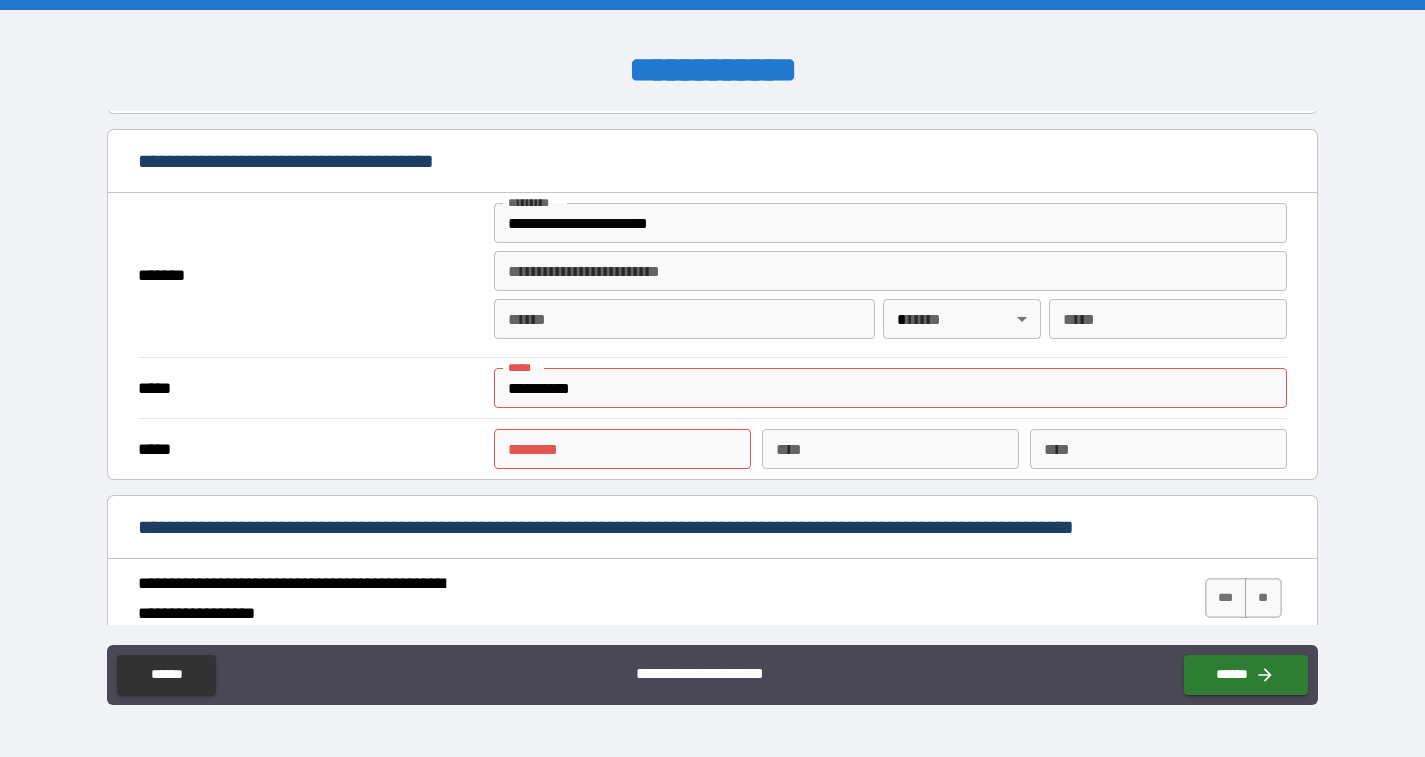 scroll, scrollTop: 1422, scrollLeft: 0, axis: vertical 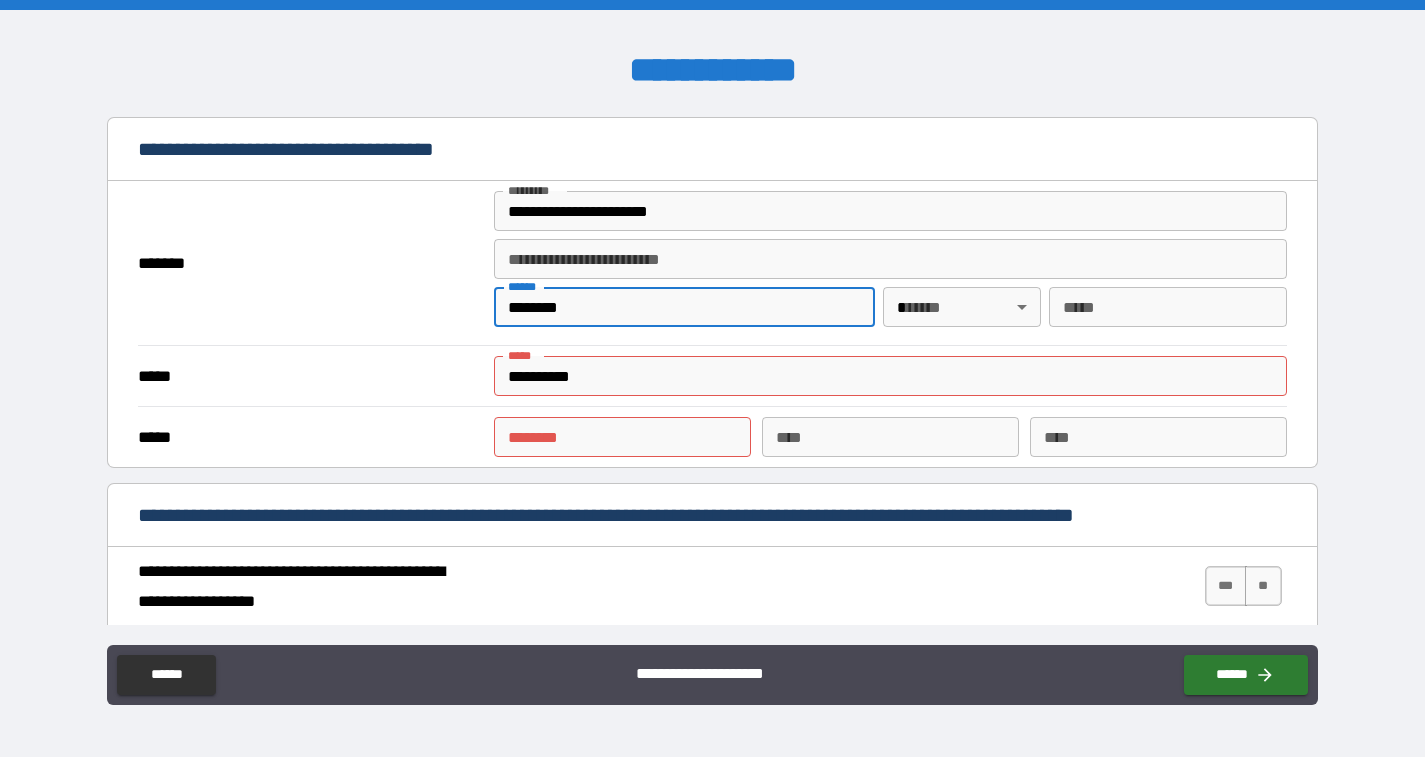type on "********" 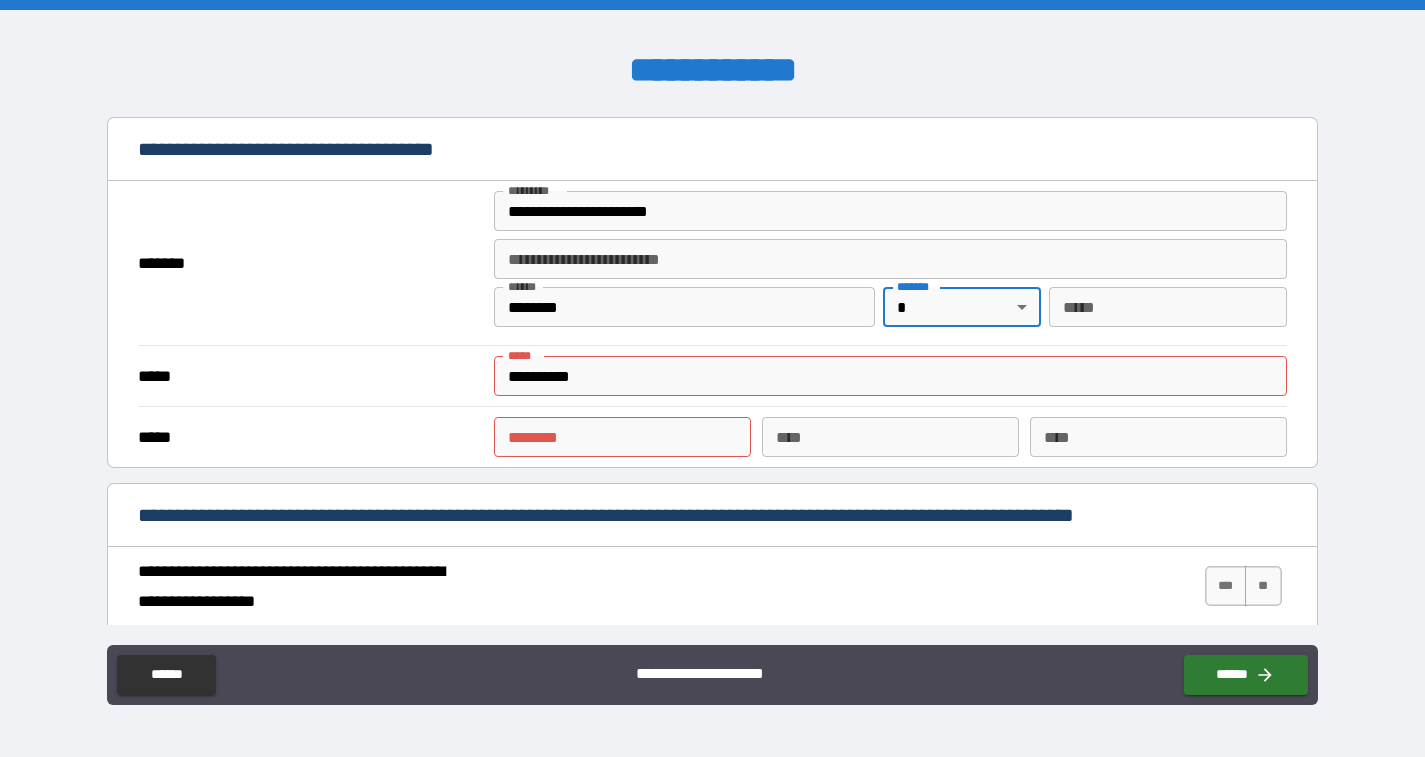 click on "**********" at bounding box center (712, 378) 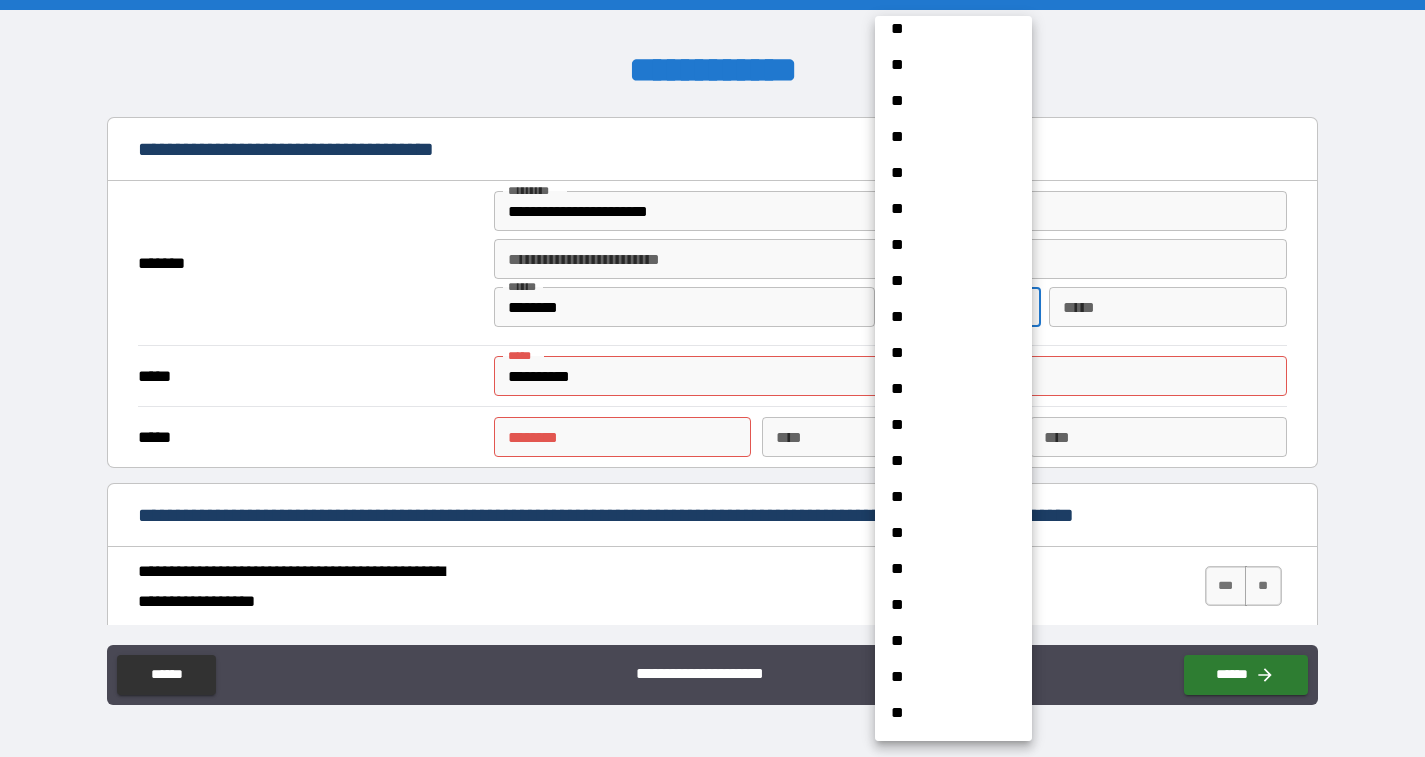 scroll, scrollTop: 397, scrollLeft: 0, axis: vertical 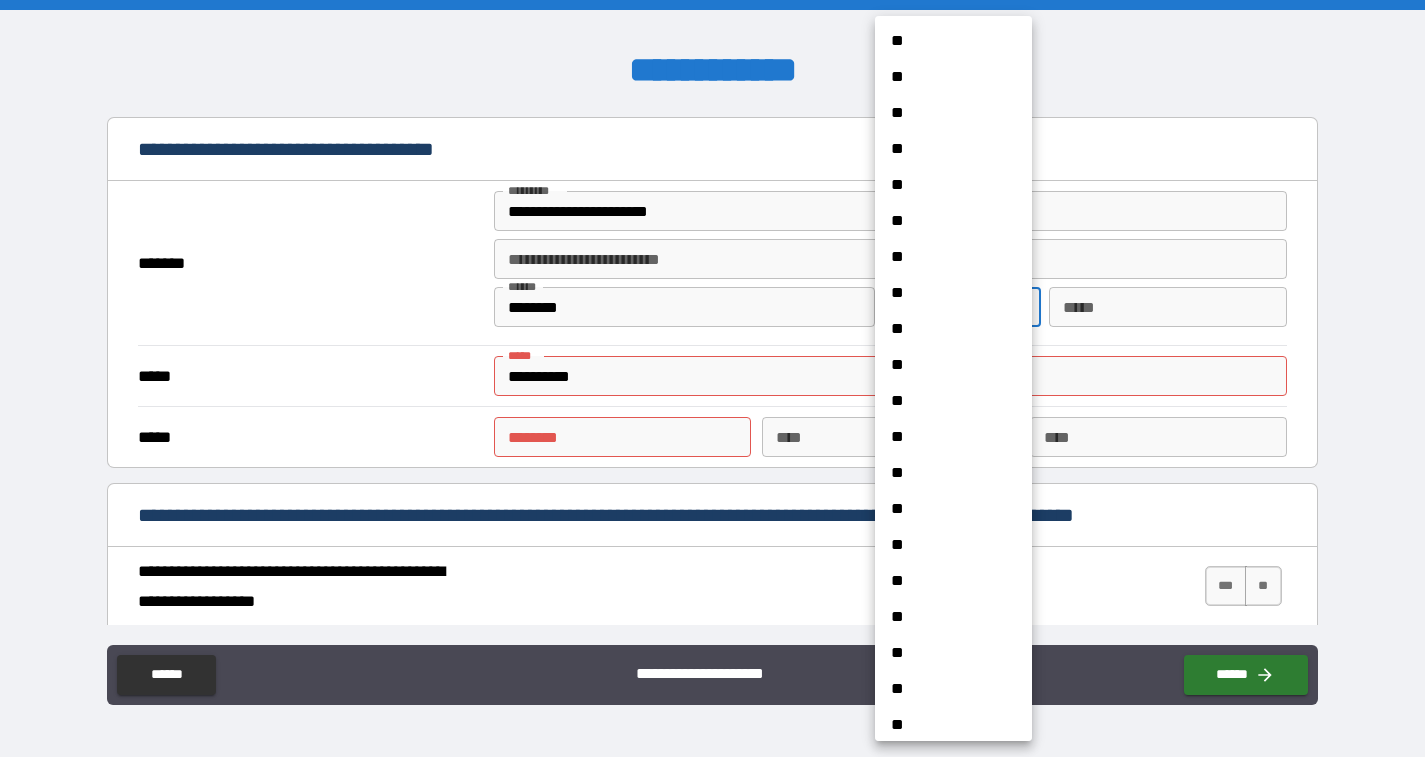 click on "**" at bounding box center (953, 617) 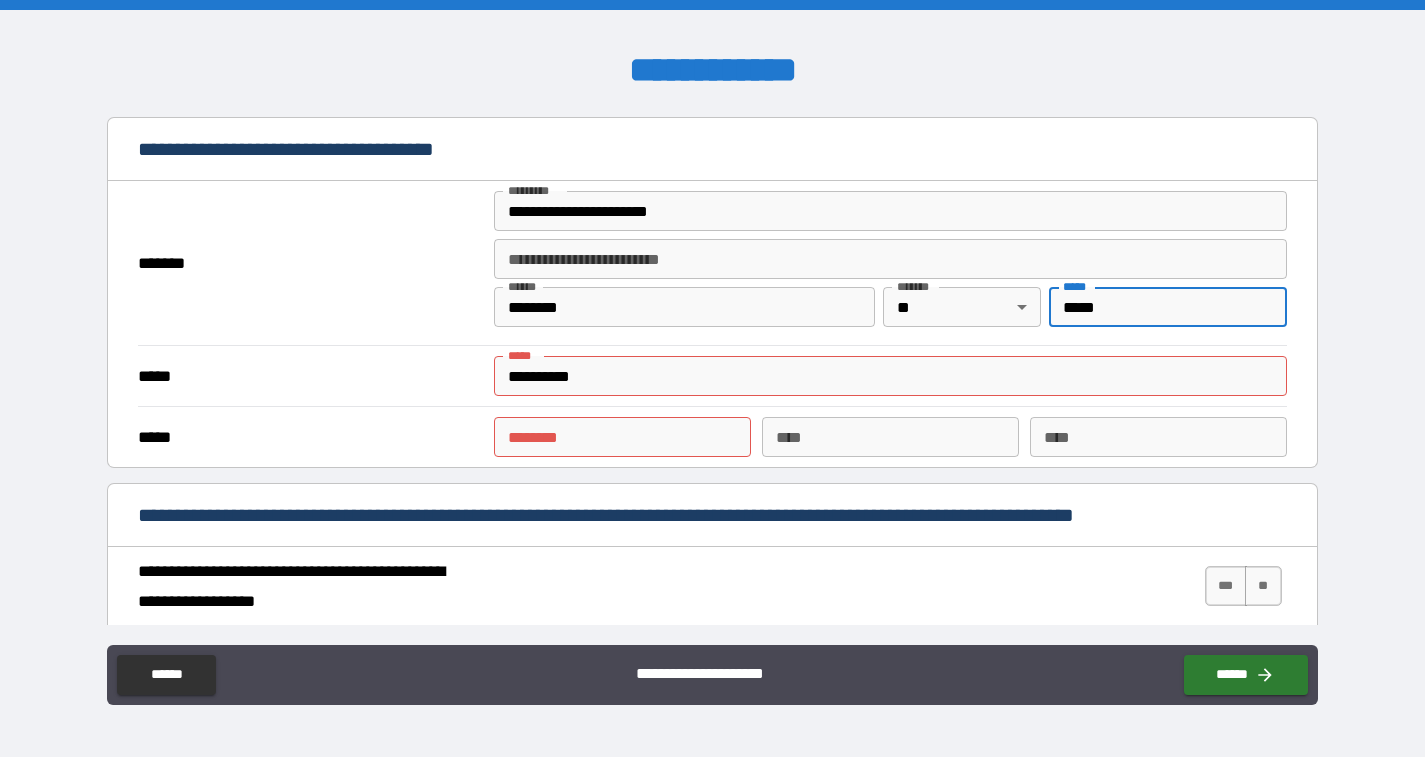 type on "*****" 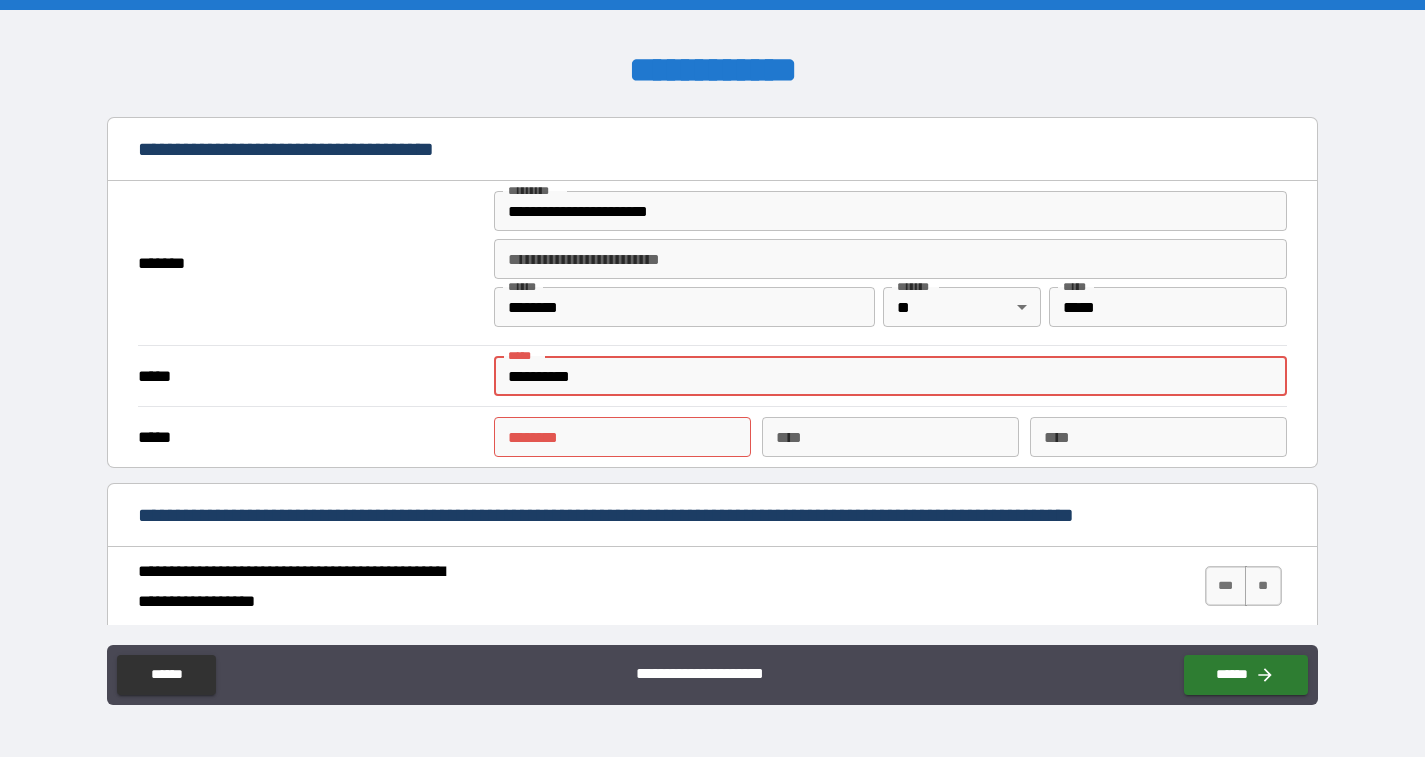 click on "**********" at bounding box center (890, 376) 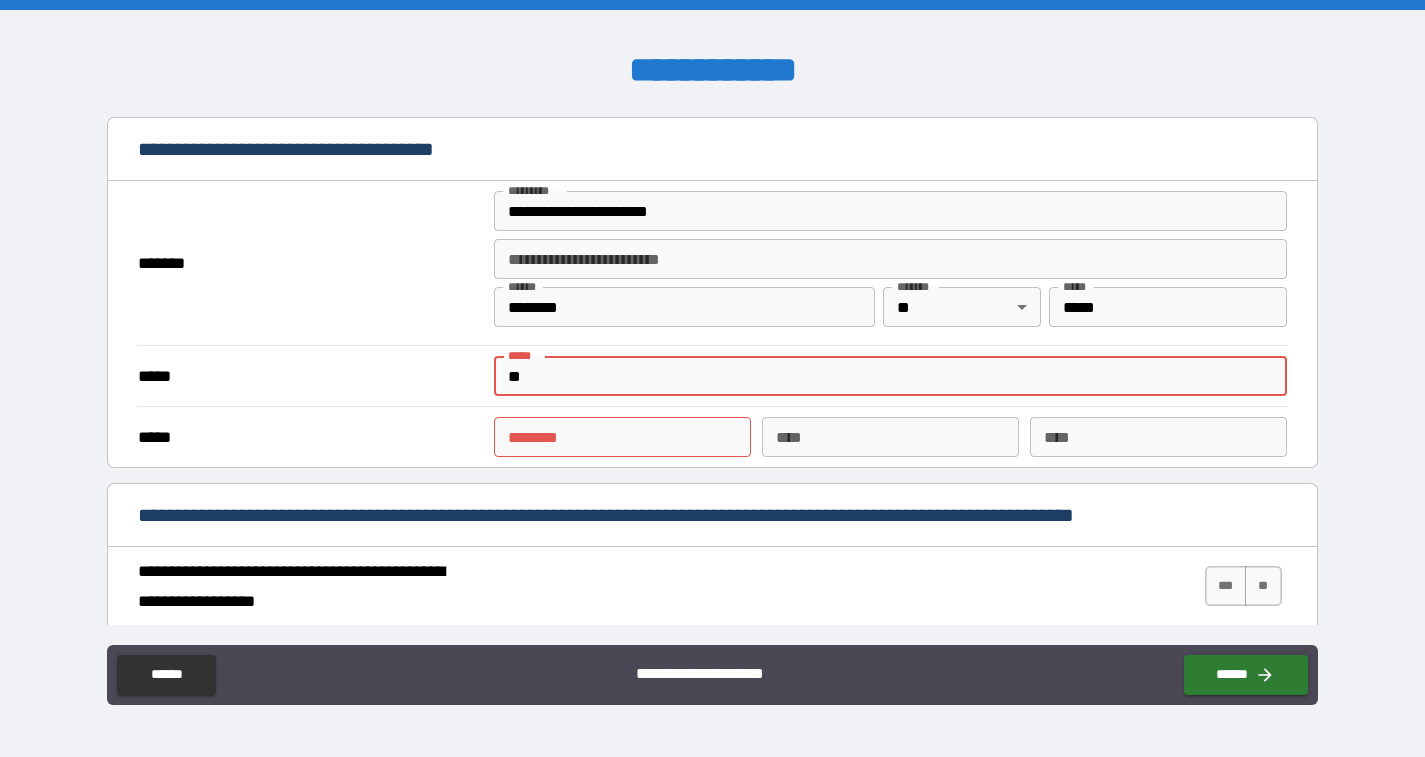 type on "*" 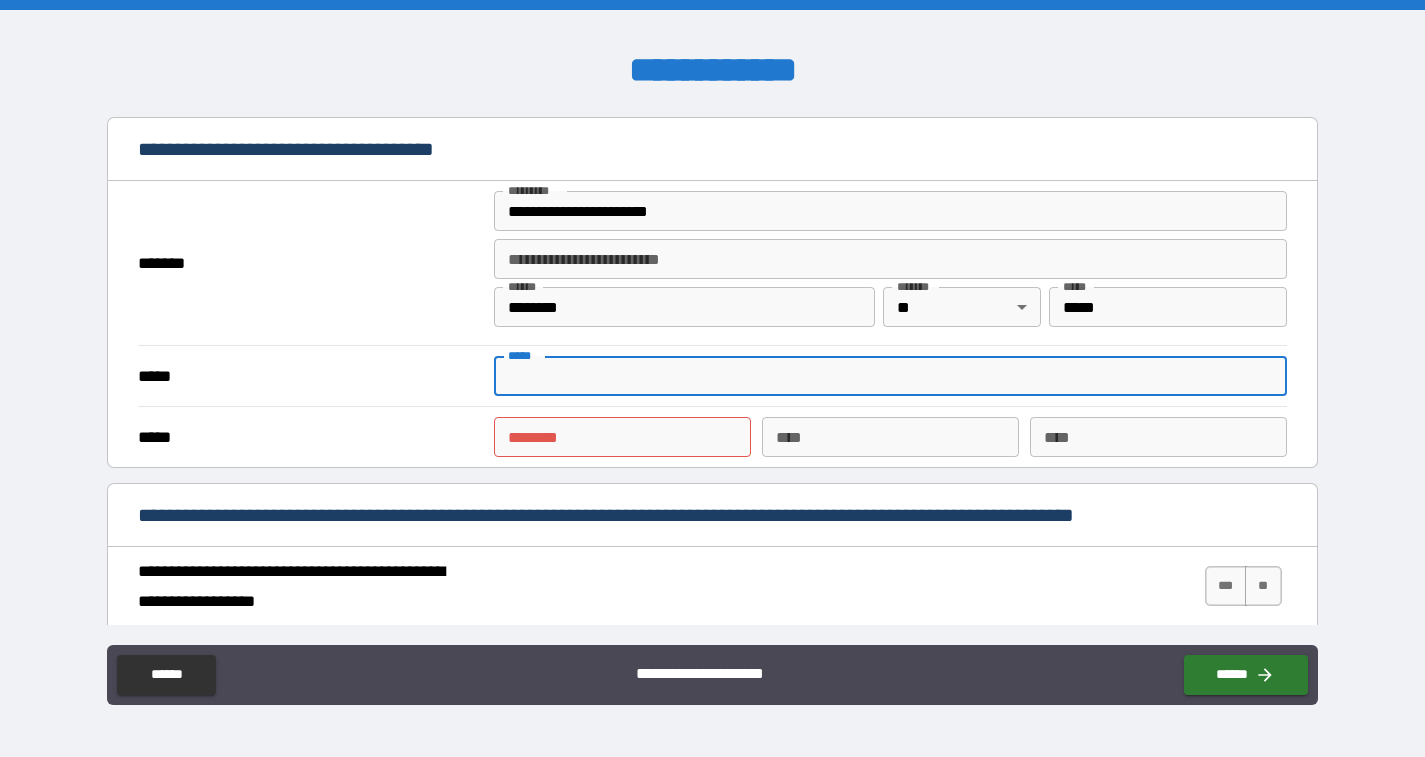 type 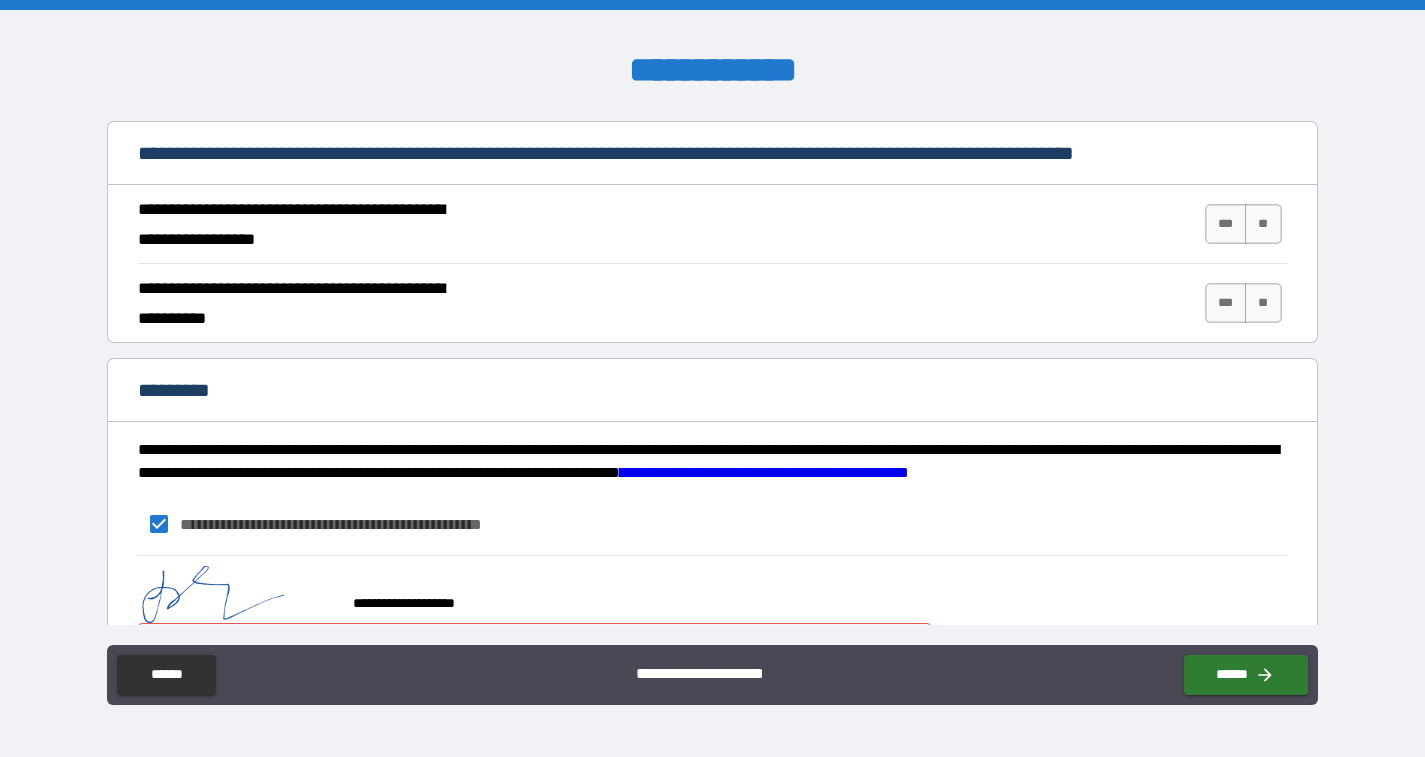 scroll, scrollTop: 1772, scrollLeft: 0, axis: vertical 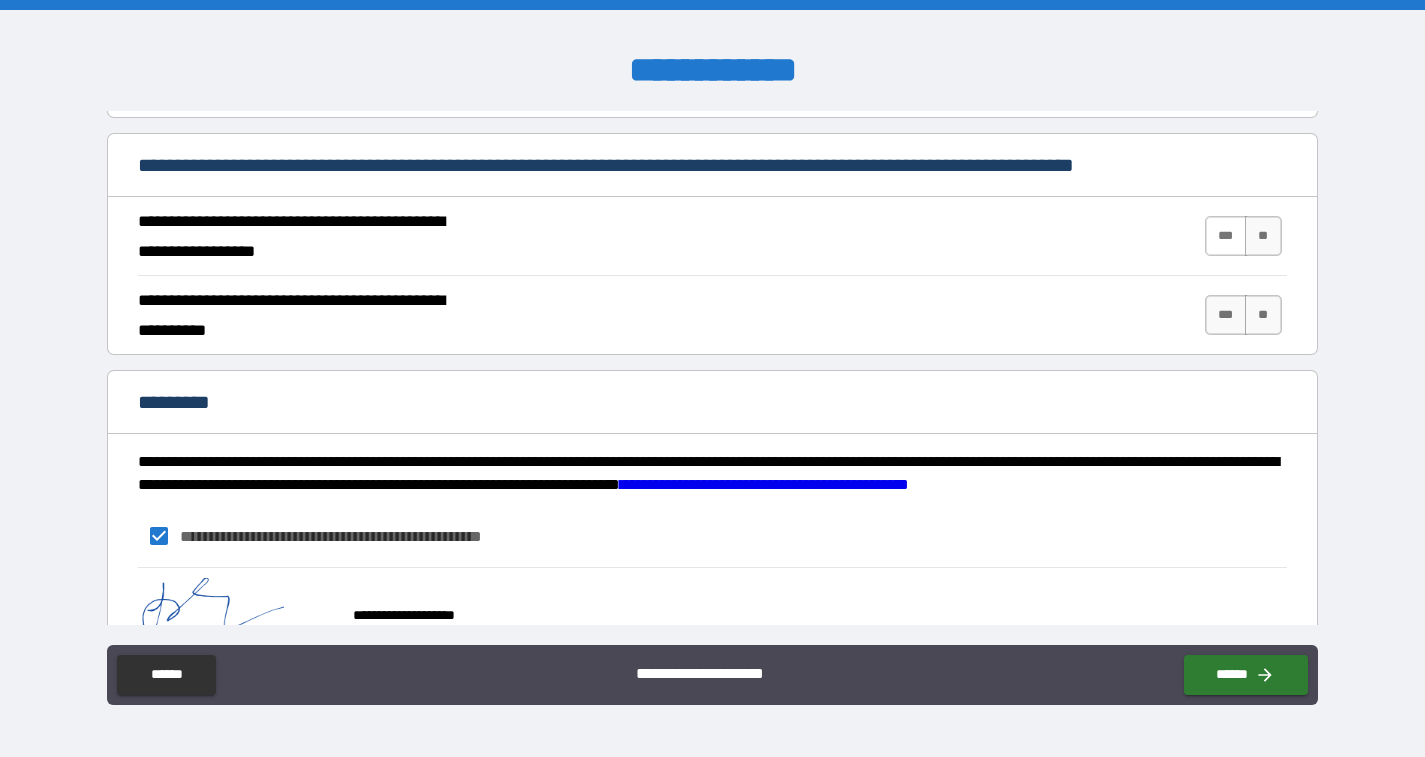 type on "**********" 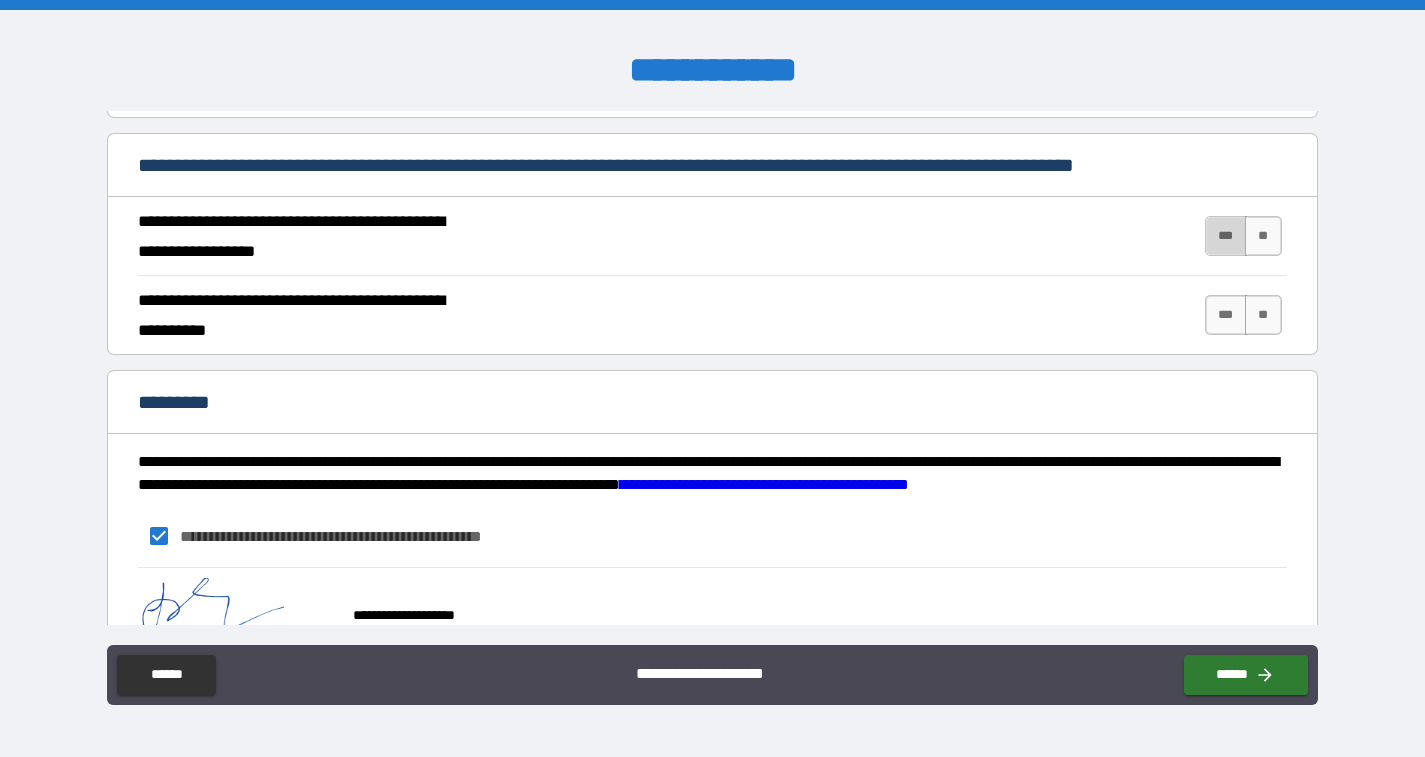 click on "***" at bounding box center [1226, 236] 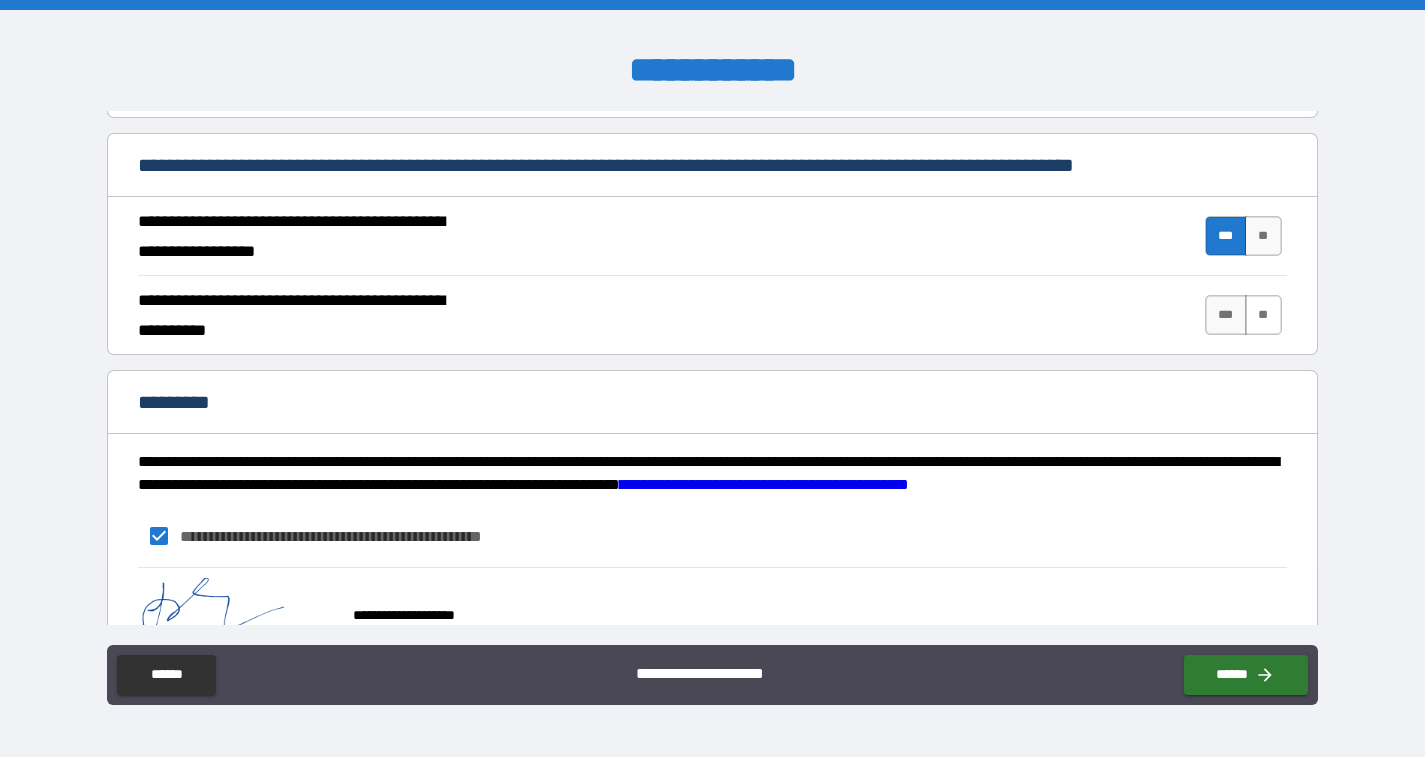 click on "**" at bounding box center [1263, 315] 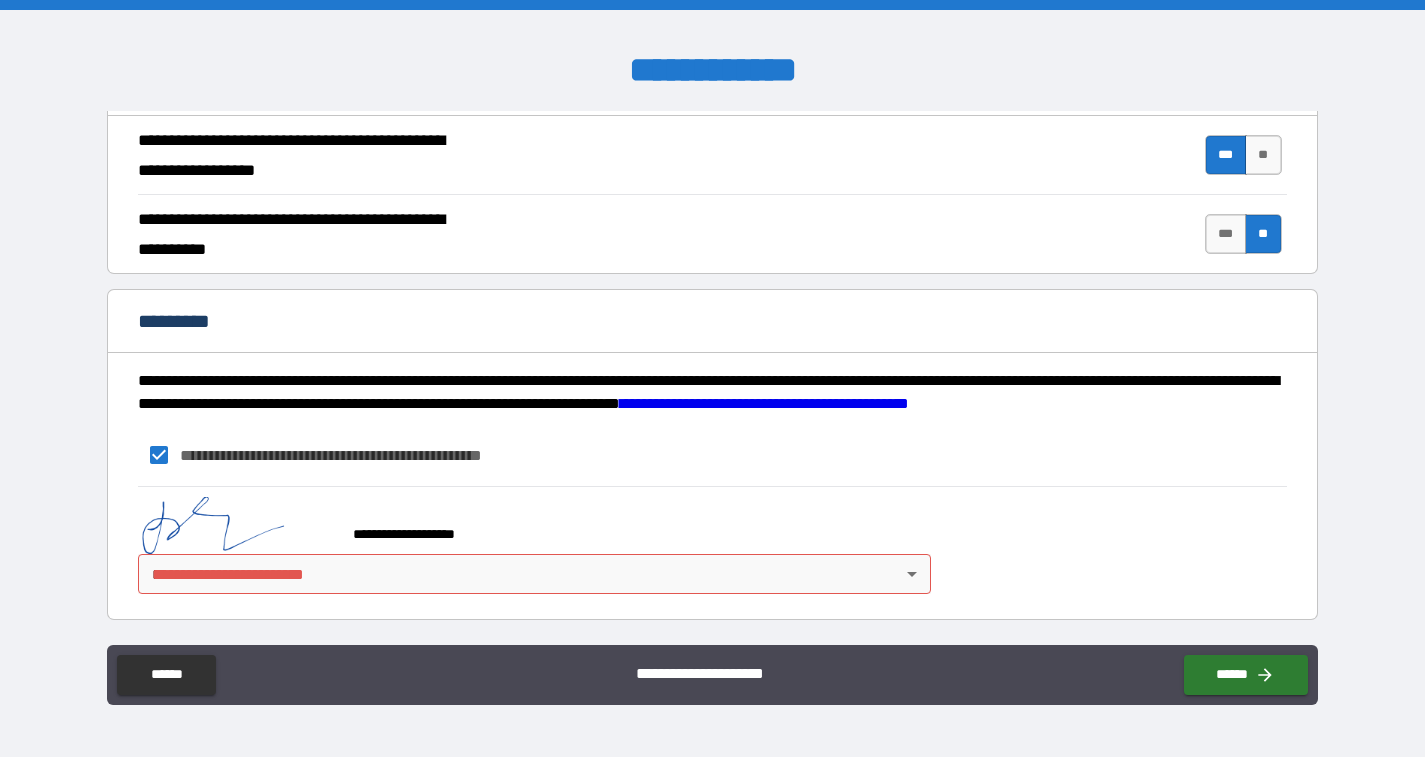 scroll, scrollTop: 1853, scrollLeft: 0, axis: vertical 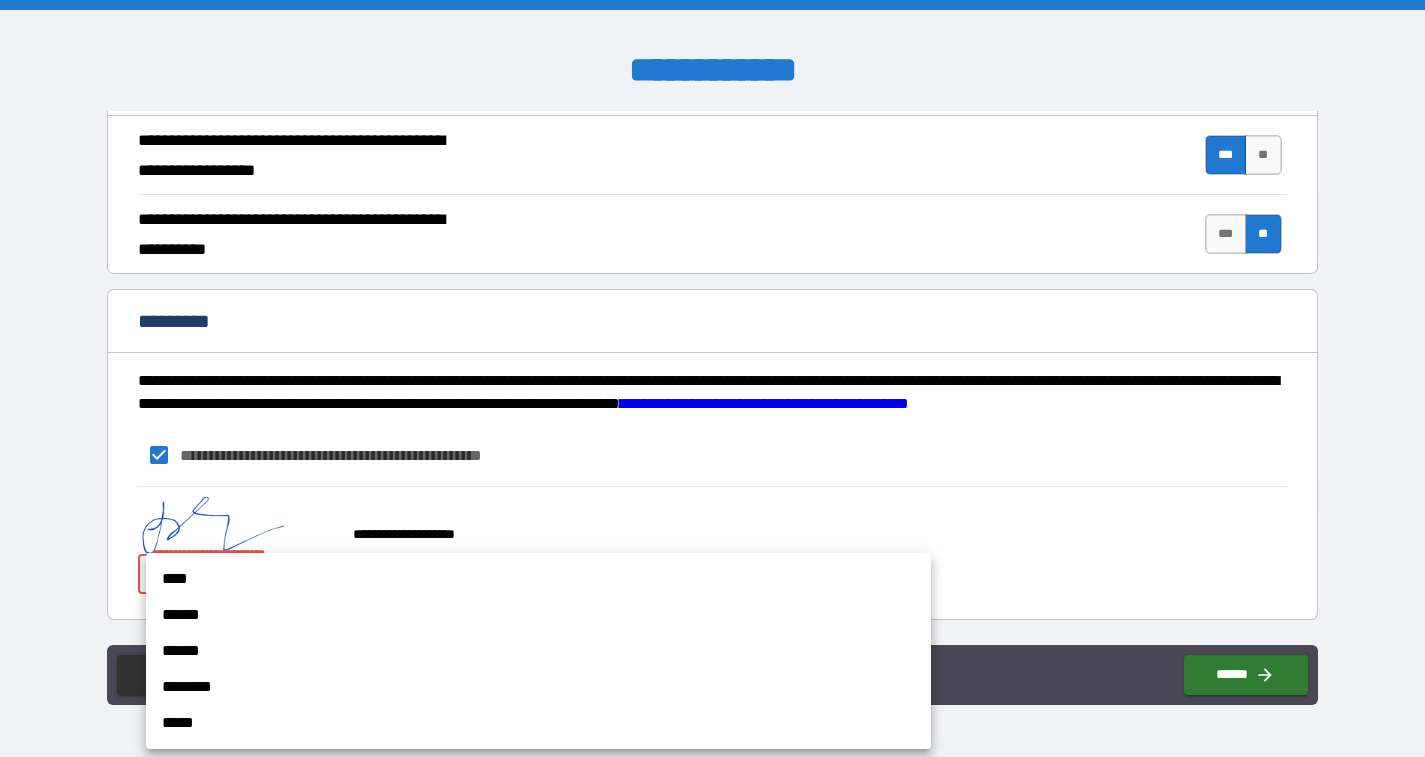 click on "**********" at bounding box center (712, 378) 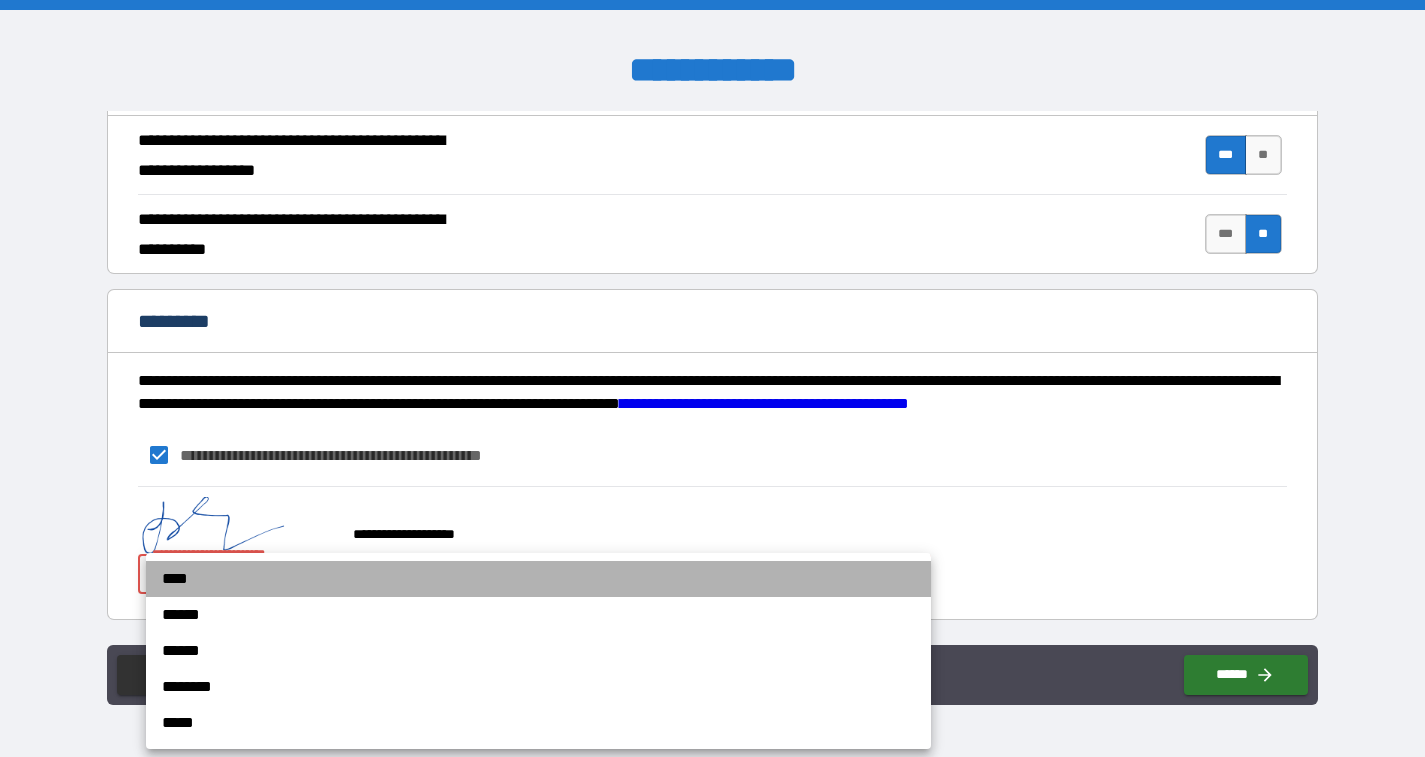 click on "****" at bounding box center (538, 579) 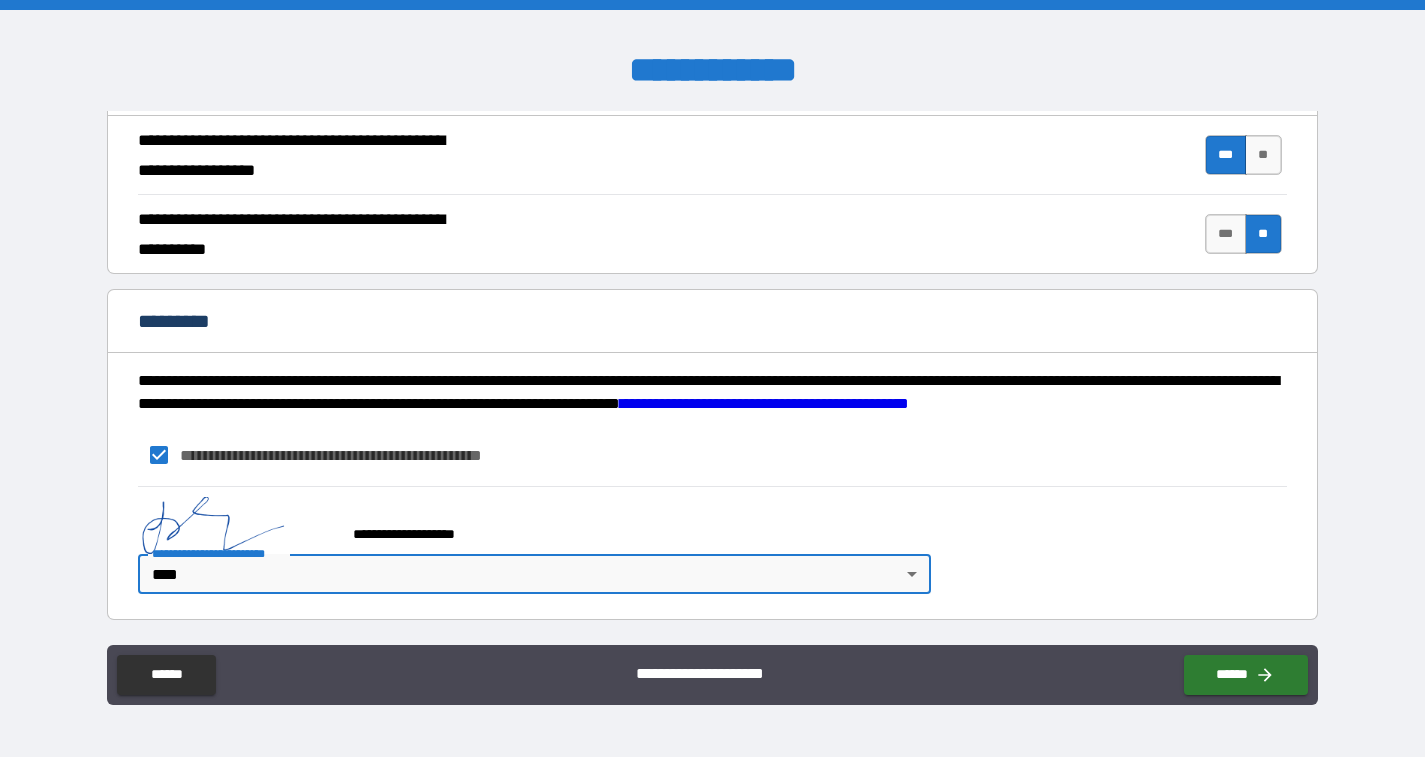 scroll, scrollTop: 1853, scrollLeft: 0, axis: vertical 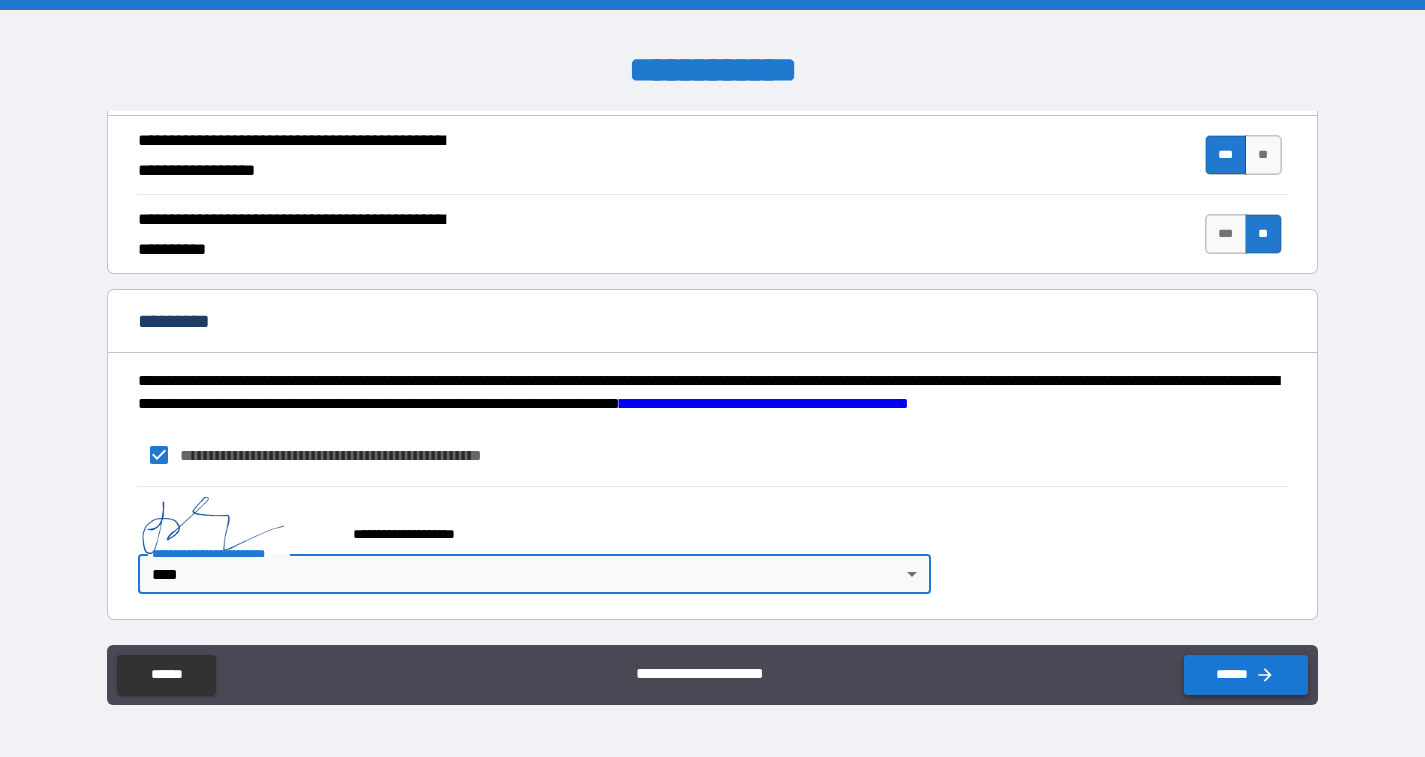 click on "******" at bounding box center [1246, 675] 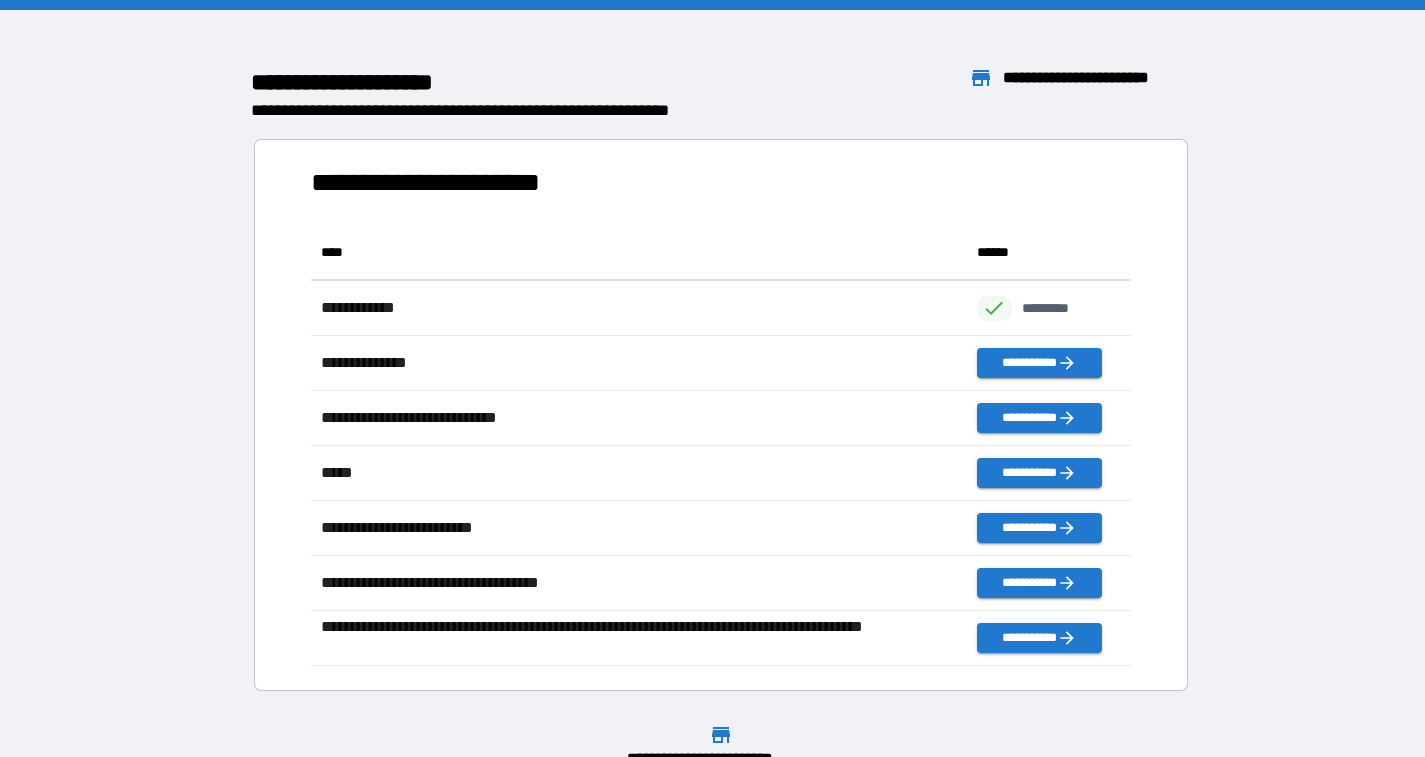 scroll, scrollTop: 441, scrollLeft: 820, axis: both 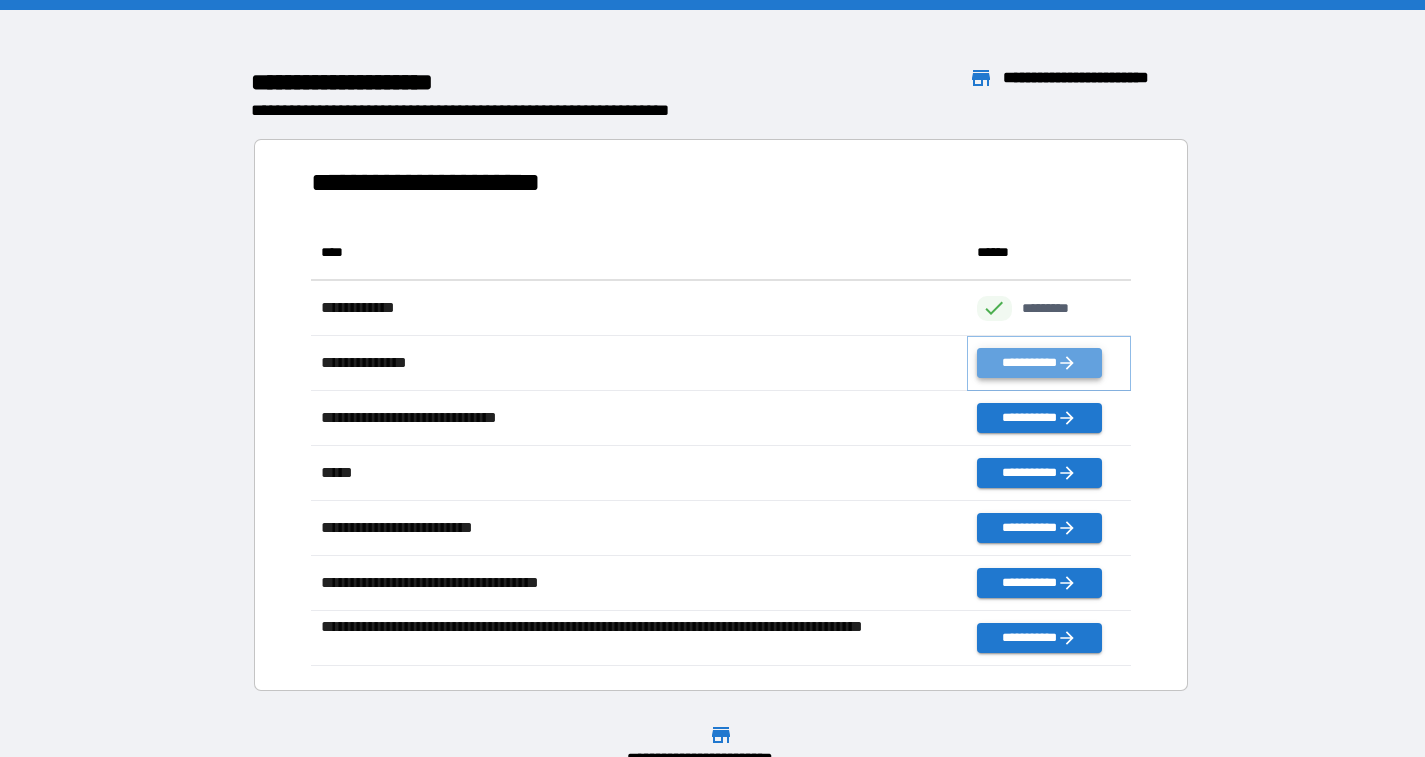 click on "**********" at bounding box center (1039, 363) 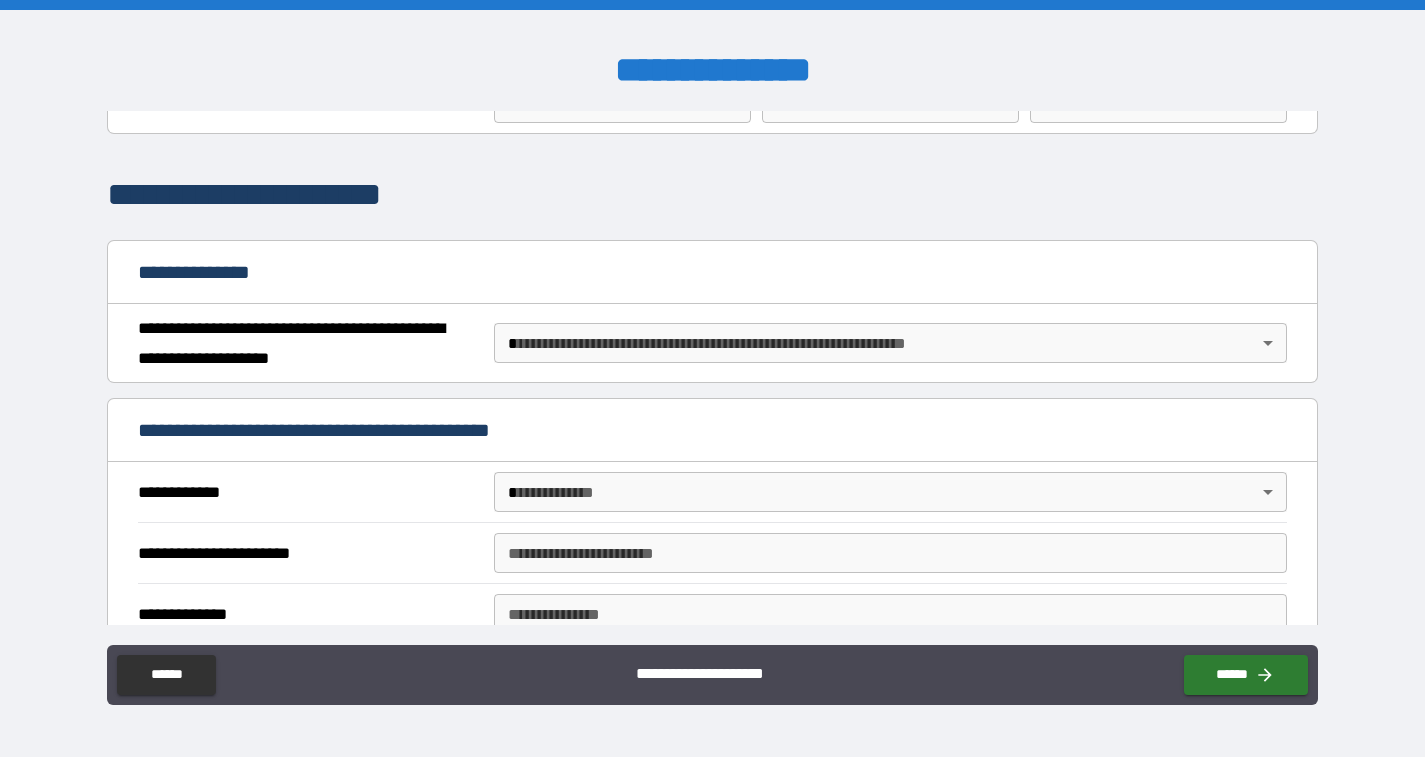 scroll, scrollTop: 184, scrollLeft: 0, axis: vertical 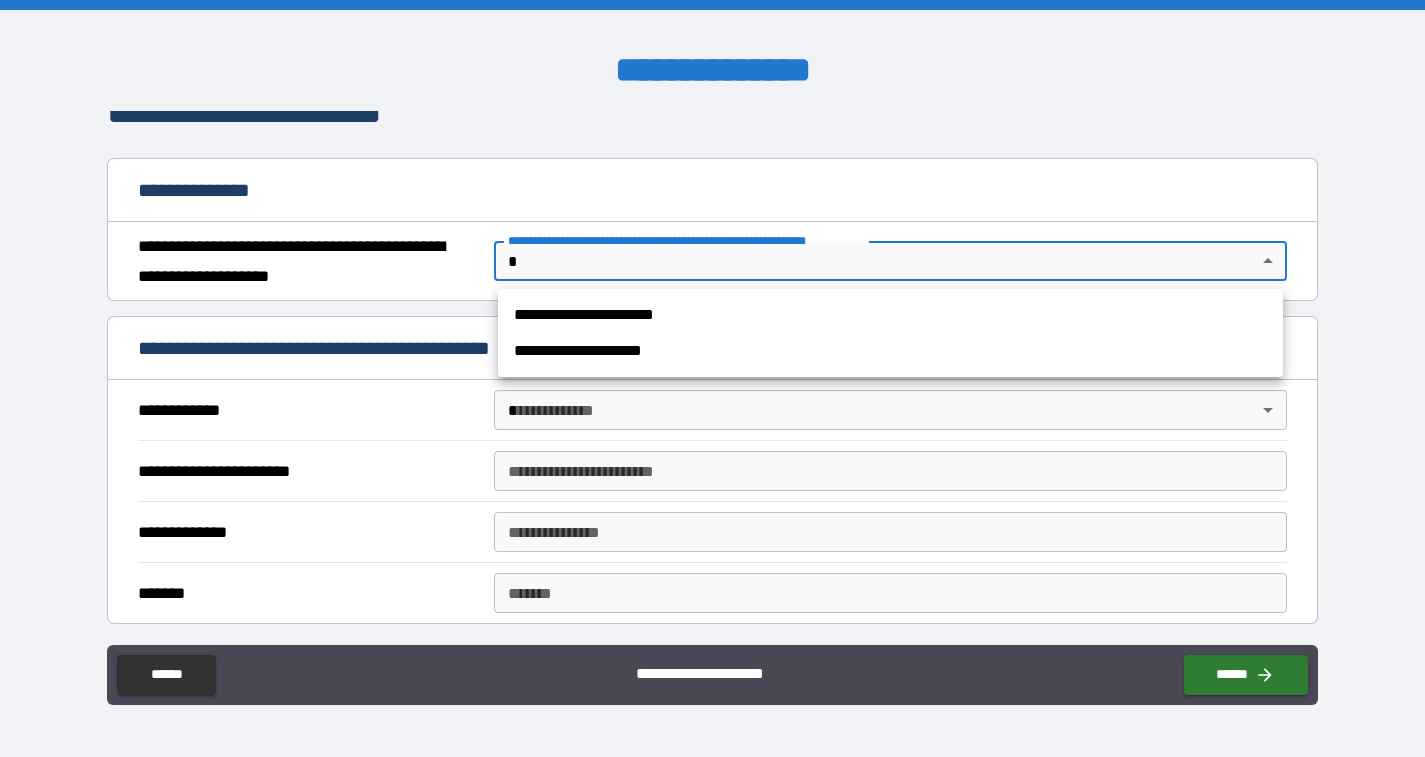 click on "**********" at bounding box center [712, 378] 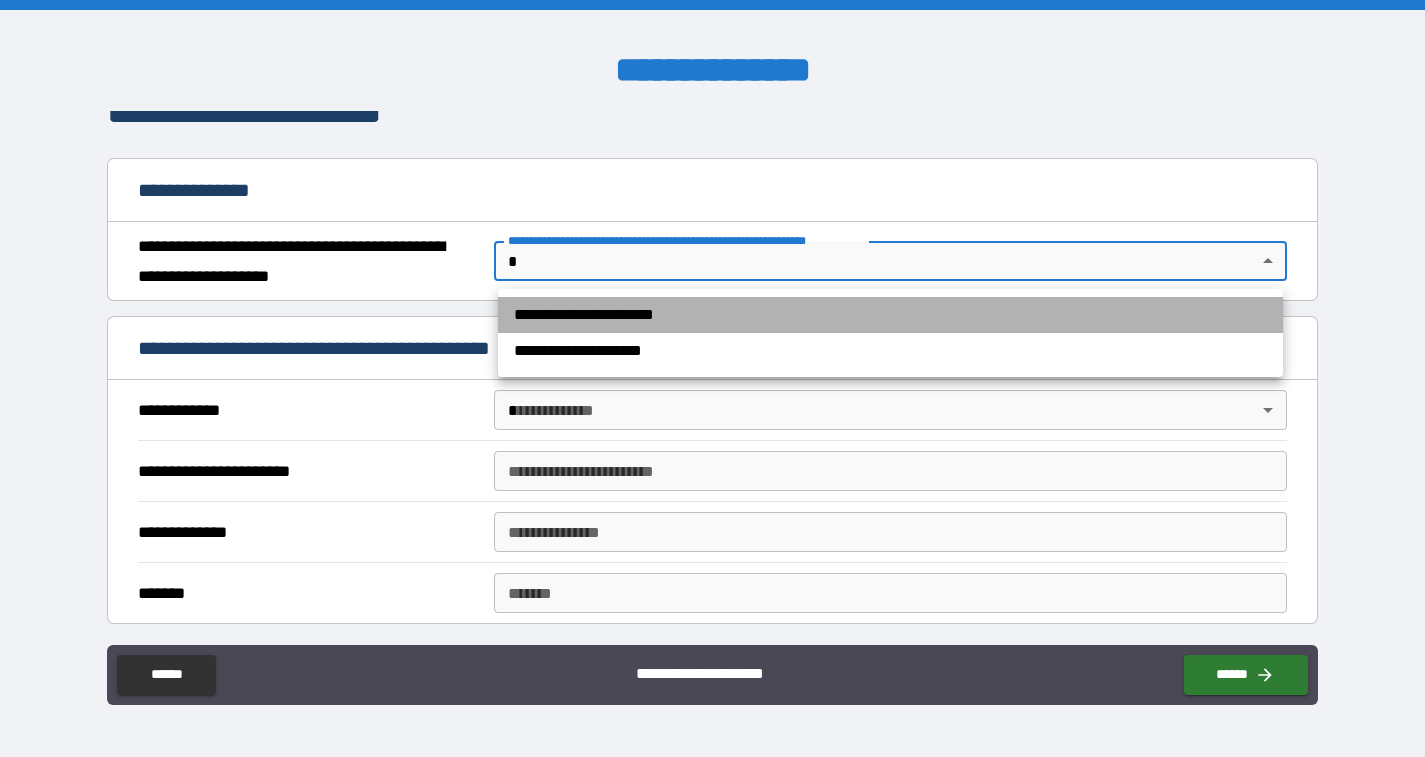 click on "**********" at bounding box center [890, 315] 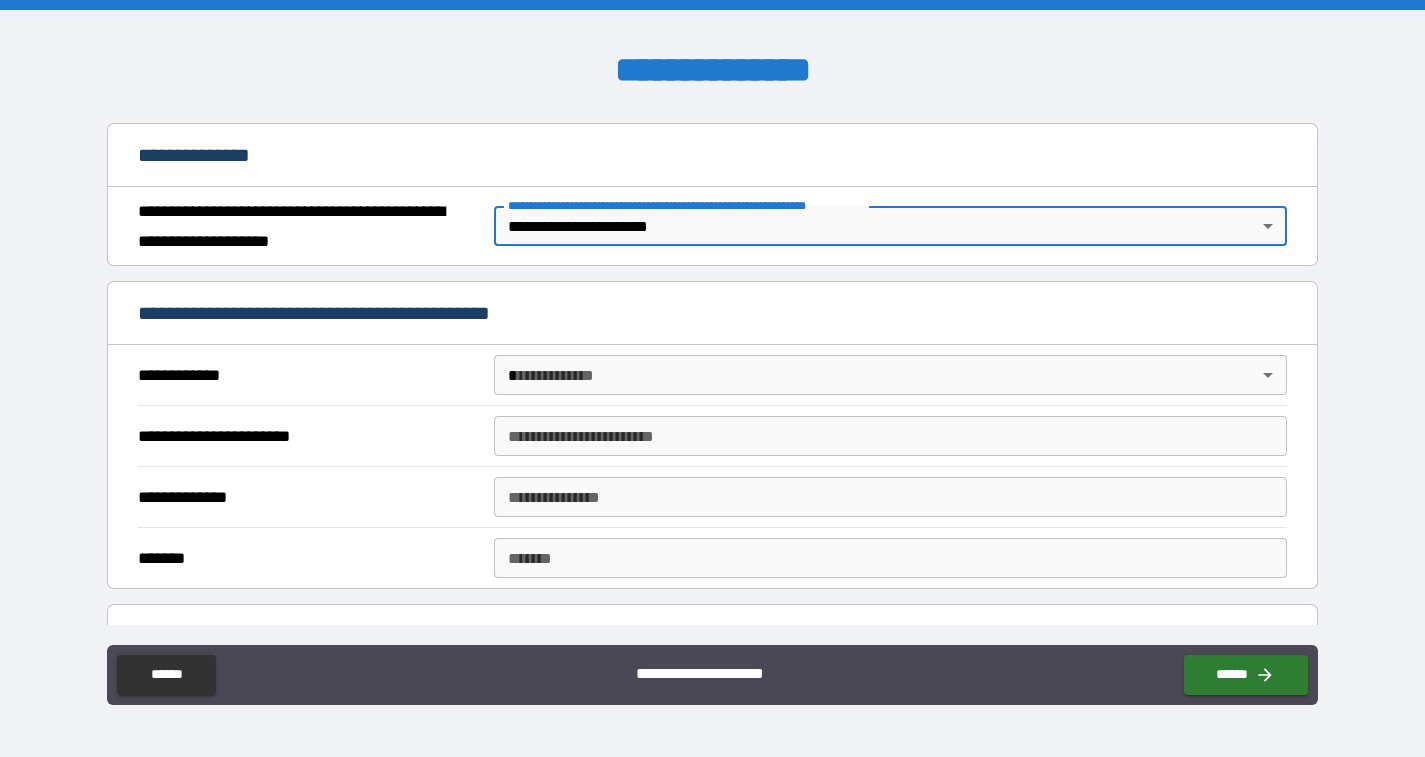scroll, scrollTop: 223, scrollLeft: 0, axis: vertical 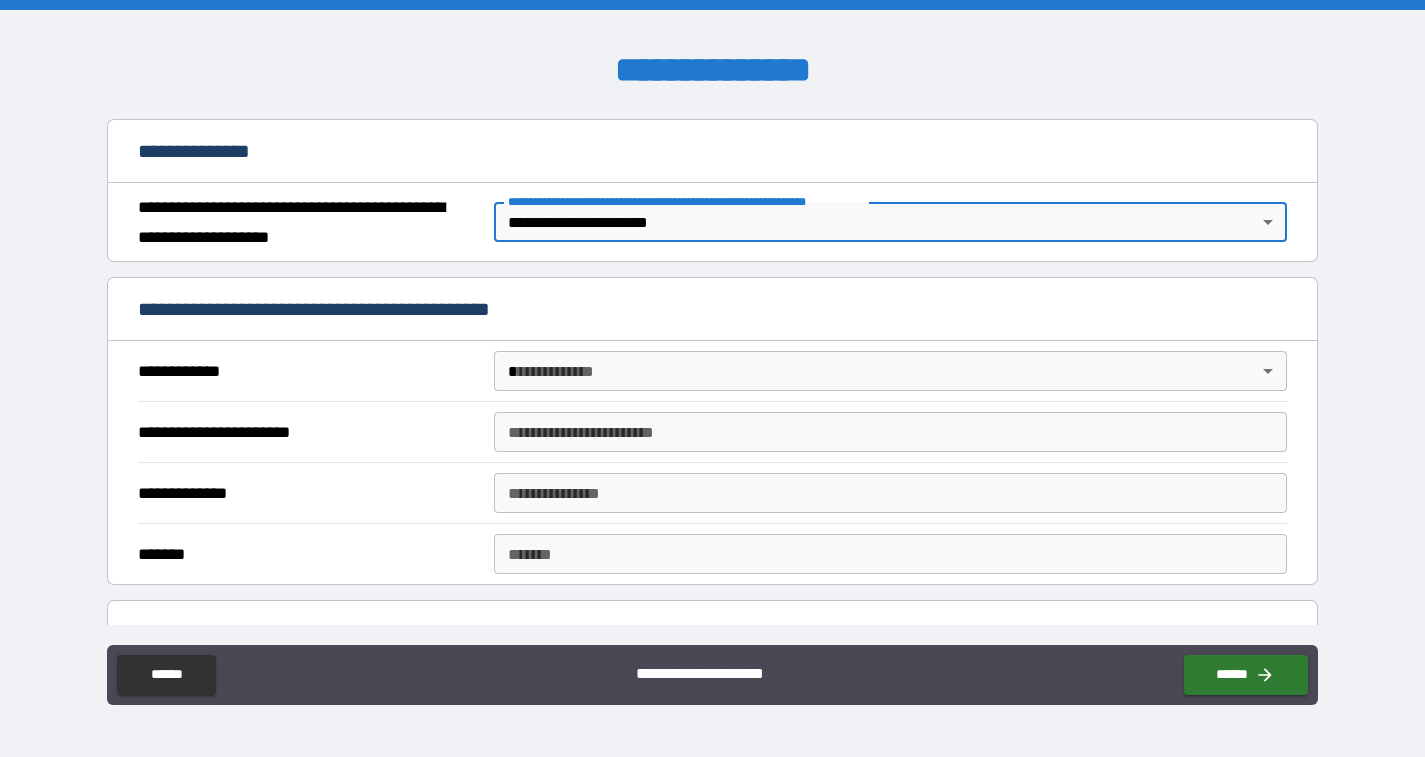 click on "**********" at bounding box center (712, 378) 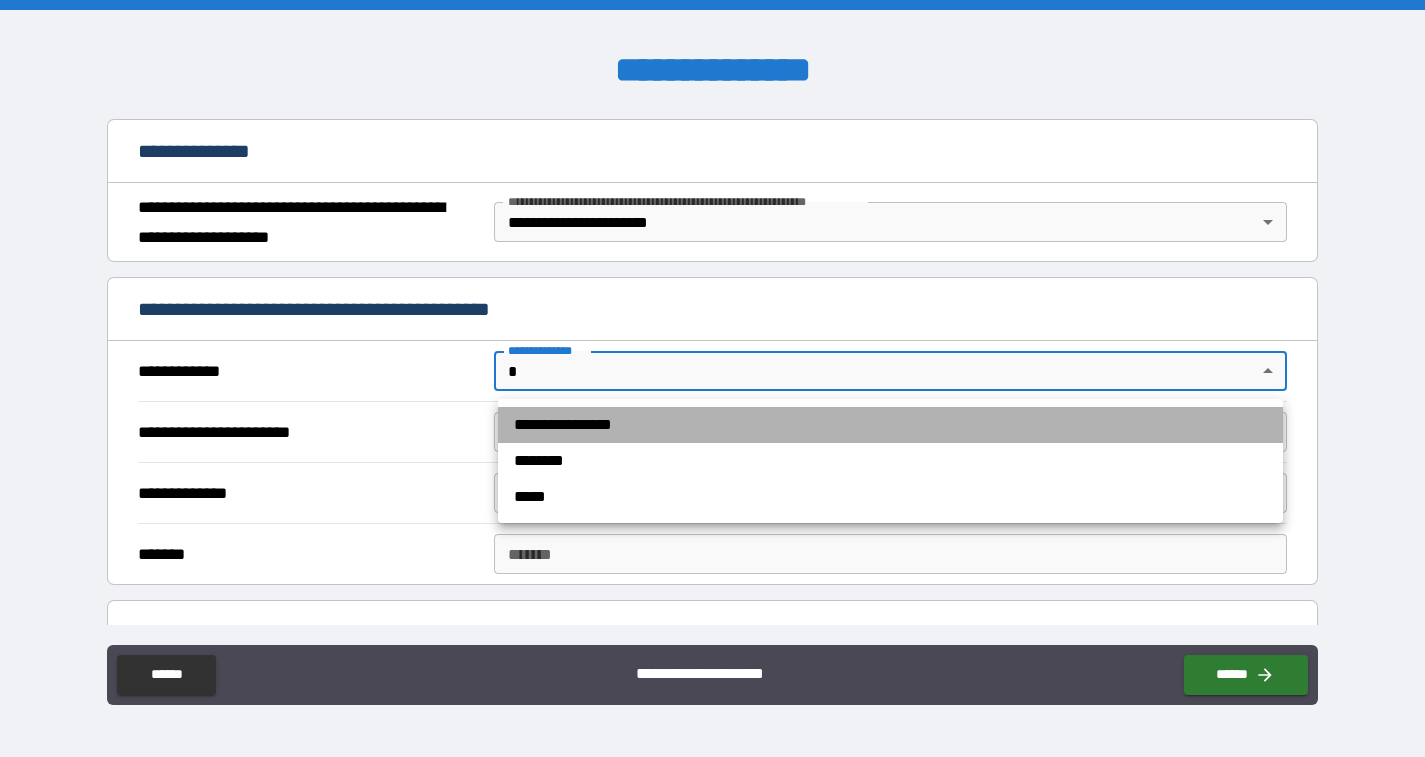 click on "**********" at bounding box center [890, 425] 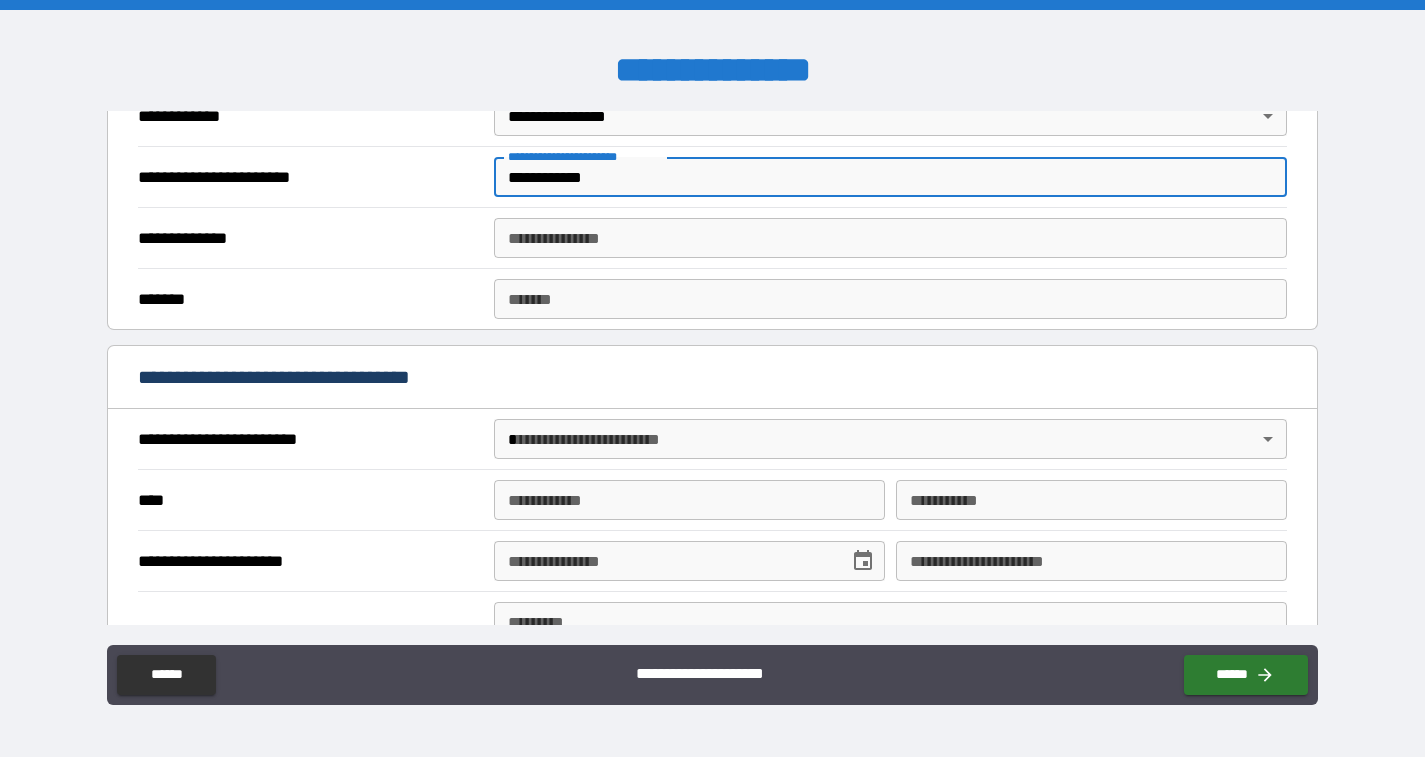 scroll, scrollTop: 418, scrollLeft: 0, axis: vertical 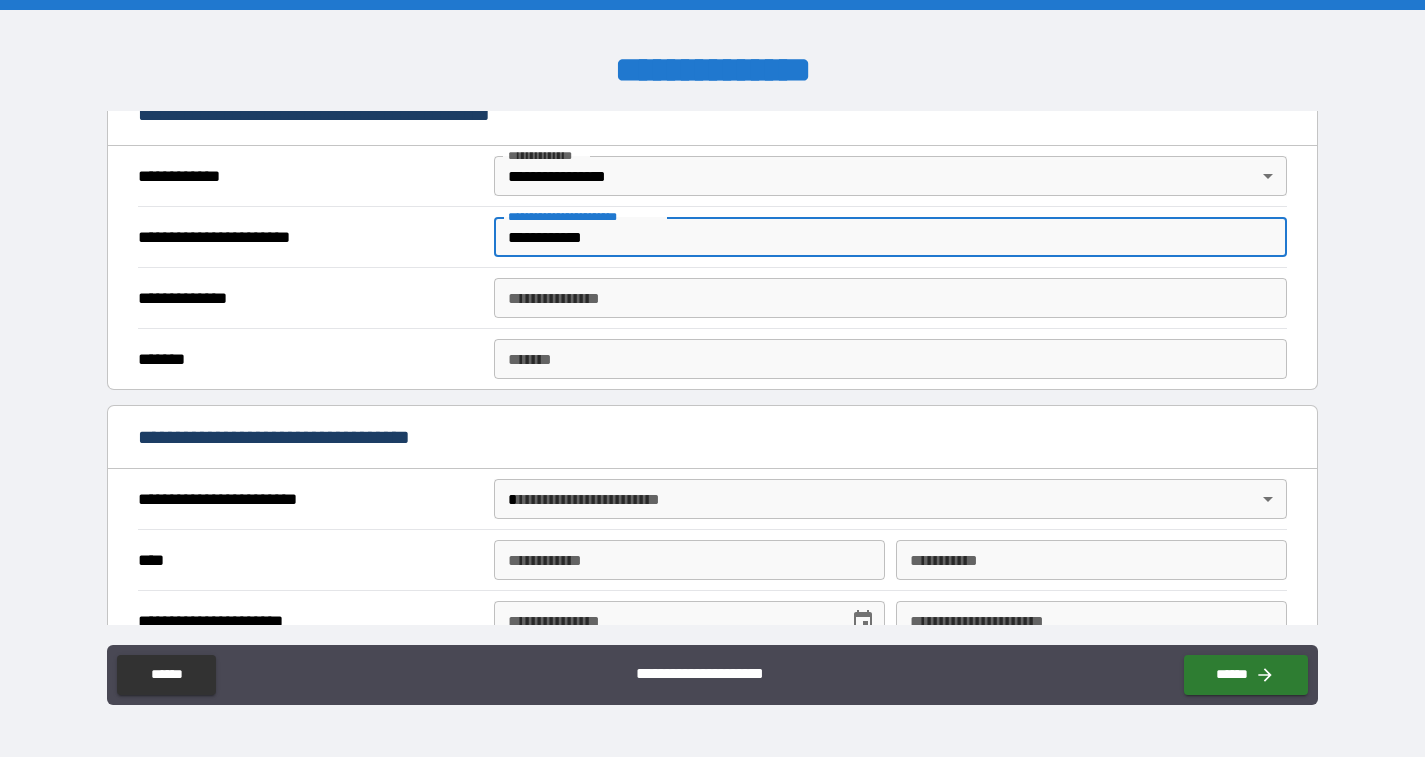 type on "**********" 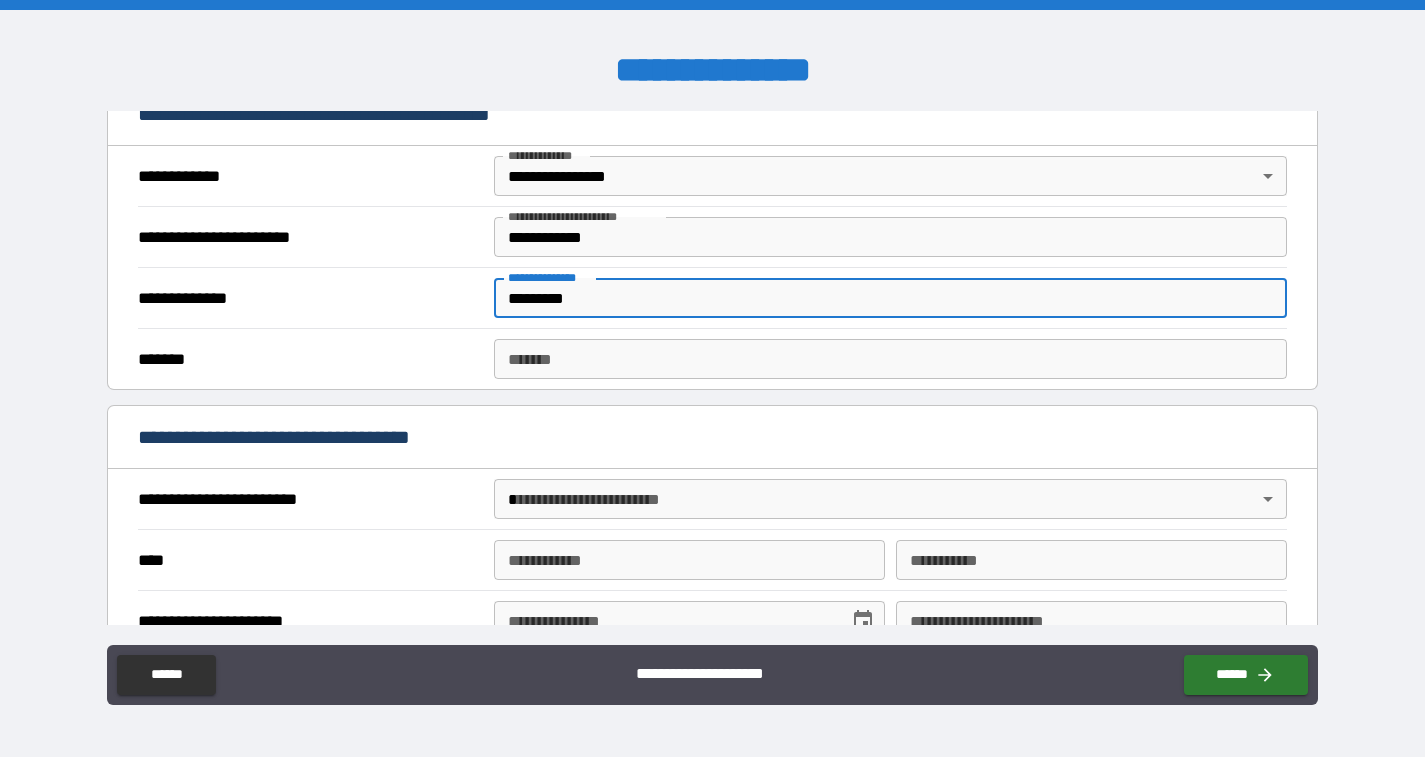 type on "*********" 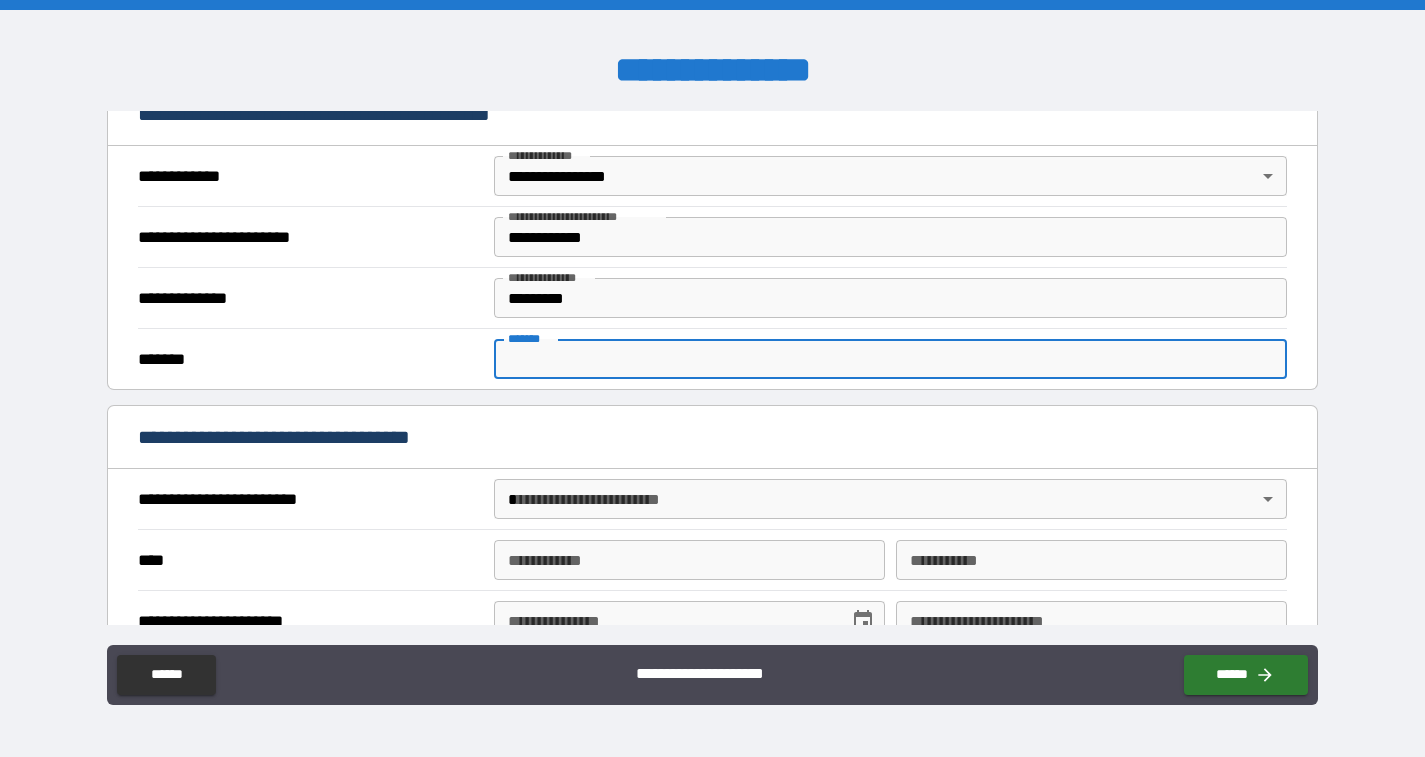 click on "*******" at bounding box center (890, 359) 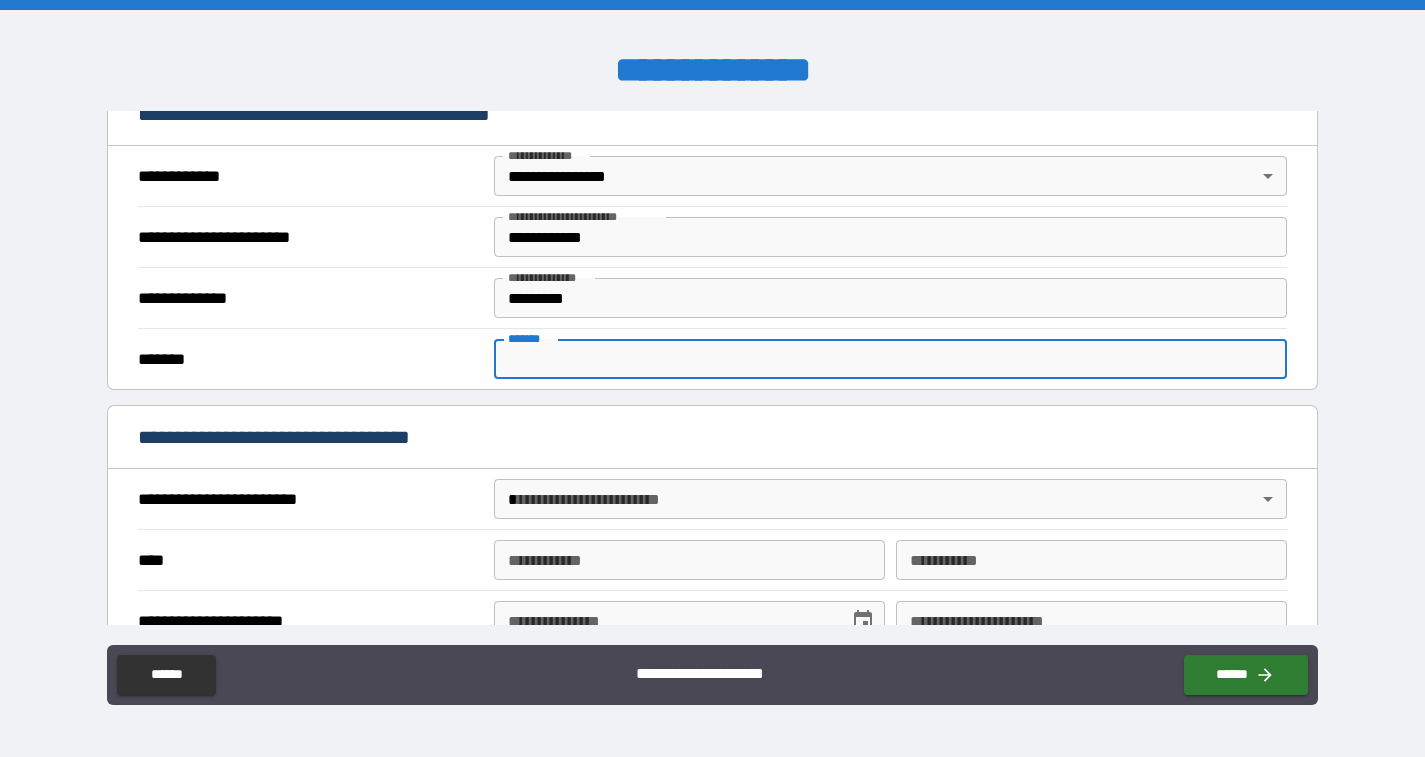 click on "*******" at bounding box center [310, 359] 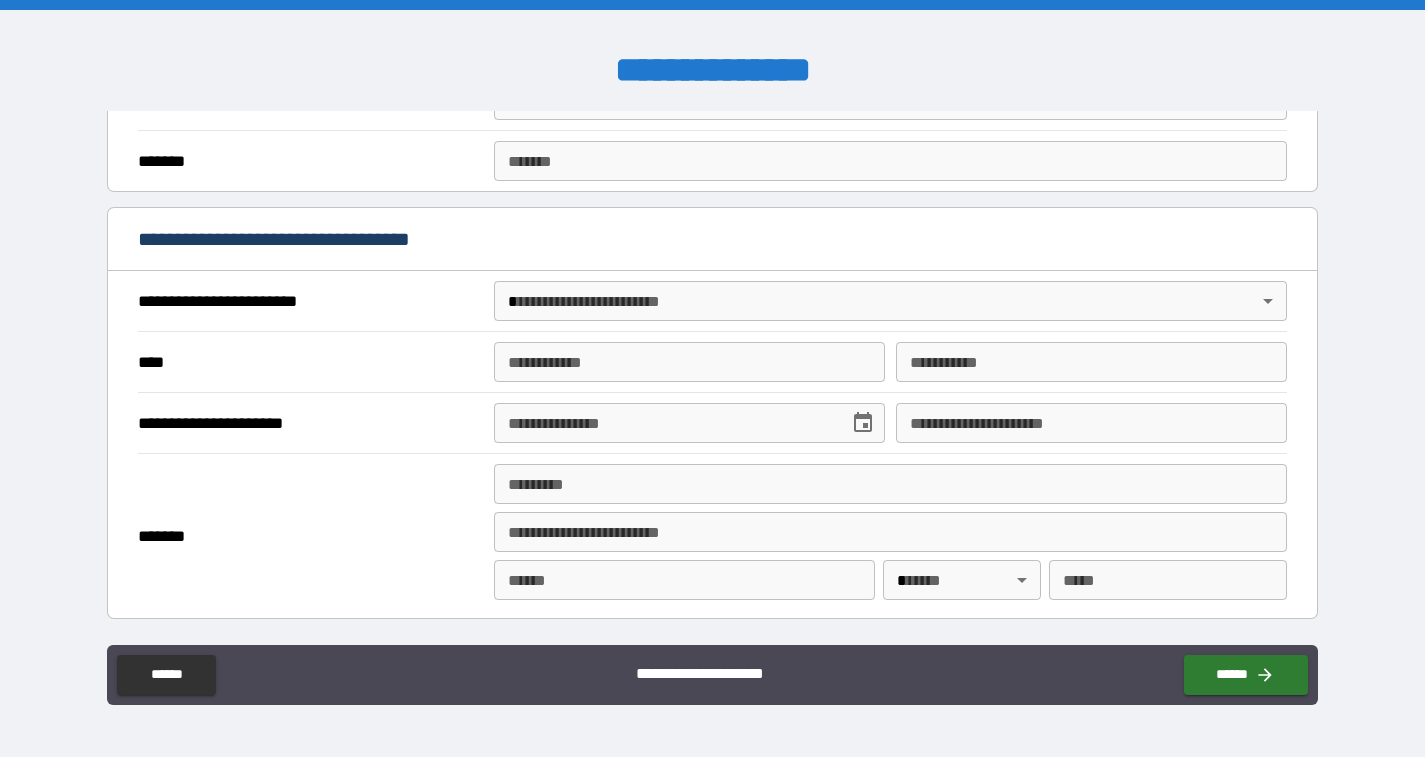 scroll, scrollTop: 619, scrollLeft: 0, axis: vertical 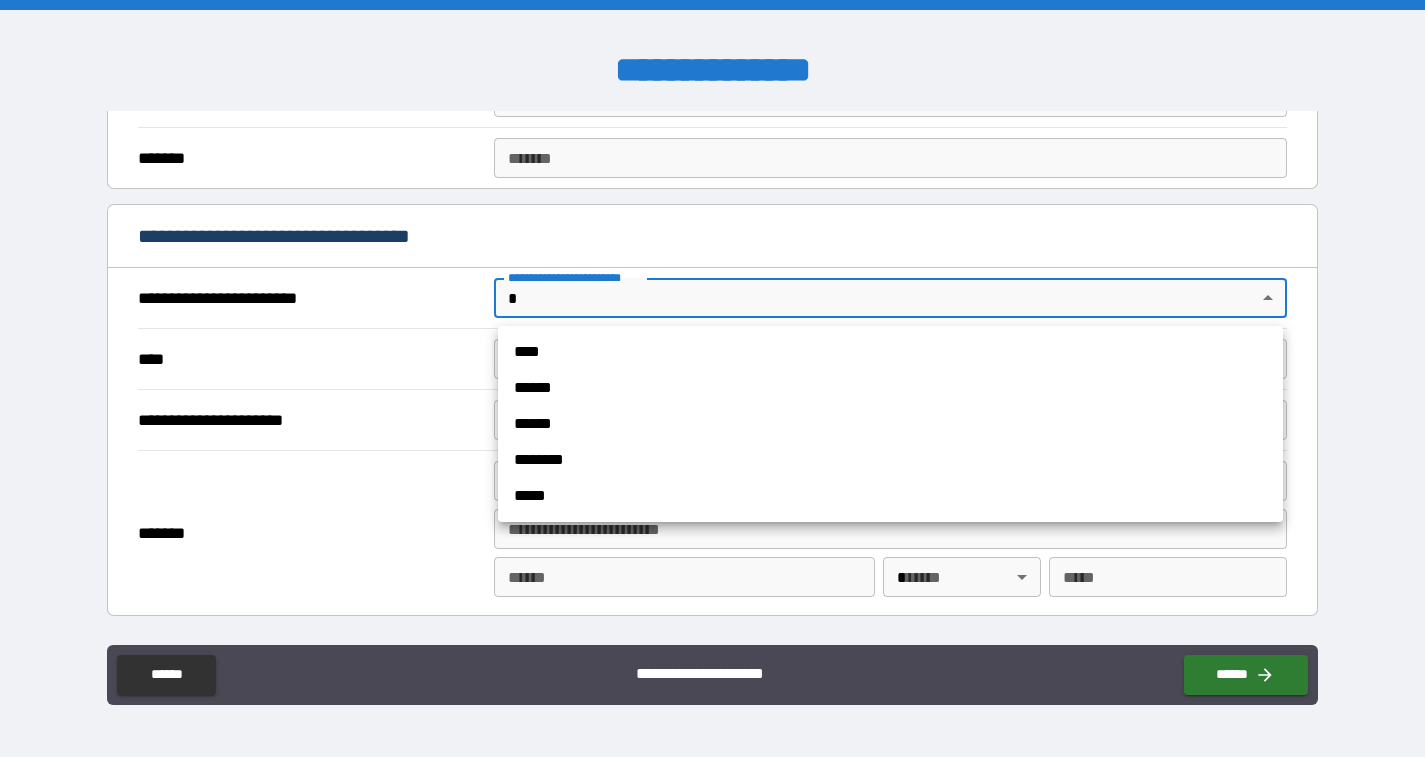 click on "**********" at bounding box center [712, 378] 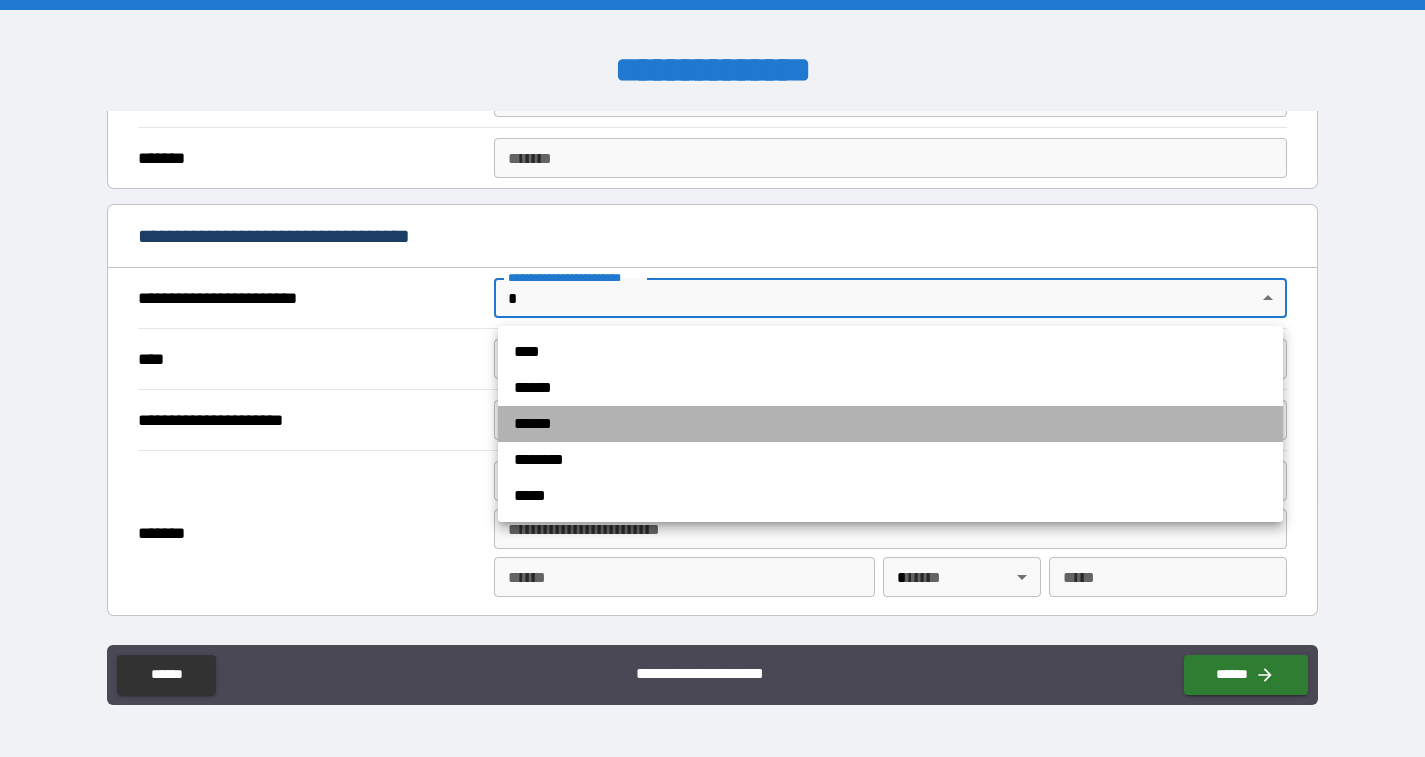 click on "******" at bounding box center (890, 424) 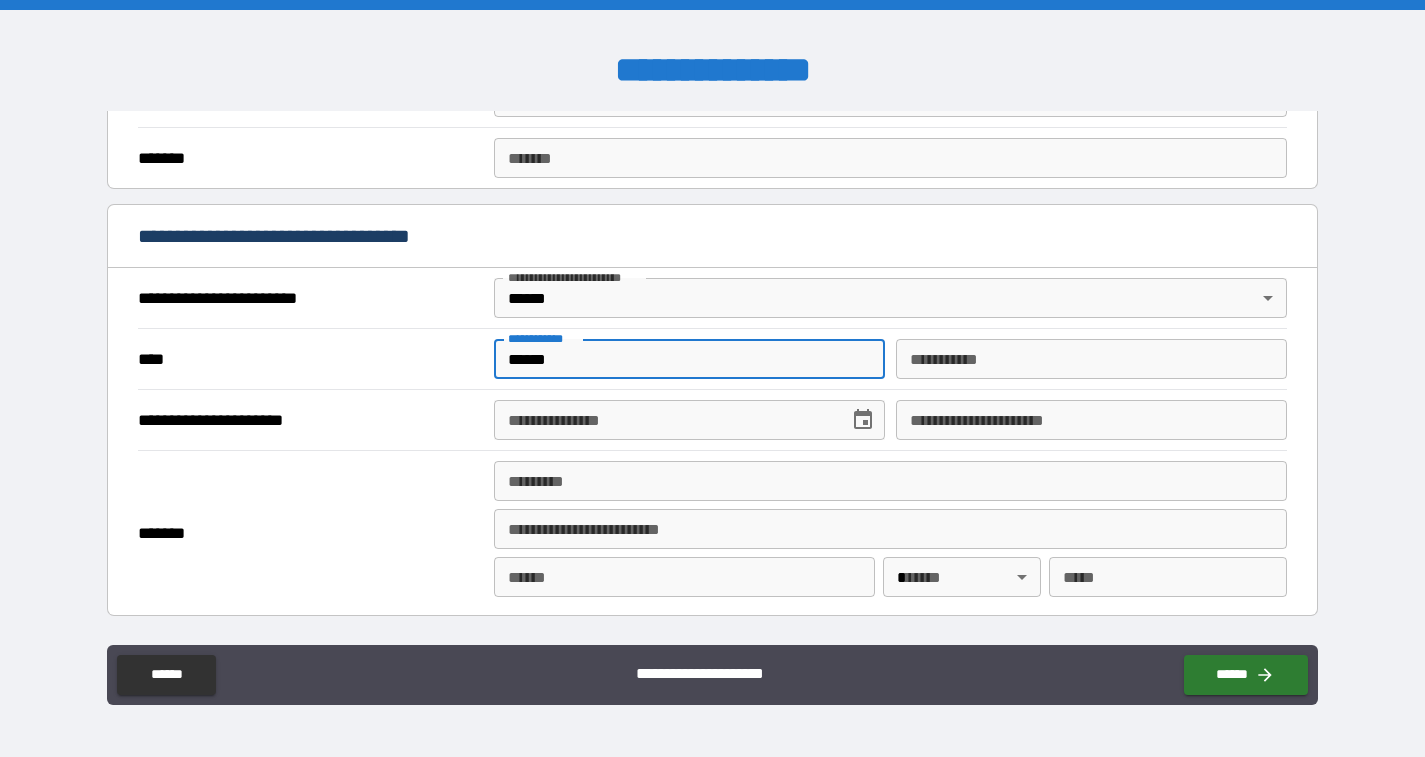 type on "*****" 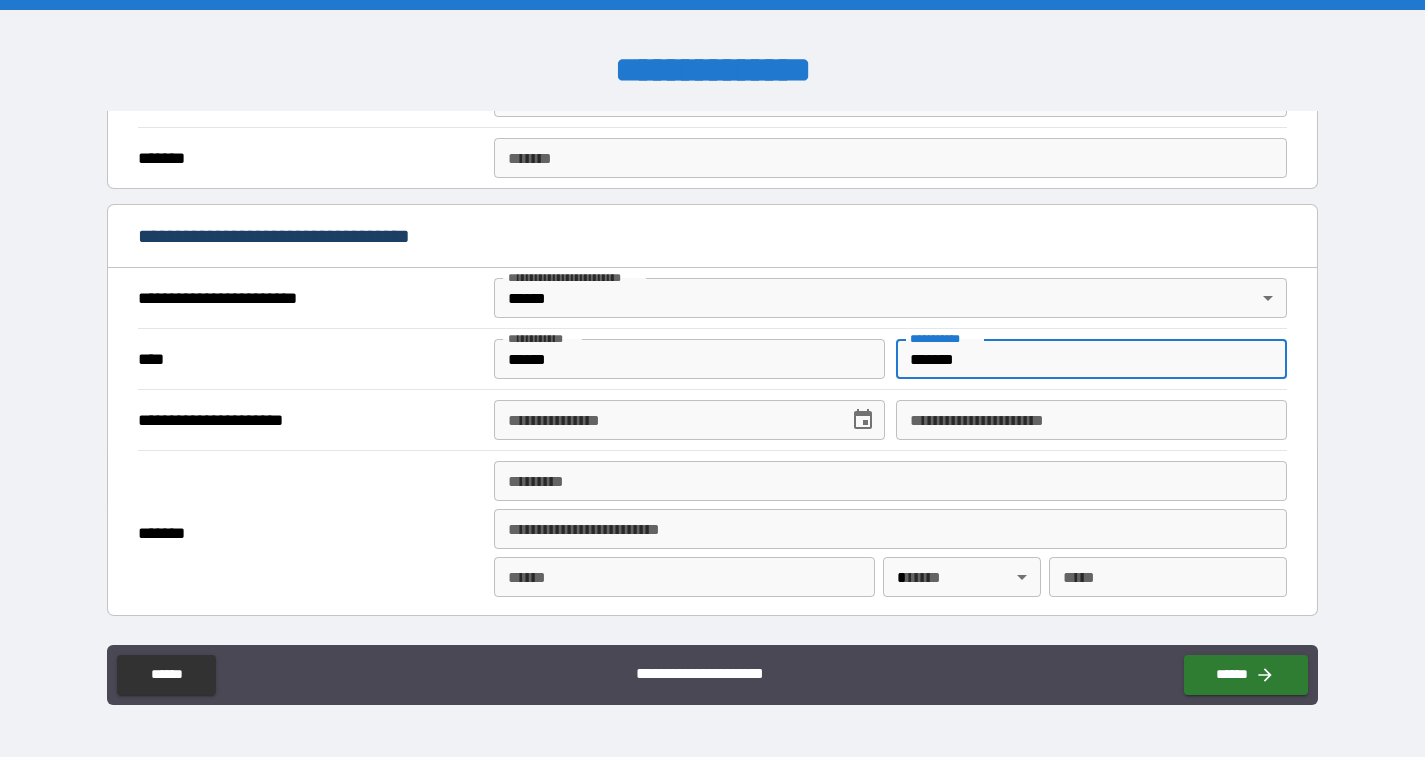 type on "*******" 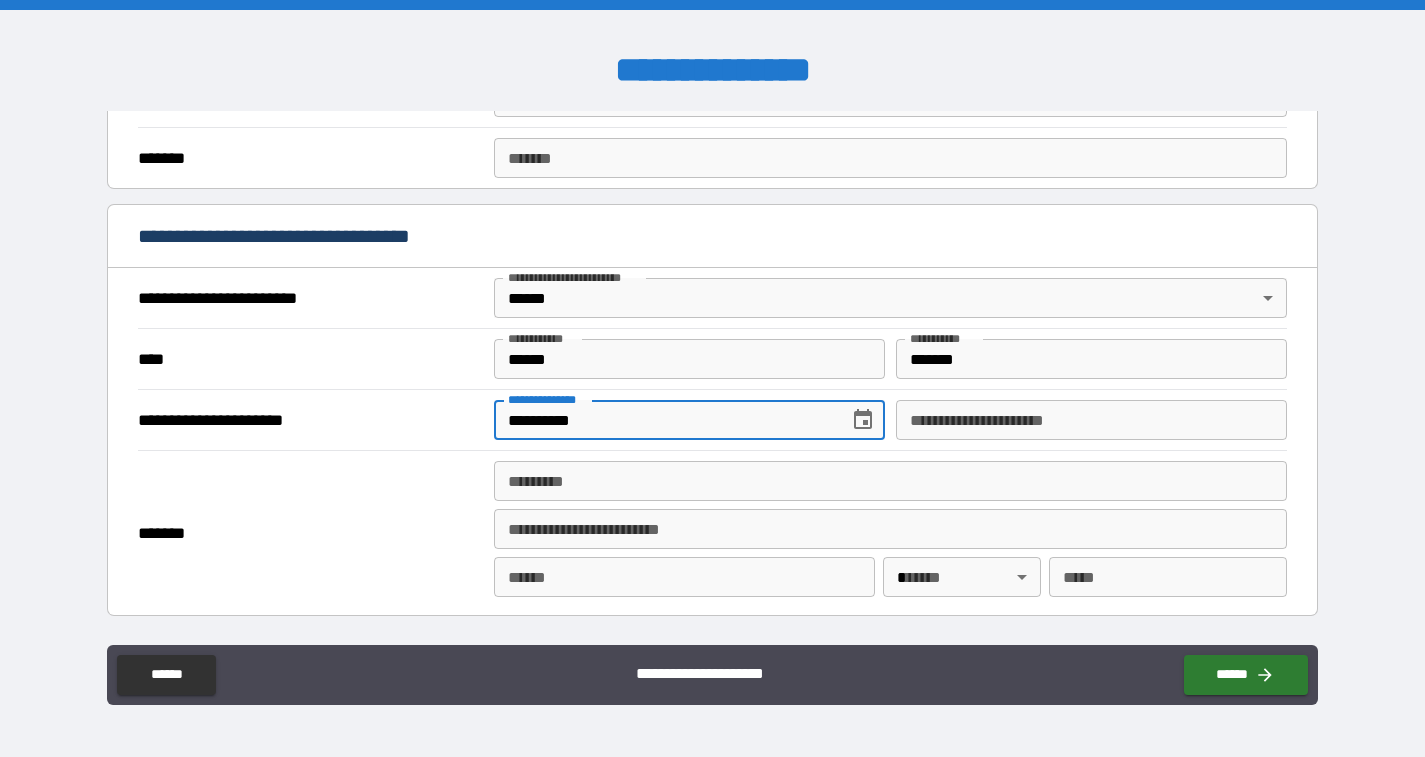 type on "**********" 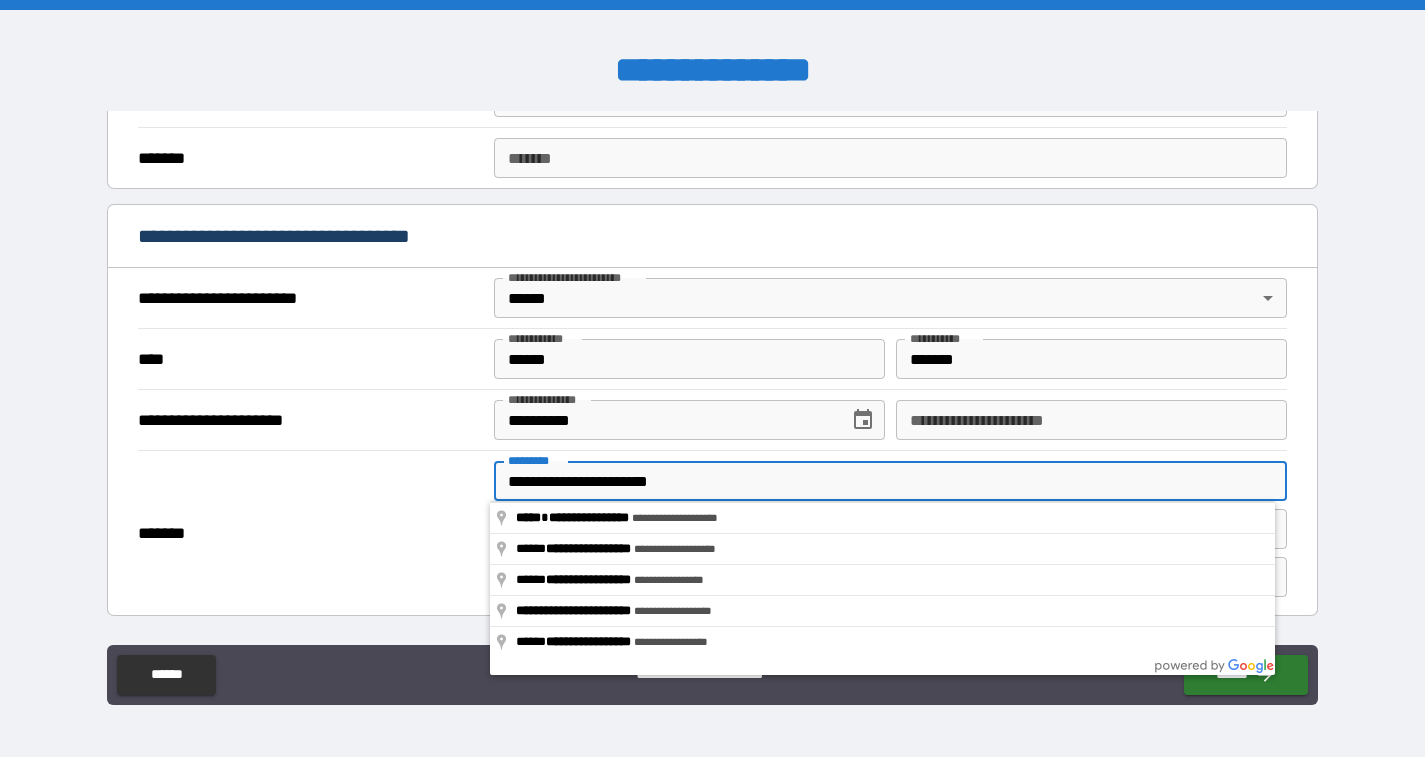 type on "**********" 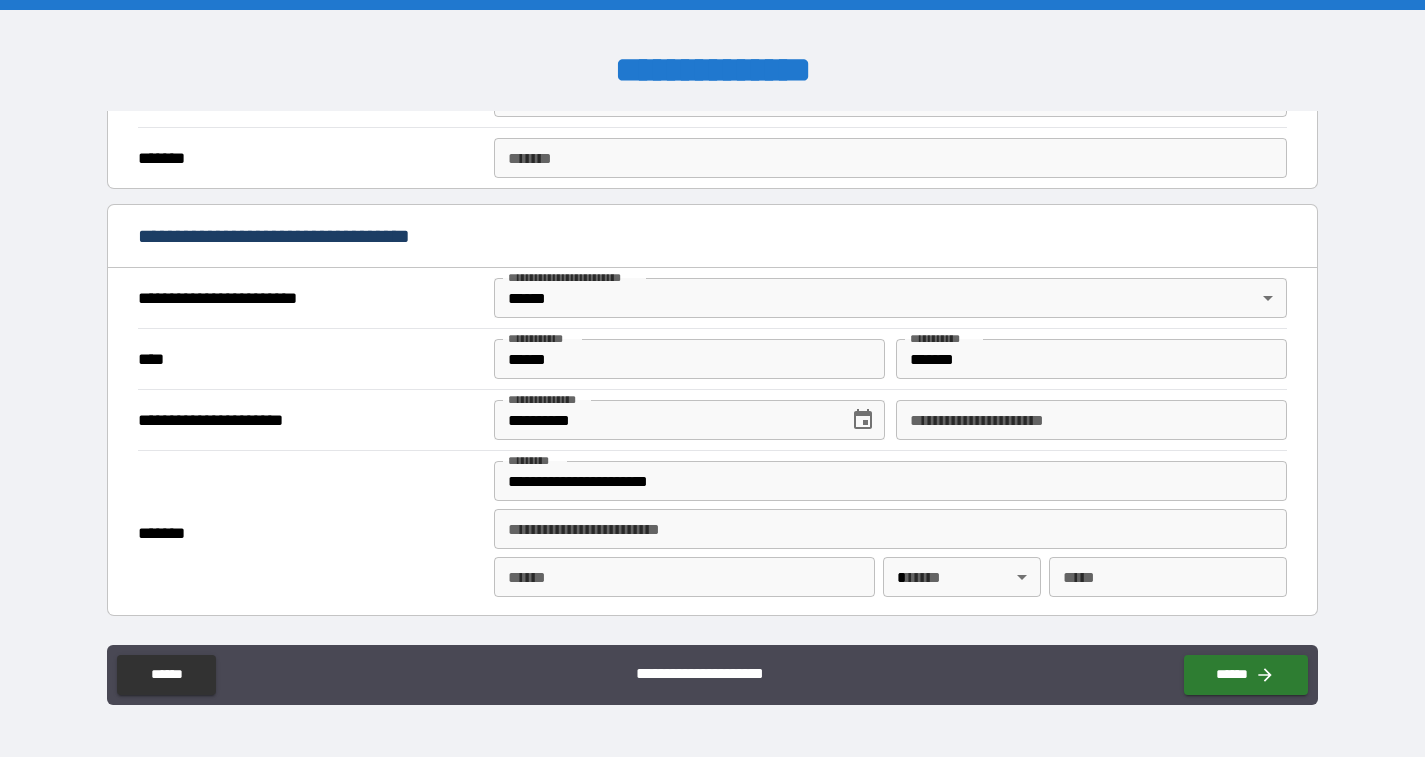 click on "*******" at bounding box center [310, 533] 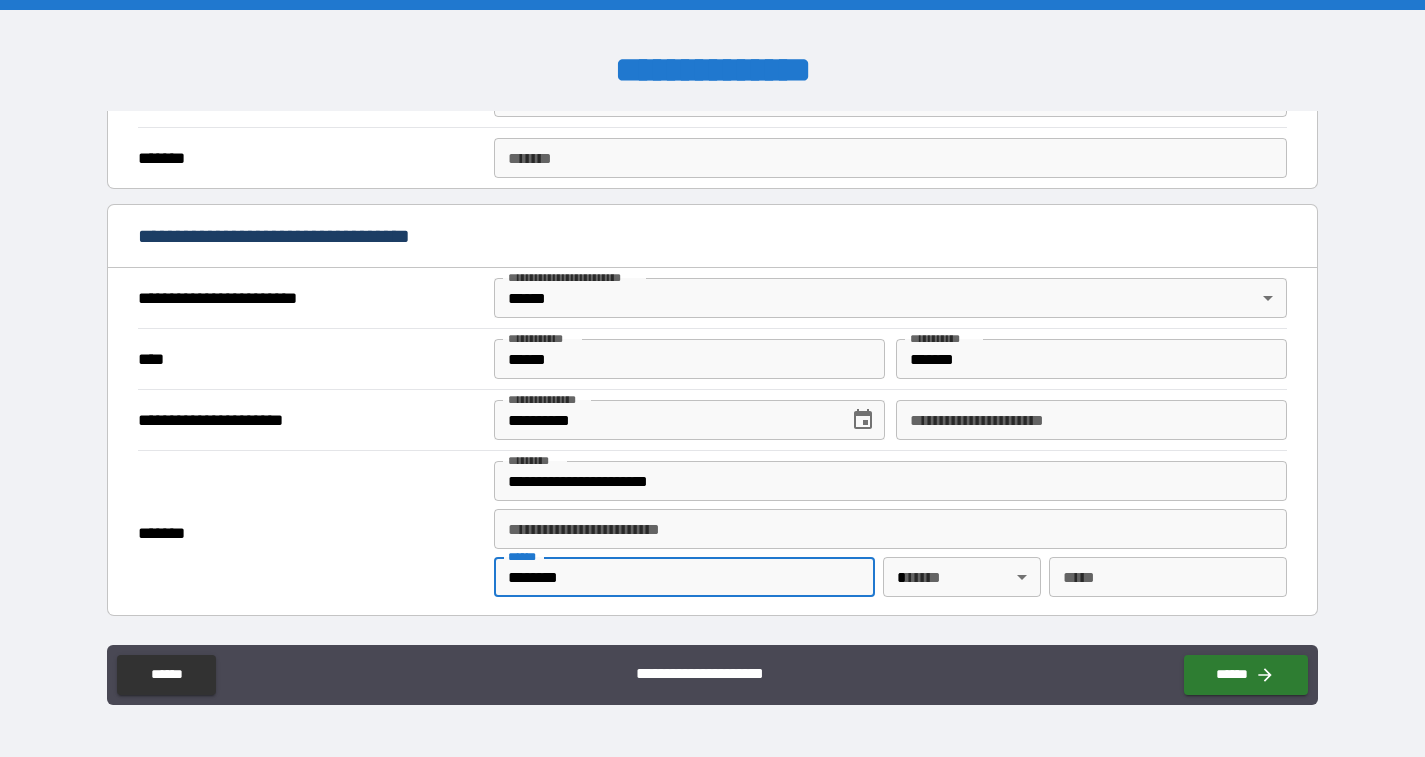 type on "********" 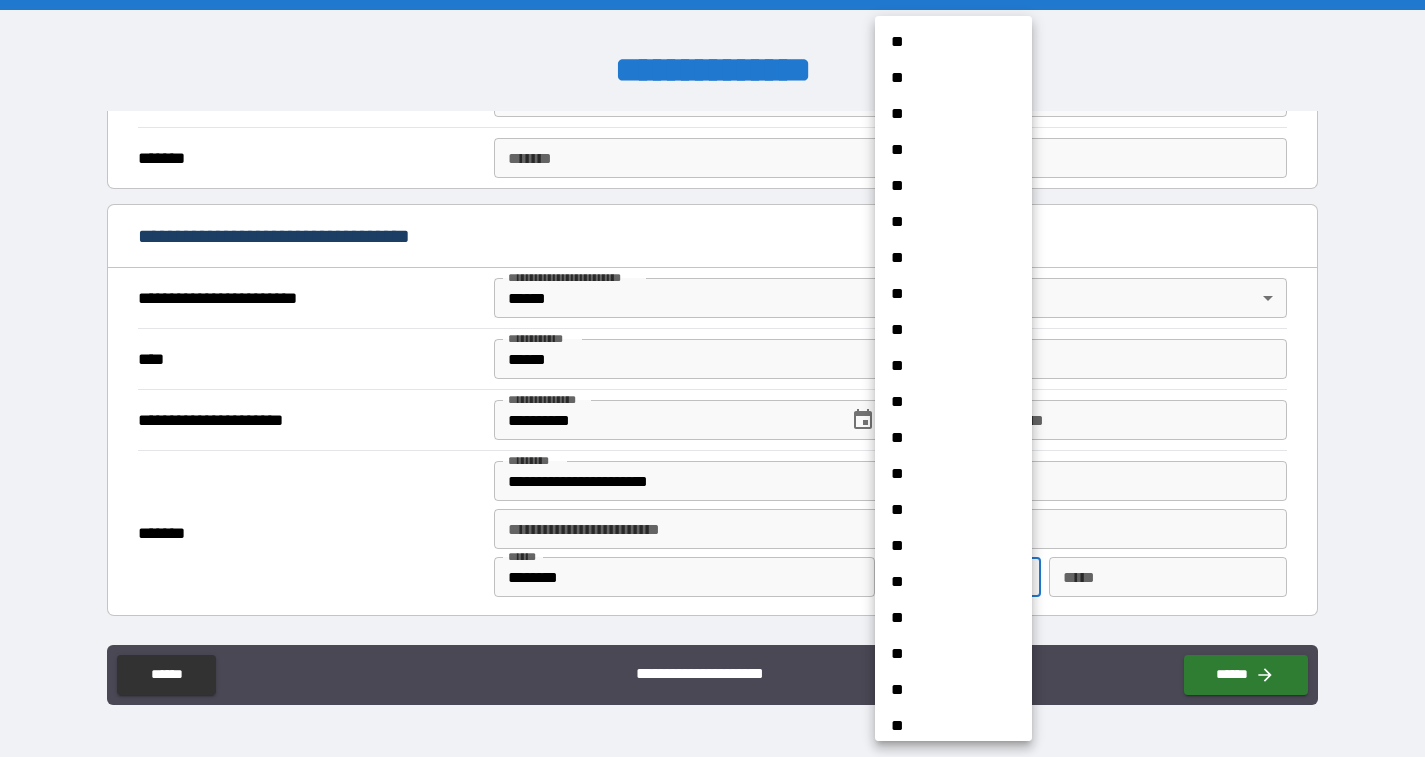 type 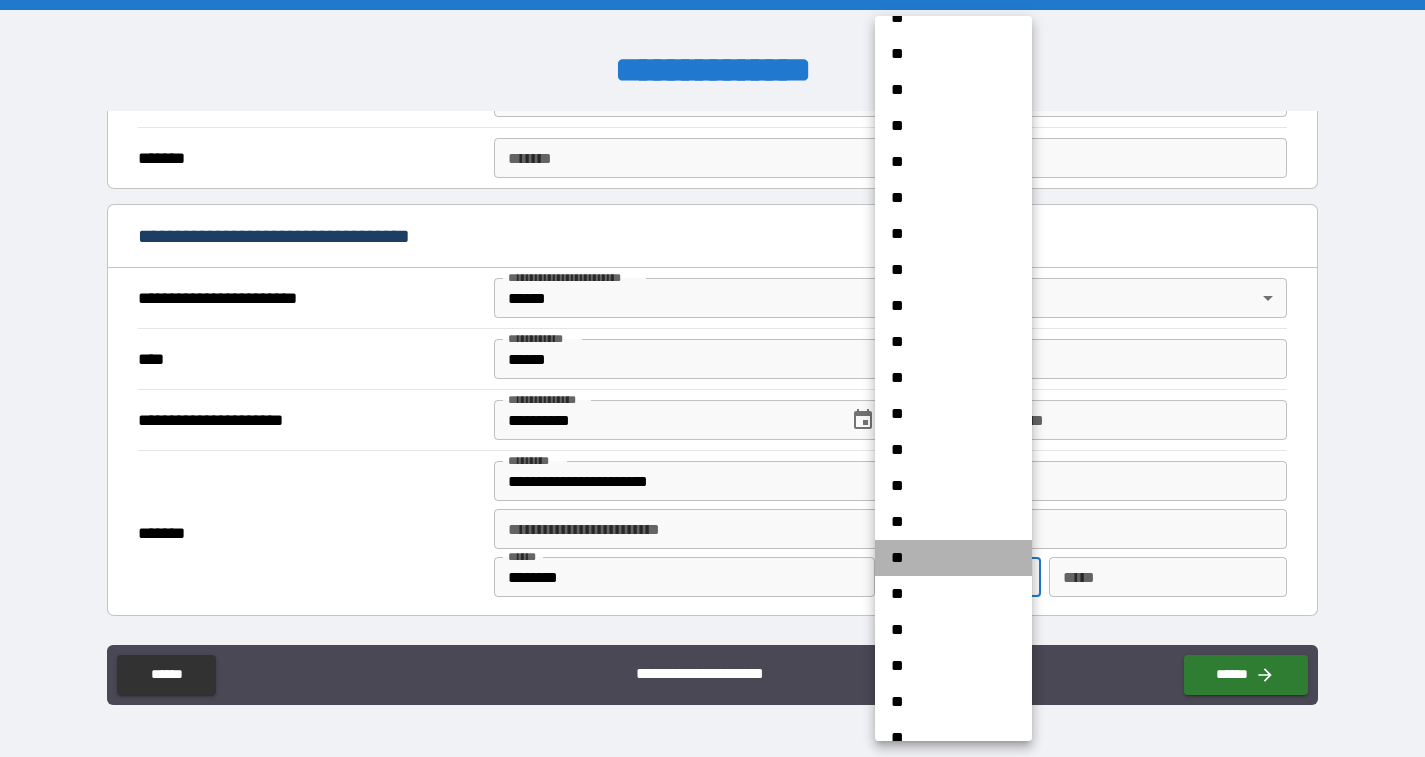 click on "**" at bounding box center [953, 558] 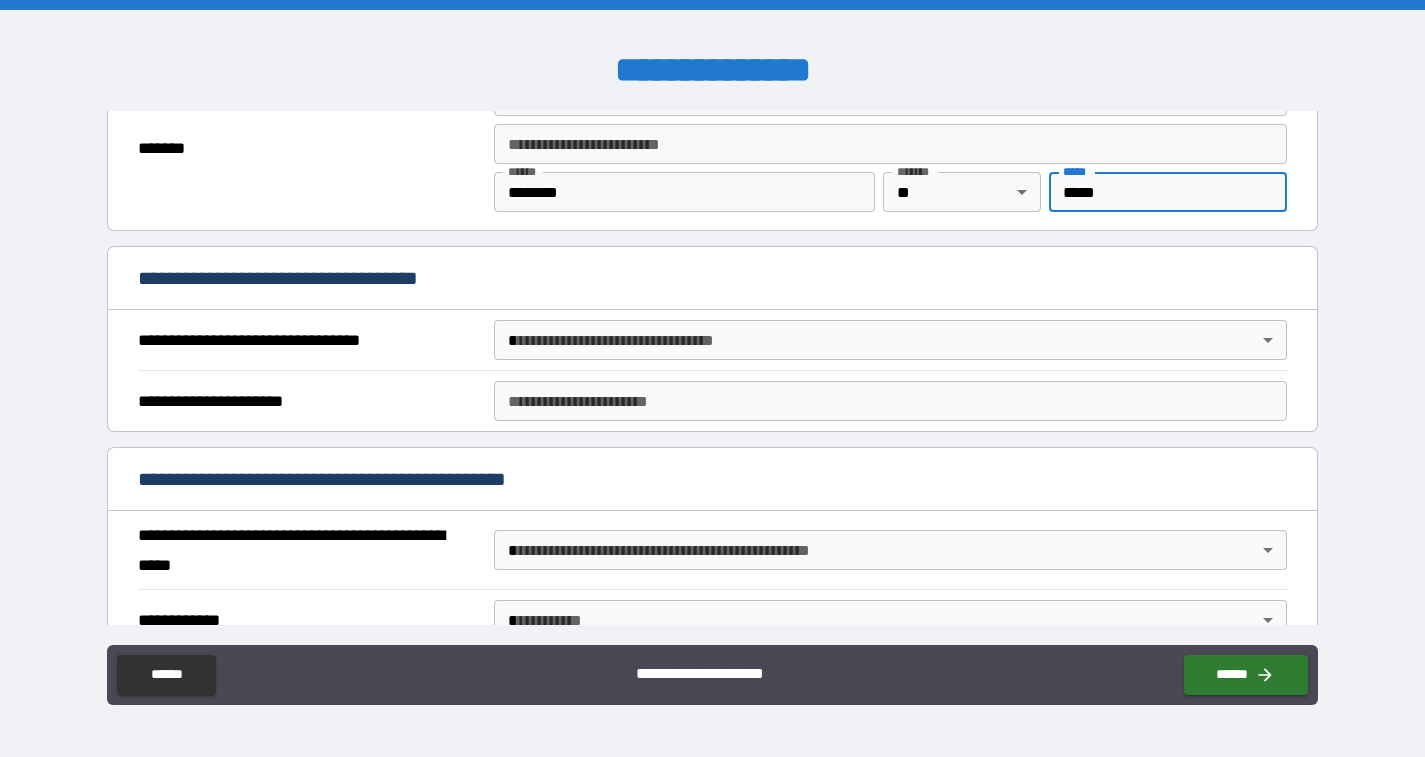 scroll, scrollTop: 1020, scrollLeft: 0, axis: vertical 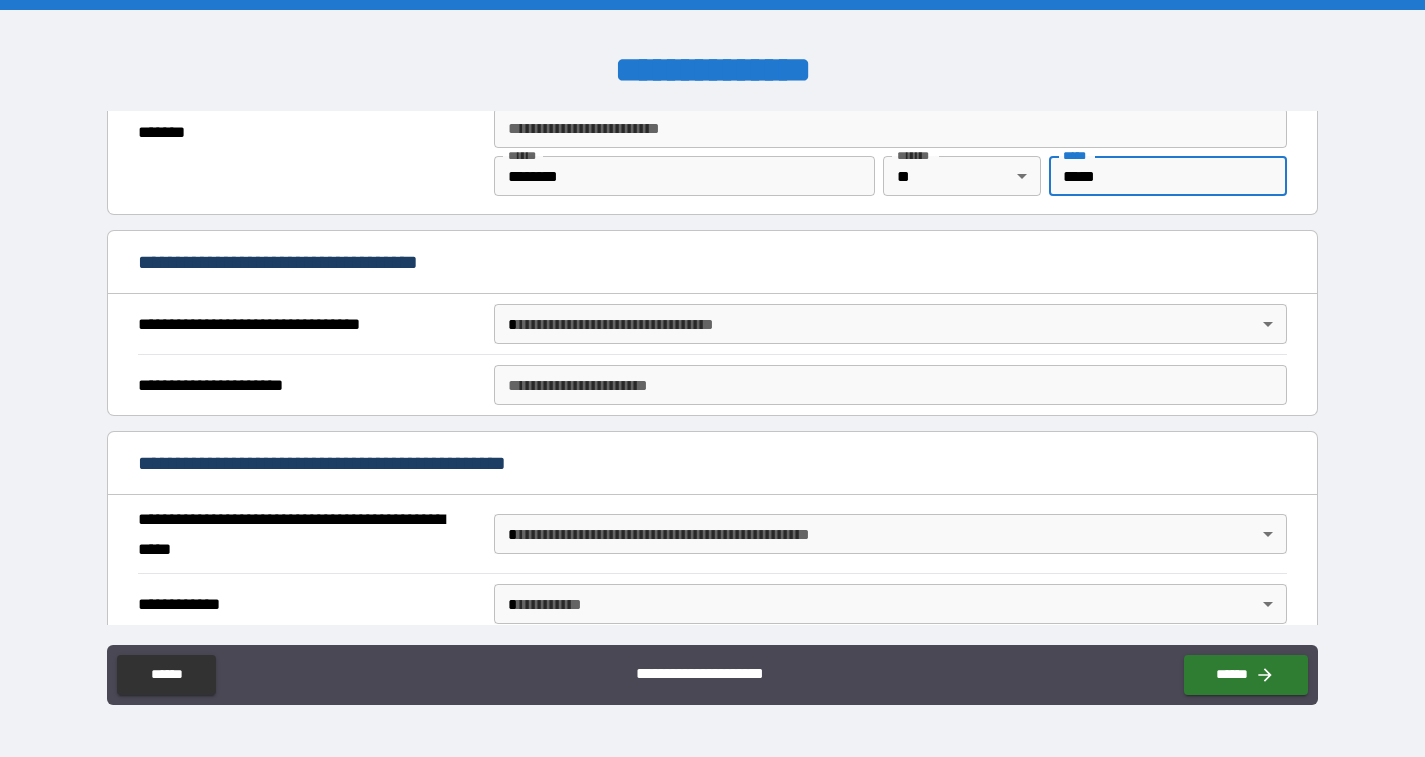 type on "*****" 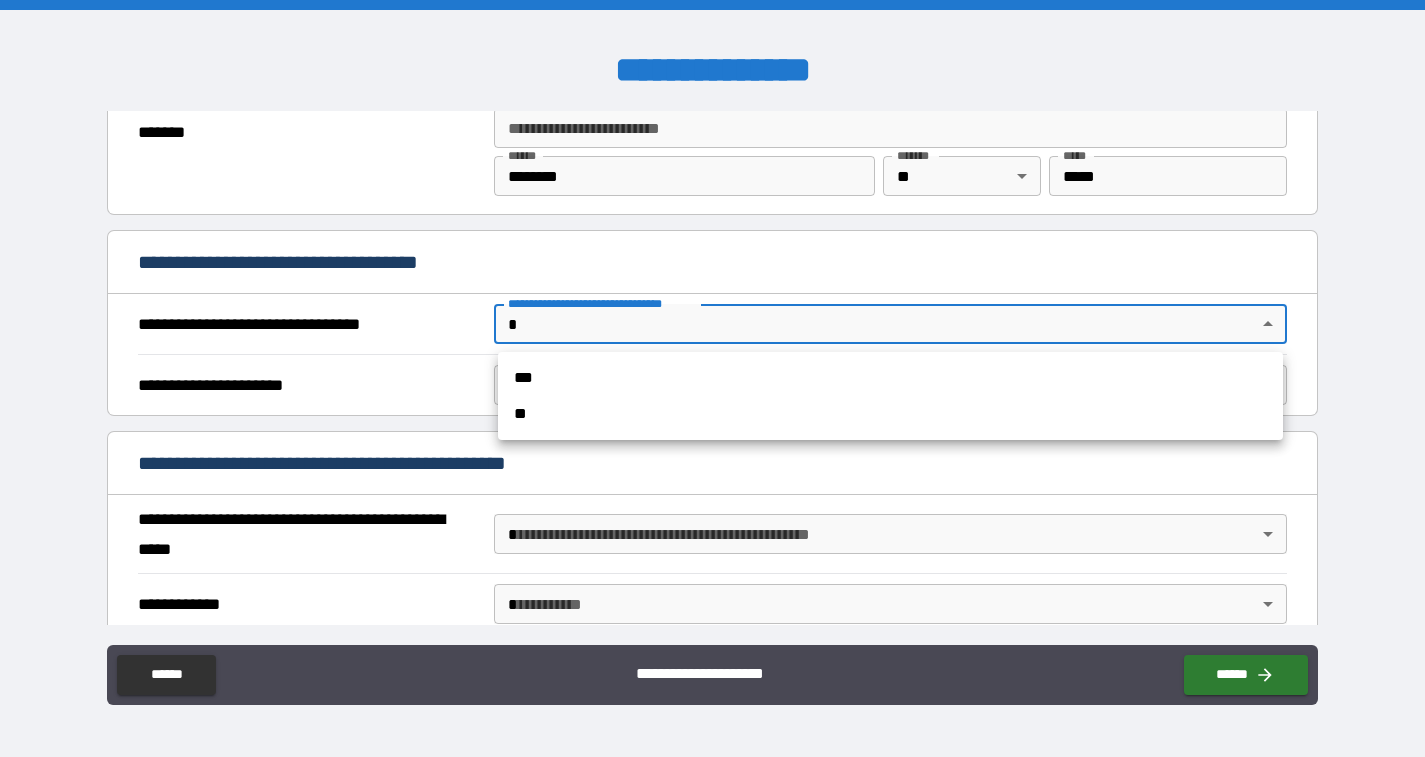 click on "**********" at bounding box center [712, 378] 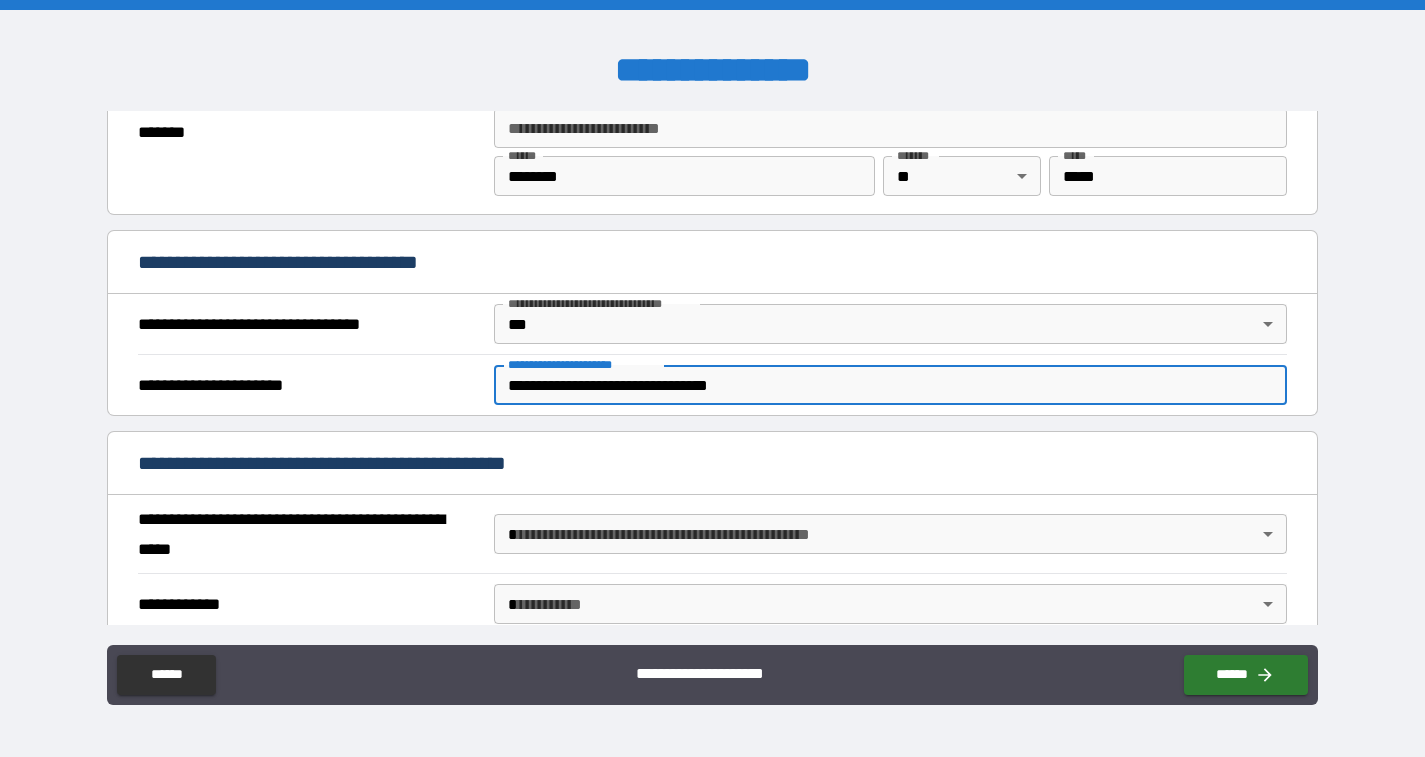 type on "**********" 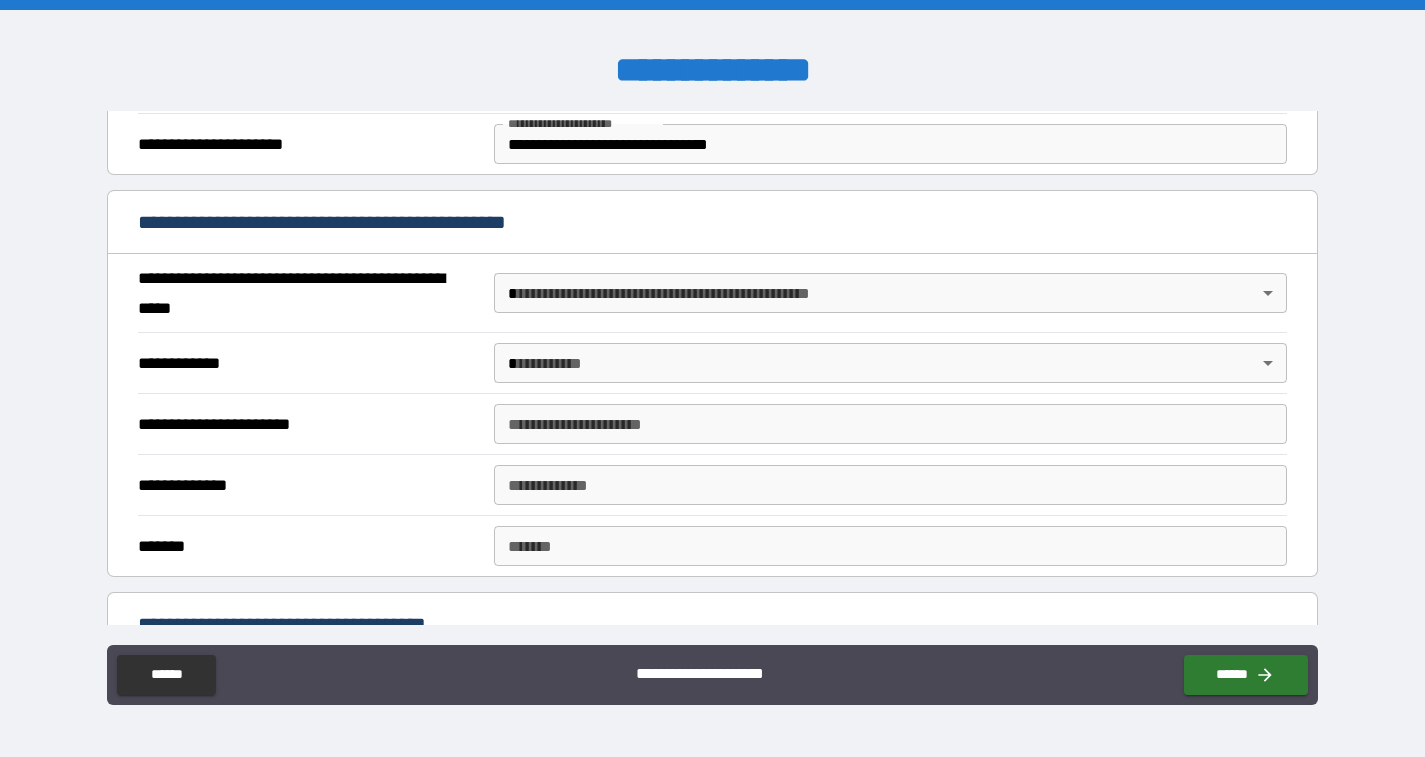 scroll, scrollTop: 1292, scrollLeft: 0, axis: vertical 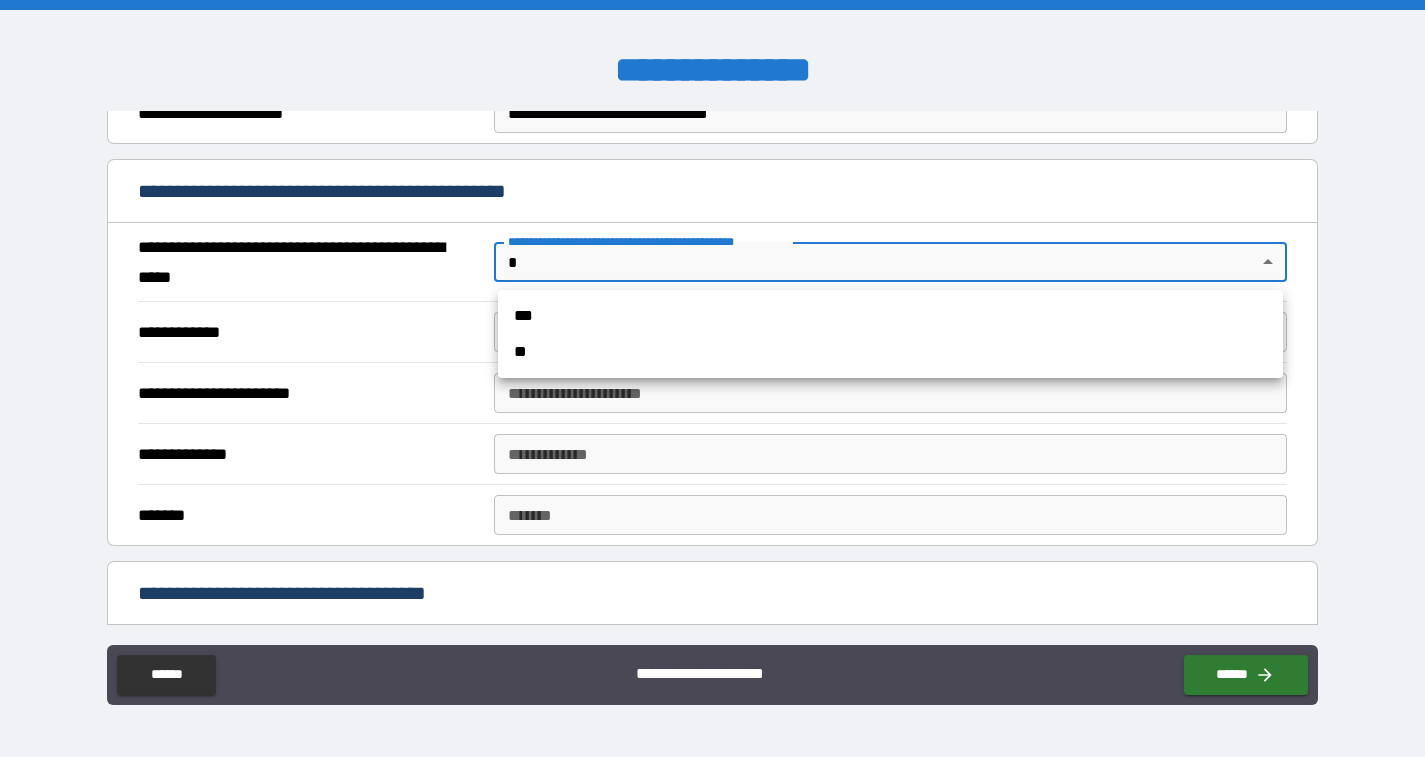click on "**********" at bounding box center [712, 378] 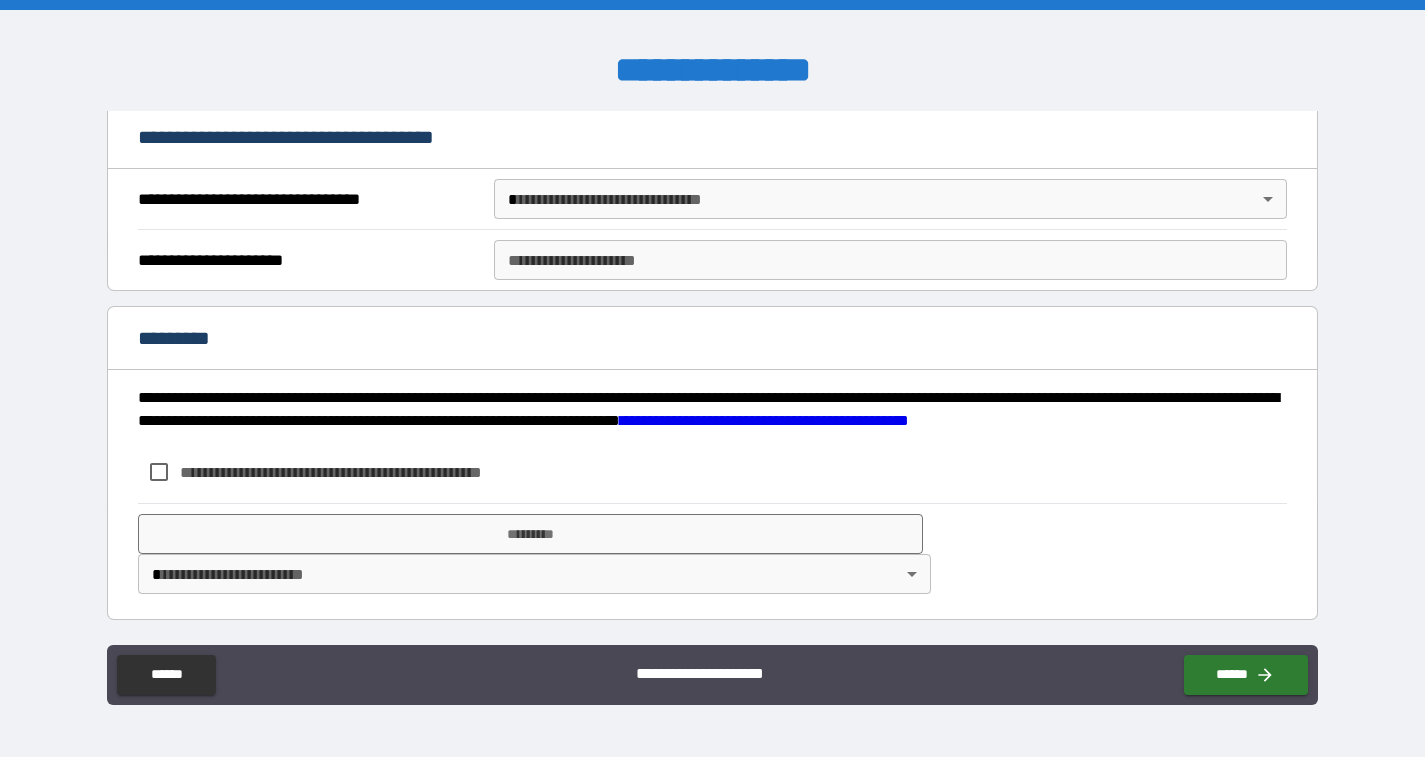scroll, scrollTop: 2175, scrollLeft: 0, axis: vertical 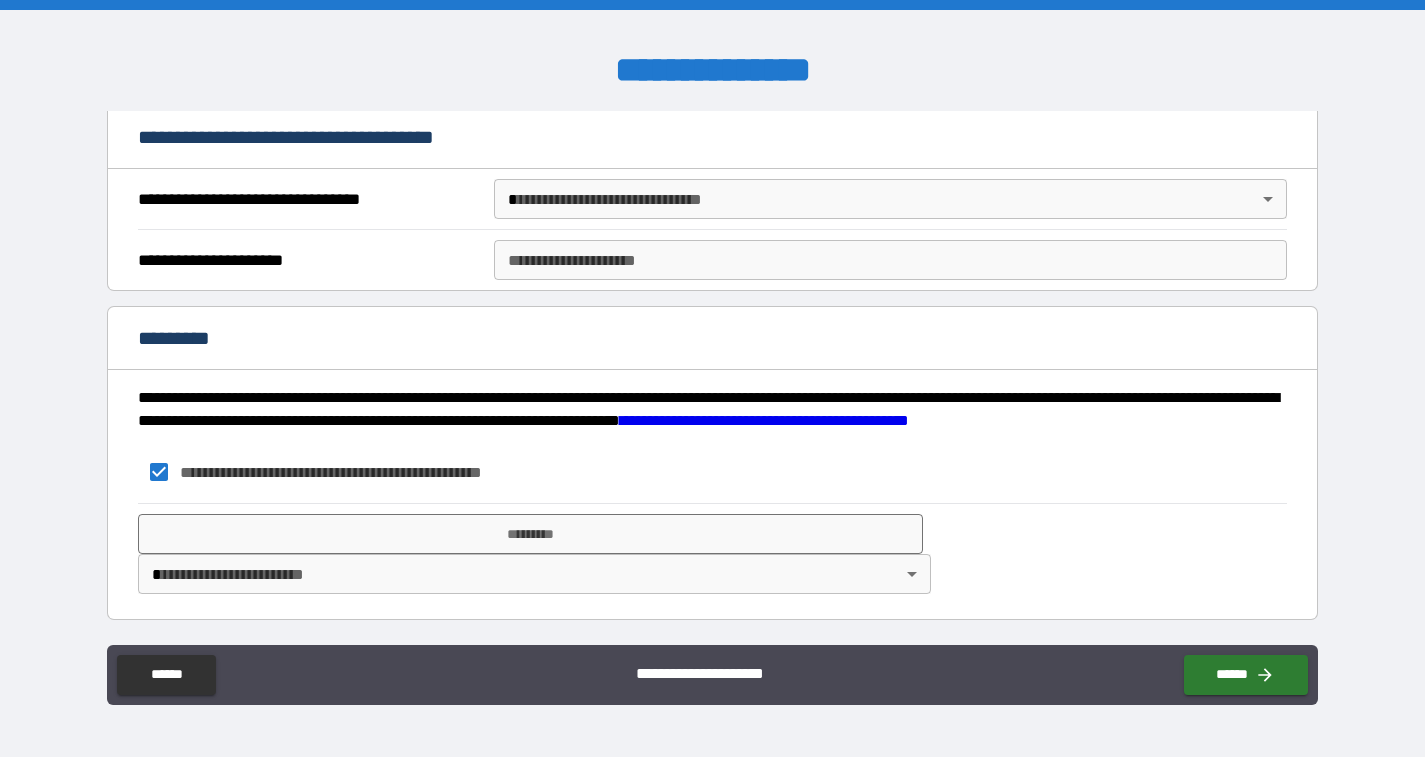 click on "**********" at bounding box center (712, 378) 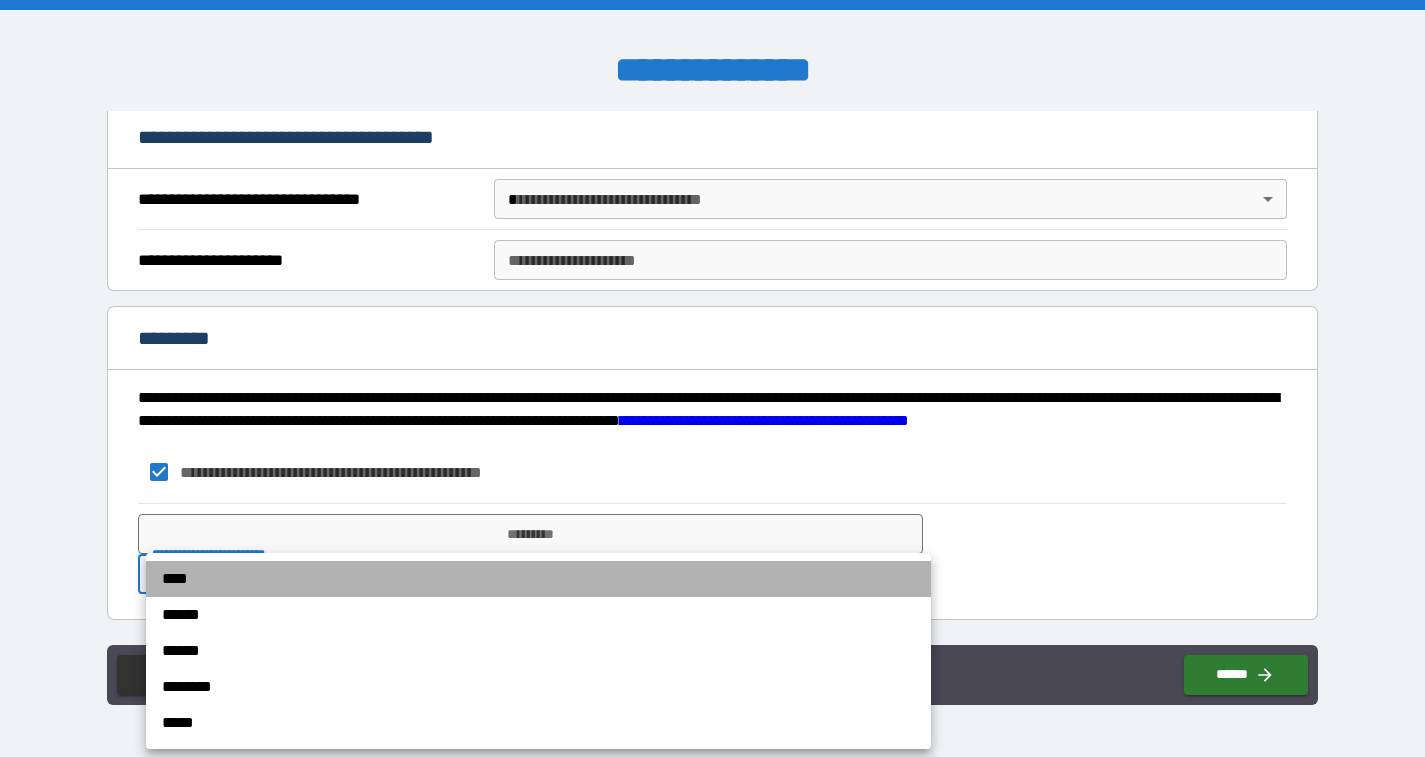 click on "****" at bounding box center [538, 579] 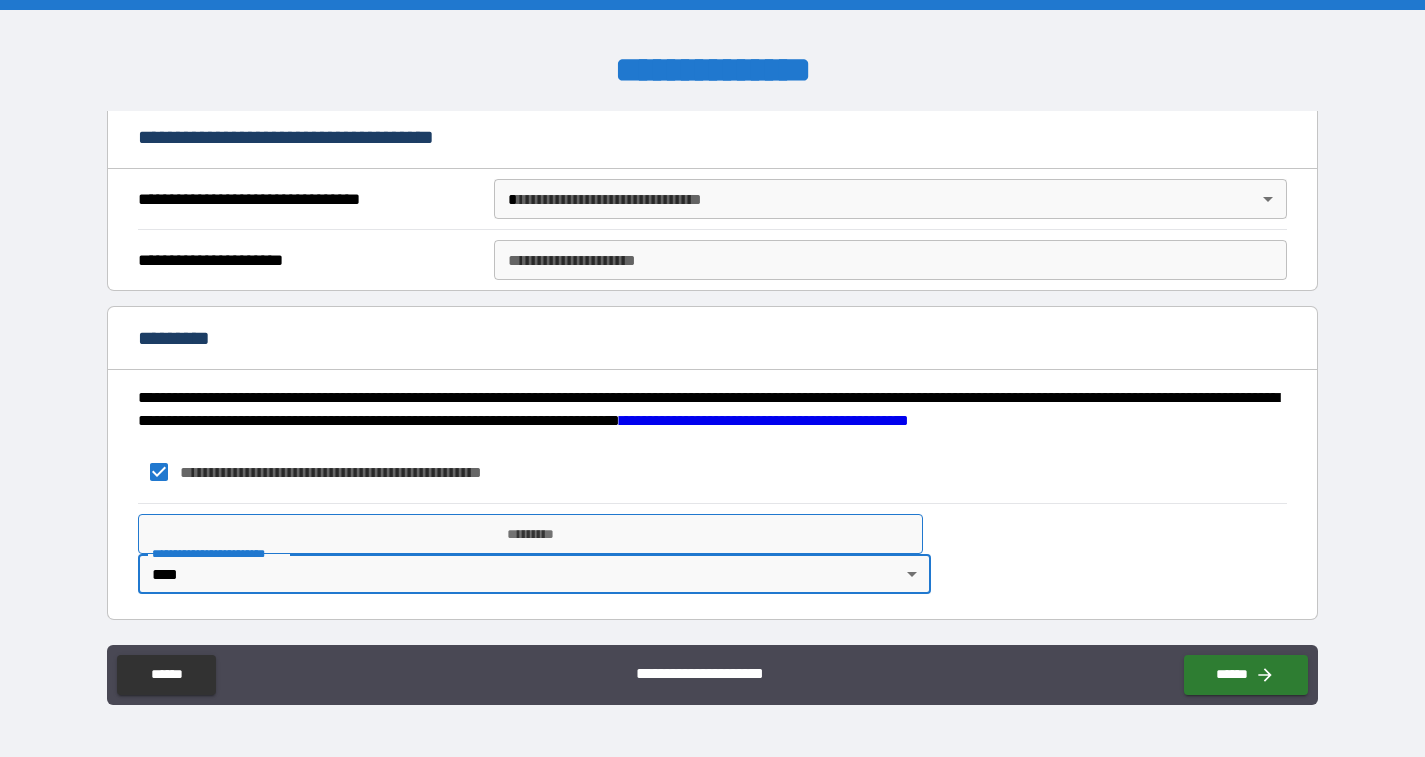 click on "*********" at bounding box center [530, 534] 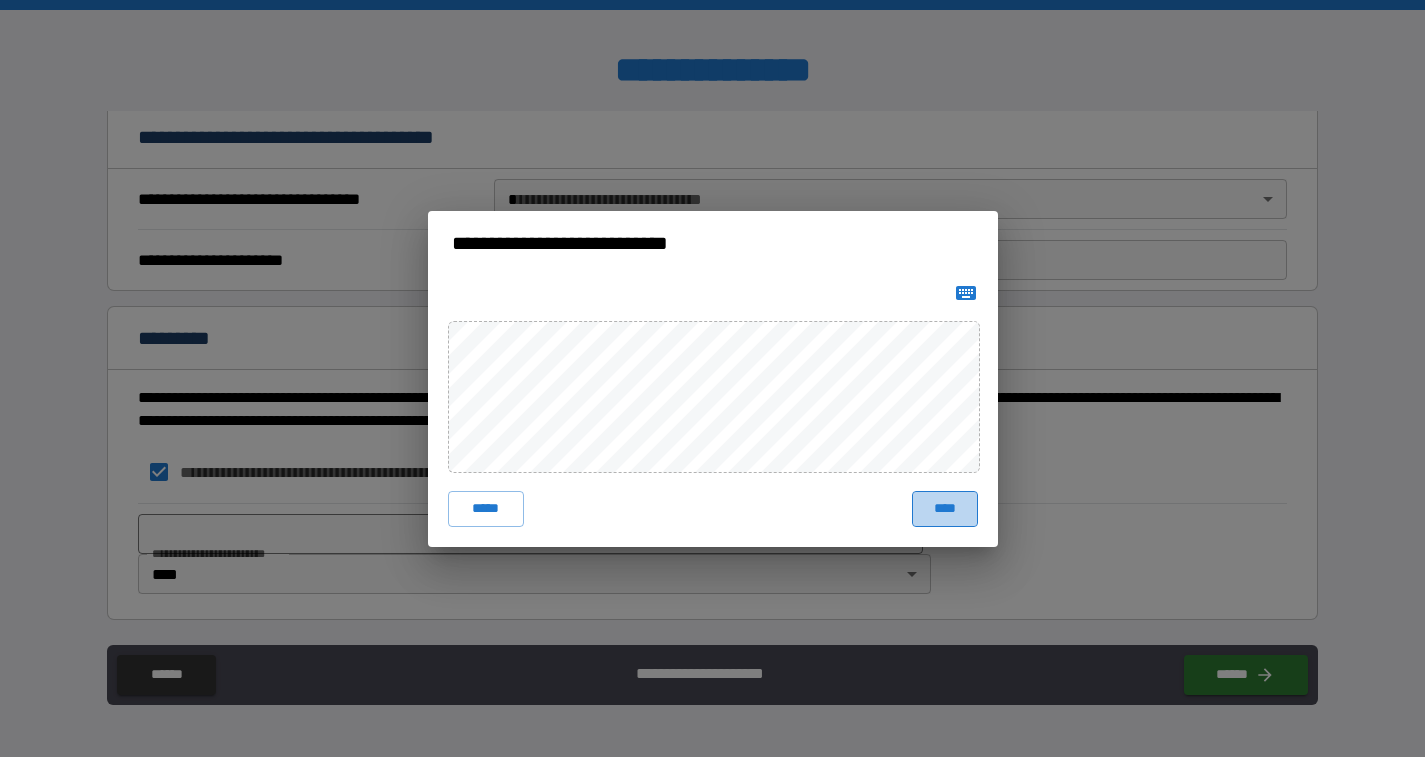 click on "****" at bounding box center (945, 509) 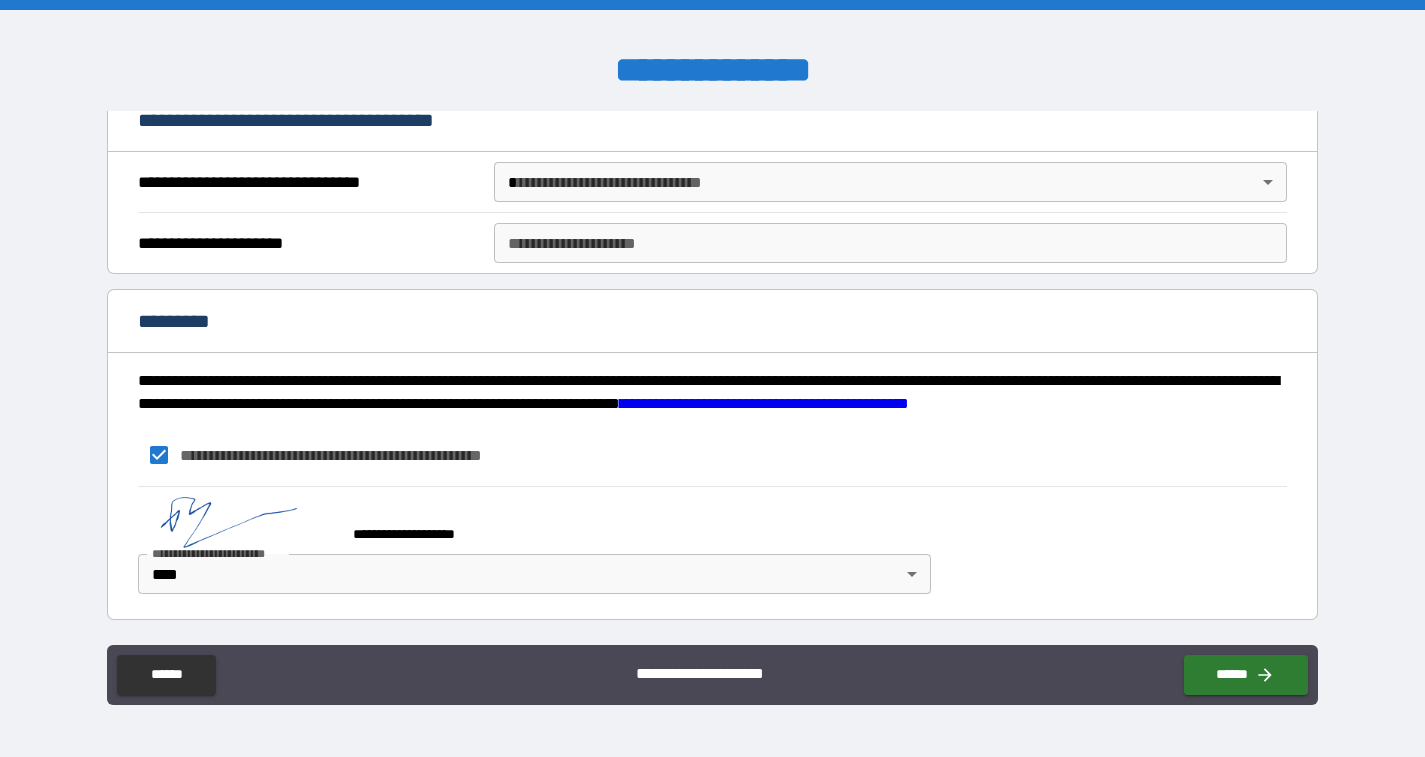 scroll, scrollTop: 2192, scrollLeft: 0, axis: vertical 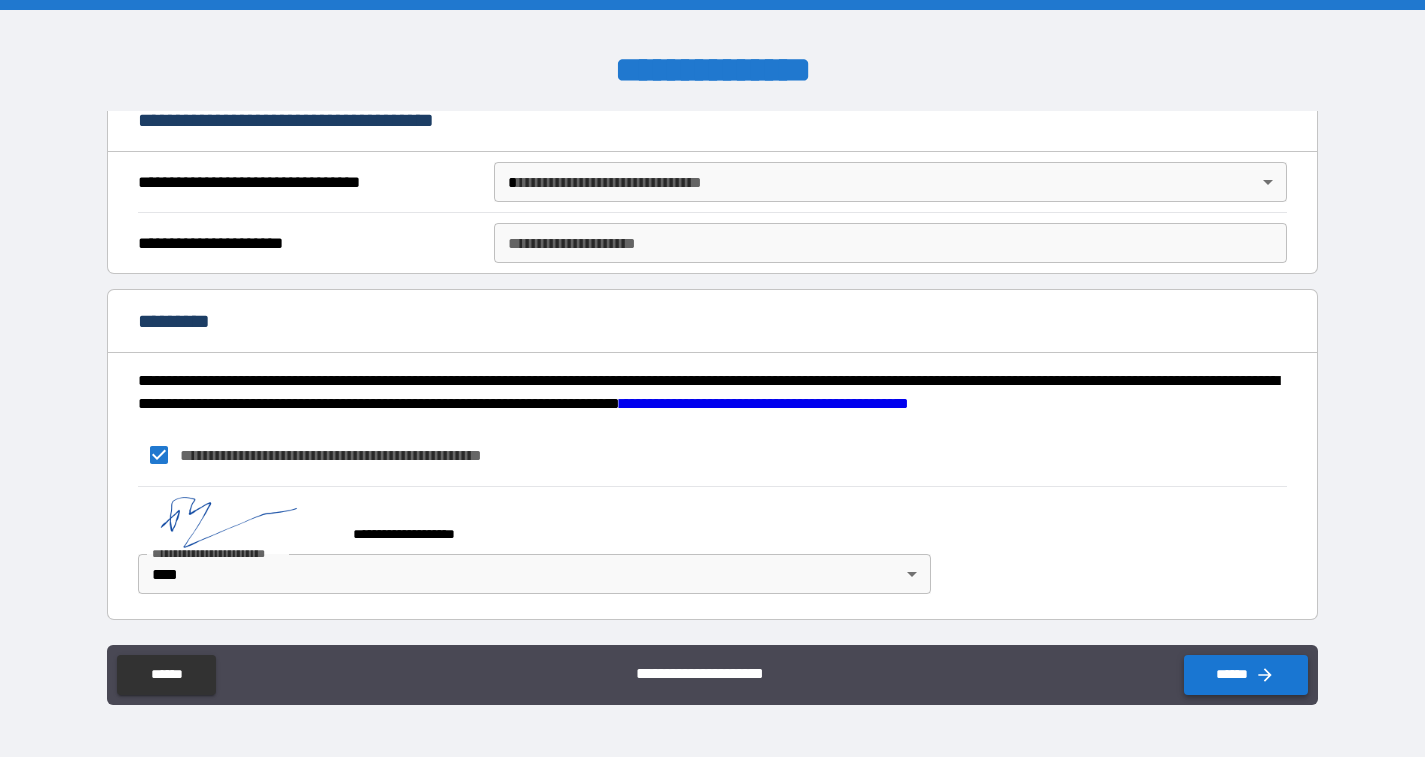 click on "******" at bounding box center [1246, 675] 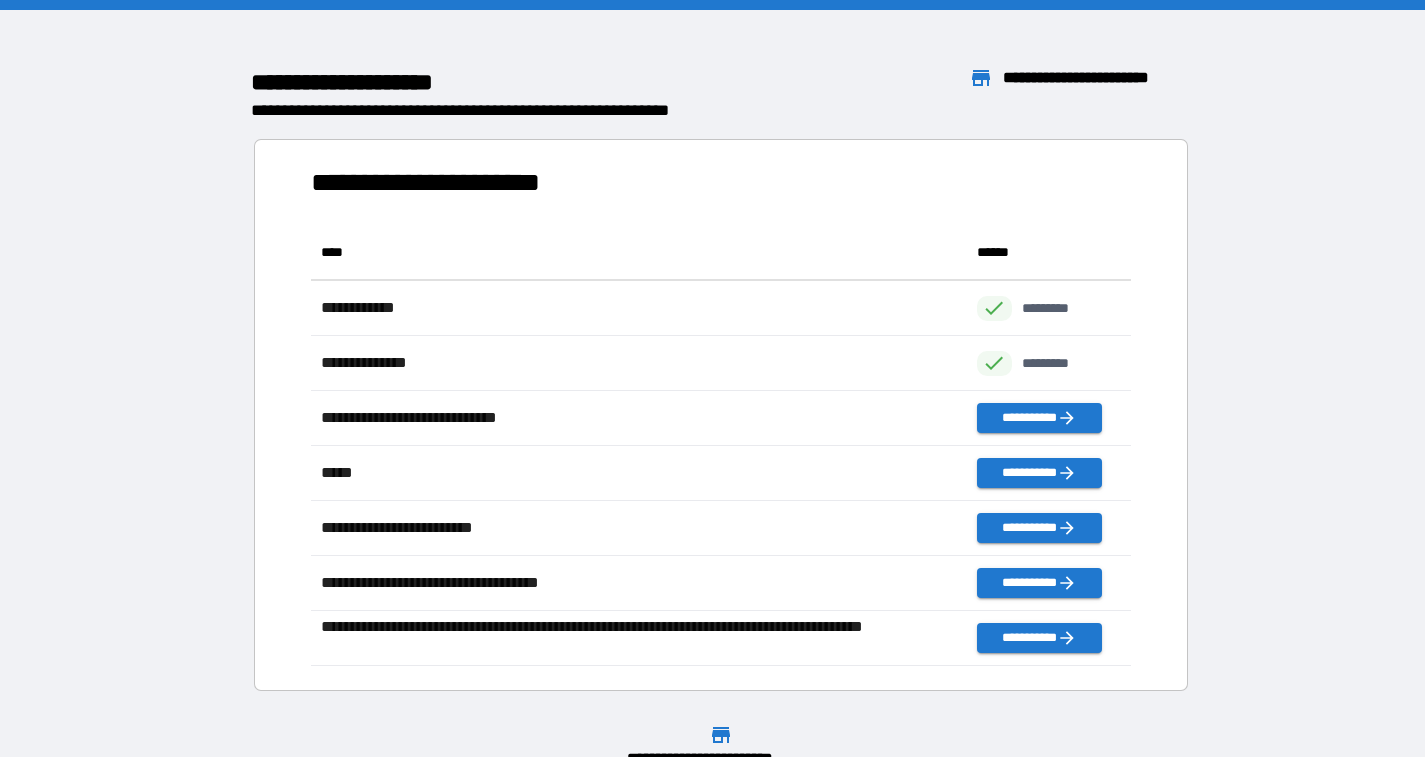 scroll, scrollTop: 1, scrollLeft: 1, axis: both 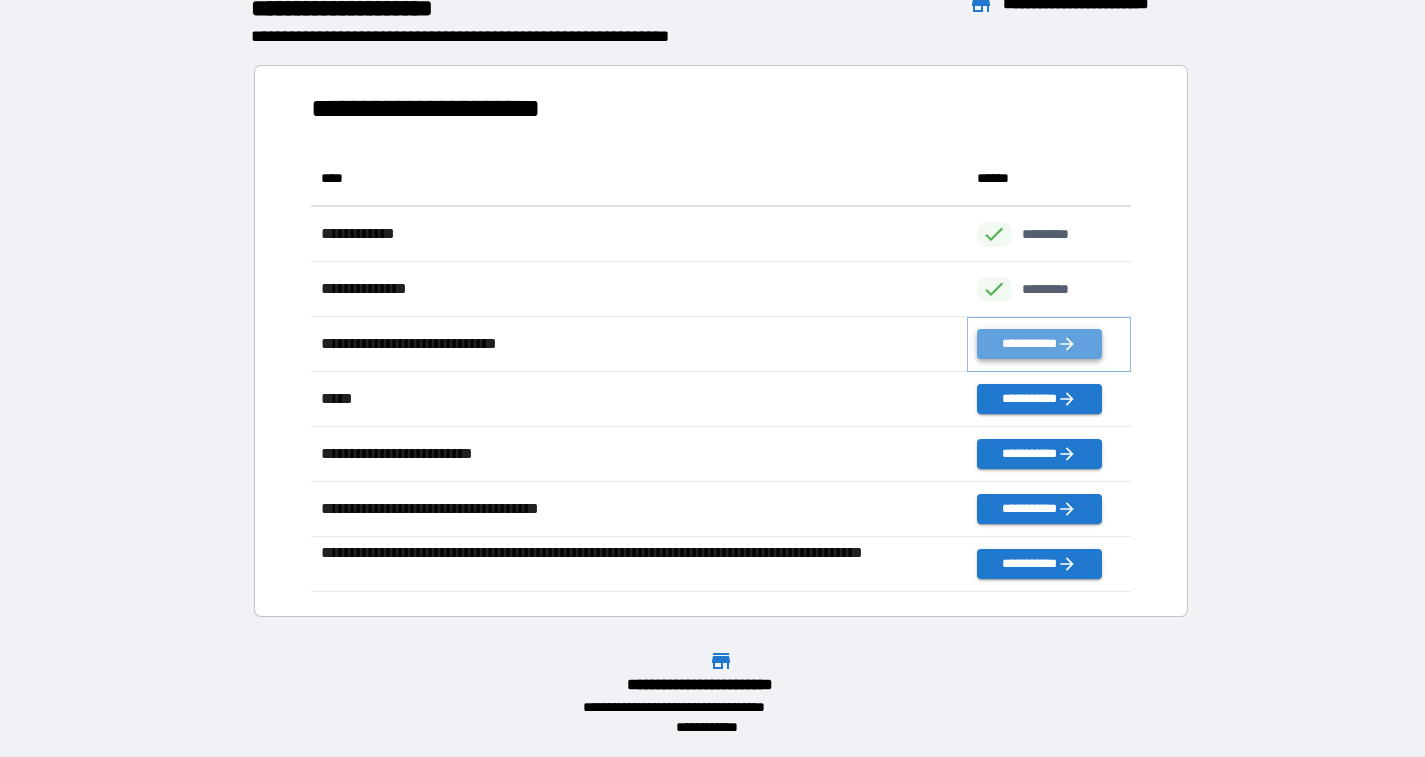 click on "**********" at bounding box center [1039, 344] 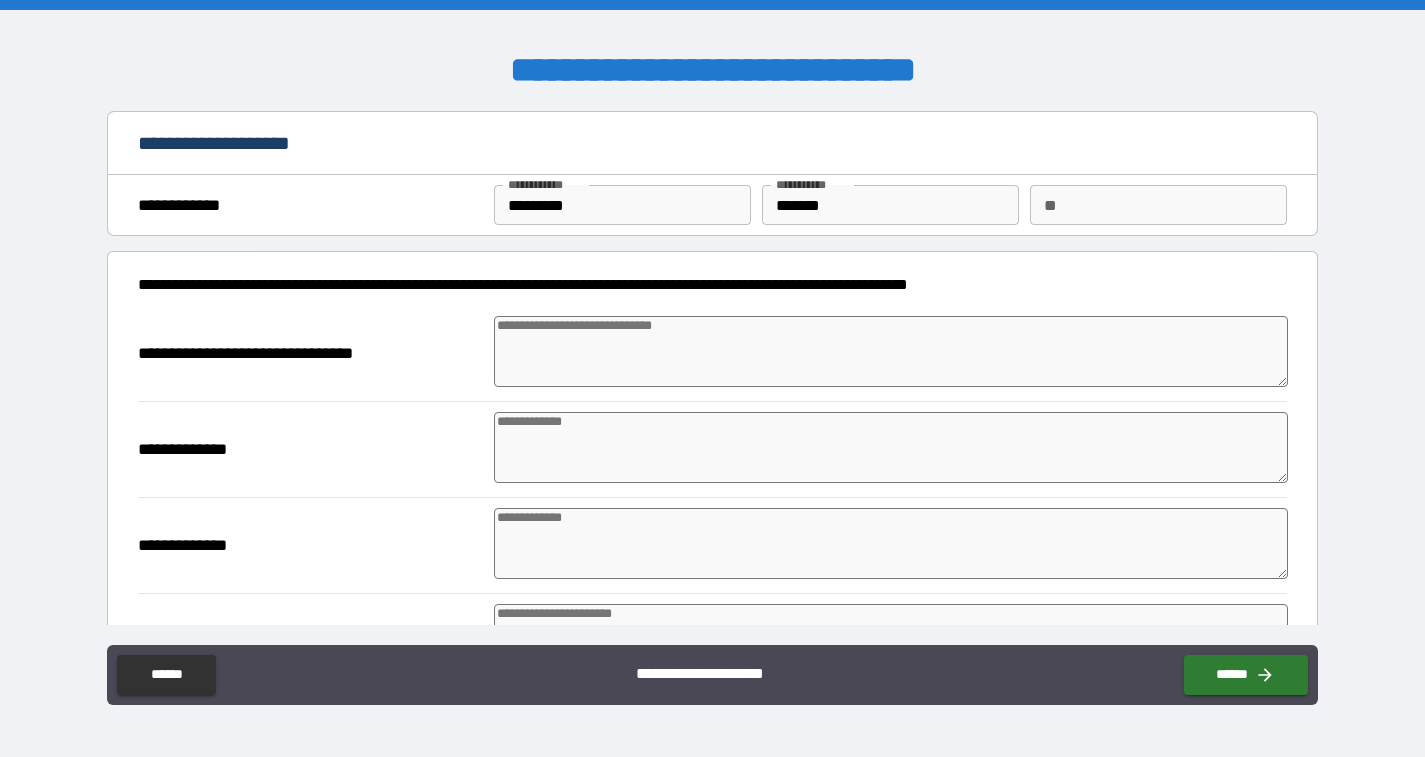 type on "*" 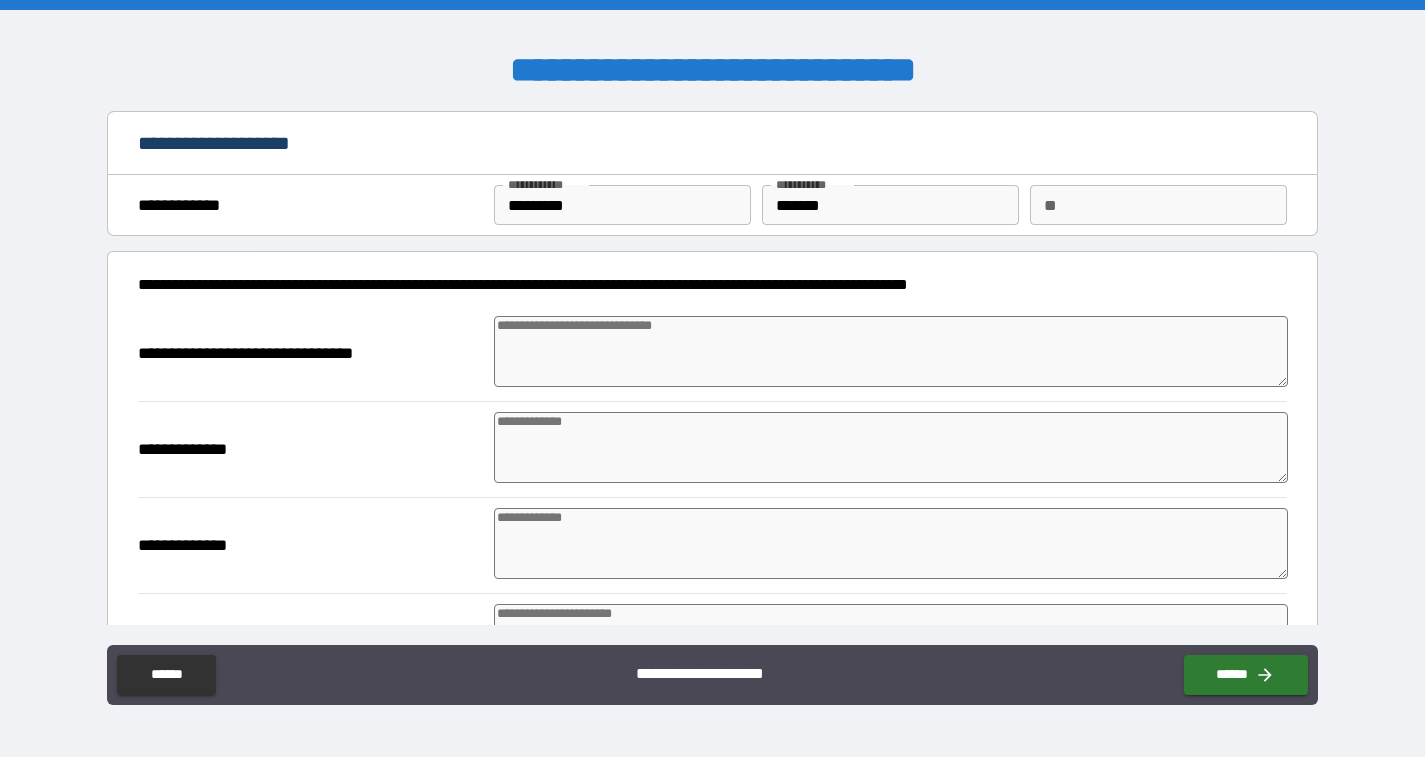 type on "*" 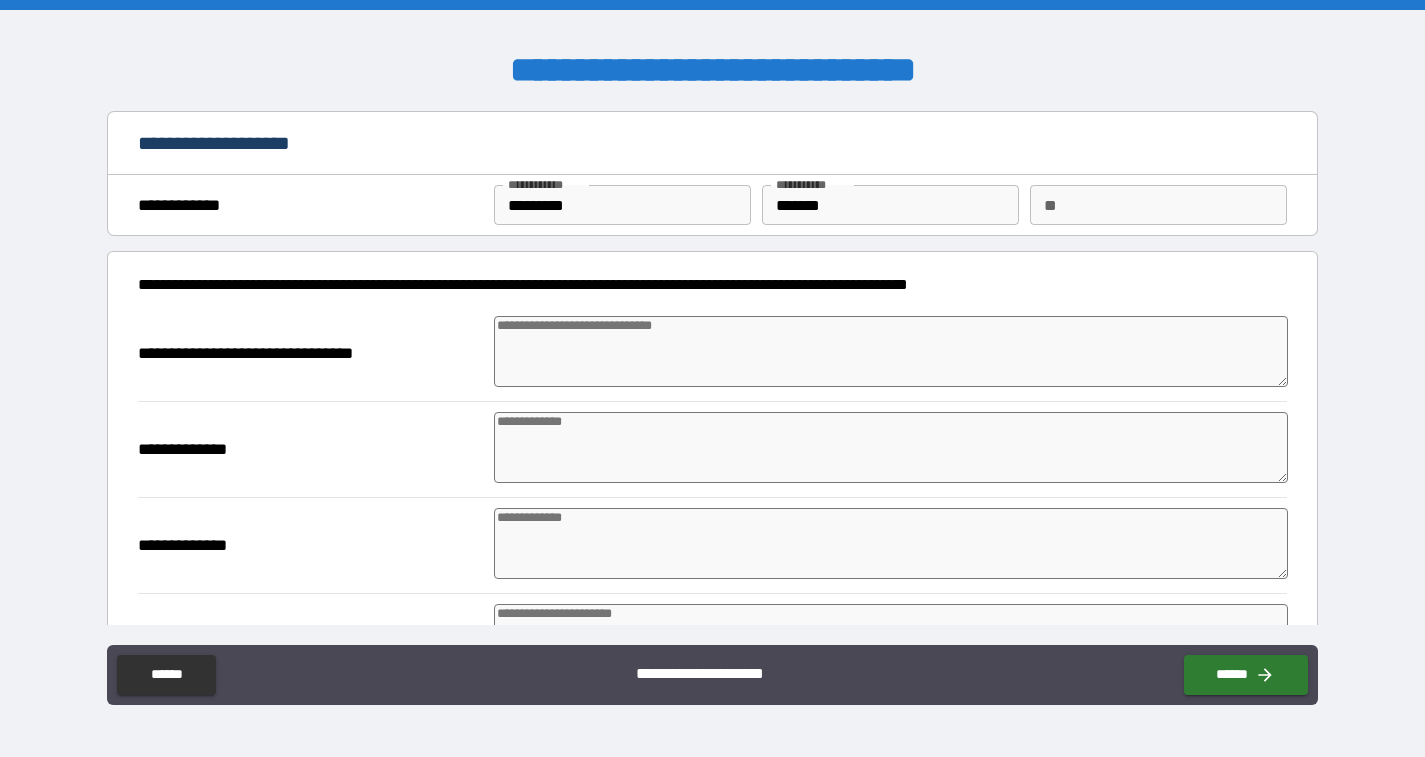 type on "*" 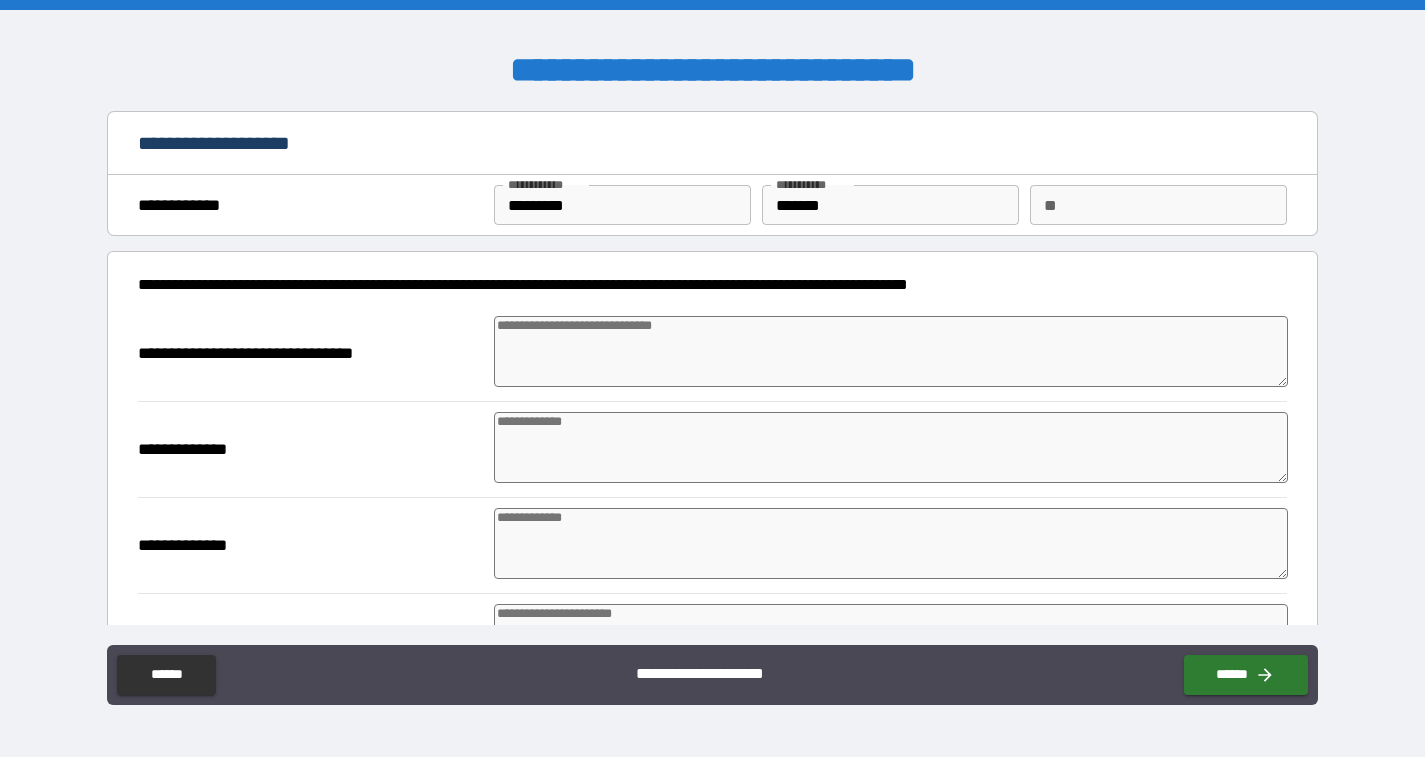 type on "*" 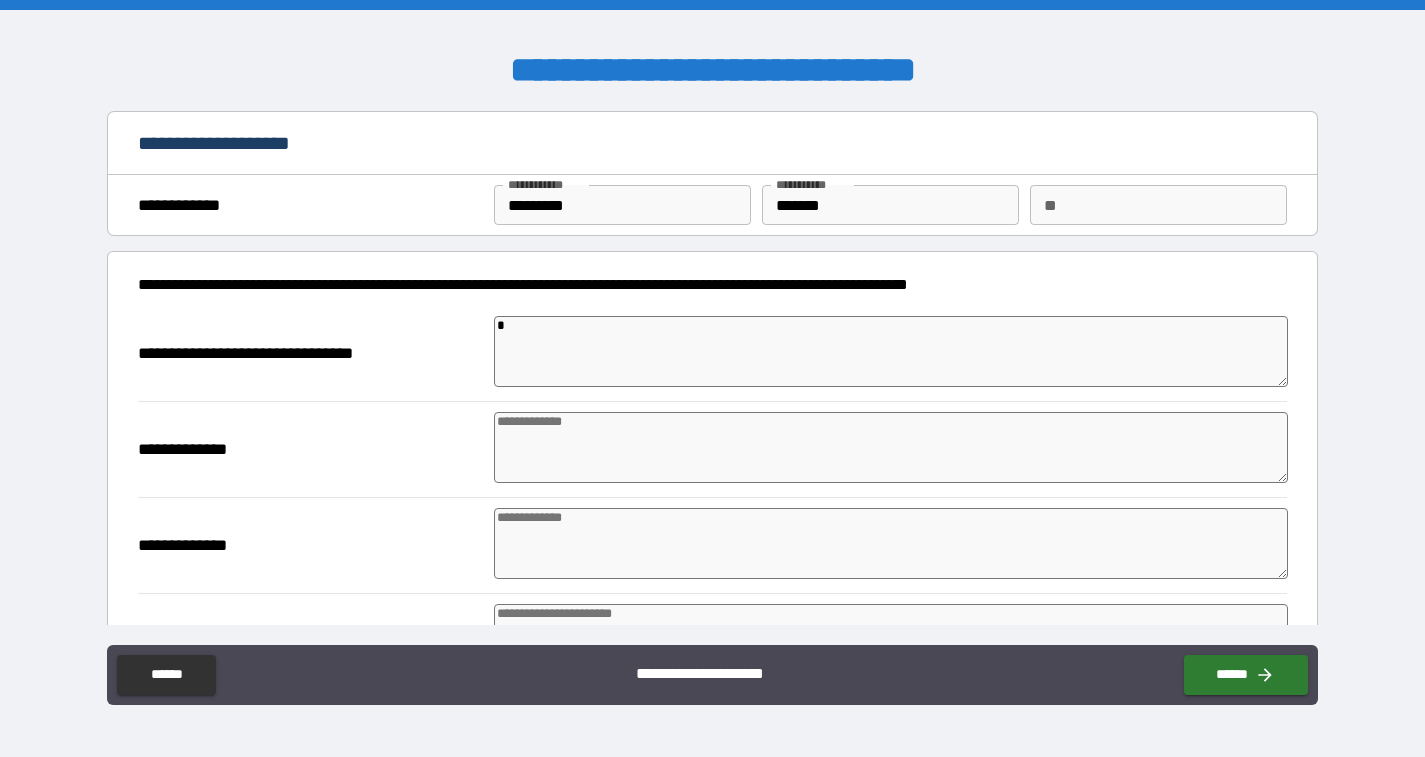 type on "*" 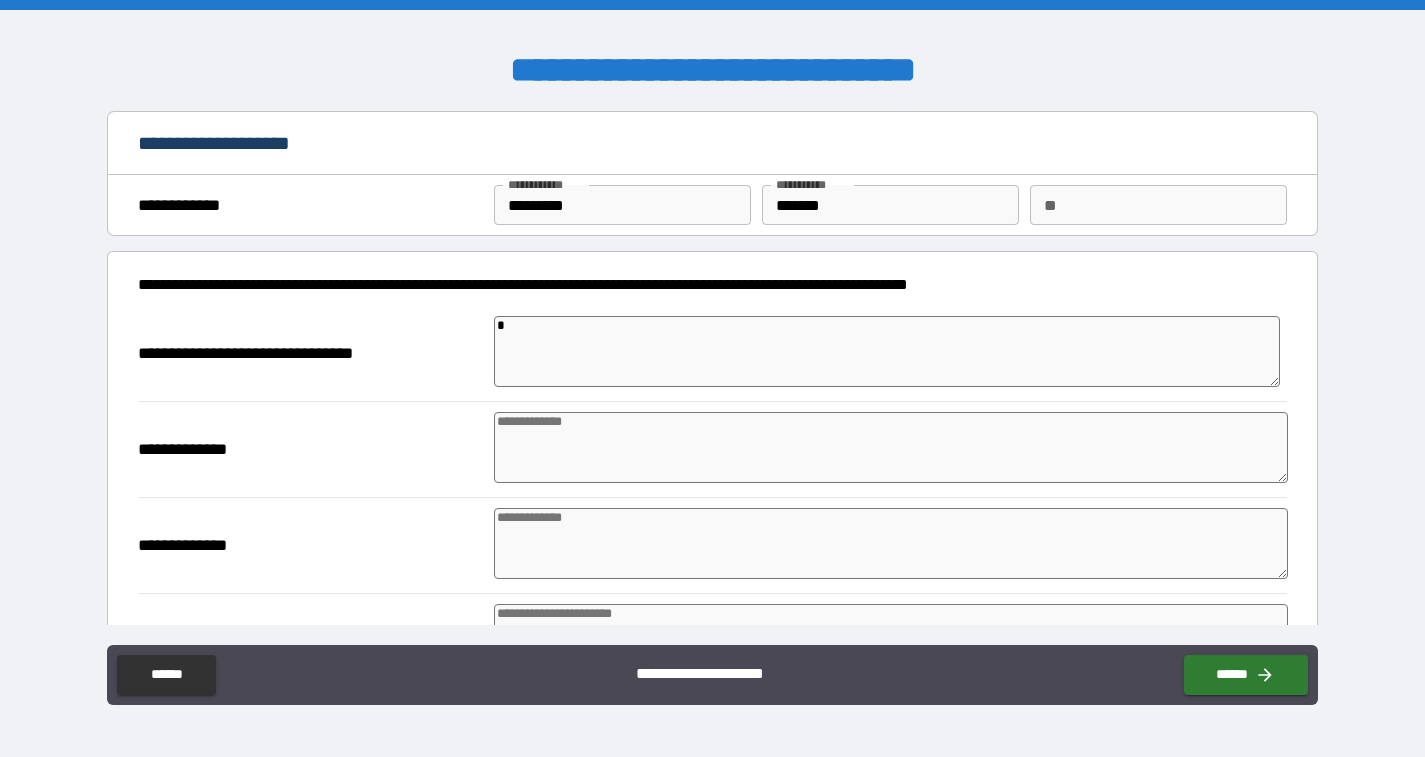 type on "**" 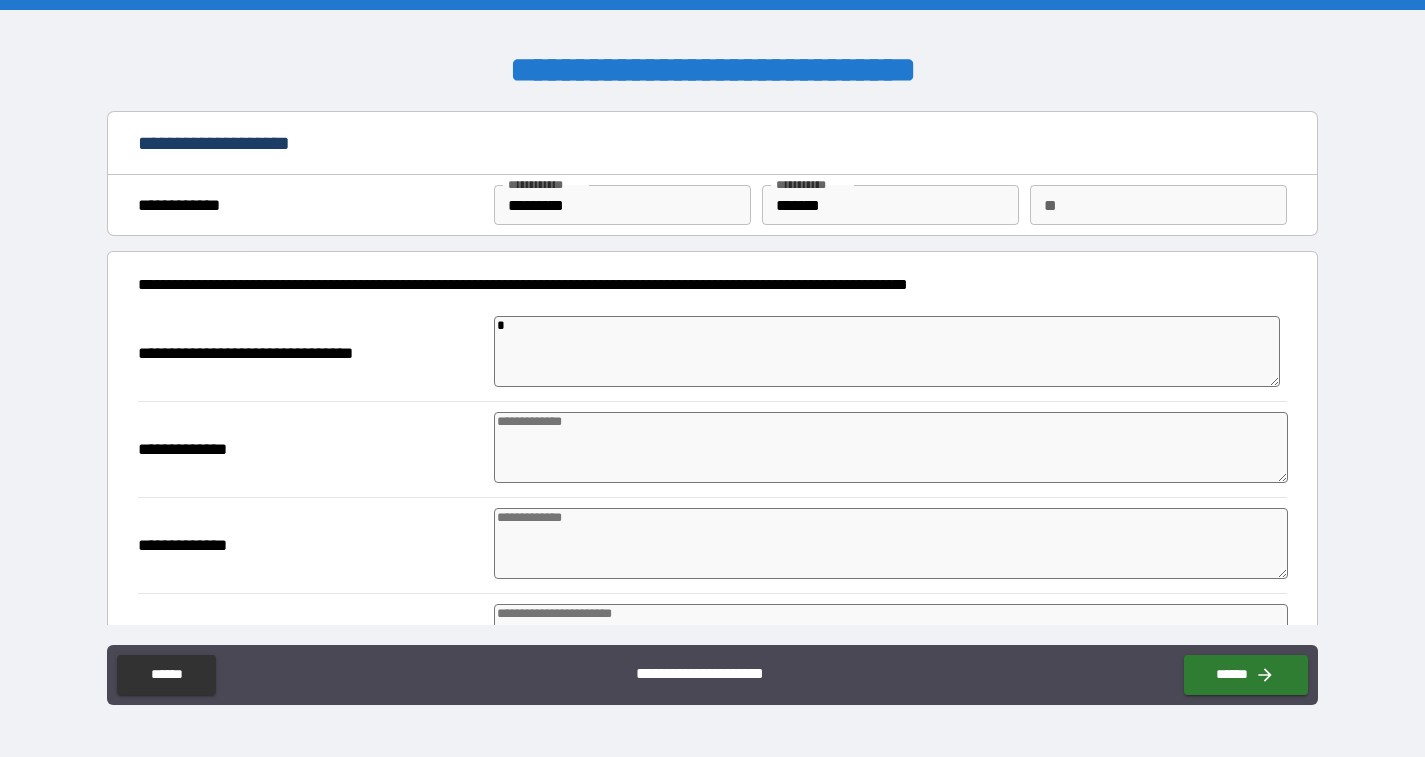 type on "*" 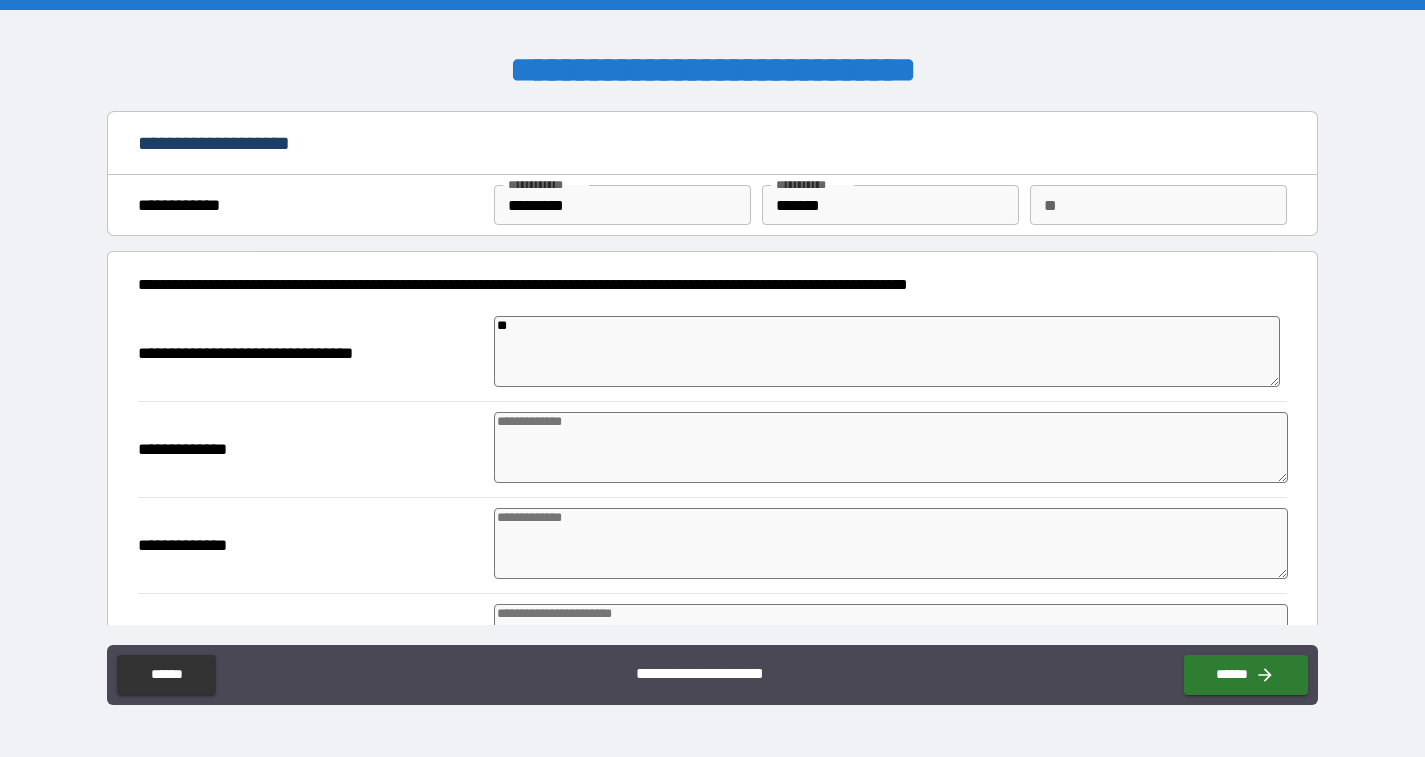type on "***" 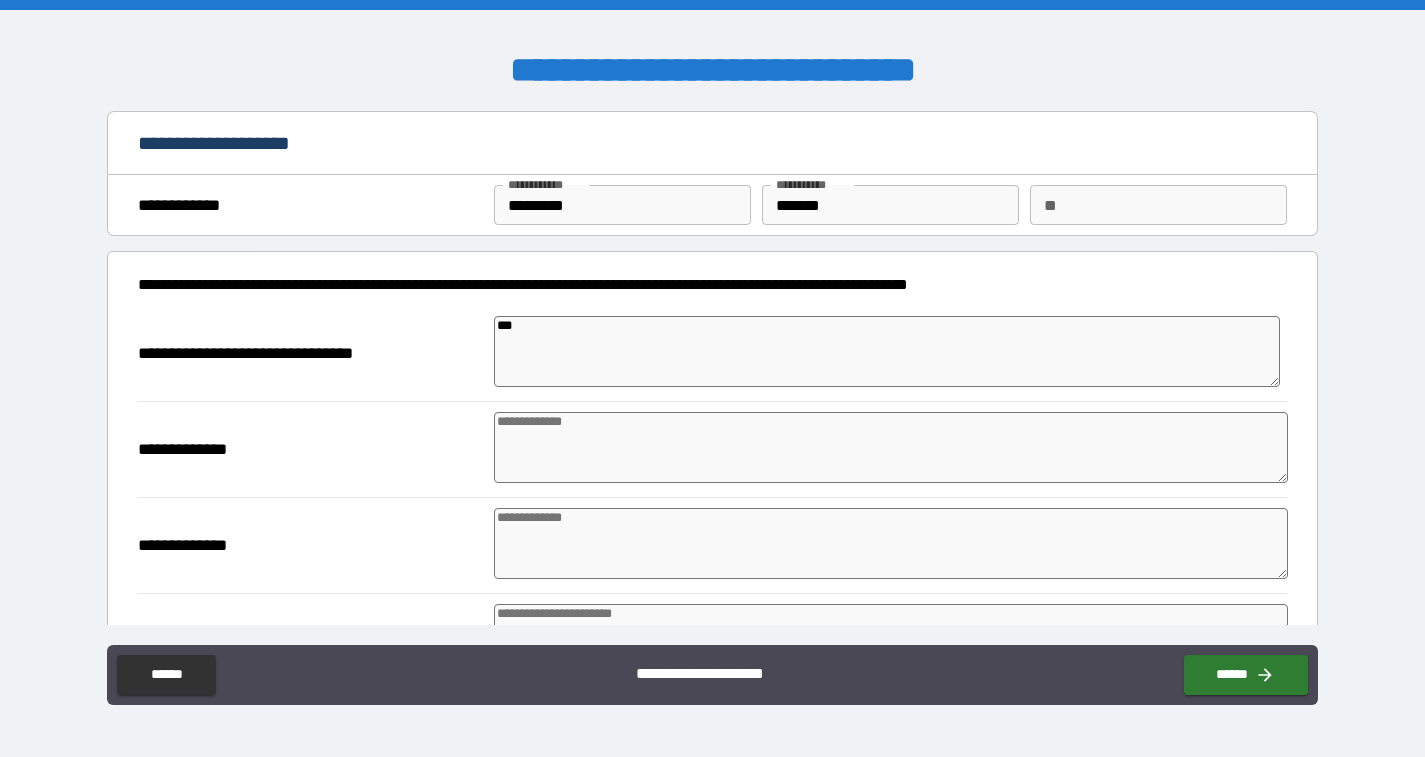 type on "*" 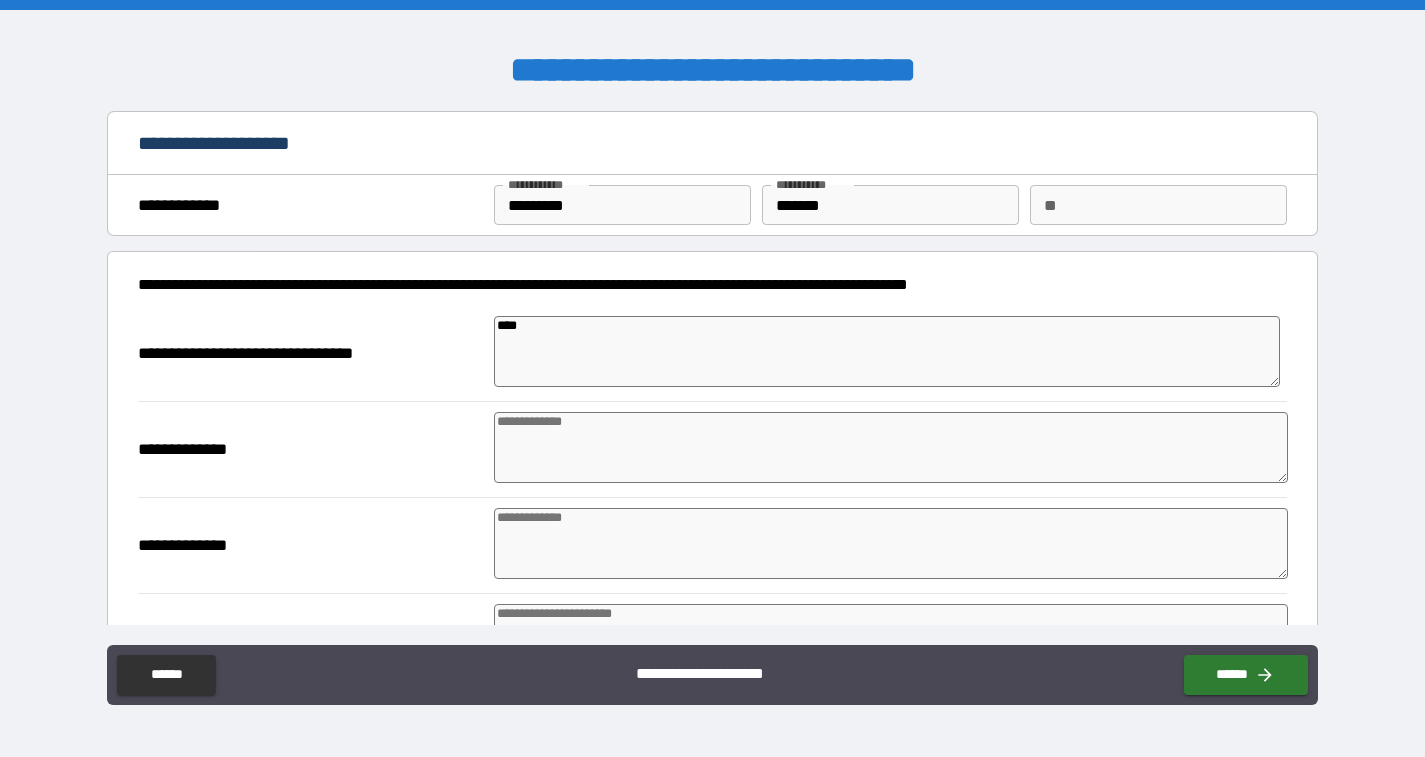 type on "*" 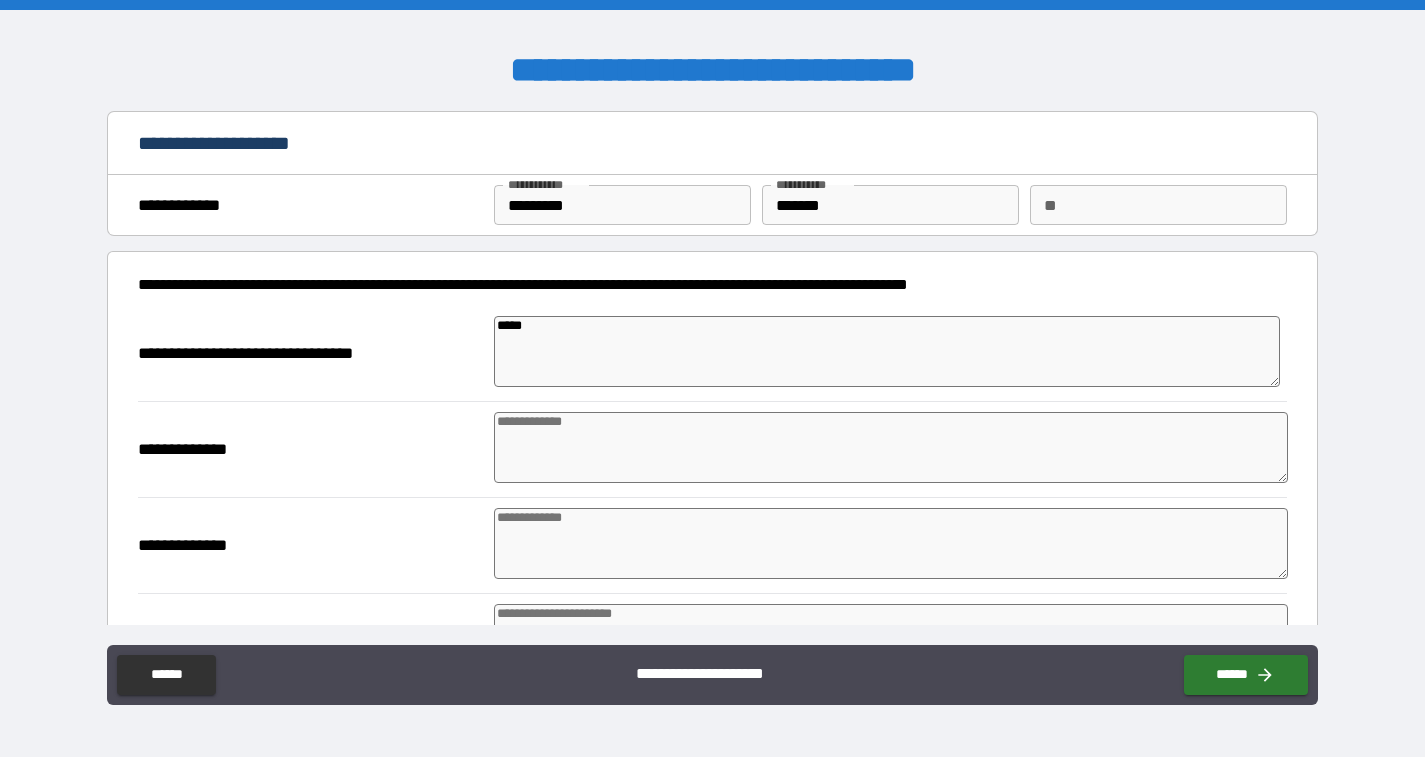 type on "*****" 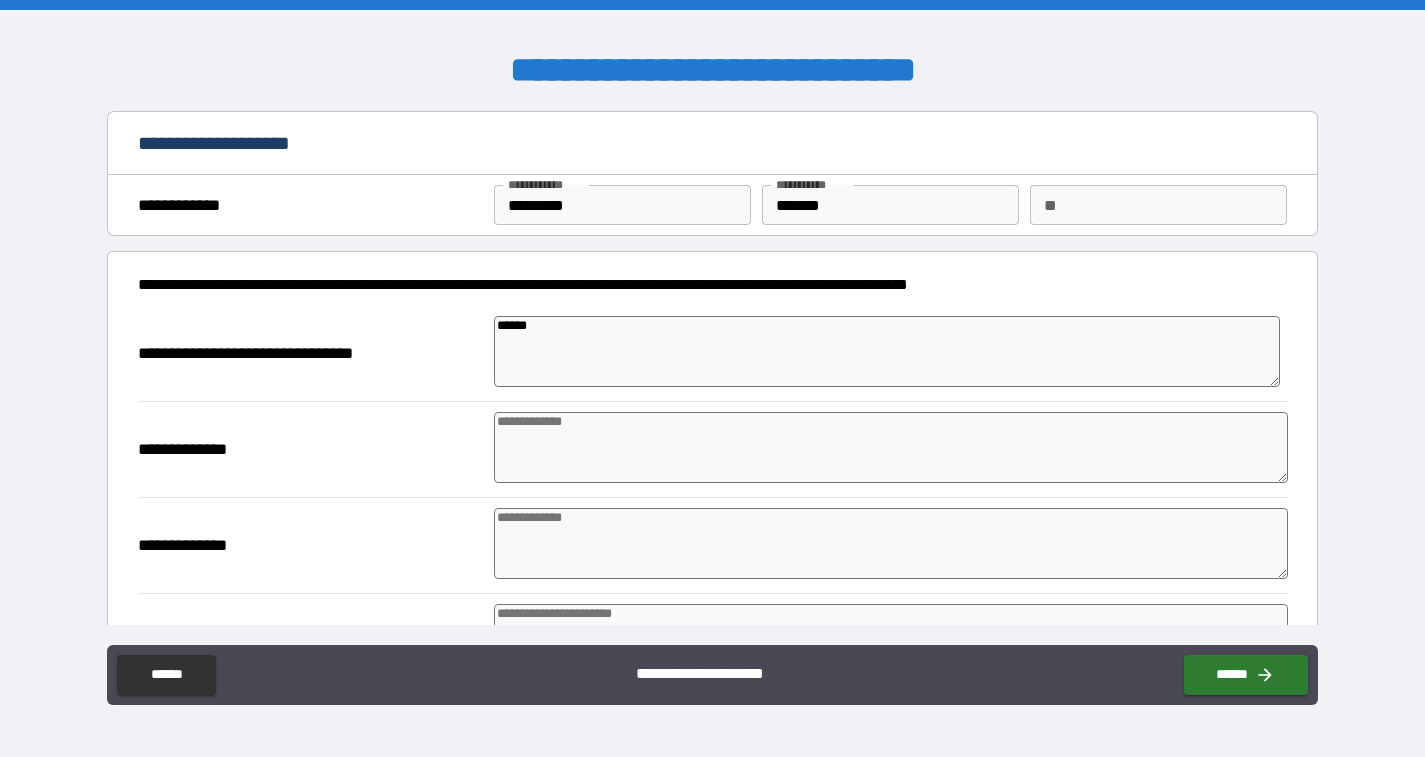 type on "*" 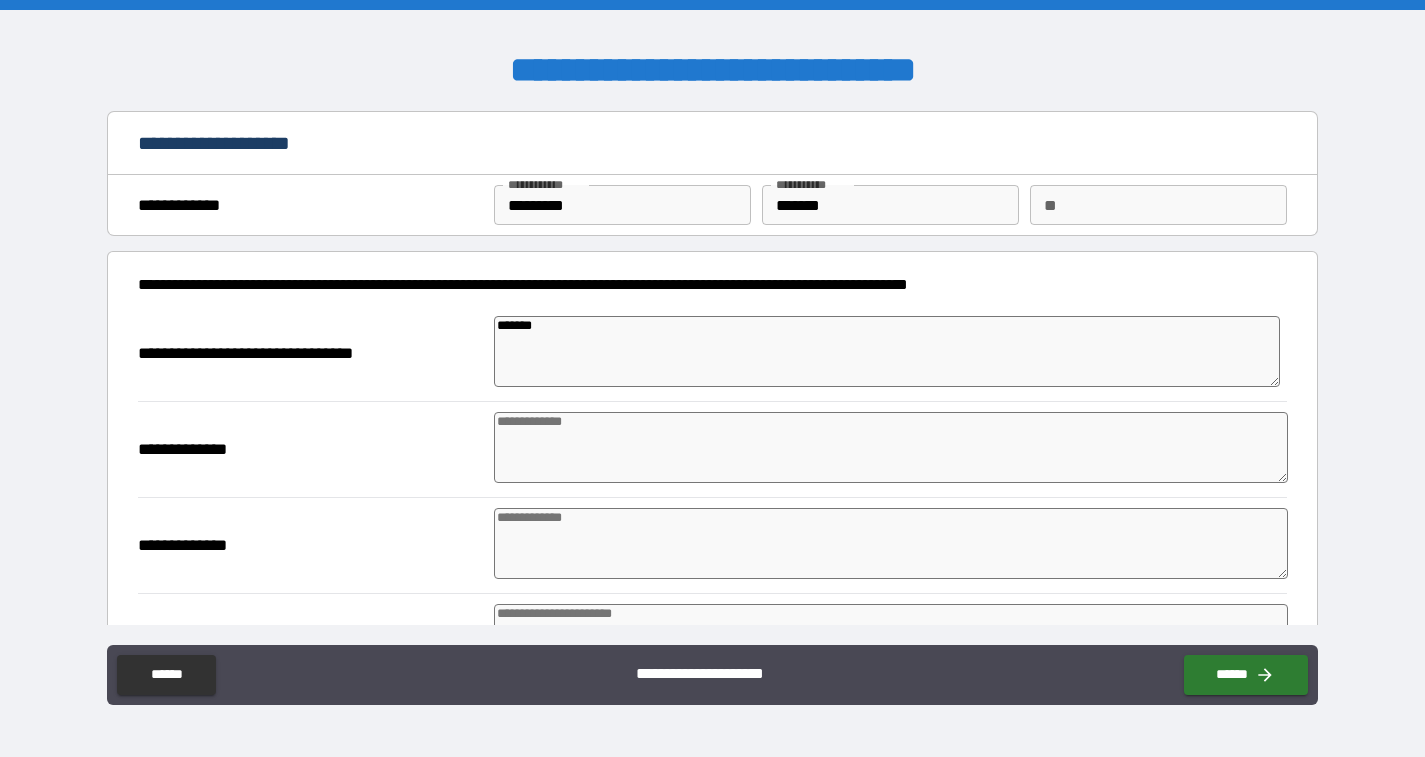 type on "********" 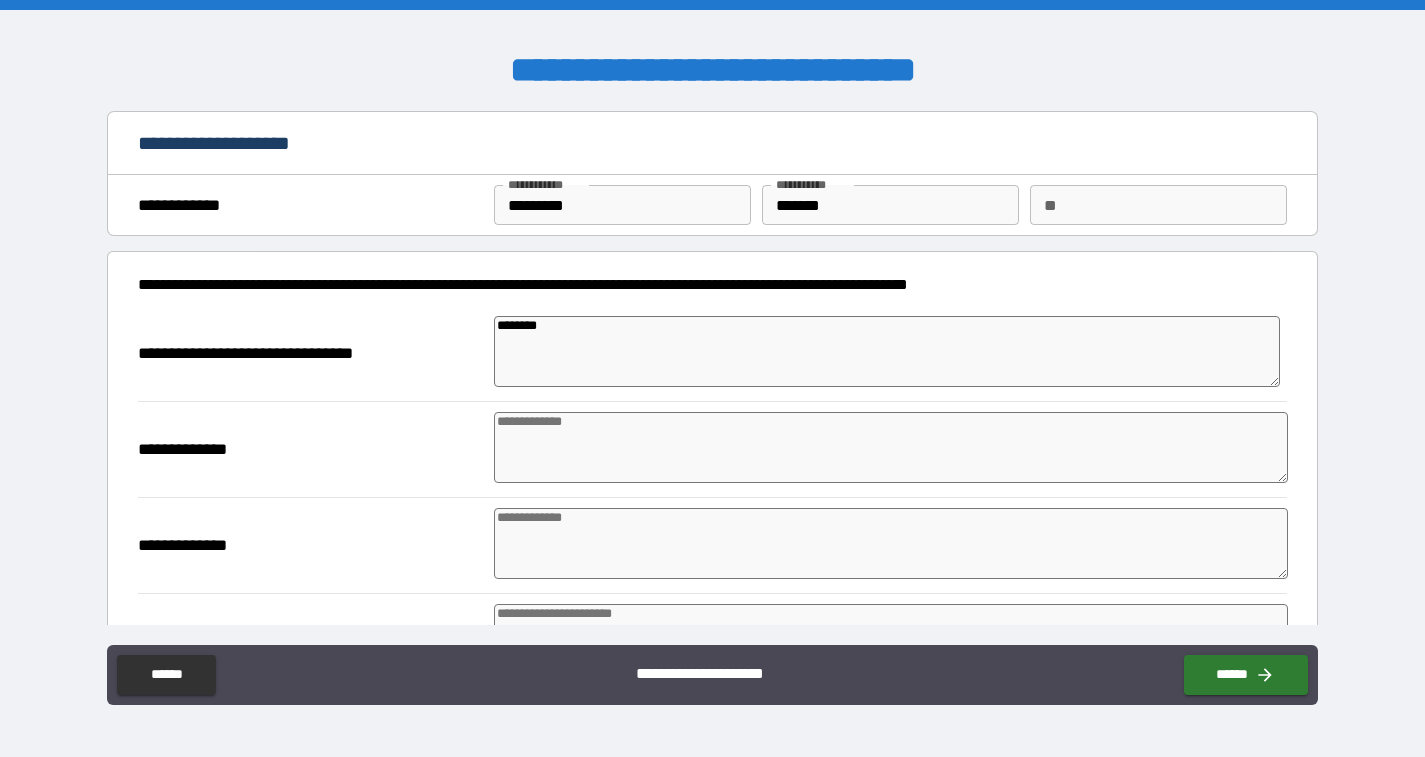 type on "*********" 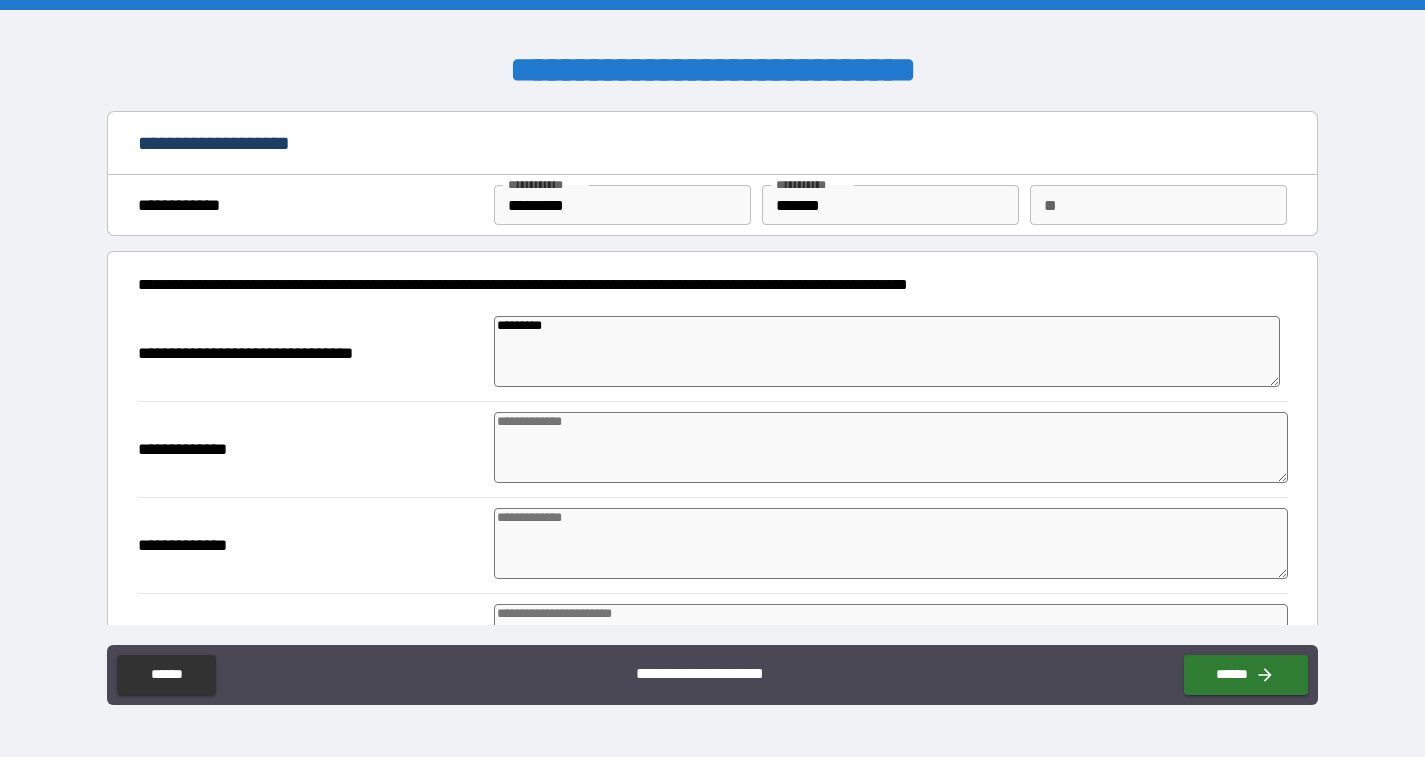 type on "**********" 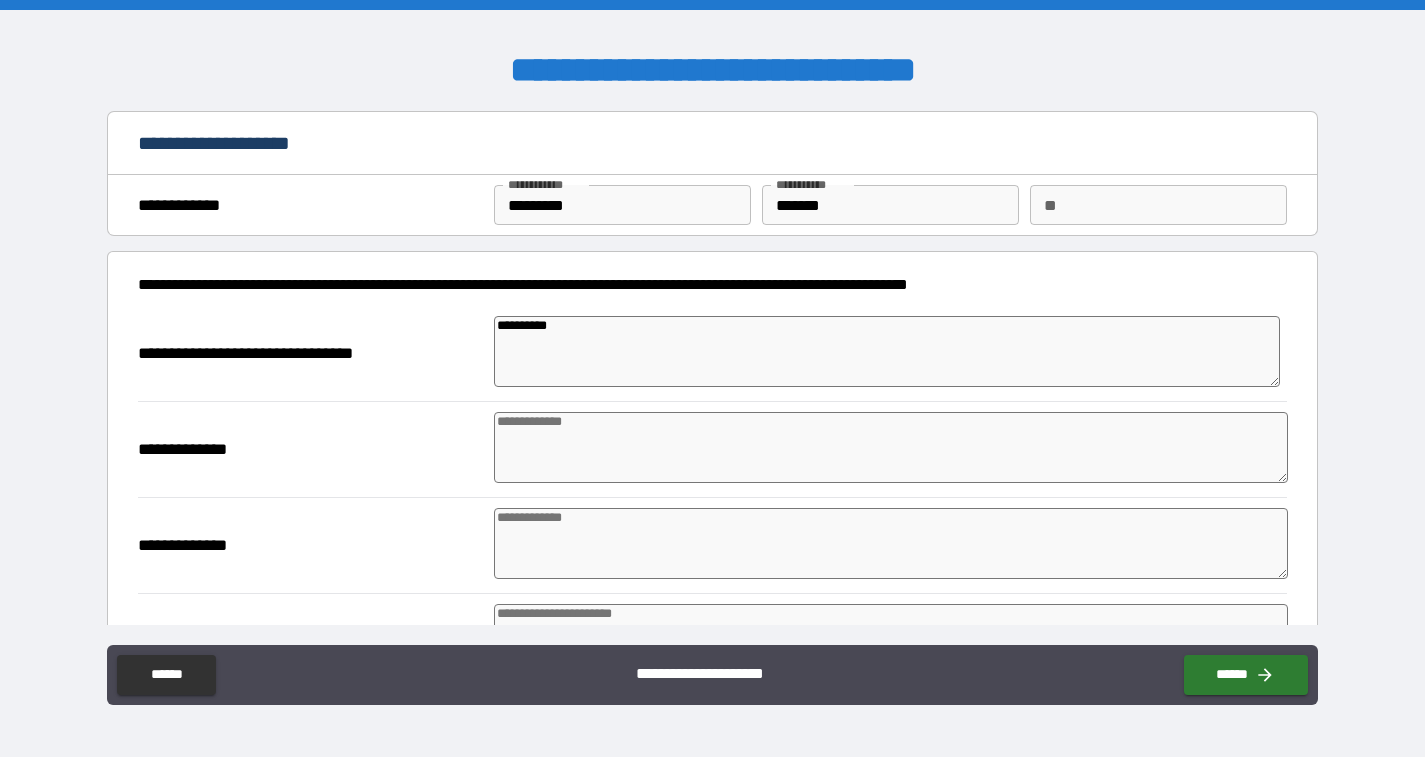 type on "**********" 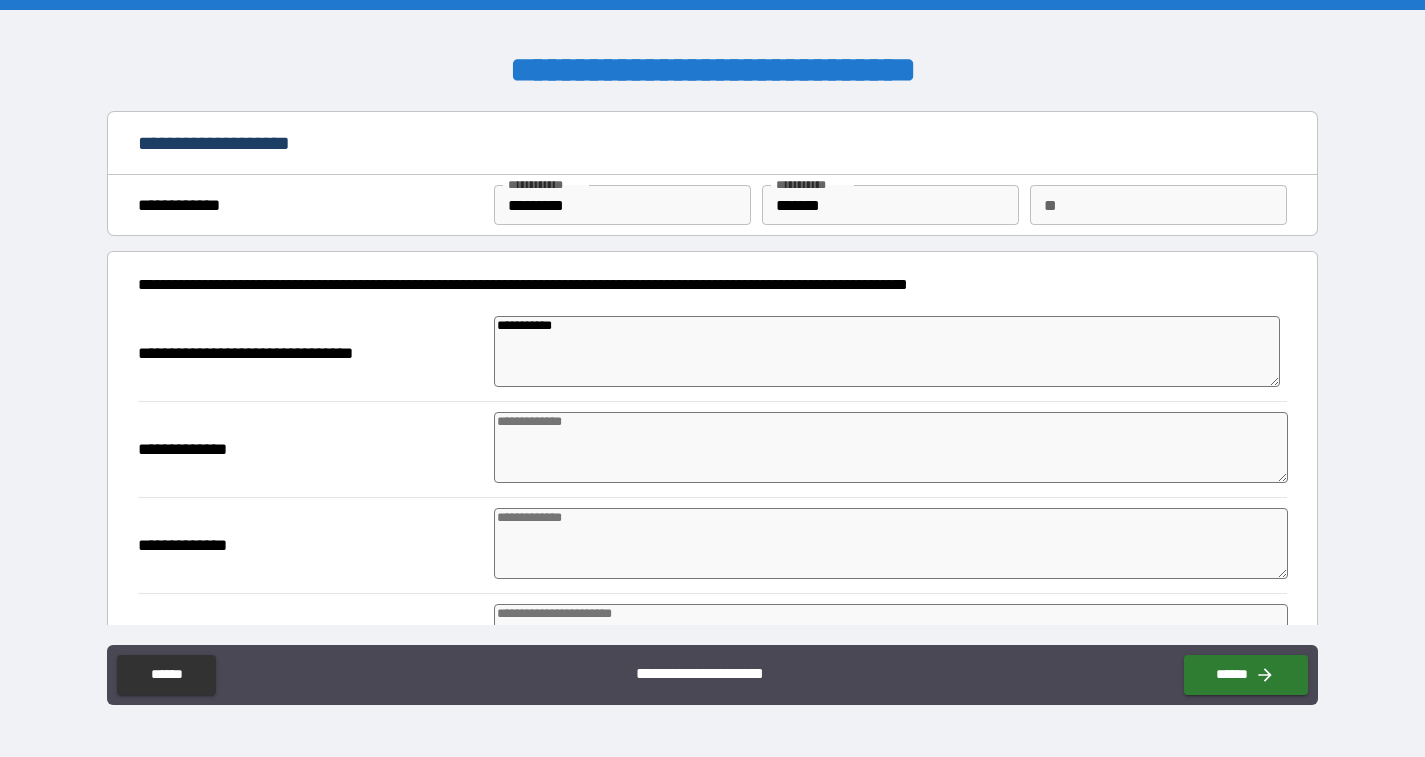 type on "**********" 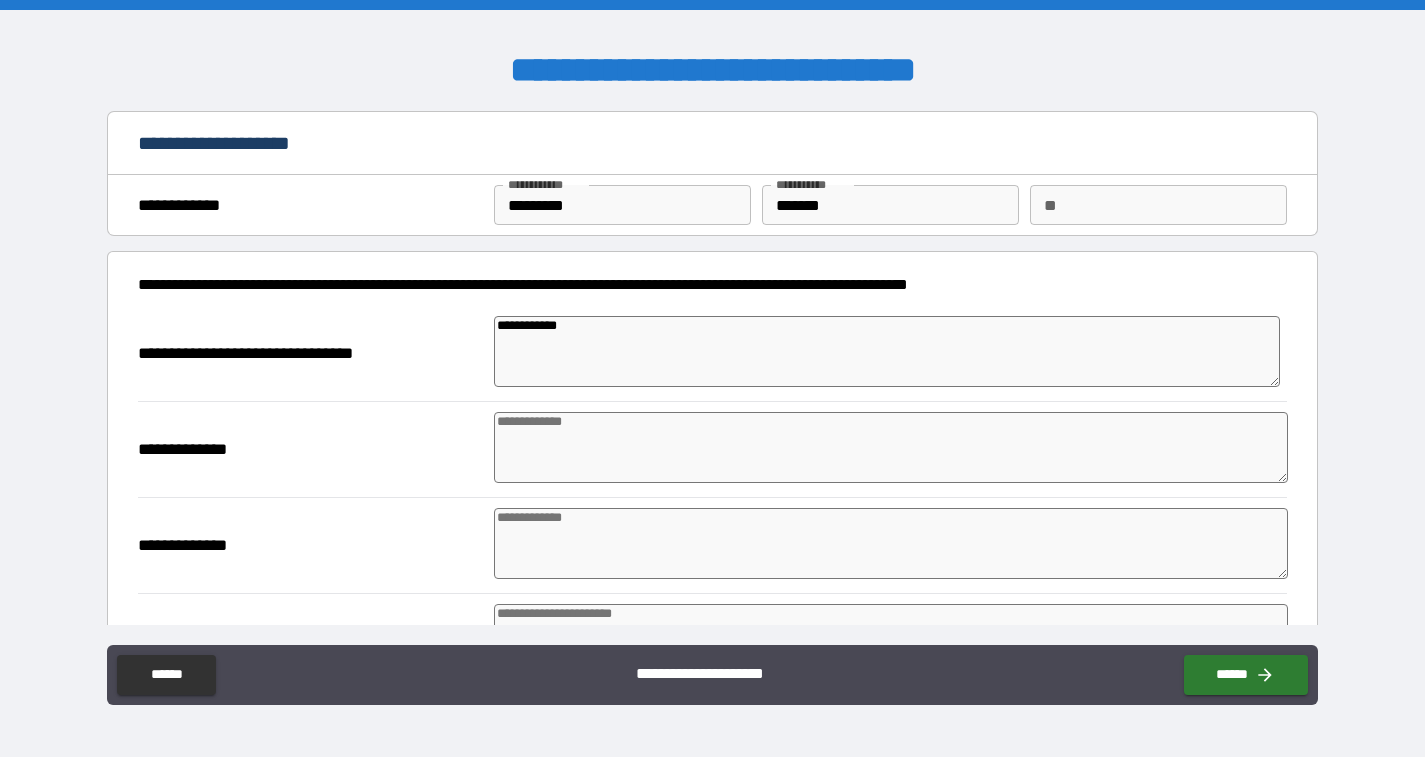 type on "**********" 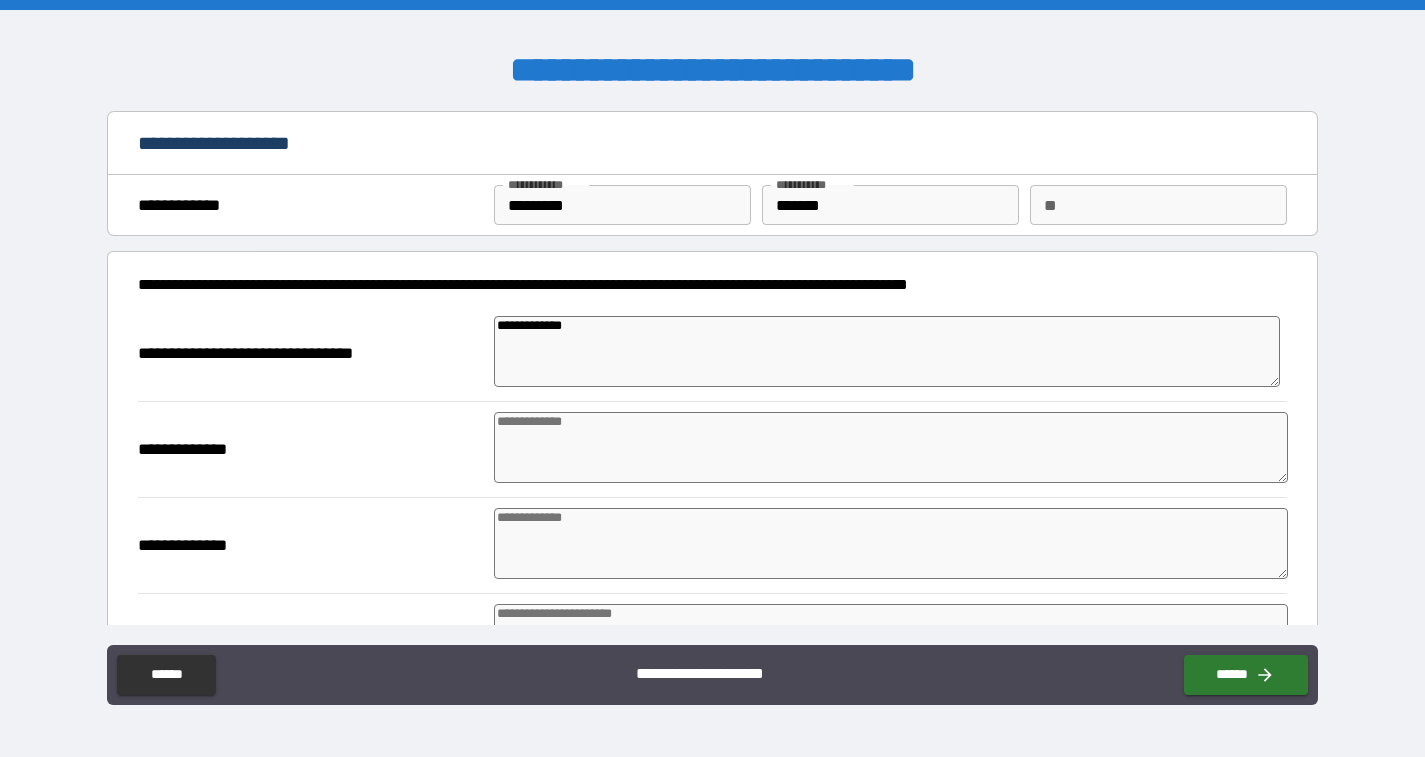 type on "*" 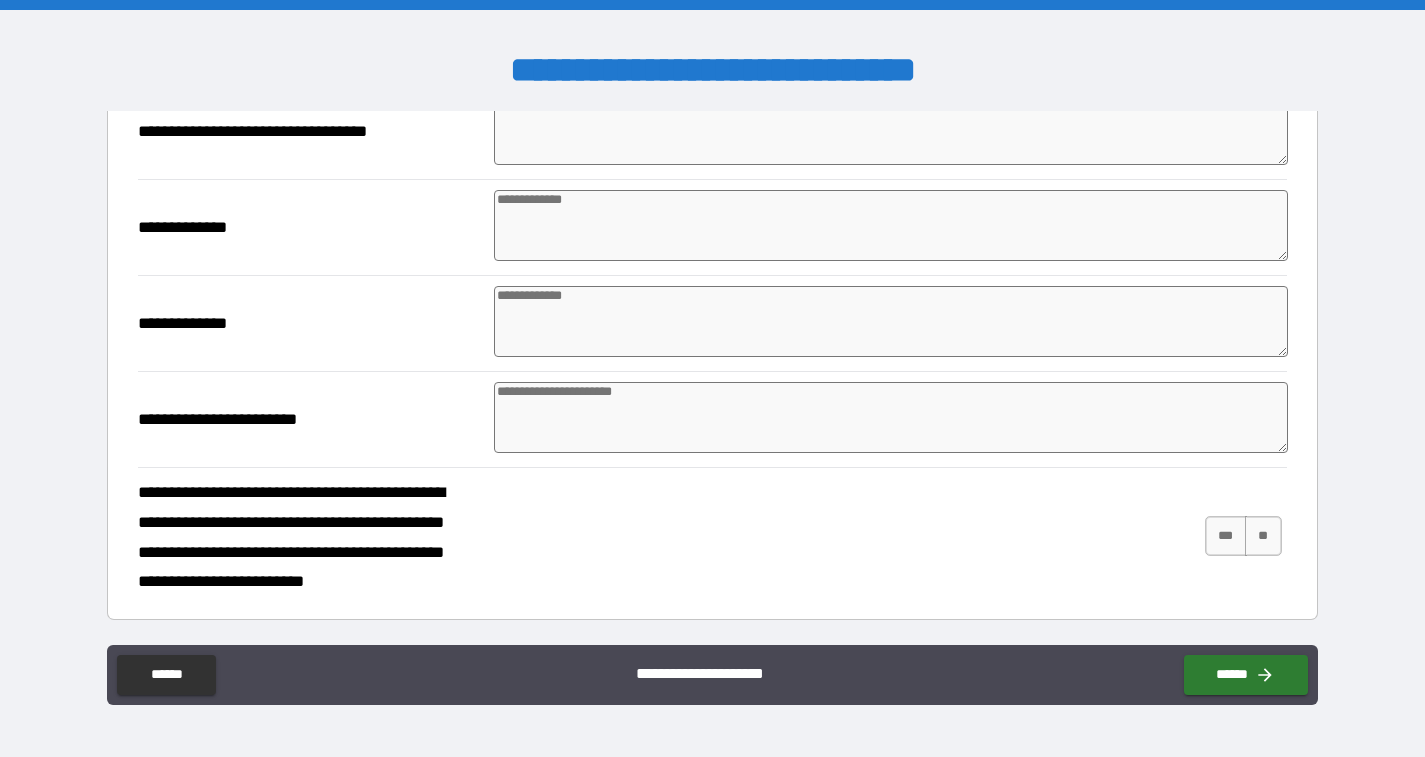 scroll, scrollTop: 606, scrollLeft: 0, axis: vertical 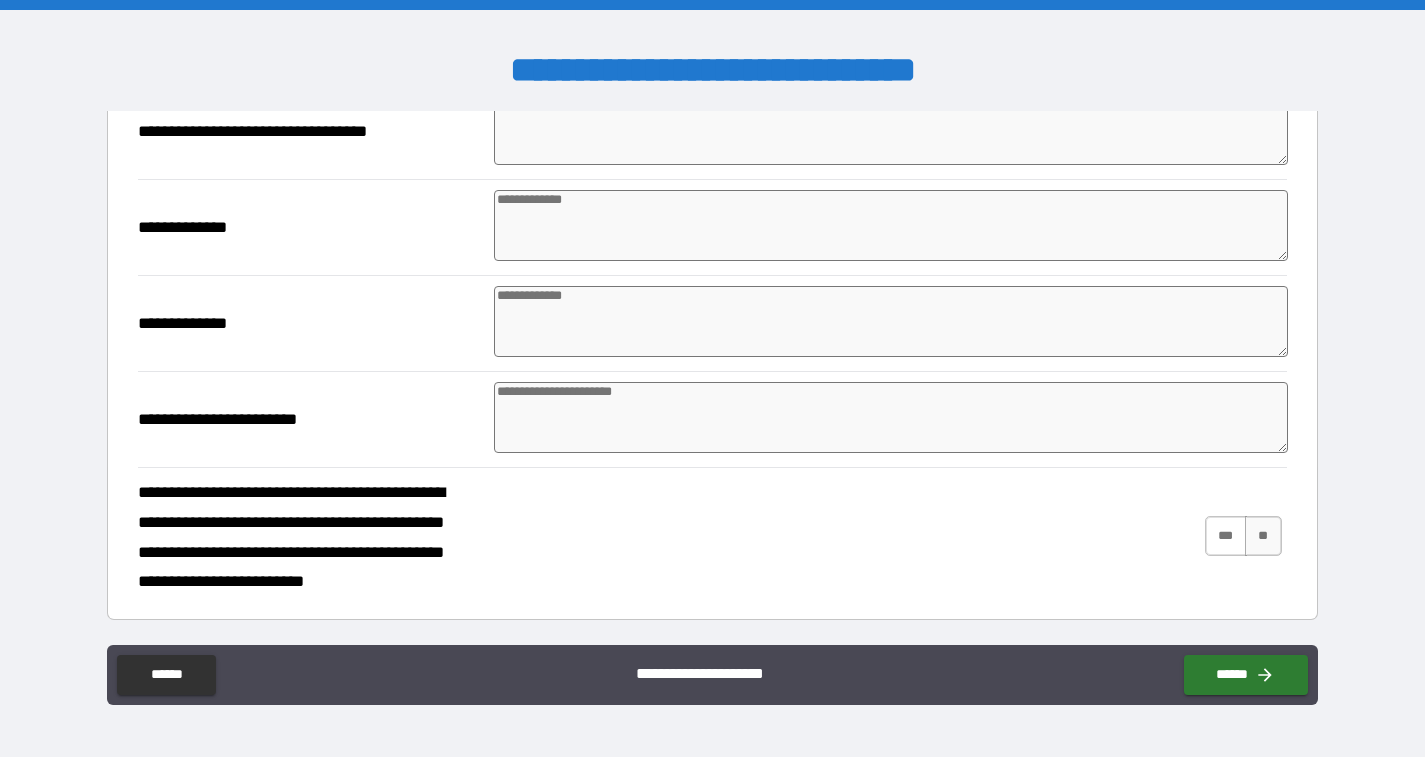 click on "***" at bounding box center [1226, 536] 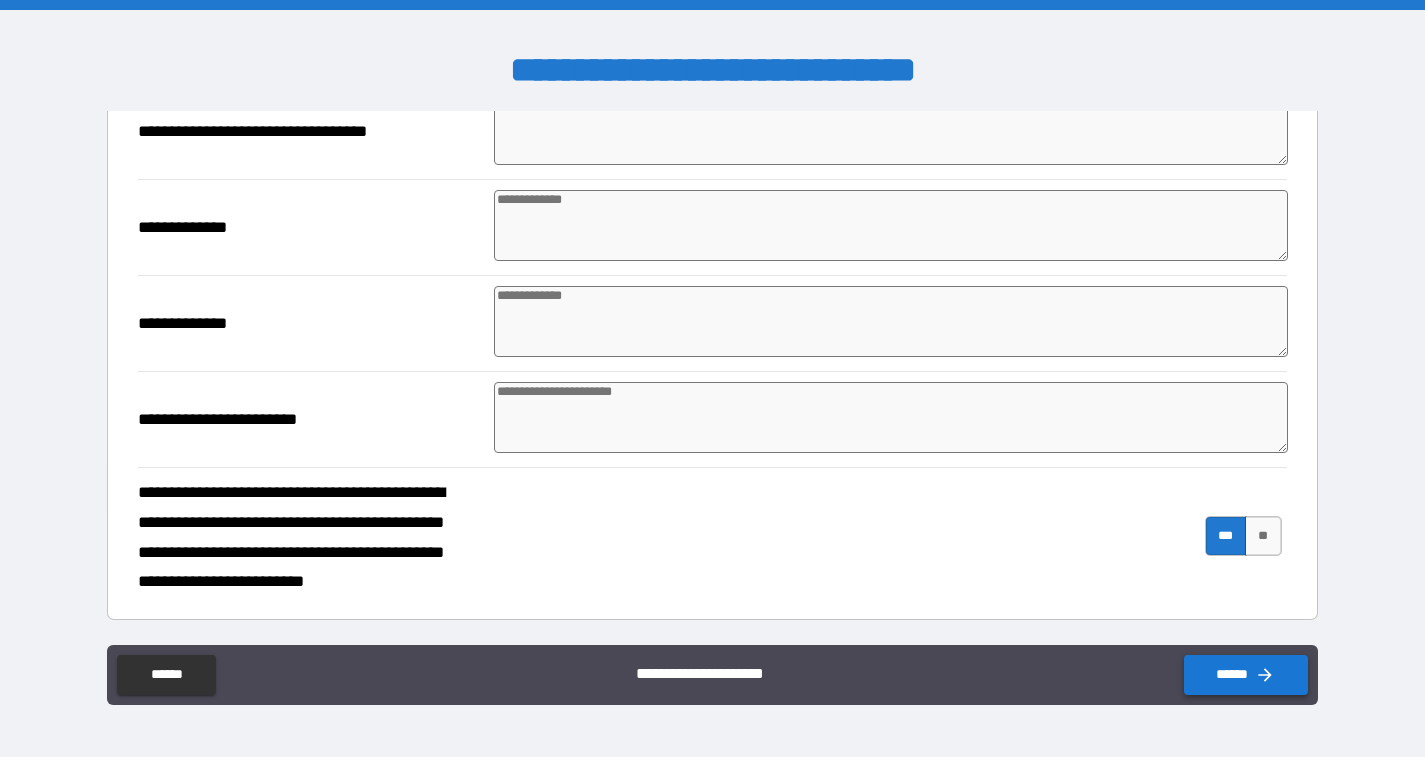 click on "******" at bounding box center [1246, 675] 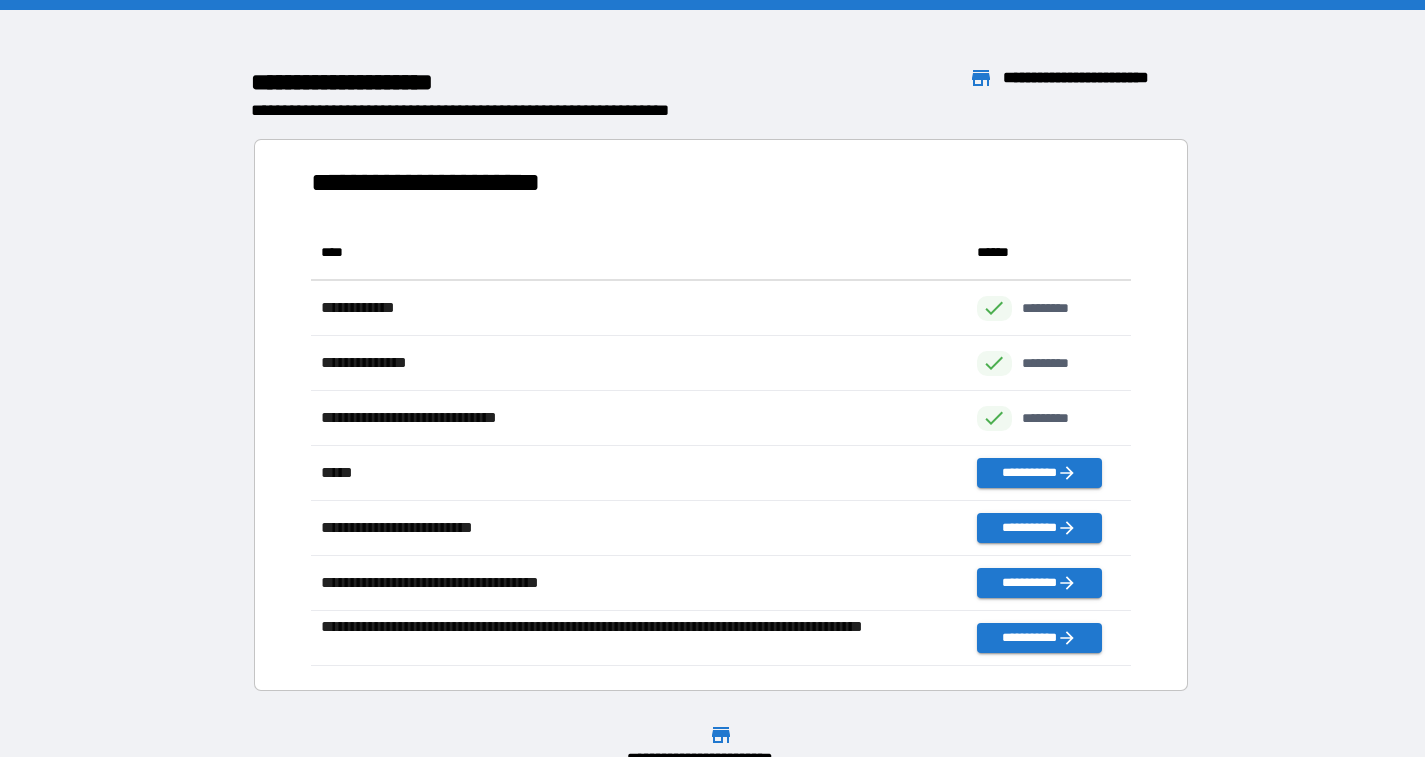 scroll, scrollTop: 1, scrollLeft: 1, axis: both 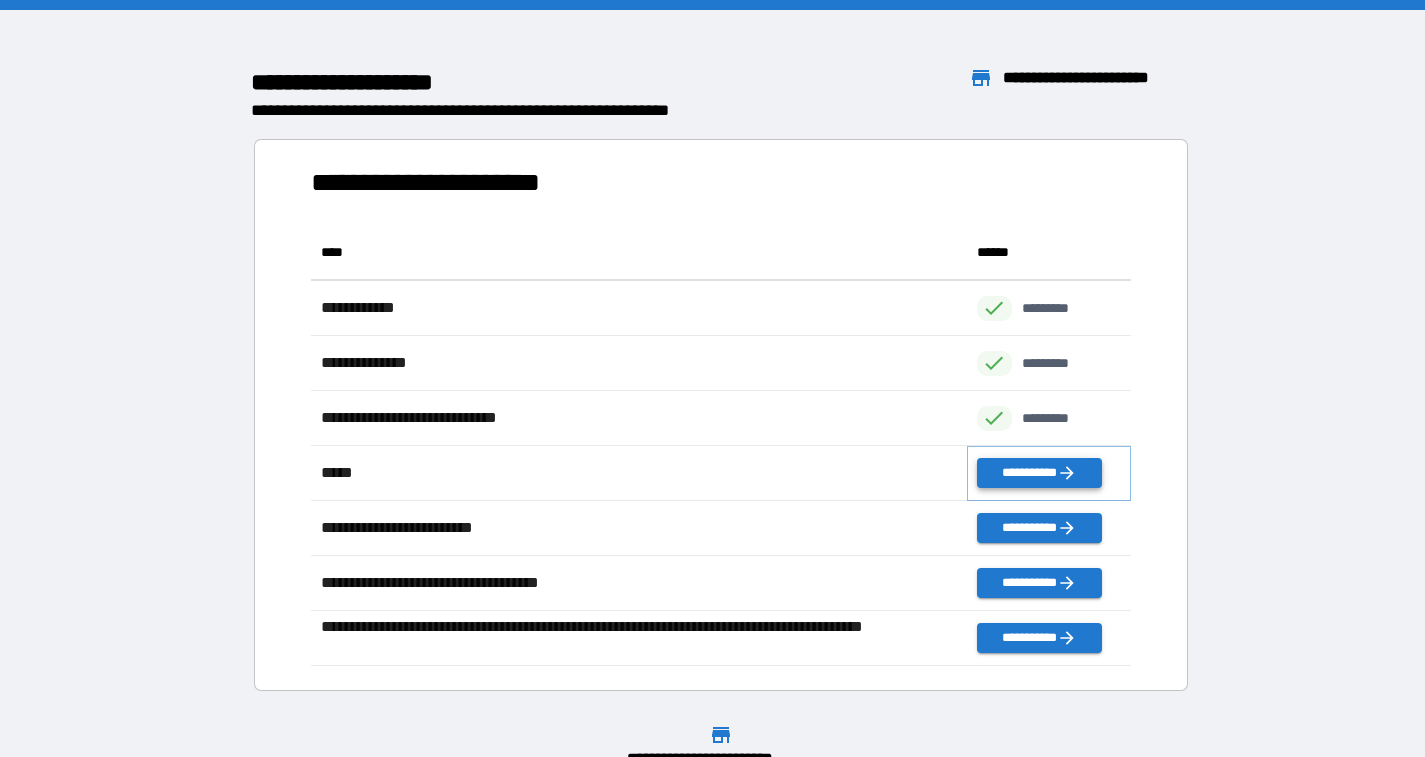 click on "**********" at bounding box center [1039, 473] 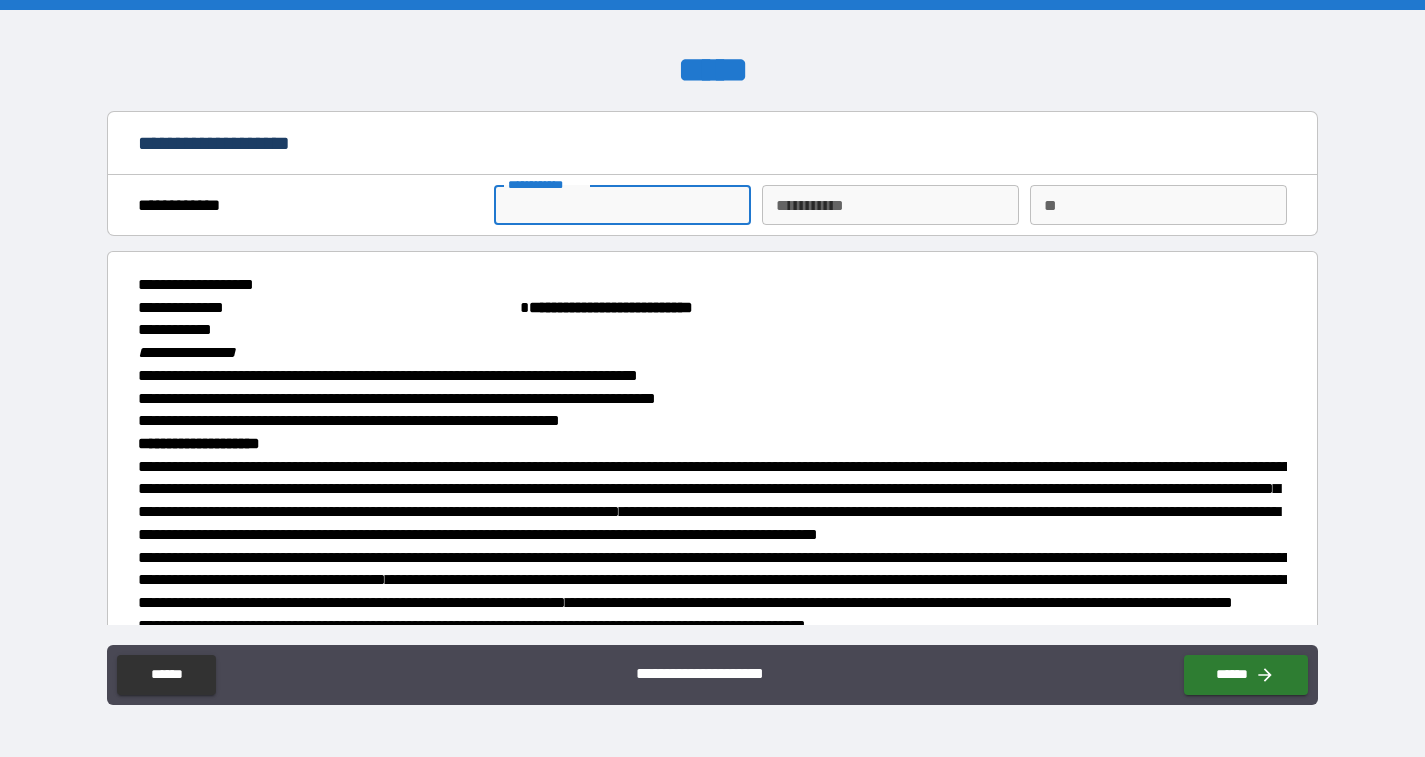 click on "**********" at bounding box center (622, 205) 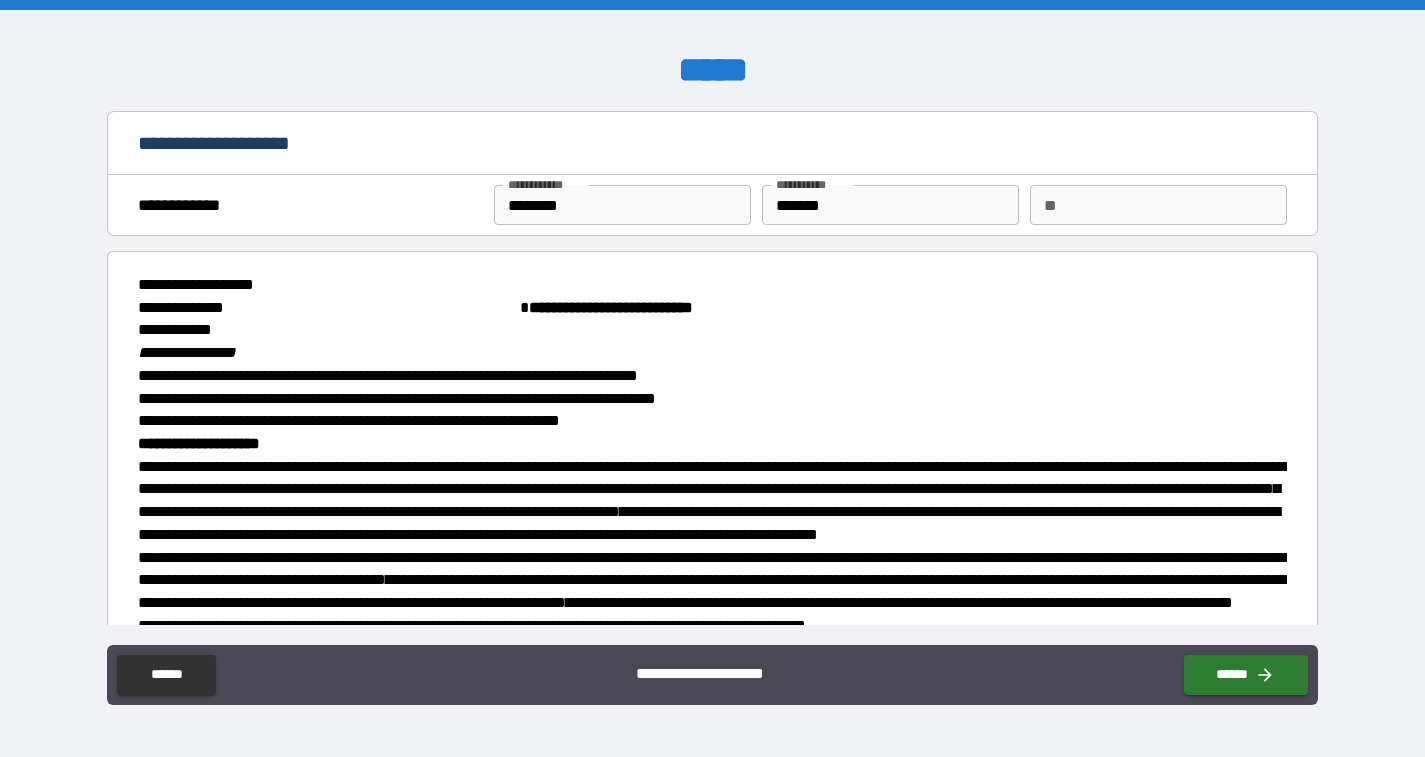 click on "**********" at bounding box center (712, 285) 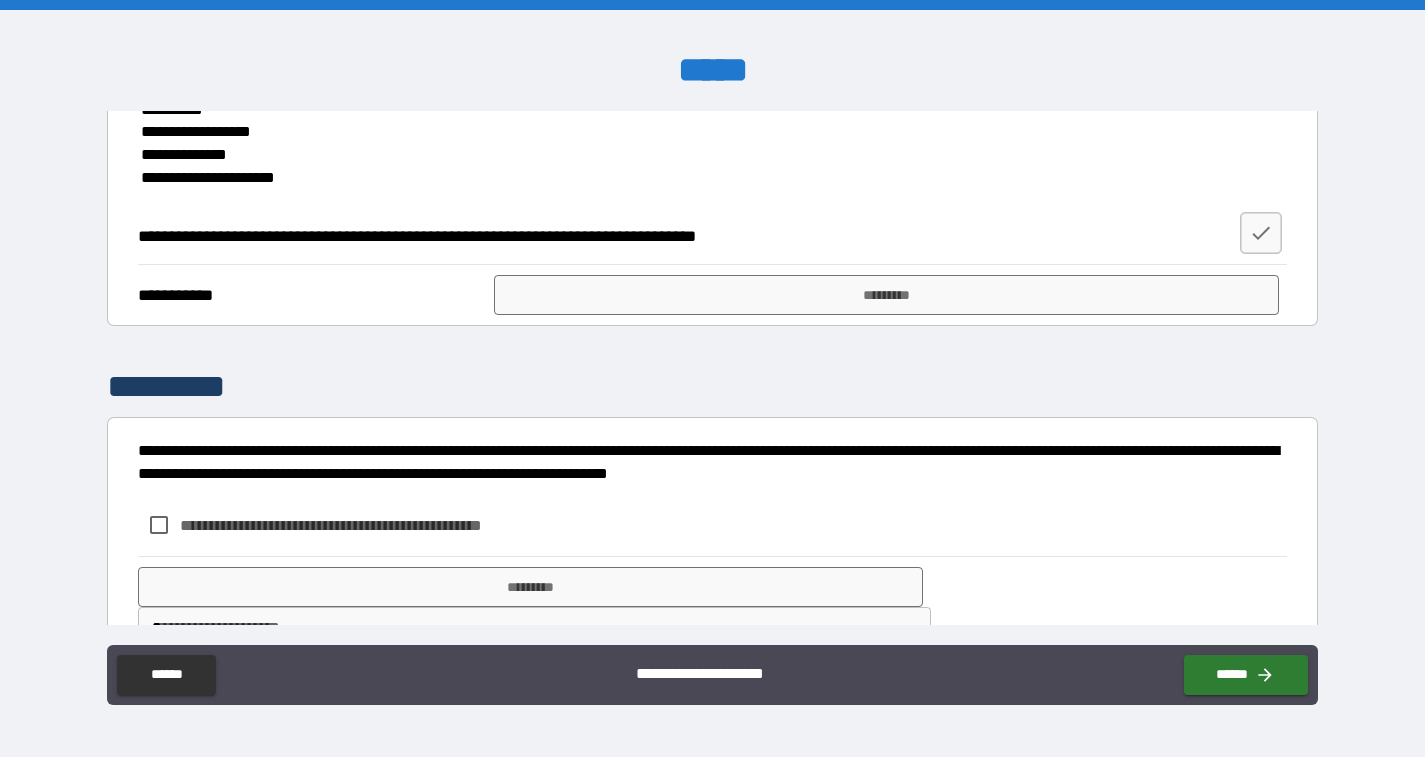 scroll, scrollTop: 2014, scrollLeft: 0, axis: vertical 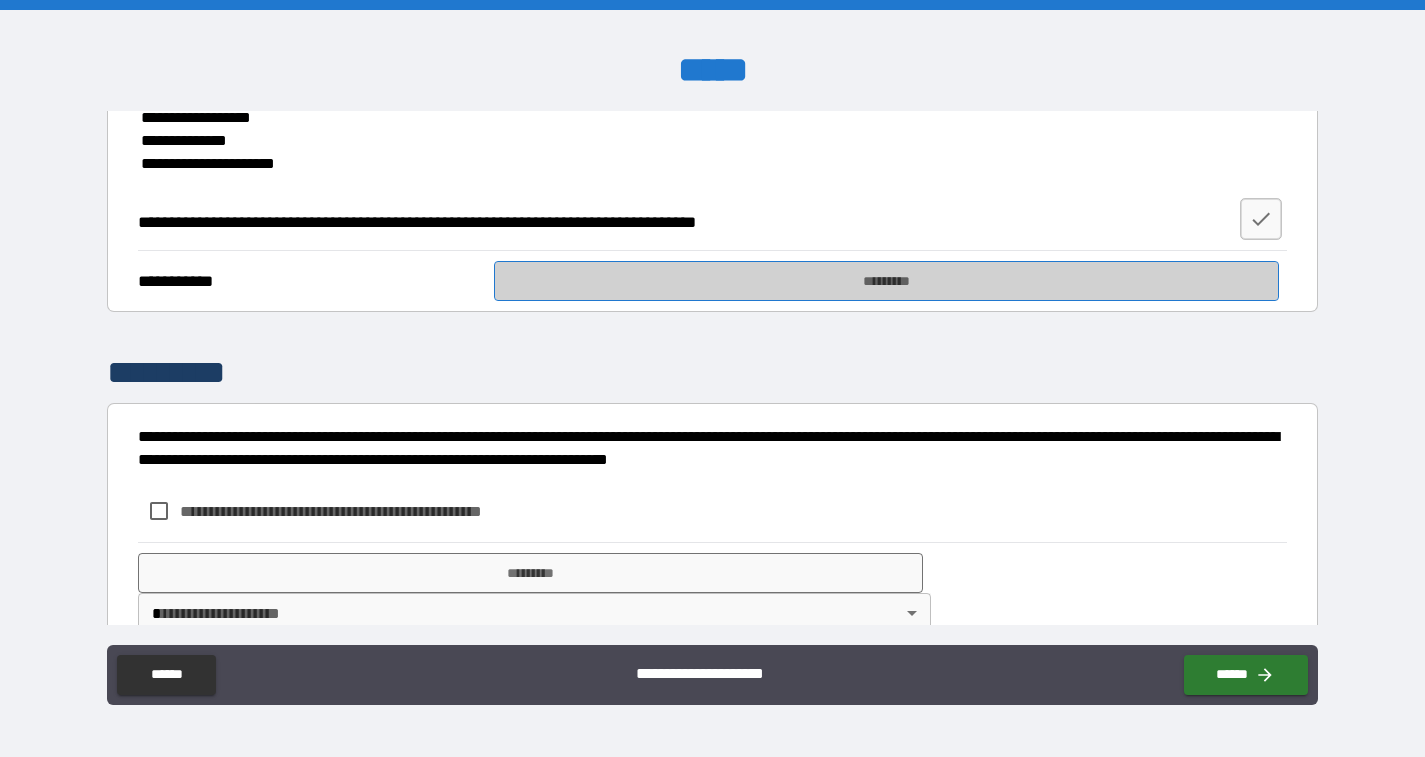 click on "*********" at bounding box center (886, 281) 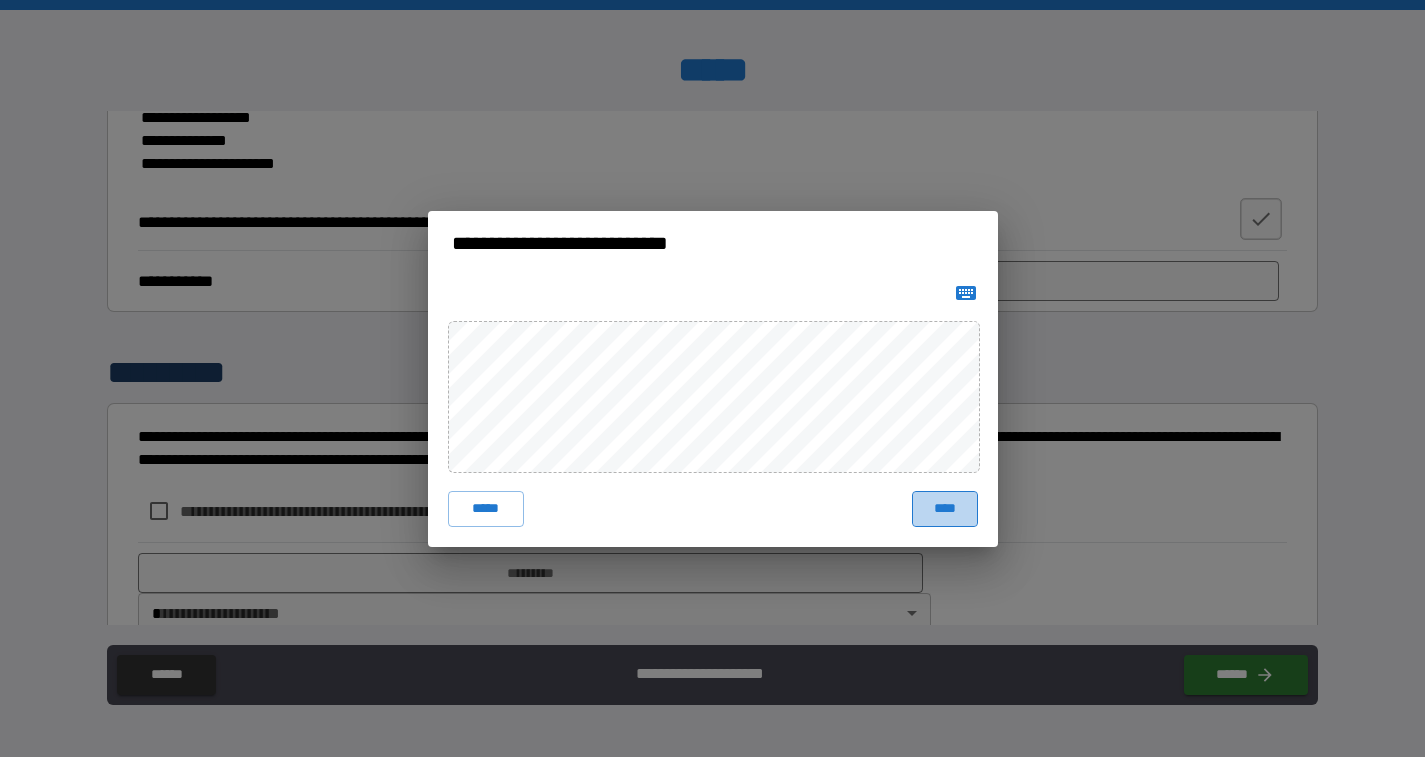 click on "****" at bounding box center [945, 509] 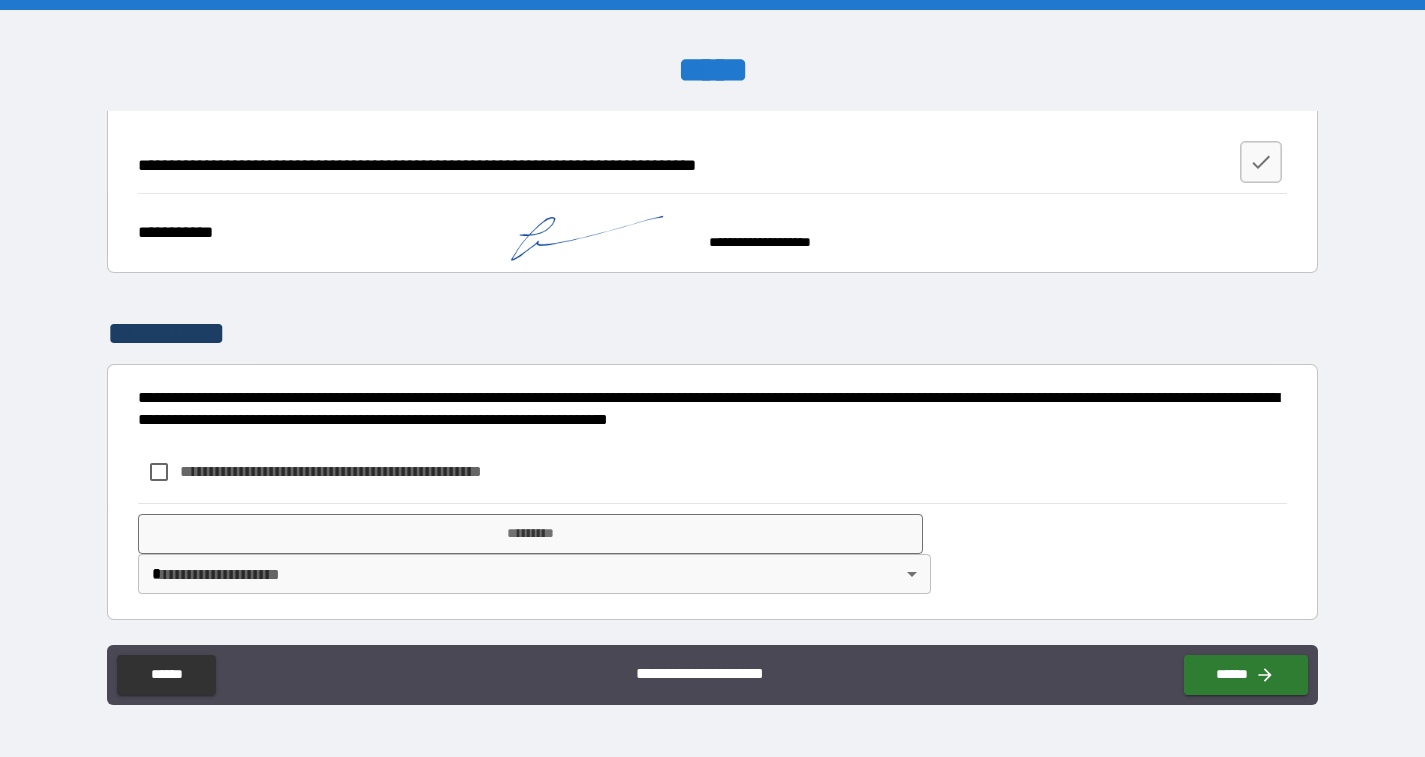 scroll, scrollTop: 2208, scrollLeft: 0, axis: vertical 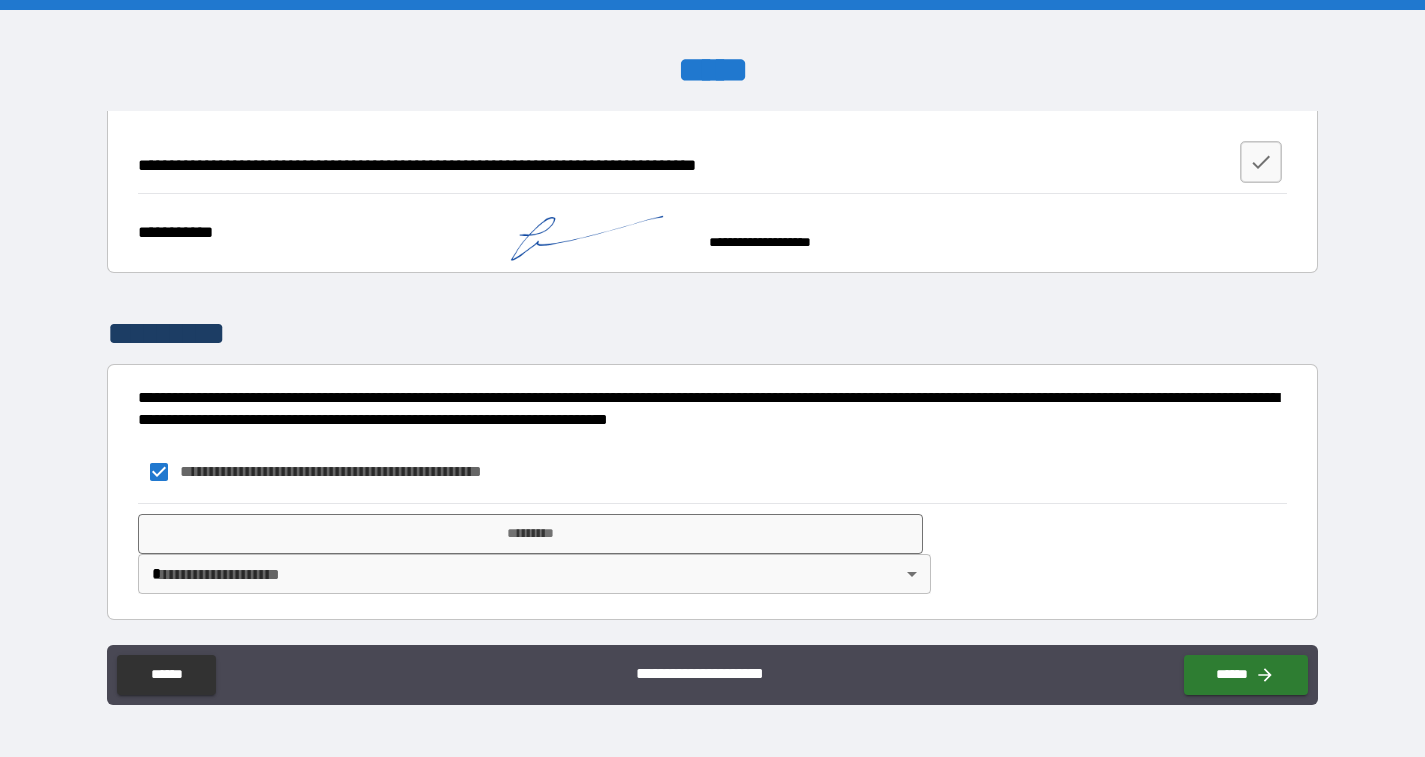 click on "**********" at bounding box center (712, 378) 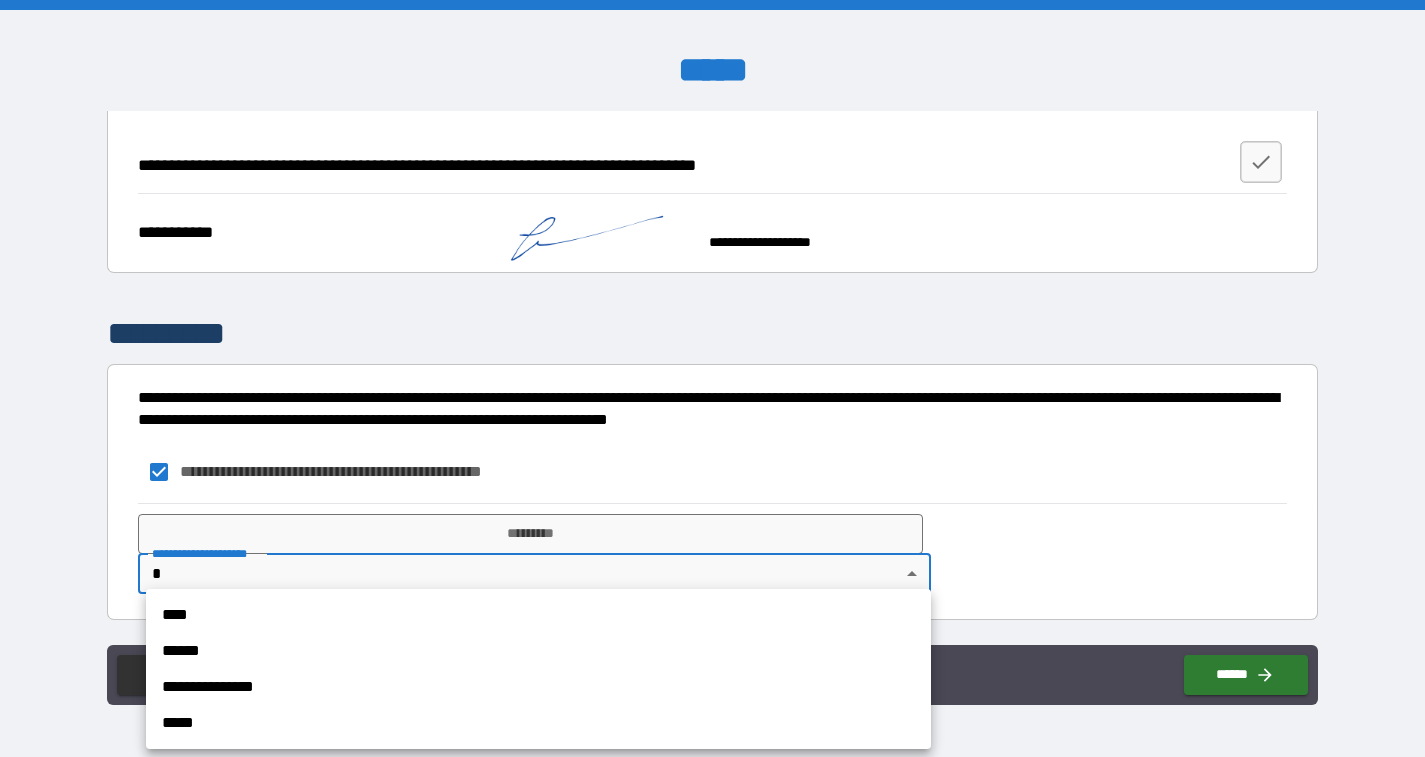 click on "****" at bounding box center [538, 615] 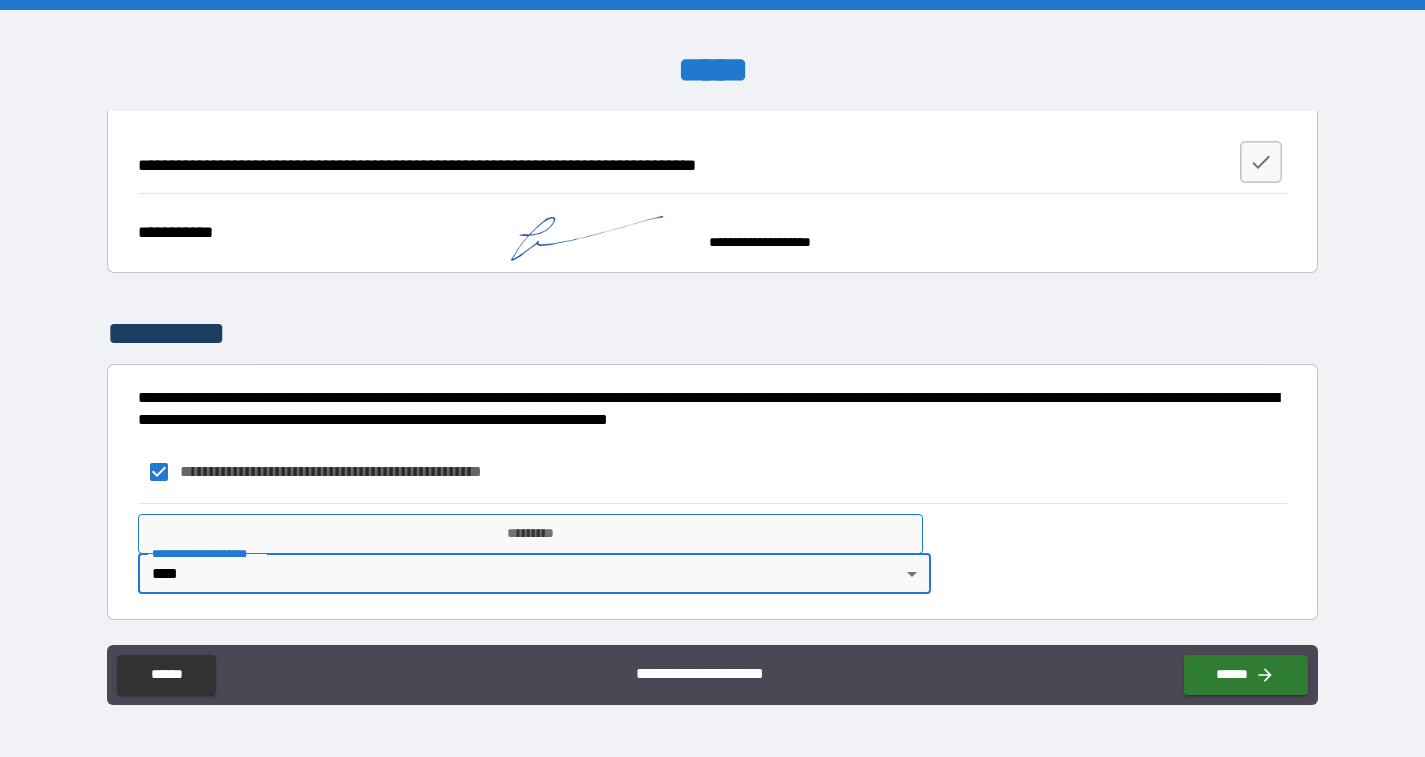 click on "*********" at bounding box center [530, 534] 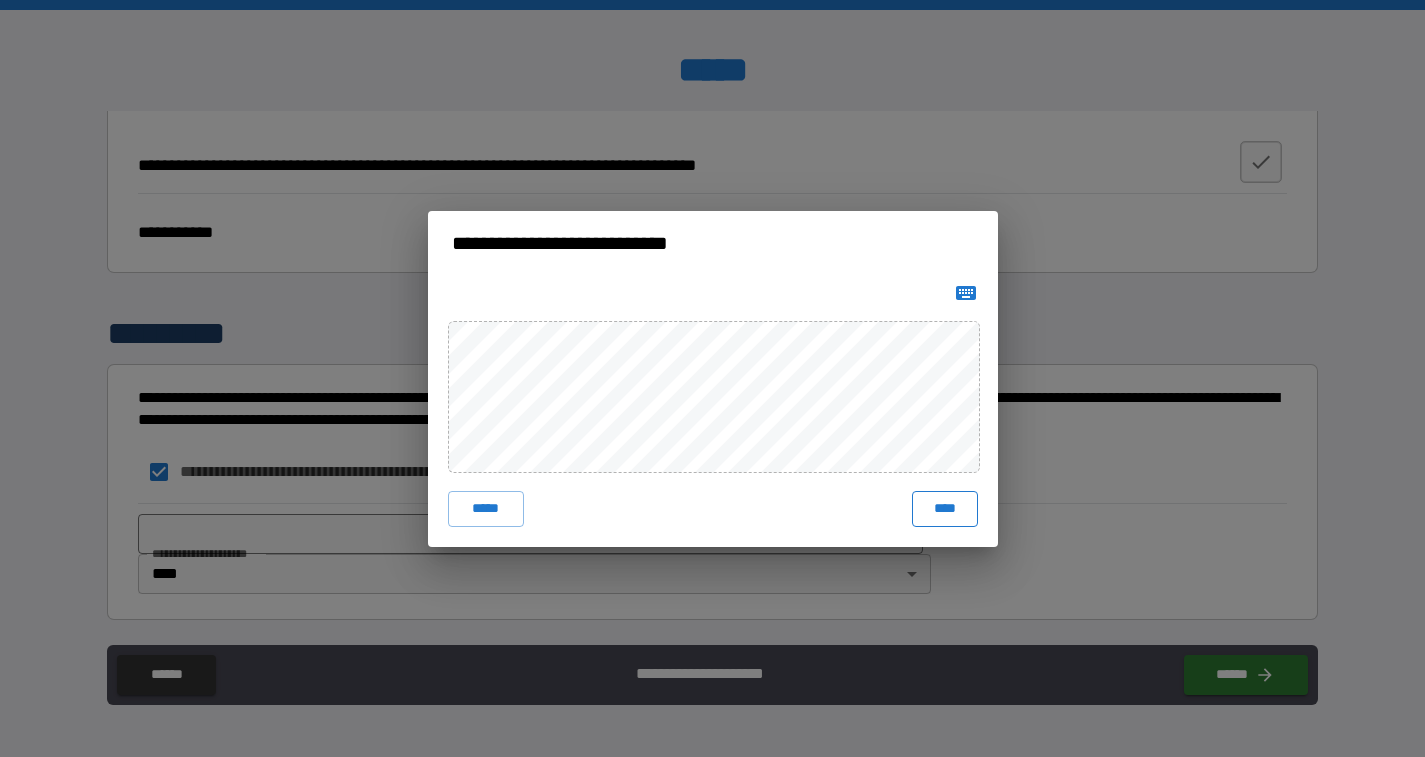 click on "****" at bounding box center (945, 509) 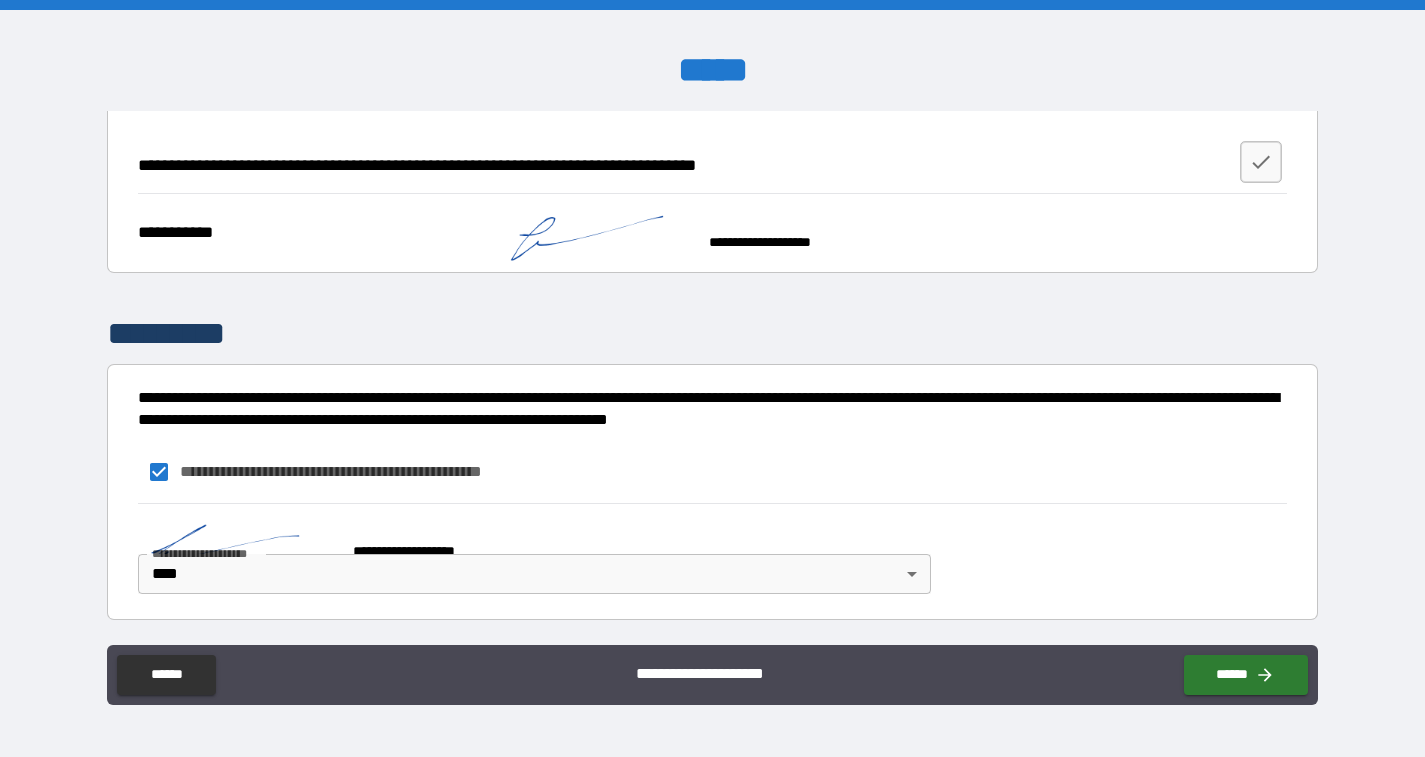 scroll, scrollTop: 2198, scrollLeft: 0, axis: vertical 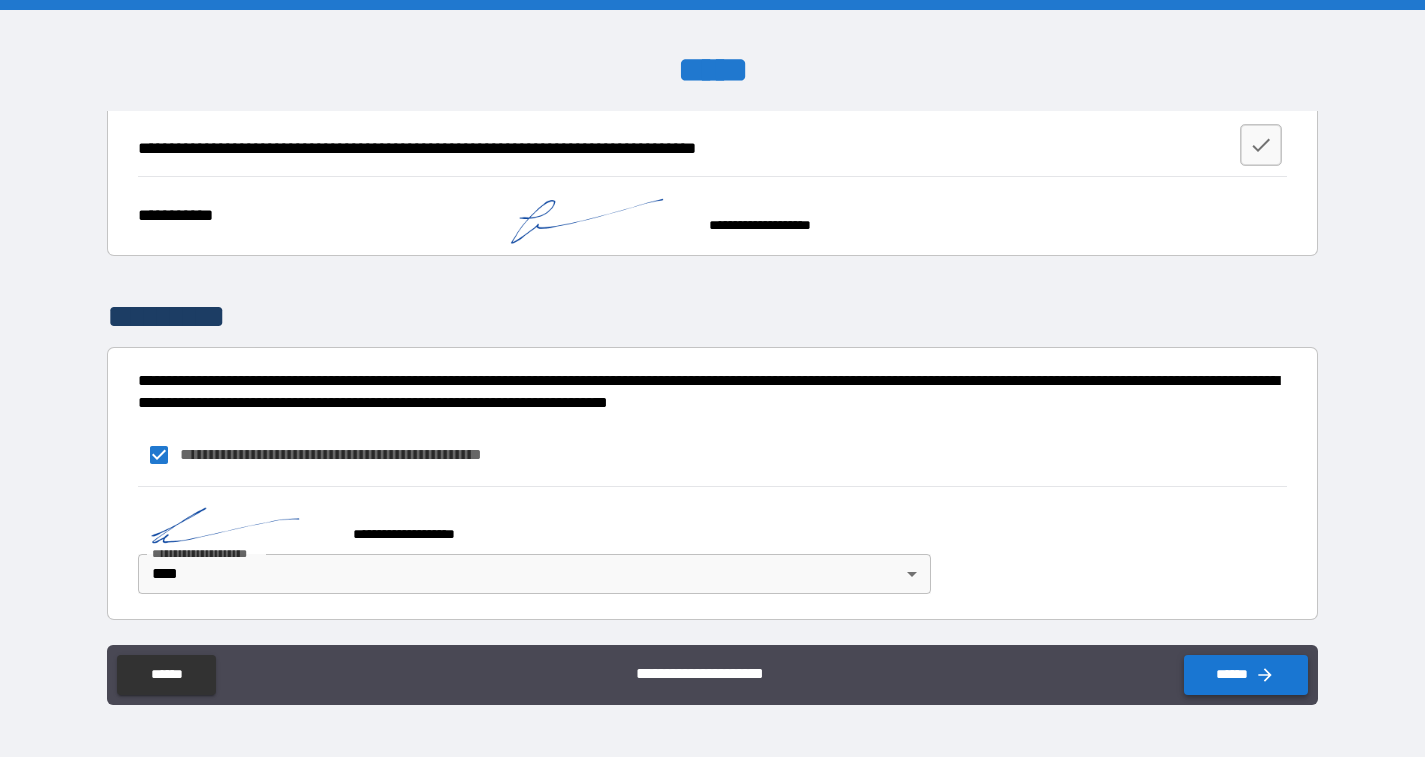 click on "******" at bounding box center [1246, 675] 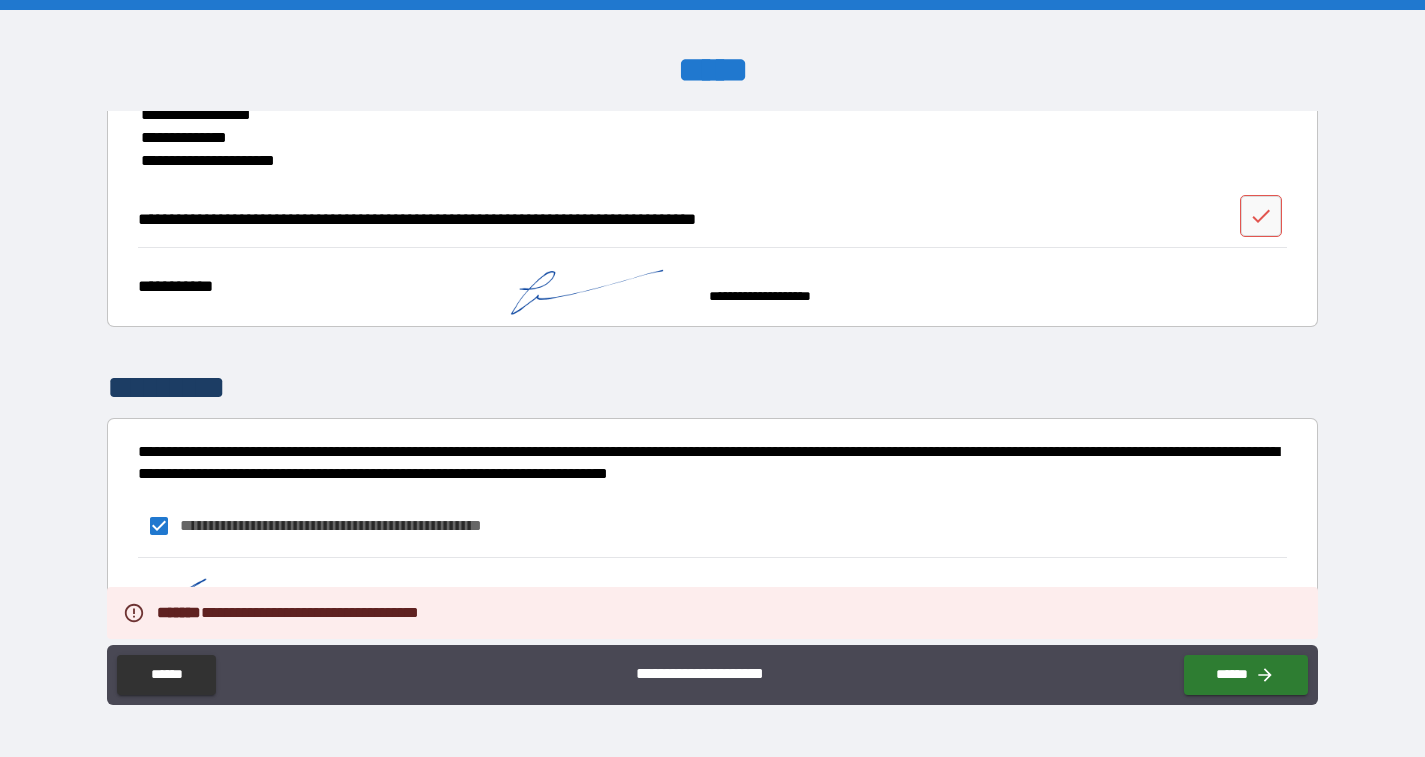 scroll, scrollTop: 2005, scrollLeft: 0, axis: vertical 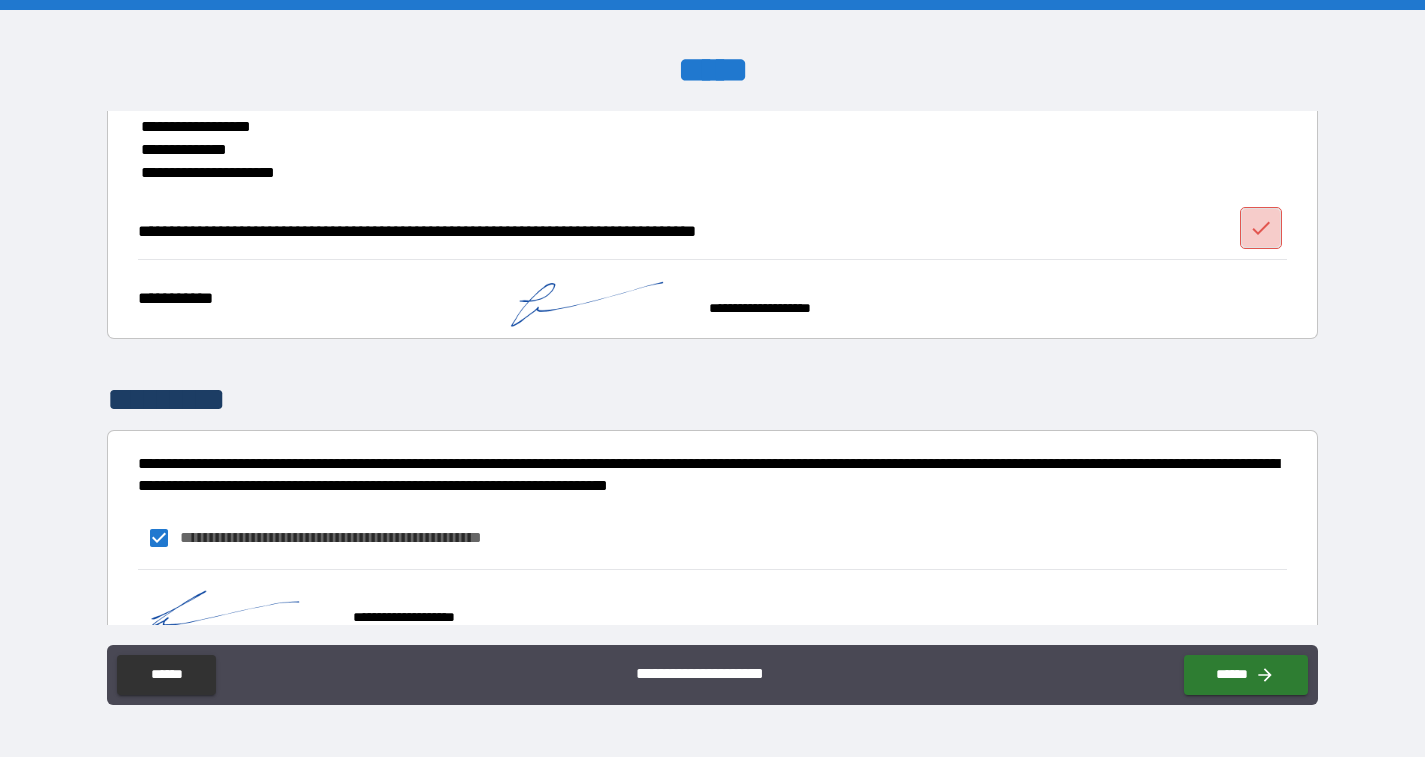 click 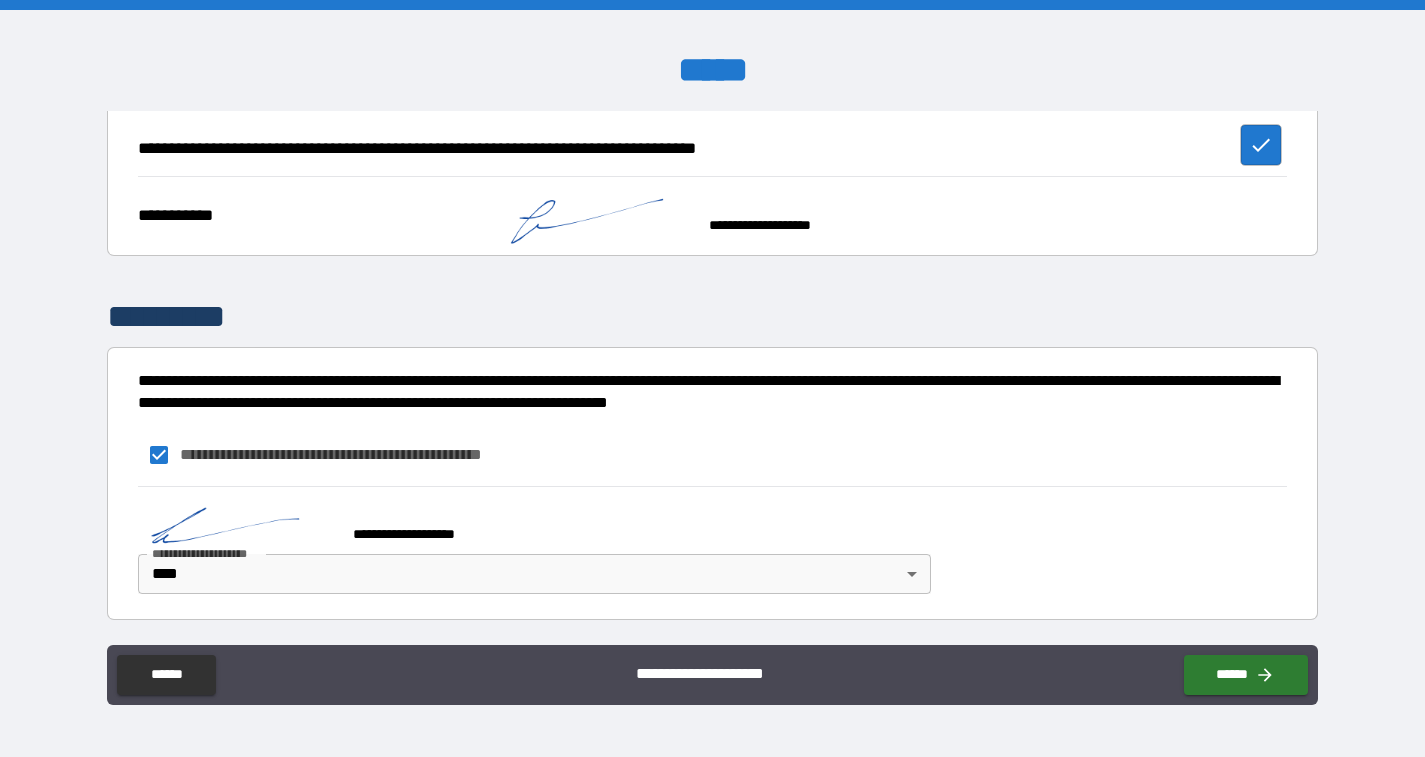 scroll, scrollTop: 2225, scrollLeft: 0, axis: vertical 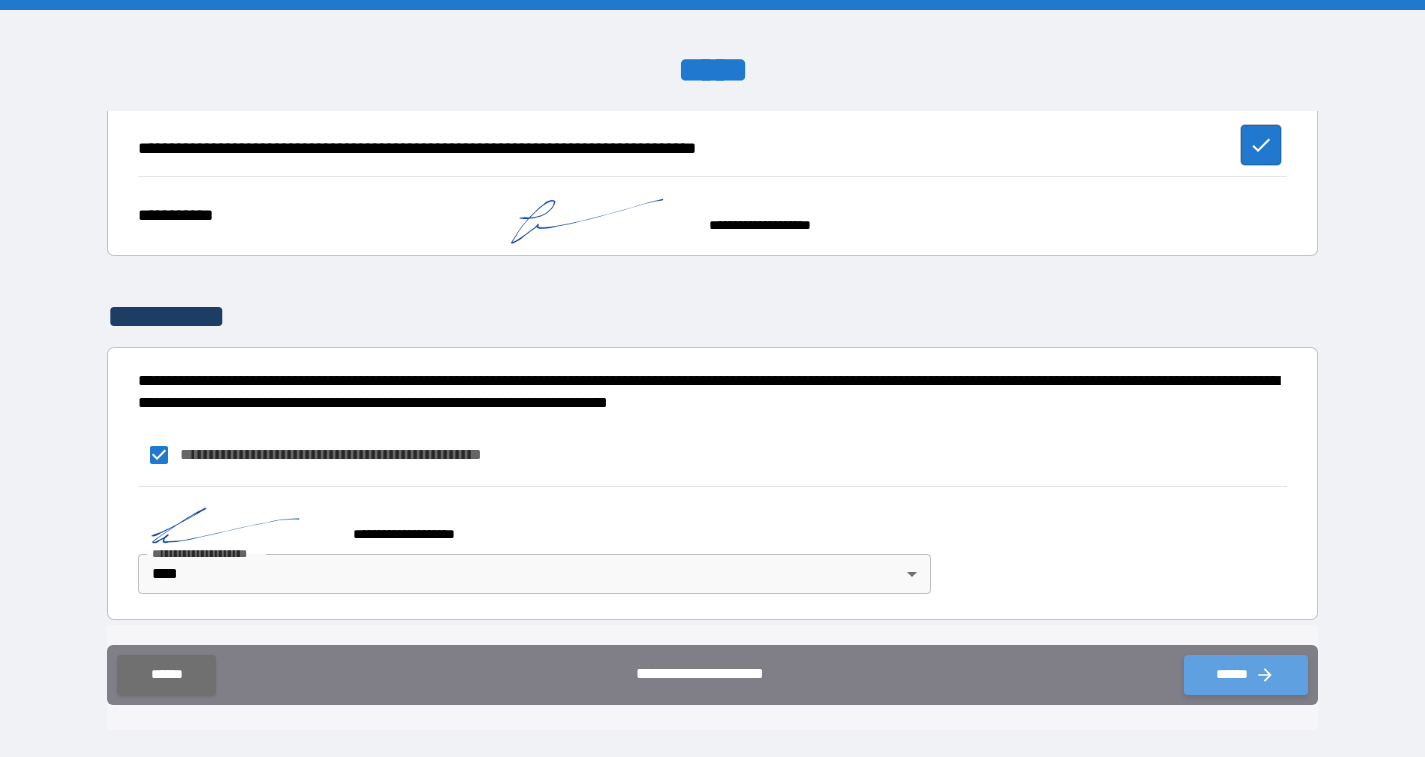 click on "******" at bounding box center (1246, 675) 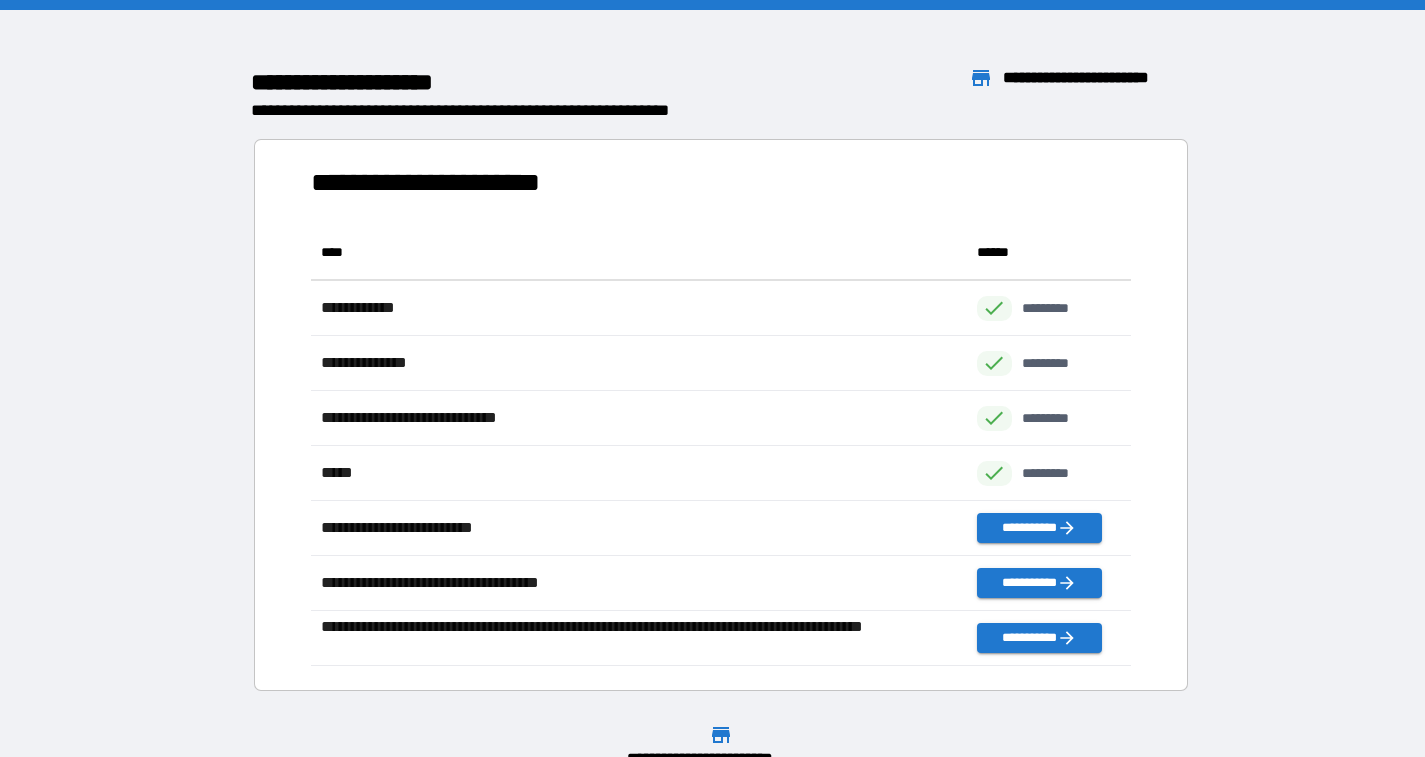 scroll, scrollTop: 1, scrollLeft: 1, axis: both 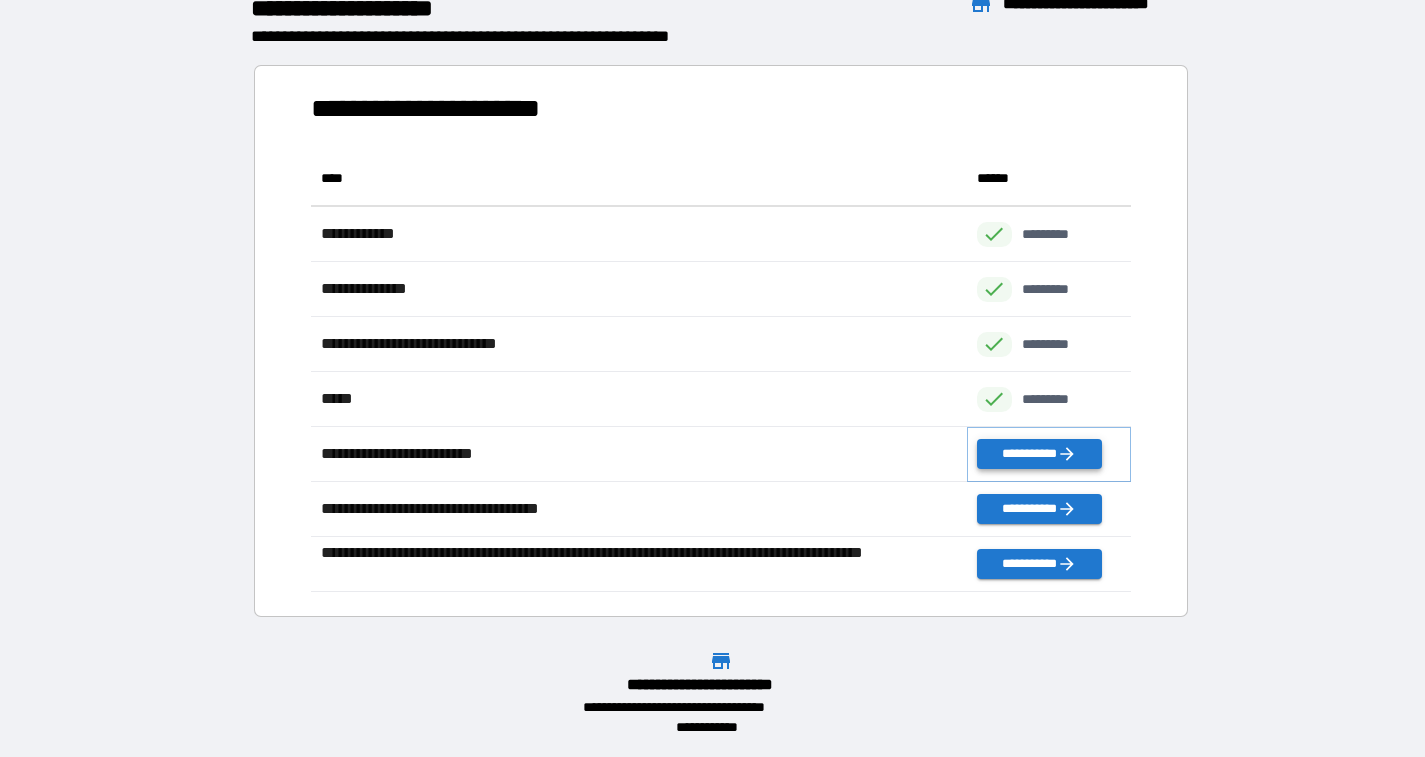 click on "**********" at bounding box center [1039, 454] 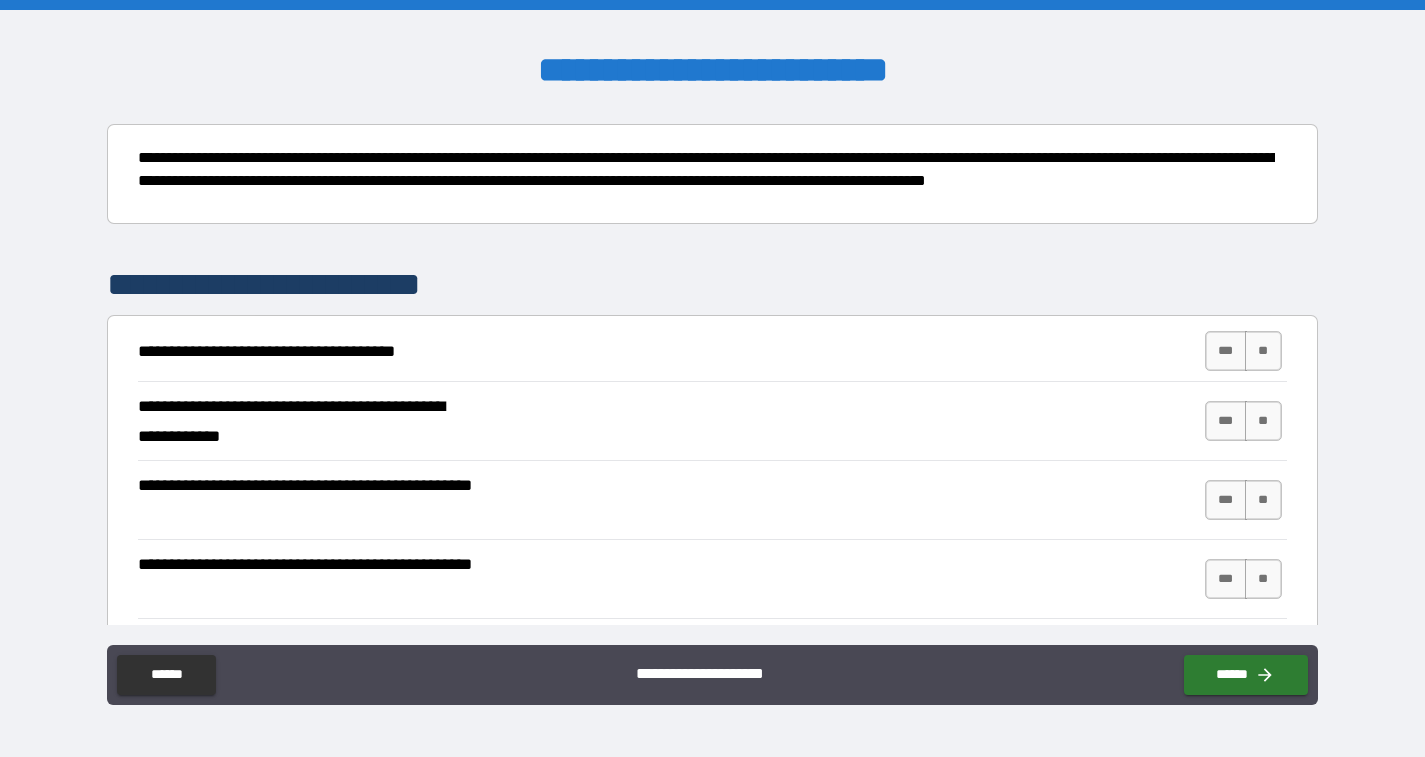 scroll, scrollTop: 211, scrollLeft: 0, axis: vertical 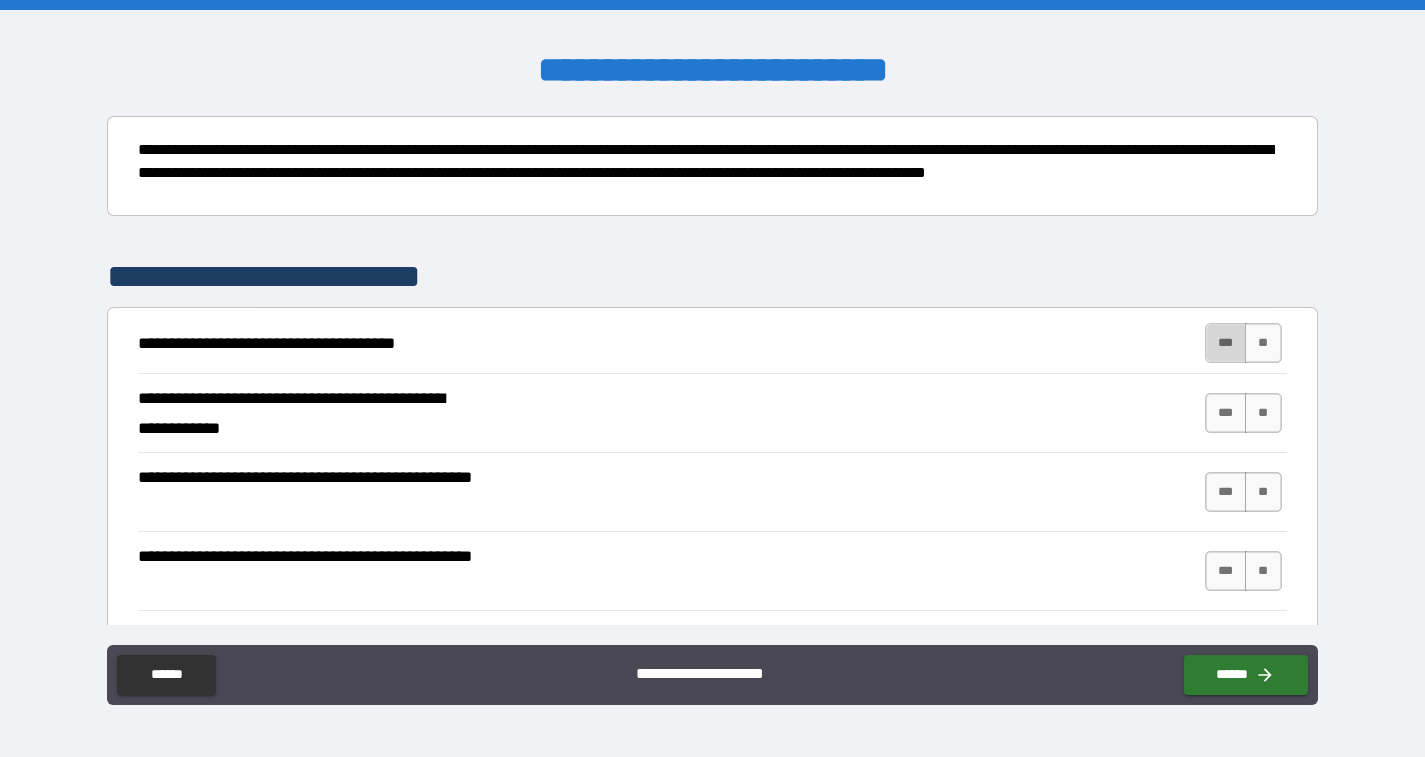 click on "***" at bounding box center (1226, 343) 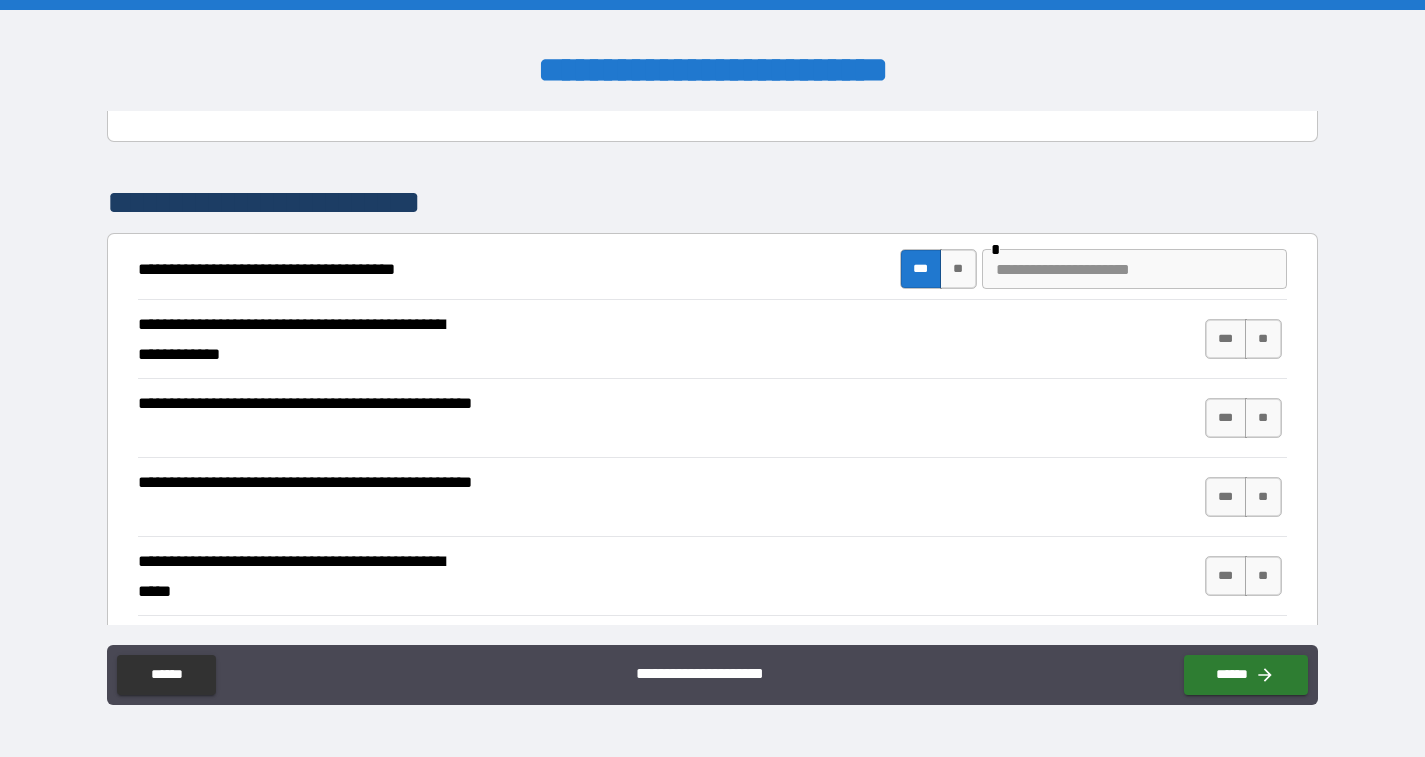 scroll, scrollTop: 293, scrollLeft: 0, axis: vertical 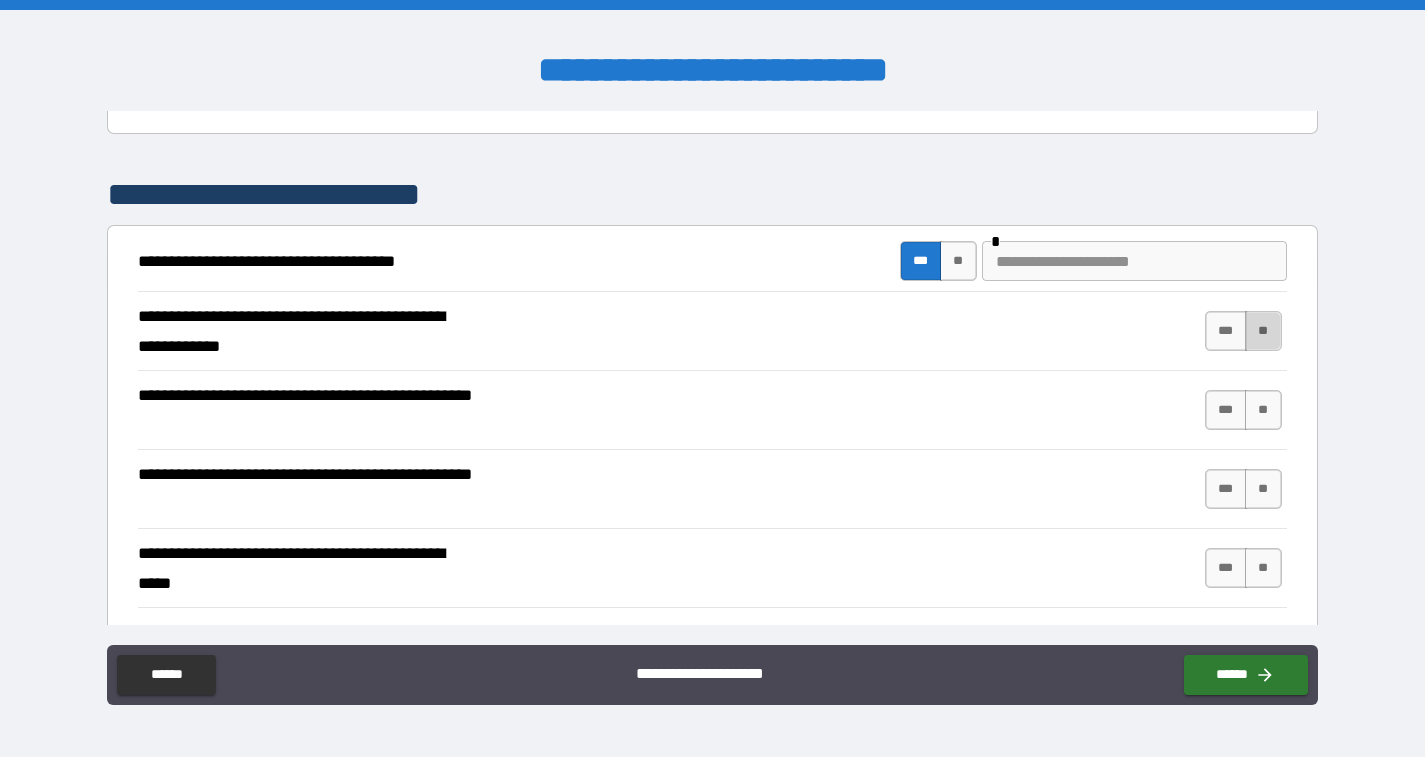 click on "**" at bounding box center (1263, 331) 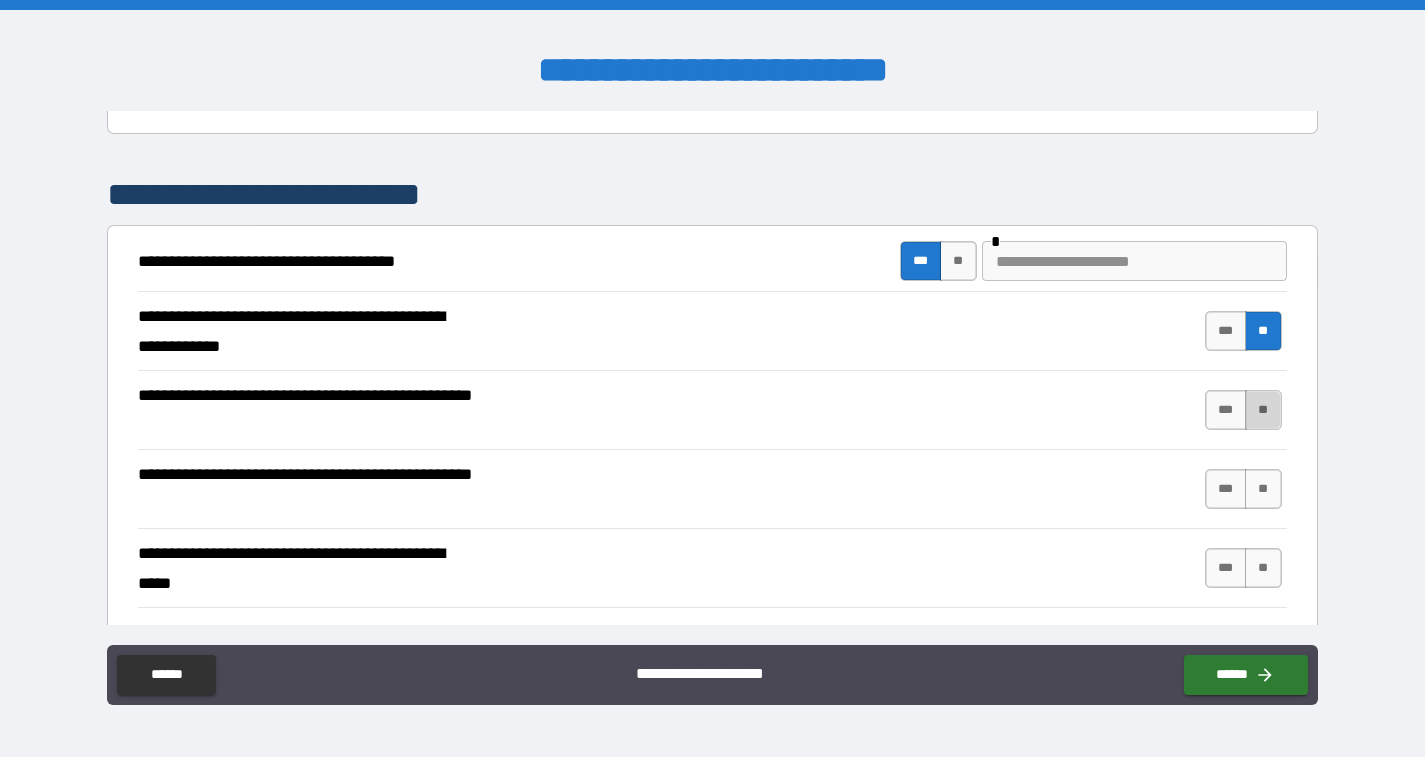 click on "**" at bounding box center (1263, 410) 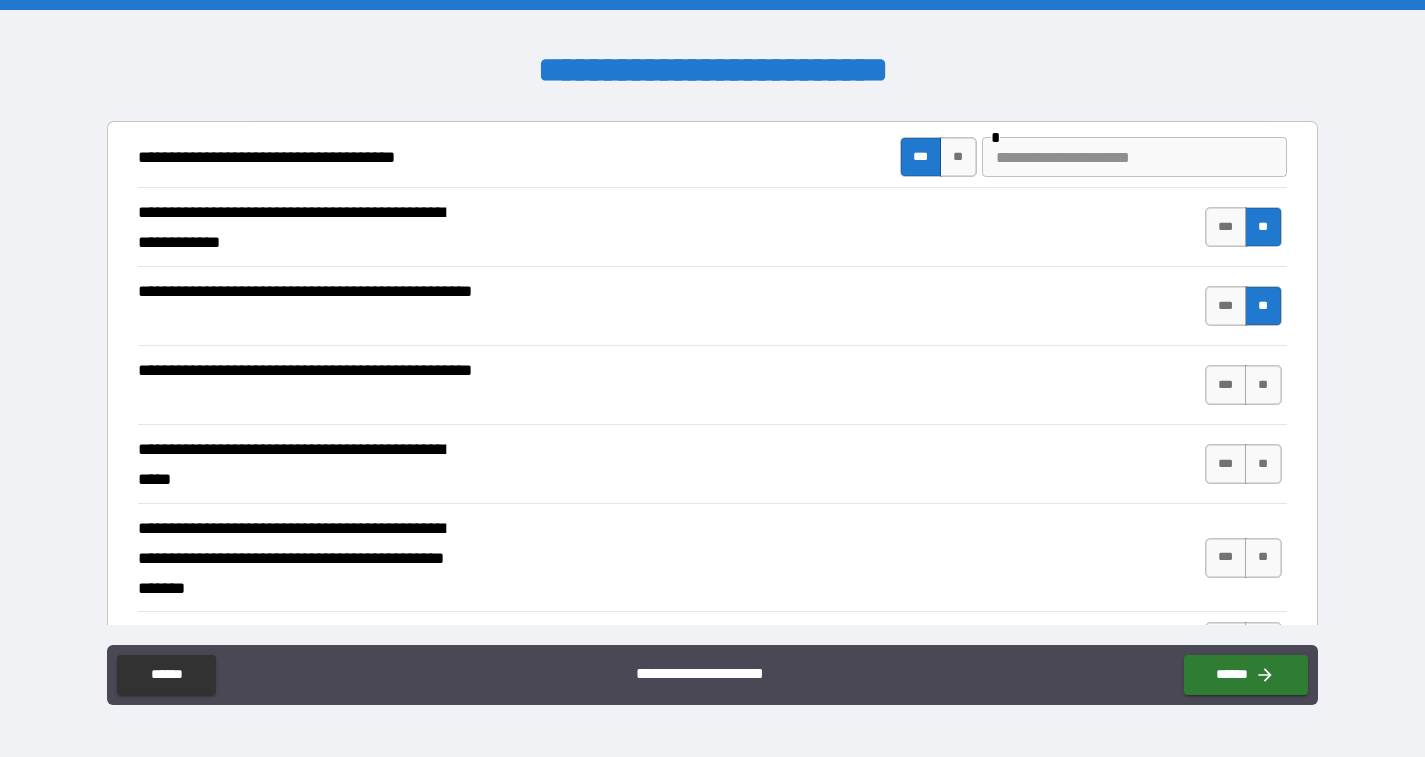 scroll, scrollTop: 399, scrollLeft: 0, axis: vertical 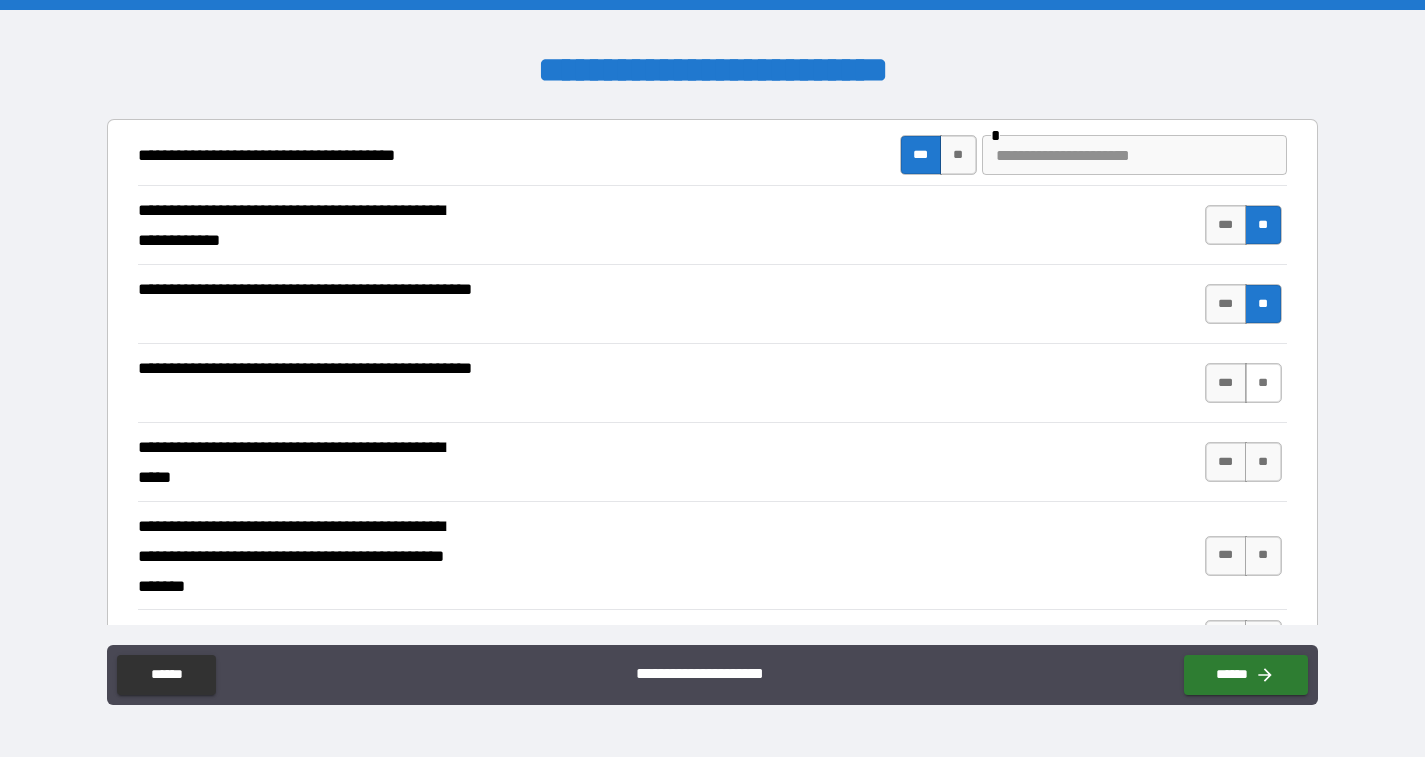 click on "**" at bounding box center [1263, 383] 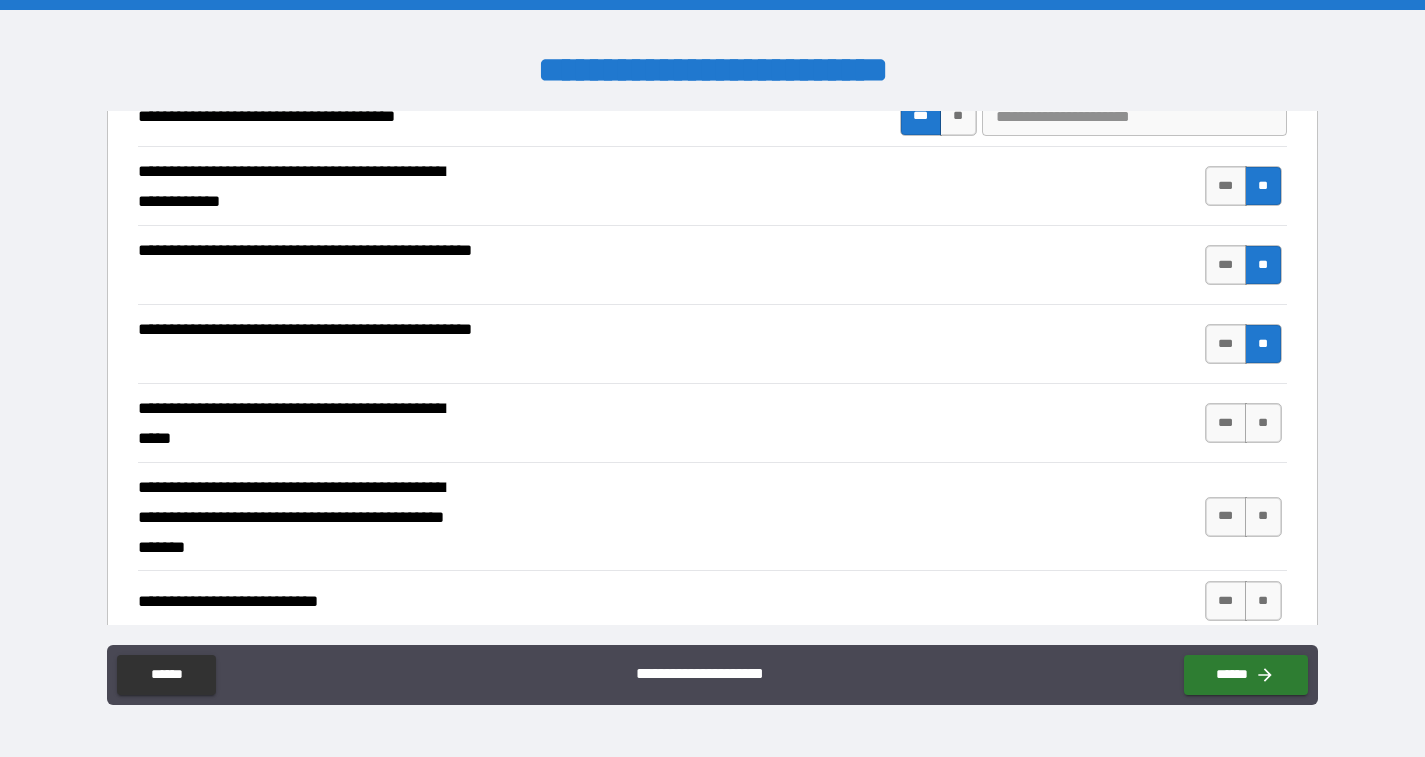 scroll, scrollTop: 442, scrollLeft: 0, axis: vertical 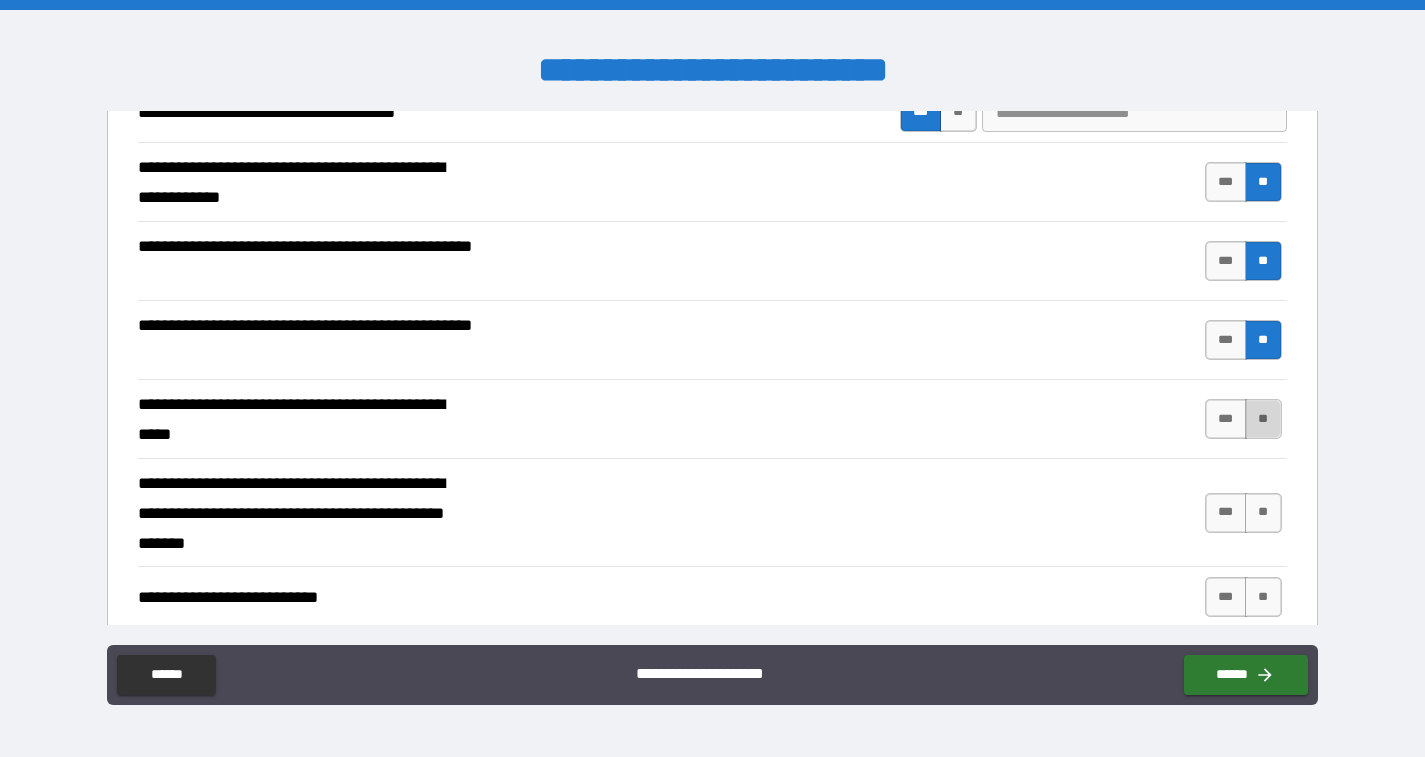 click on "**" at bounding box center (1263, 419) 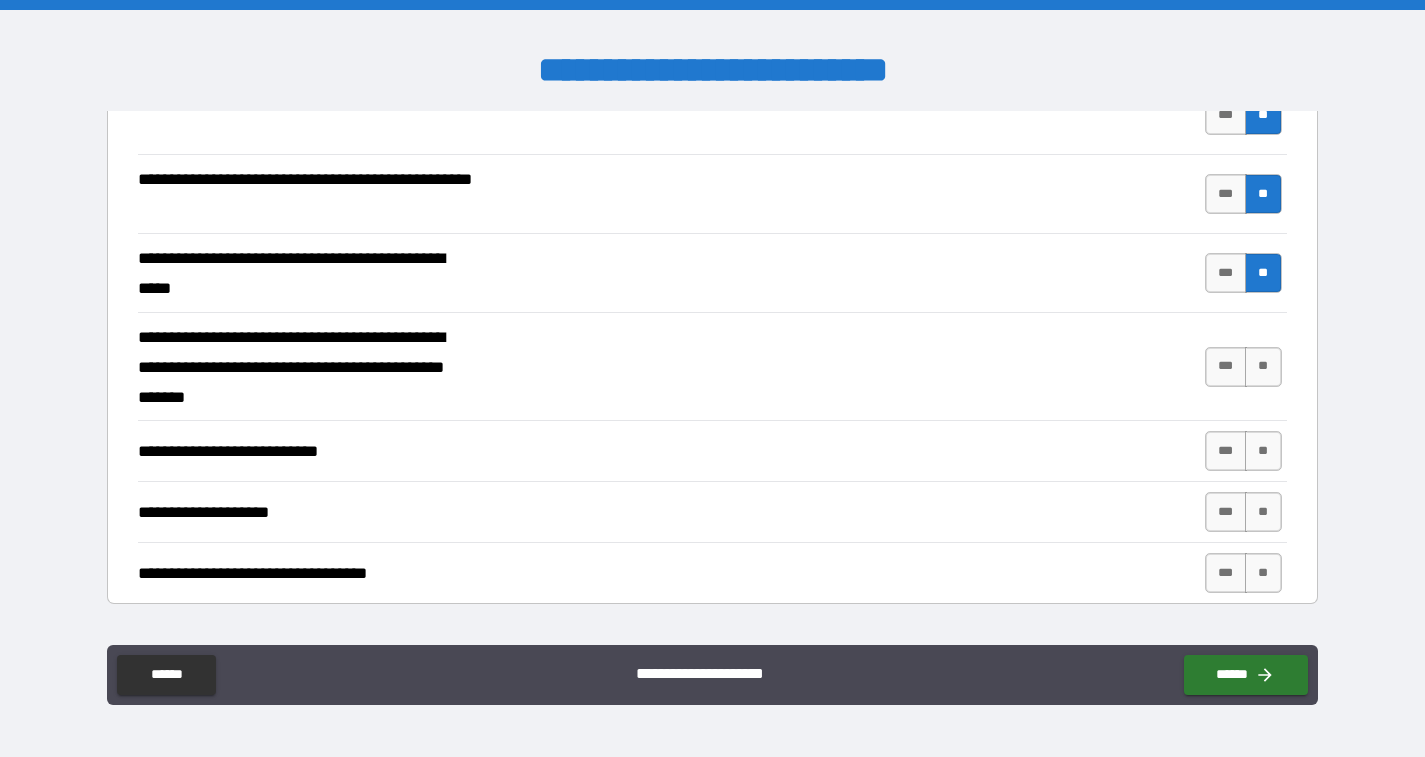scroll, scrollTop: 592, scrollLeft: 0, axis: vertical 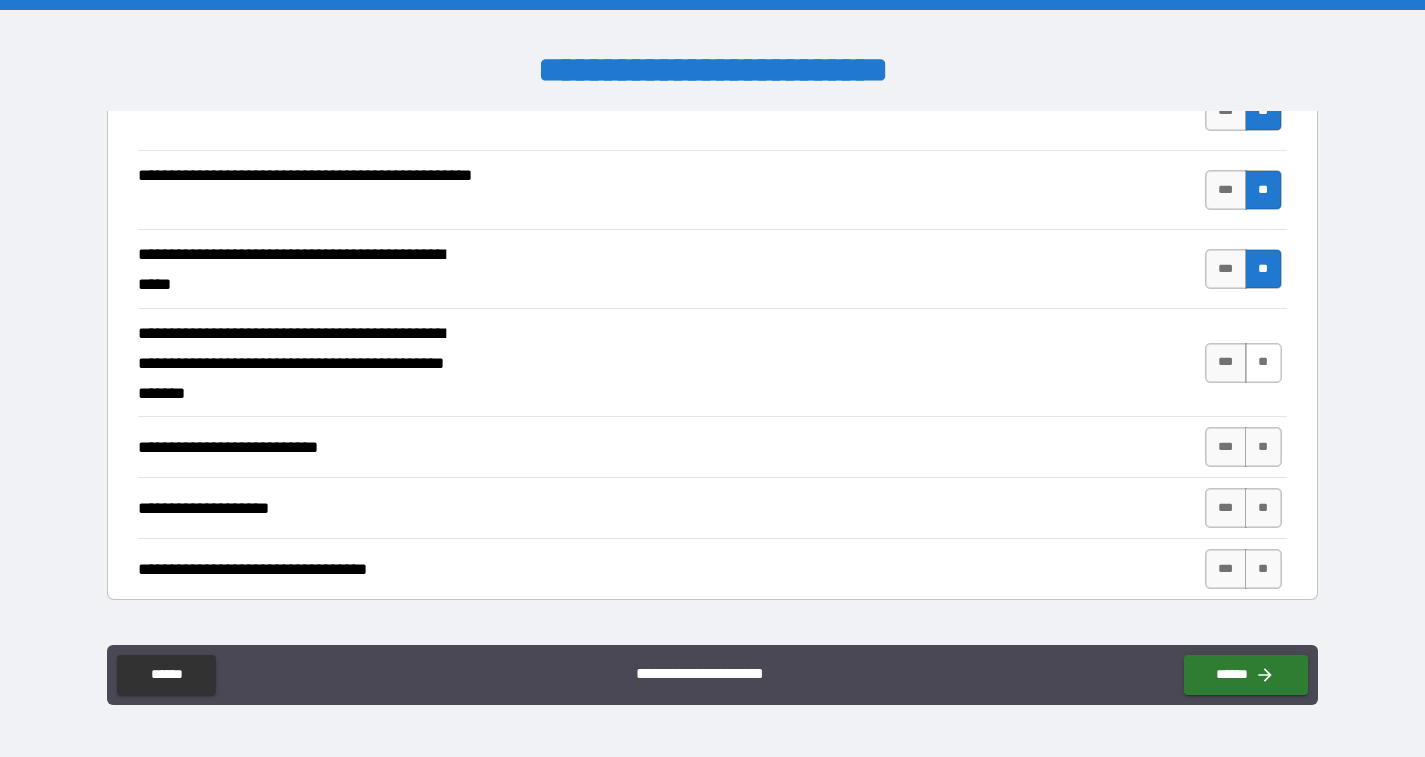 click on "**" at bounding box center [1263, 363] 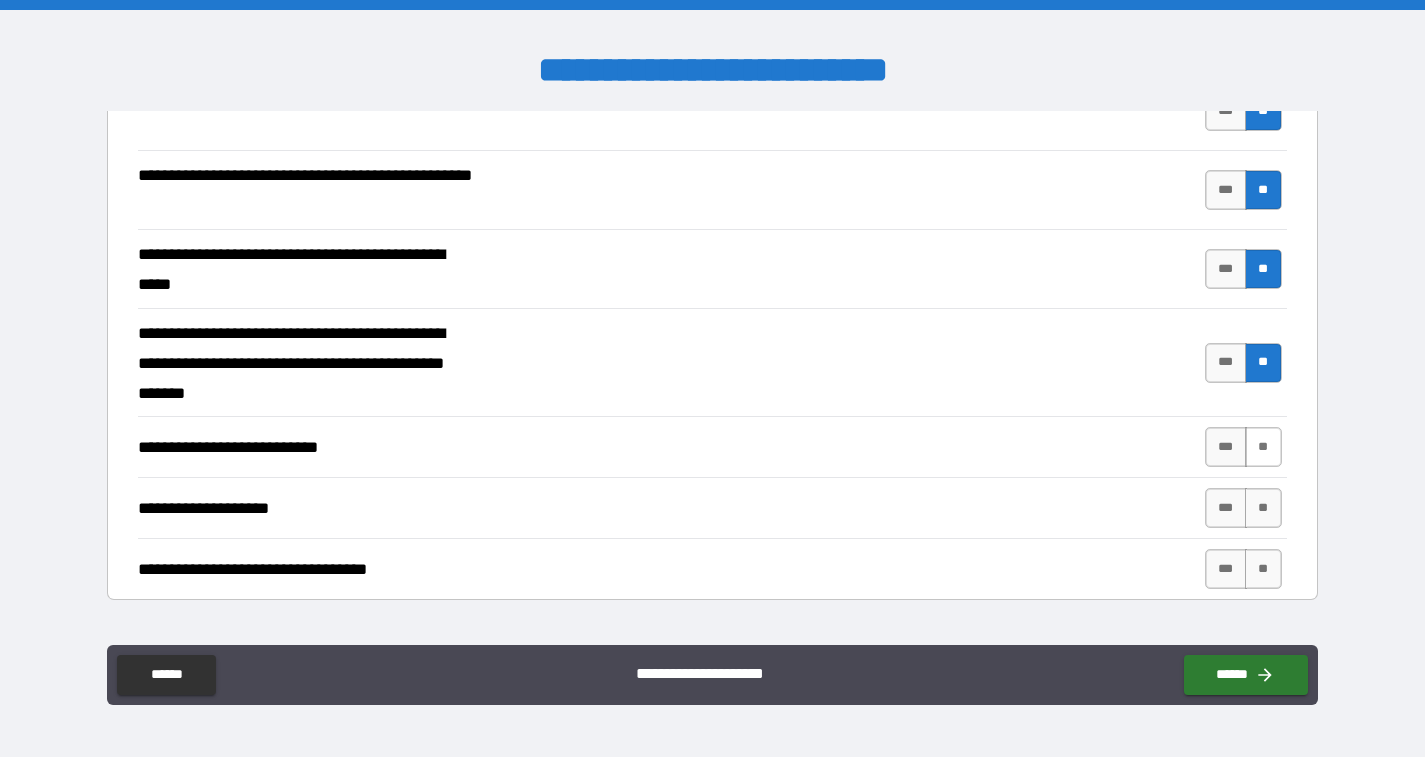 click on "**" at bounding box center (1263, 447) 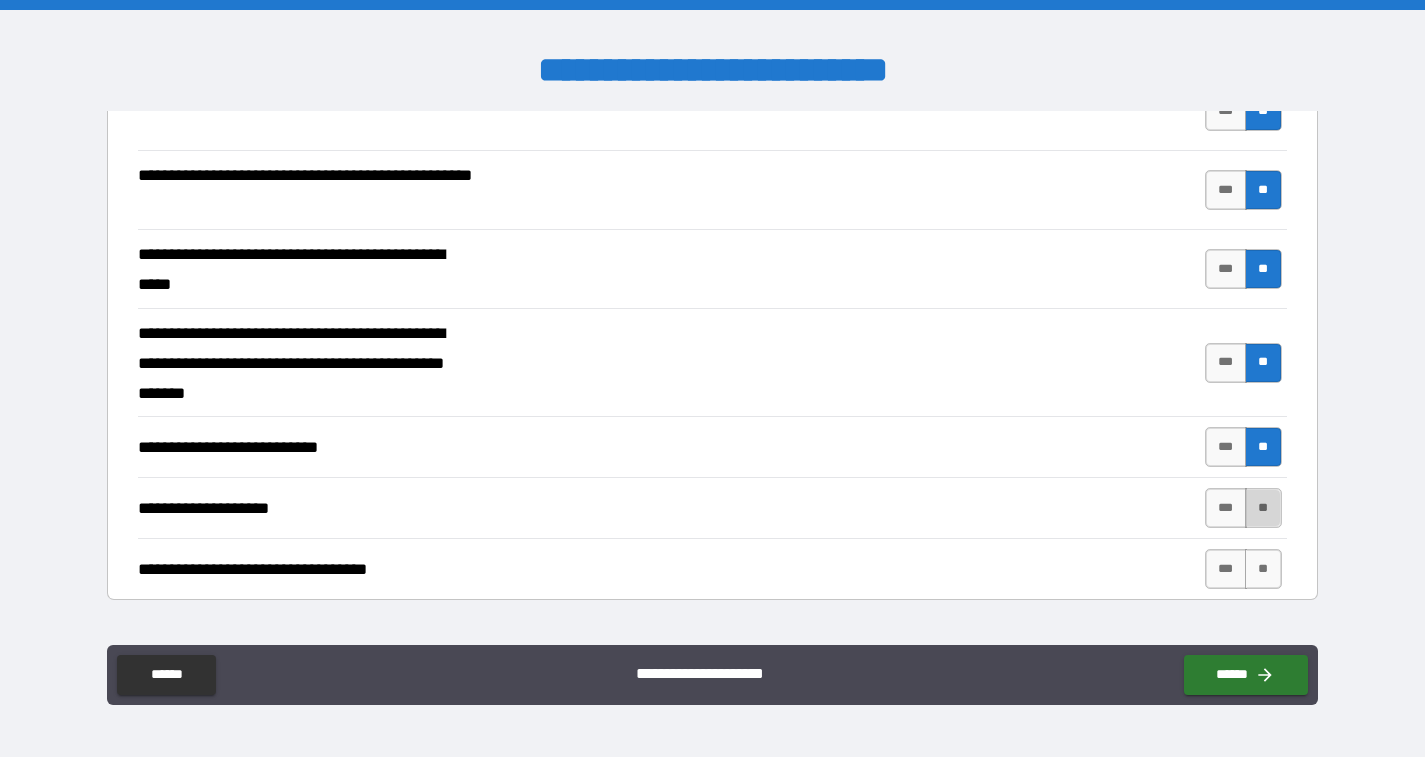 click on "**" at bounding box center [1263, 508] 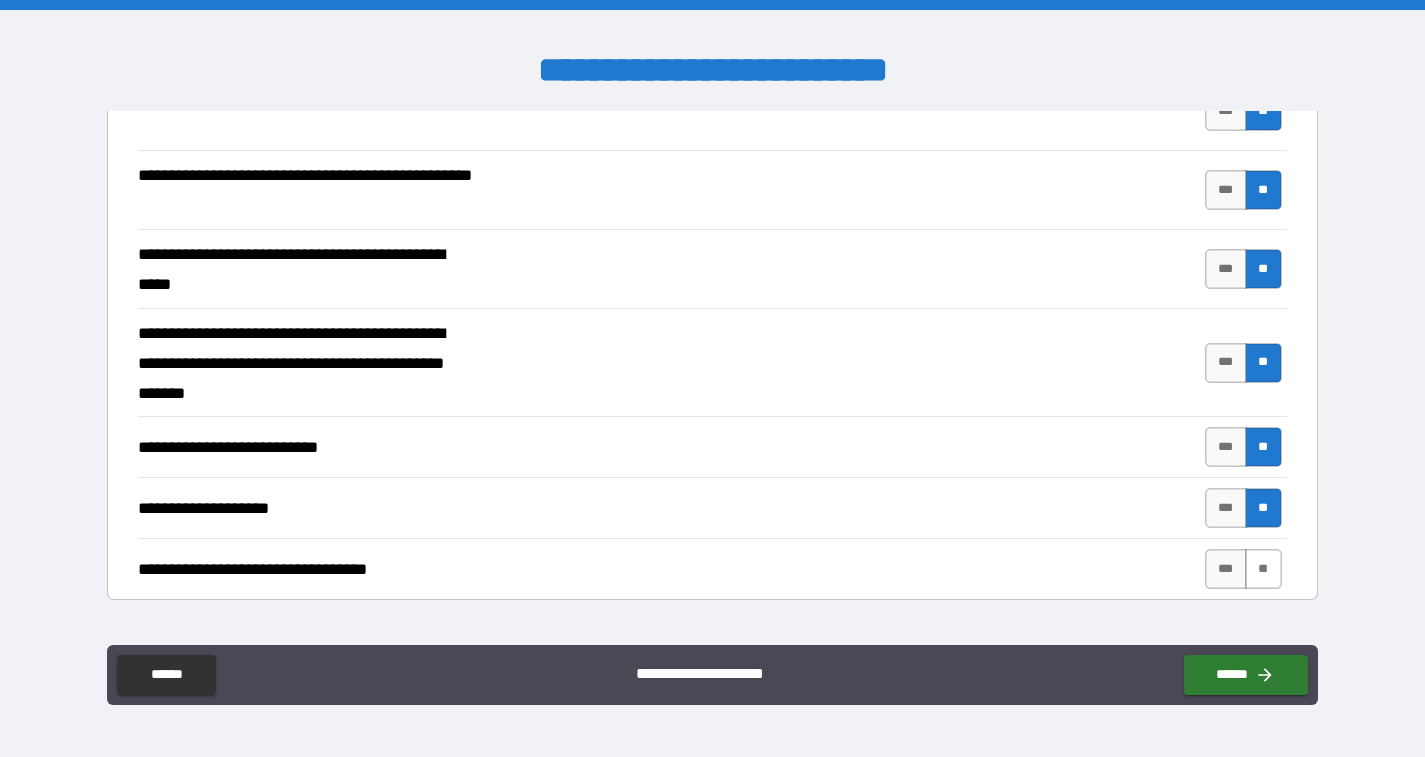 click on "**" at bounding box center (1263, 569) 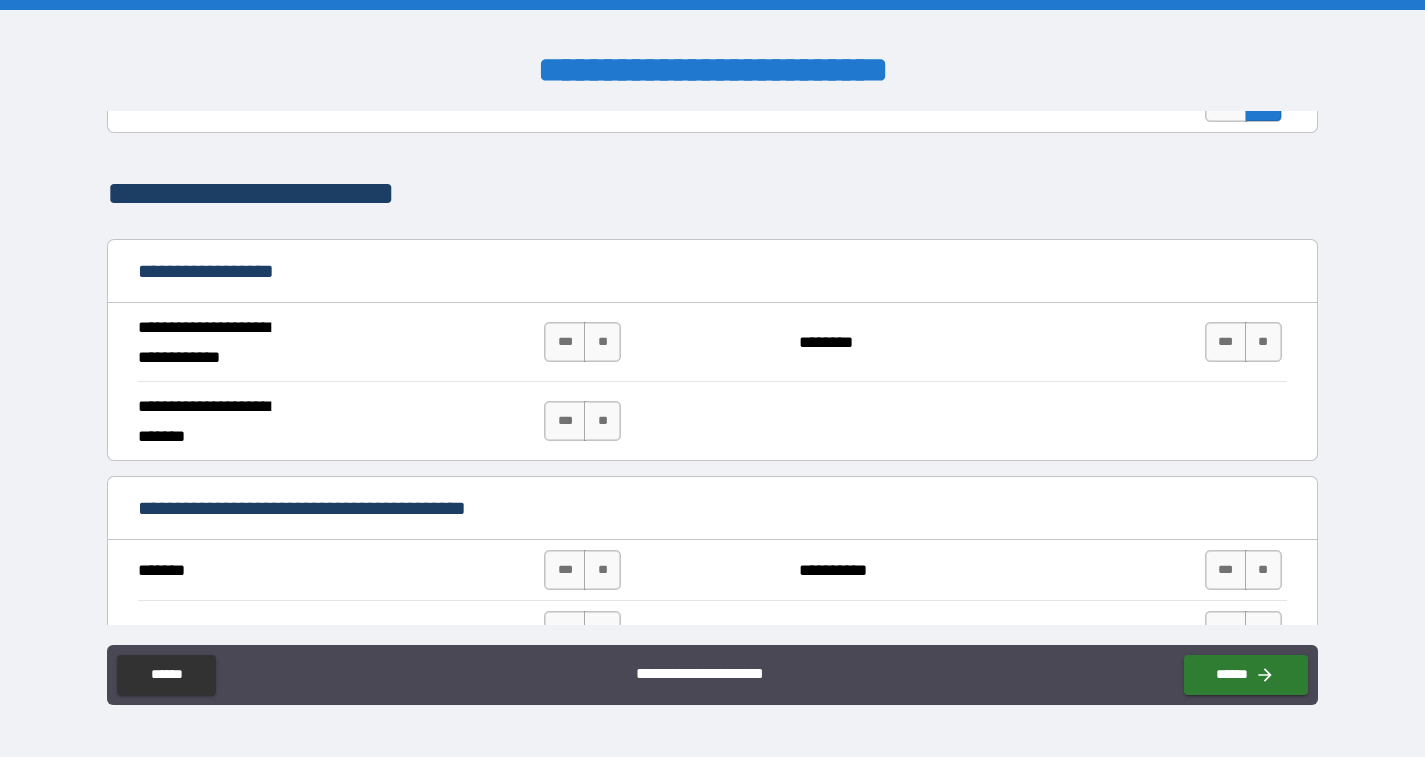 scroll, scrollTop: 1072, scrollLeft: 0, axis: vertical 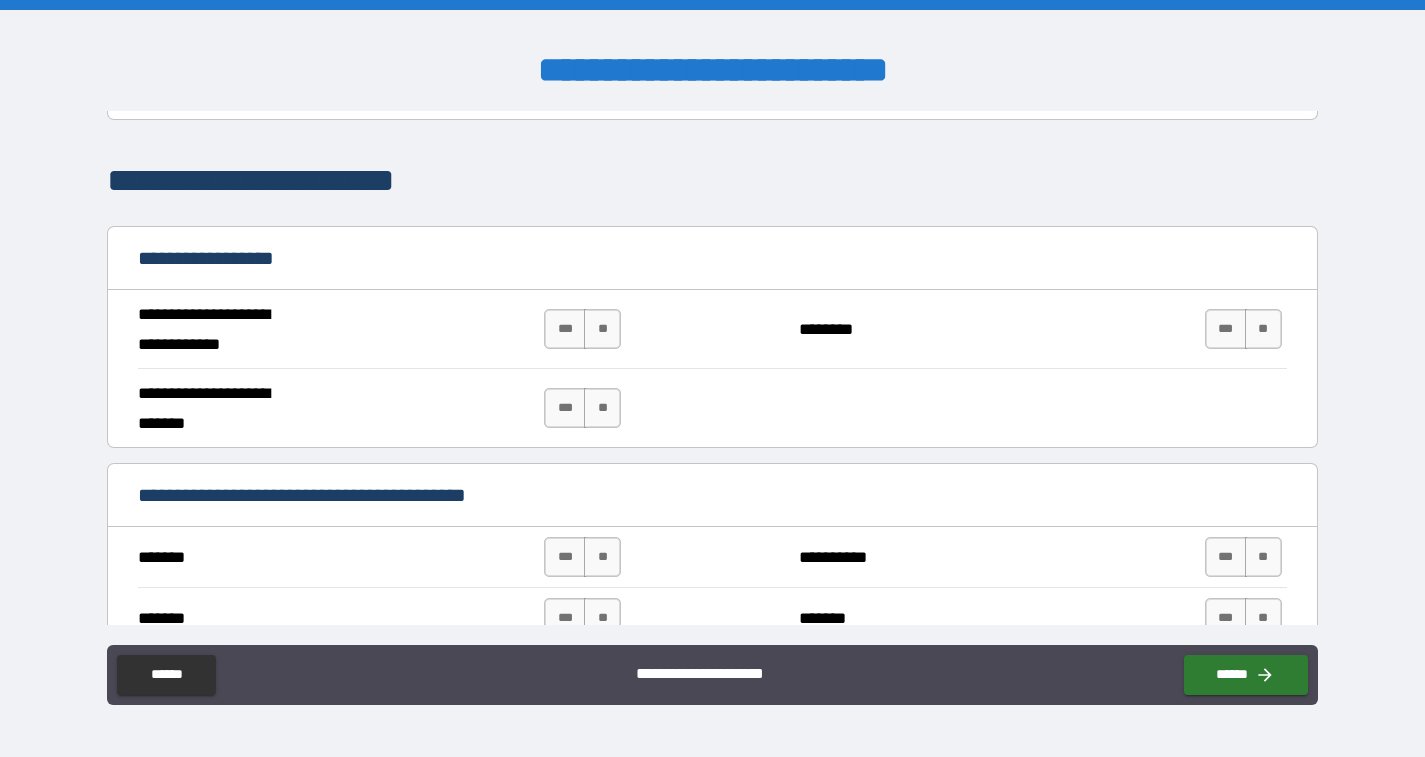 click on "*** **" at bounding box center (585, 329) 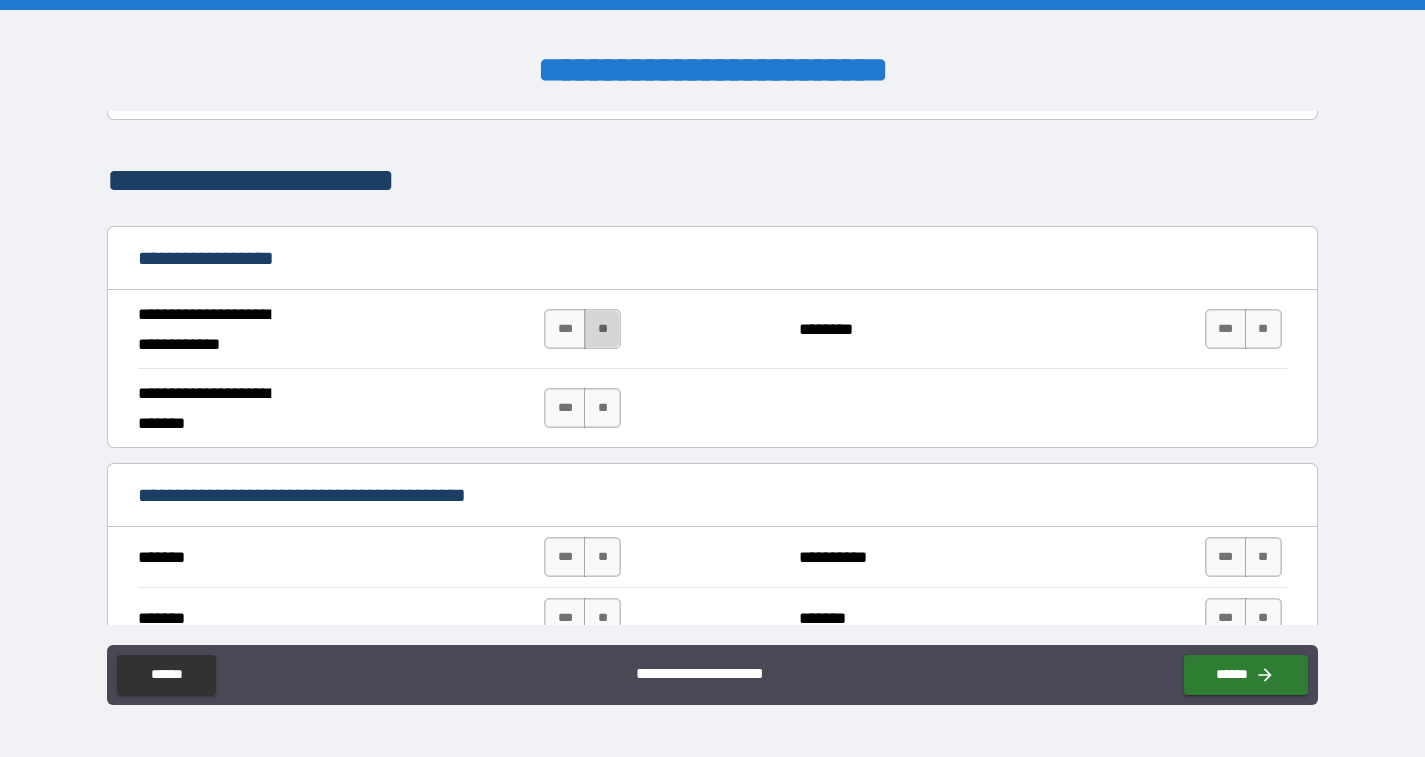 click on "**" at bounding box center [602, 329] 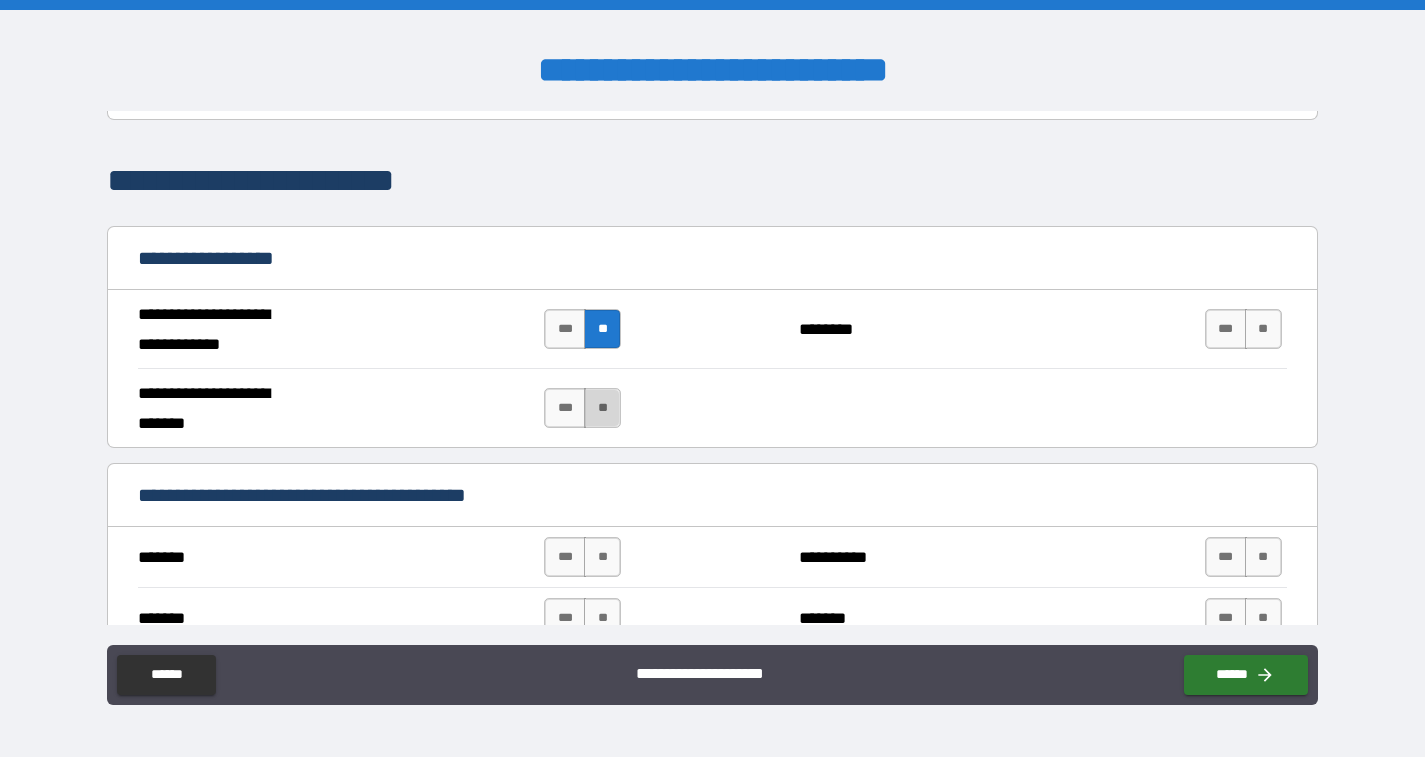 click on "**" at bounding box center [602, 408] 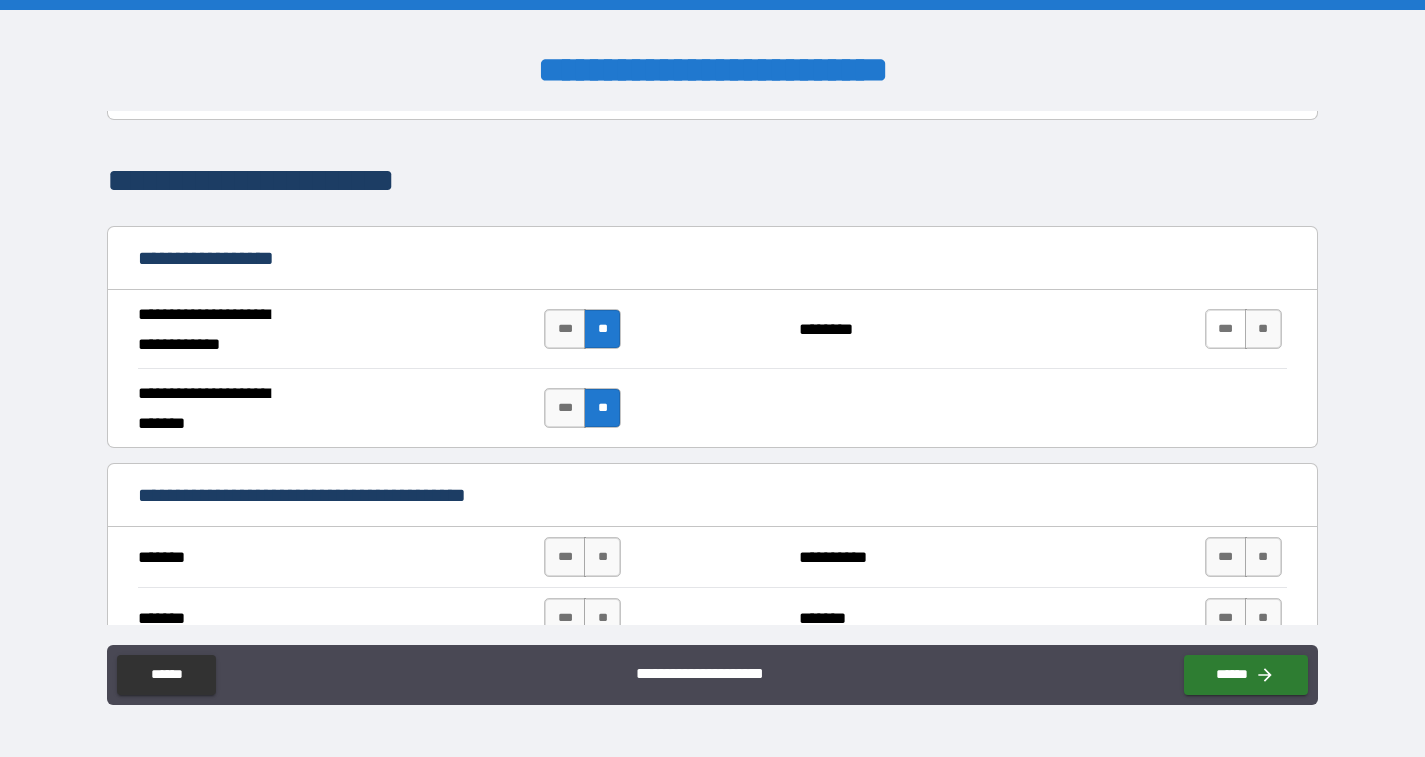 click on "***" at bounding box center [1226, 329] 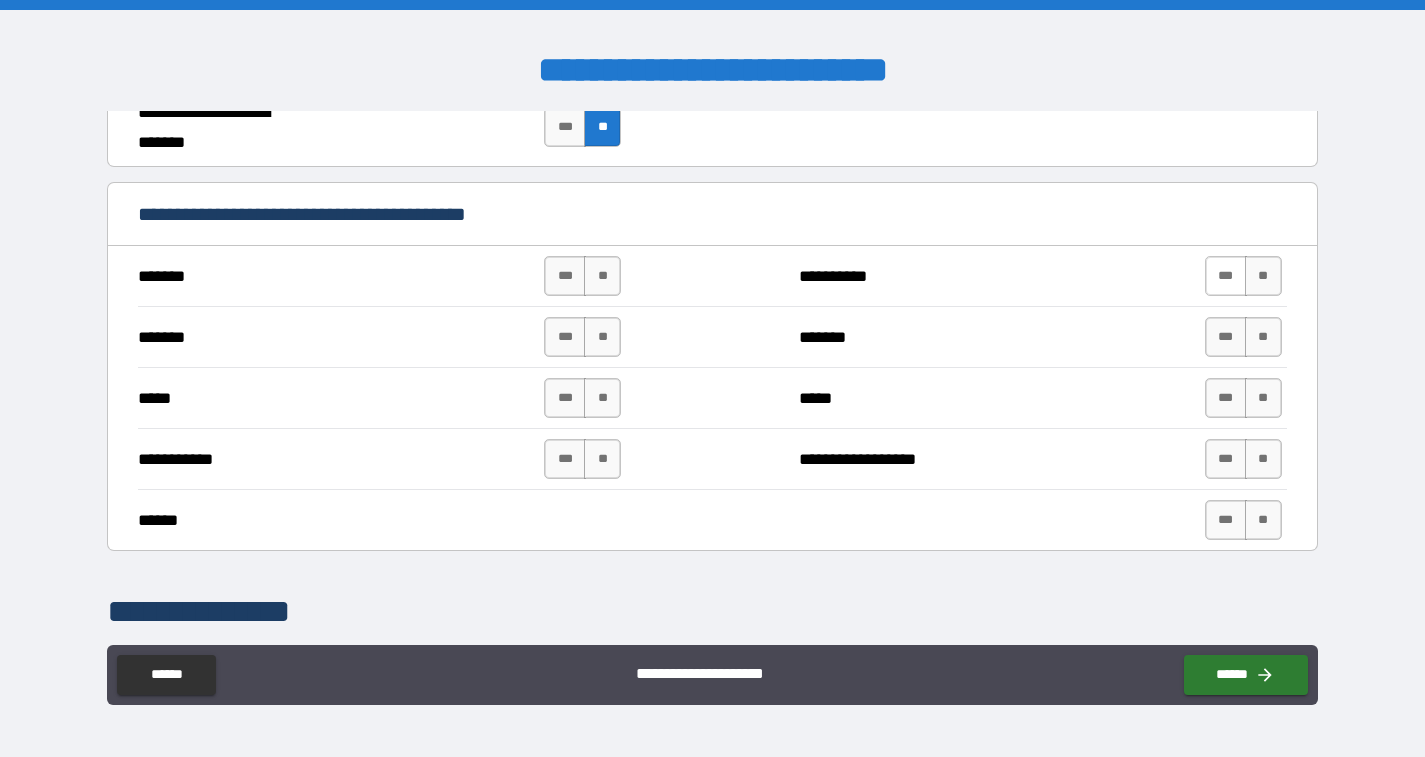 scroll, scrollTop: 1363, scrollLeft: 0, axis: vertical 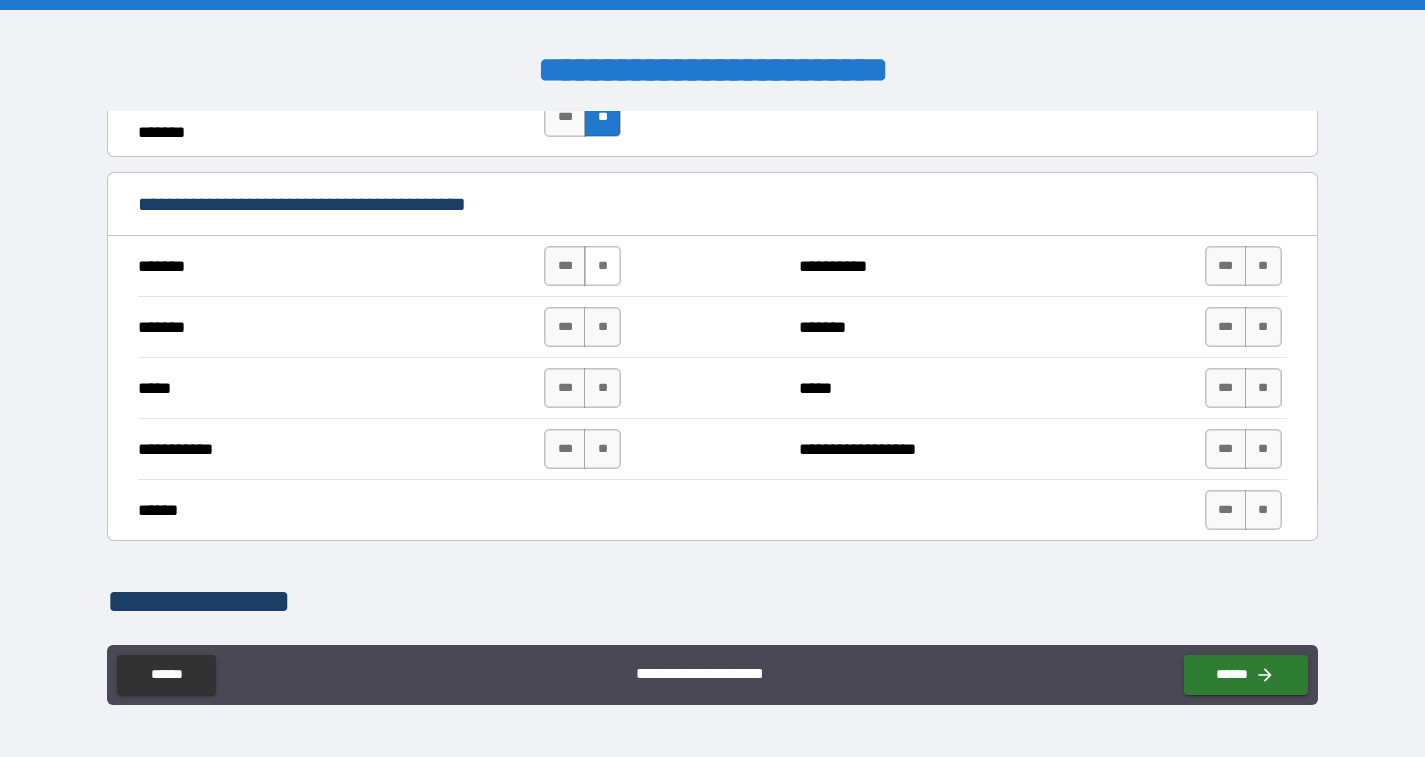 click on "**" at bounding box center (602, 266) 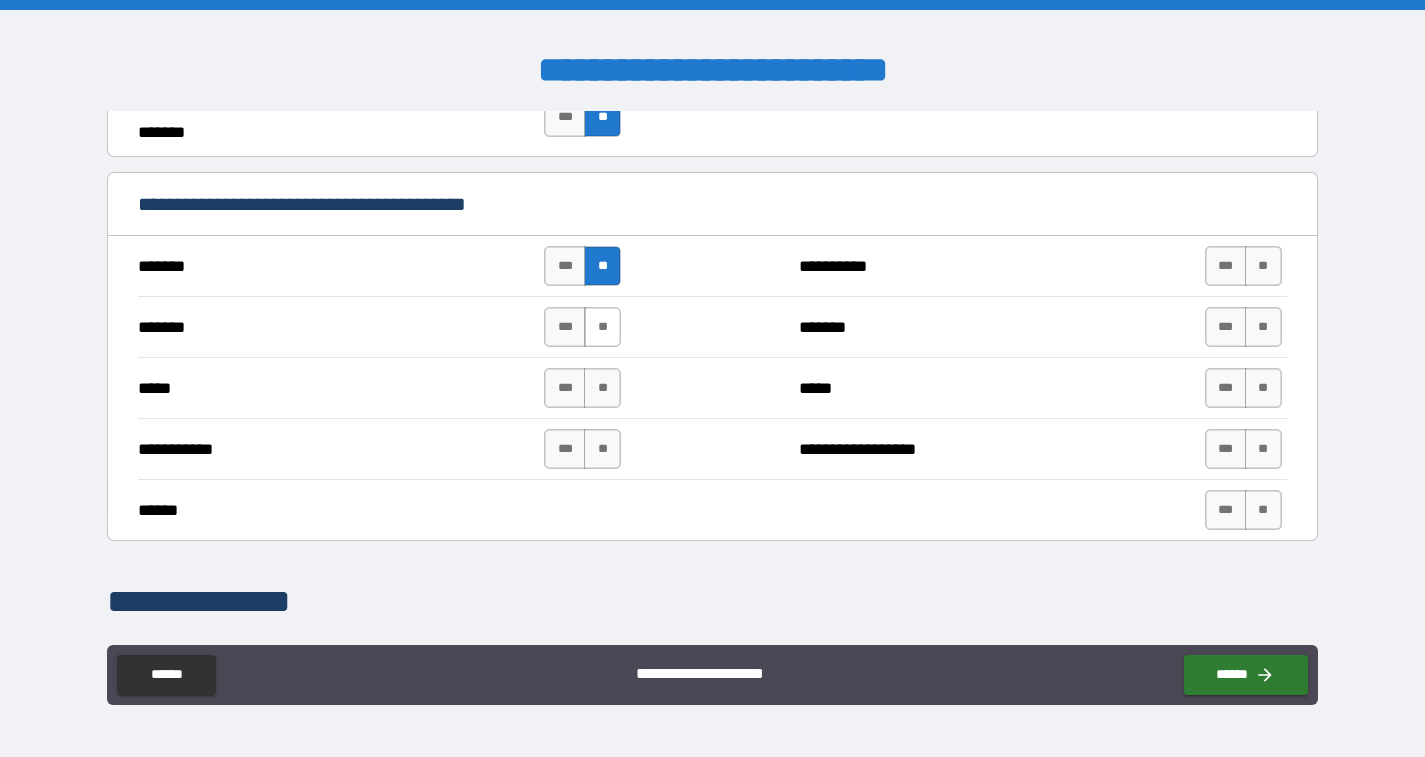 click on "**" at bounding box center [602, 327] 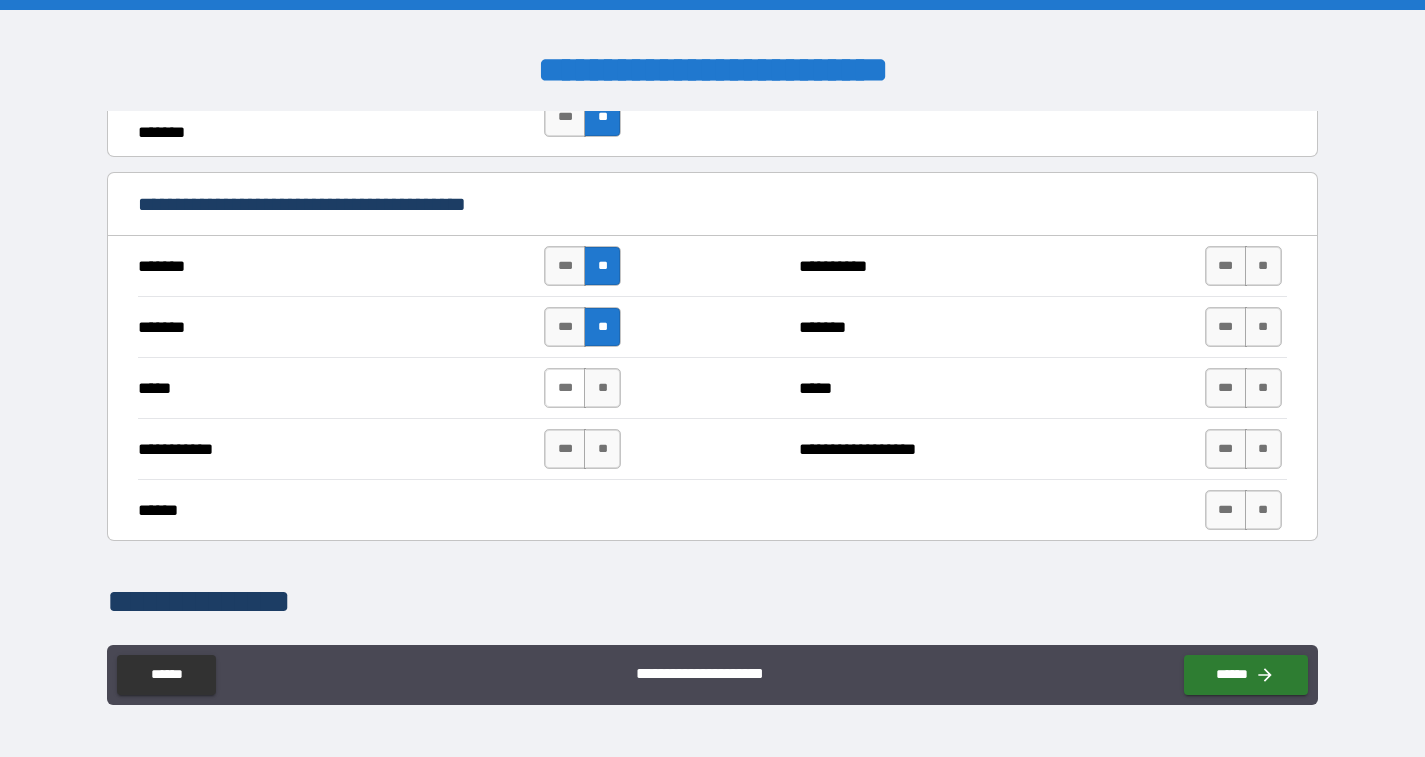 click on "***" at bounding box center [565, 388] 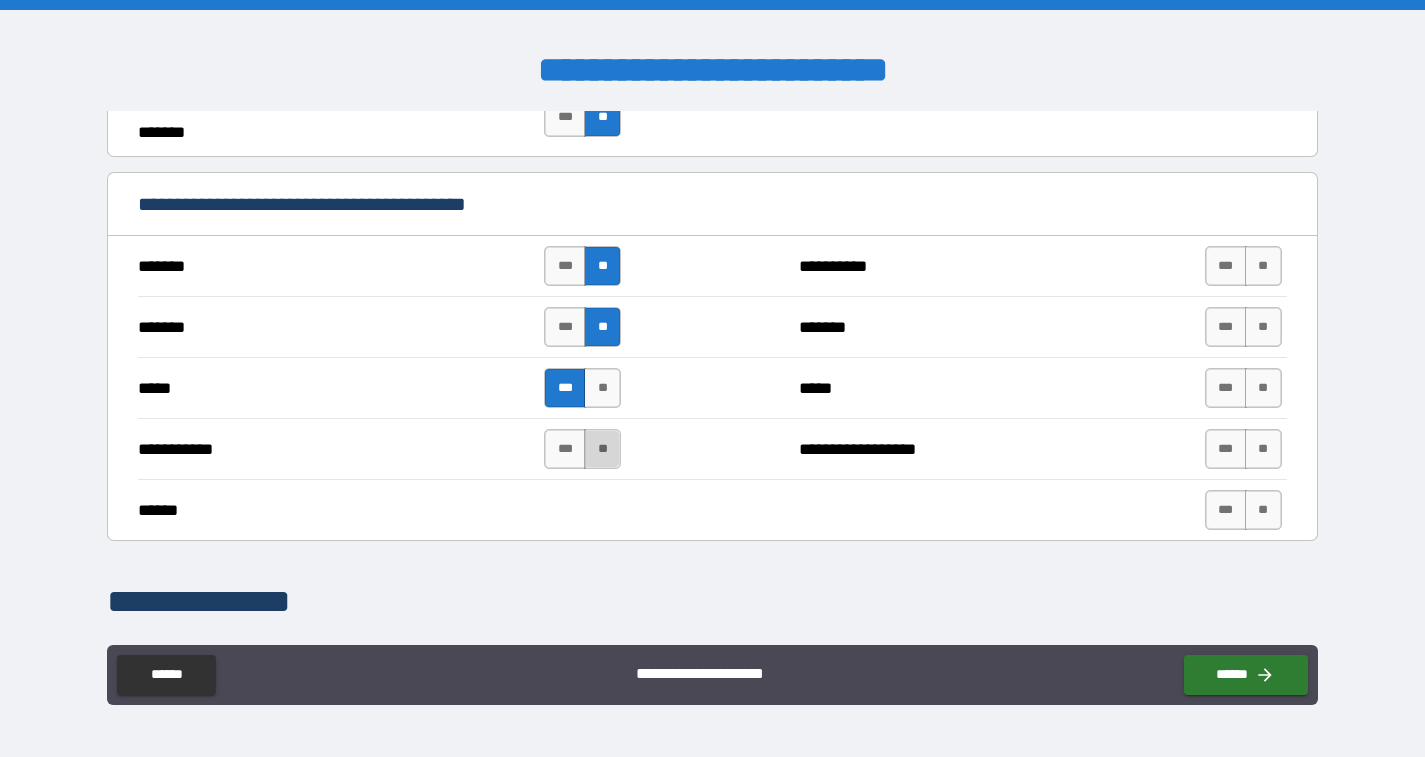 click on "**" at bounding box center (602, 449) 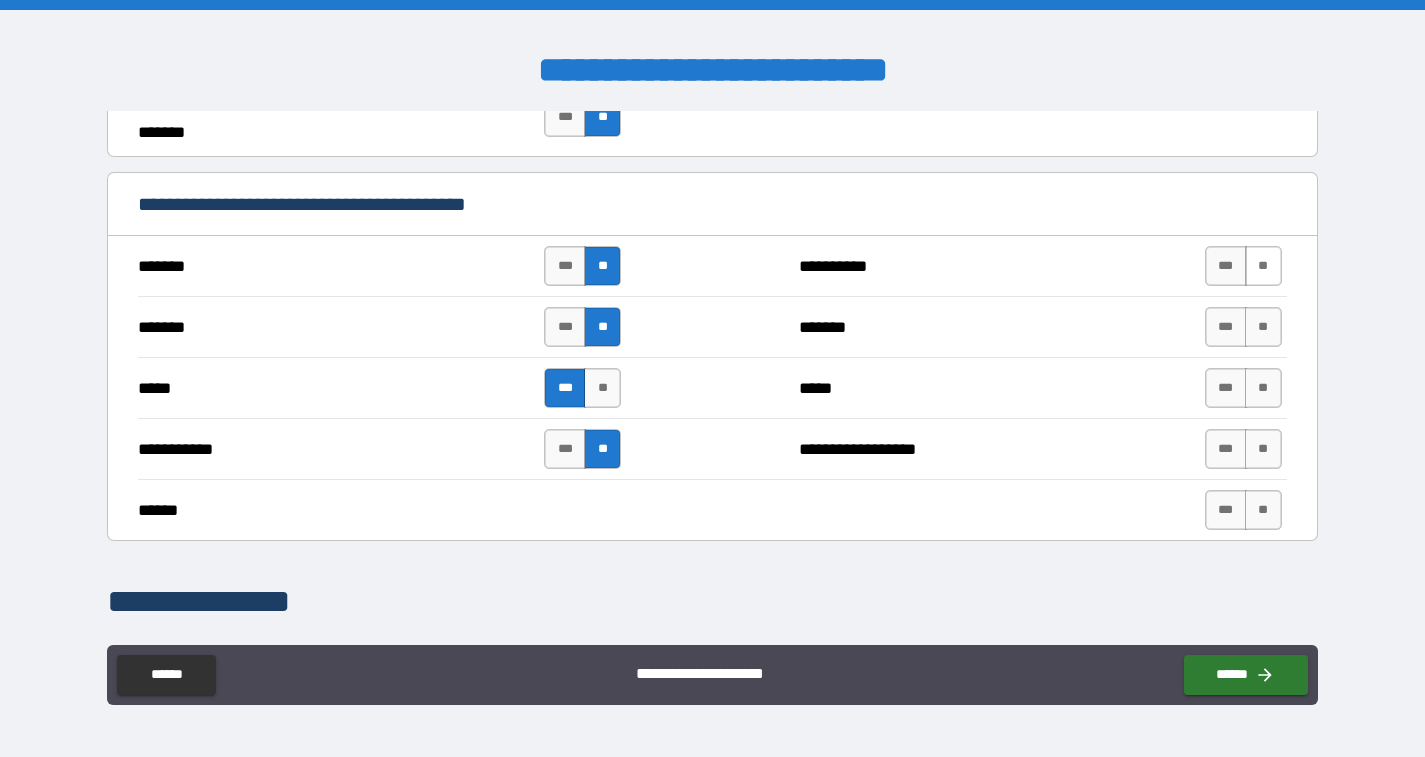 click on "**" at bounding box center (1263, 266) 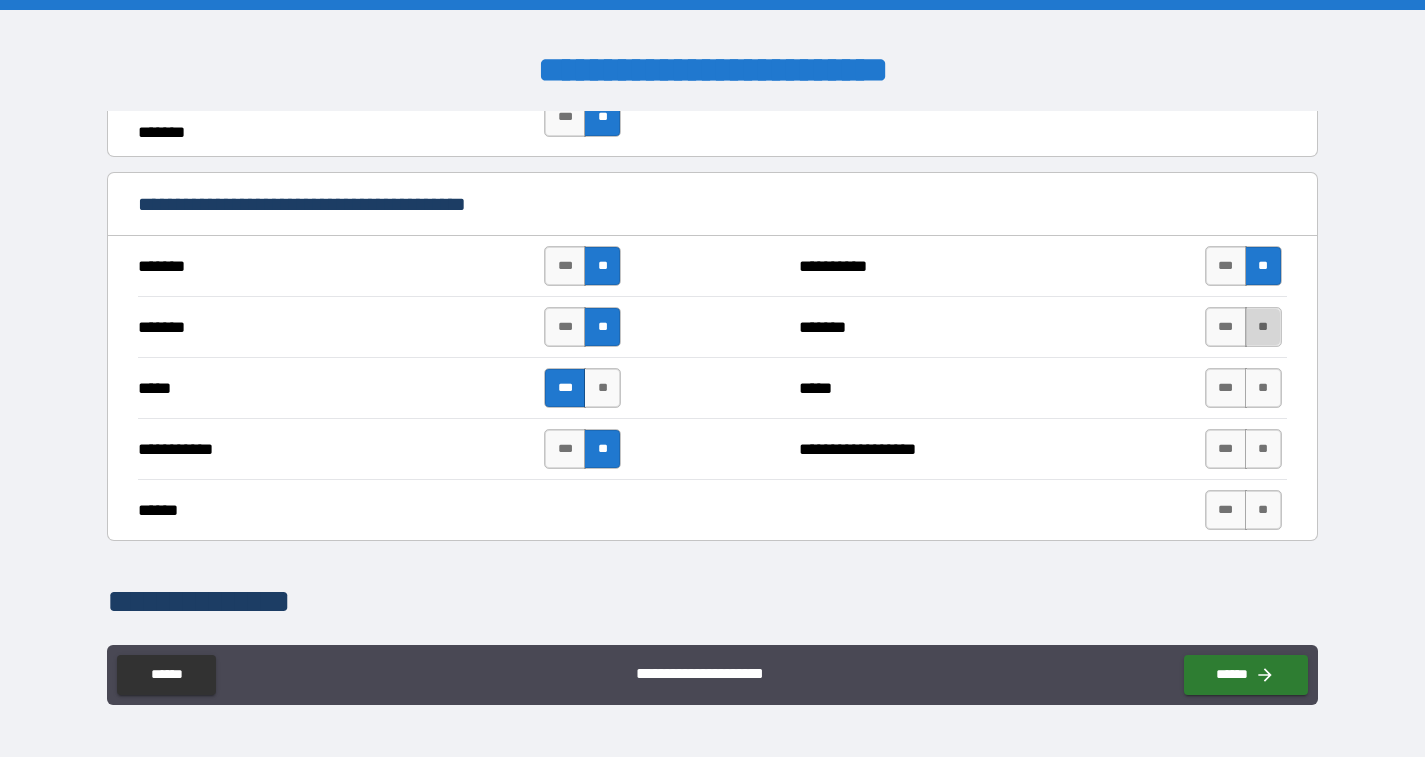 click on "**" at bounding box center [1263, 327] 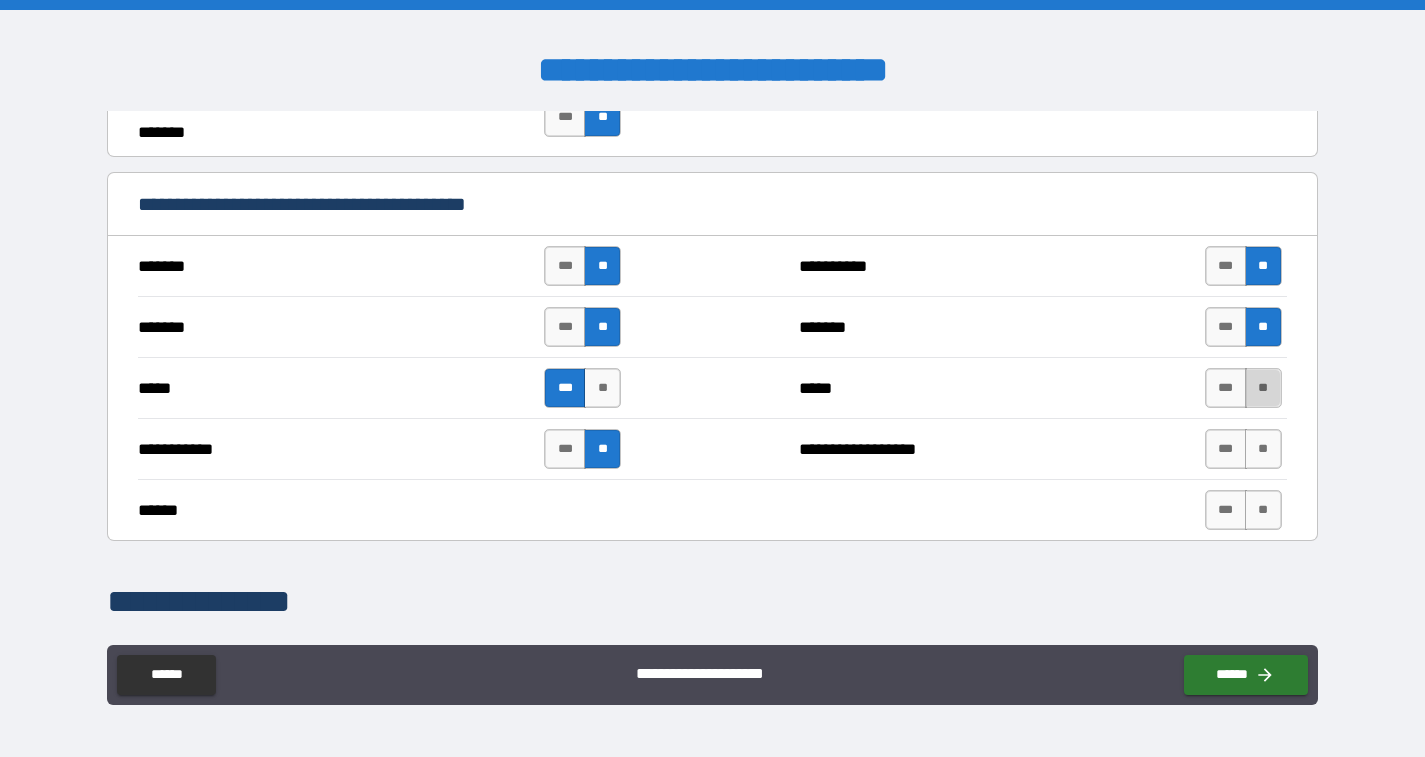 click on "**" at bounding box center (1263, 388) 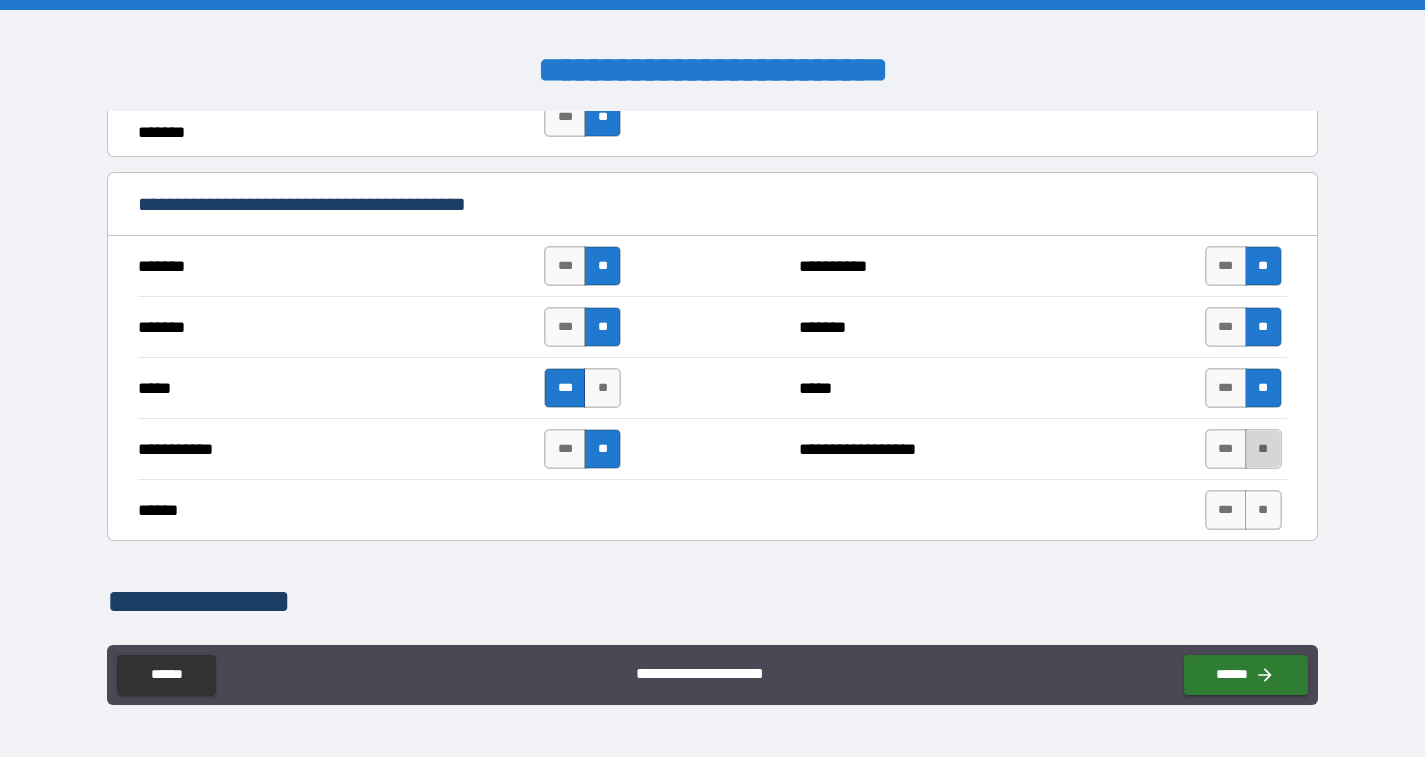 click on "**" at bounding box center [1263, 449] 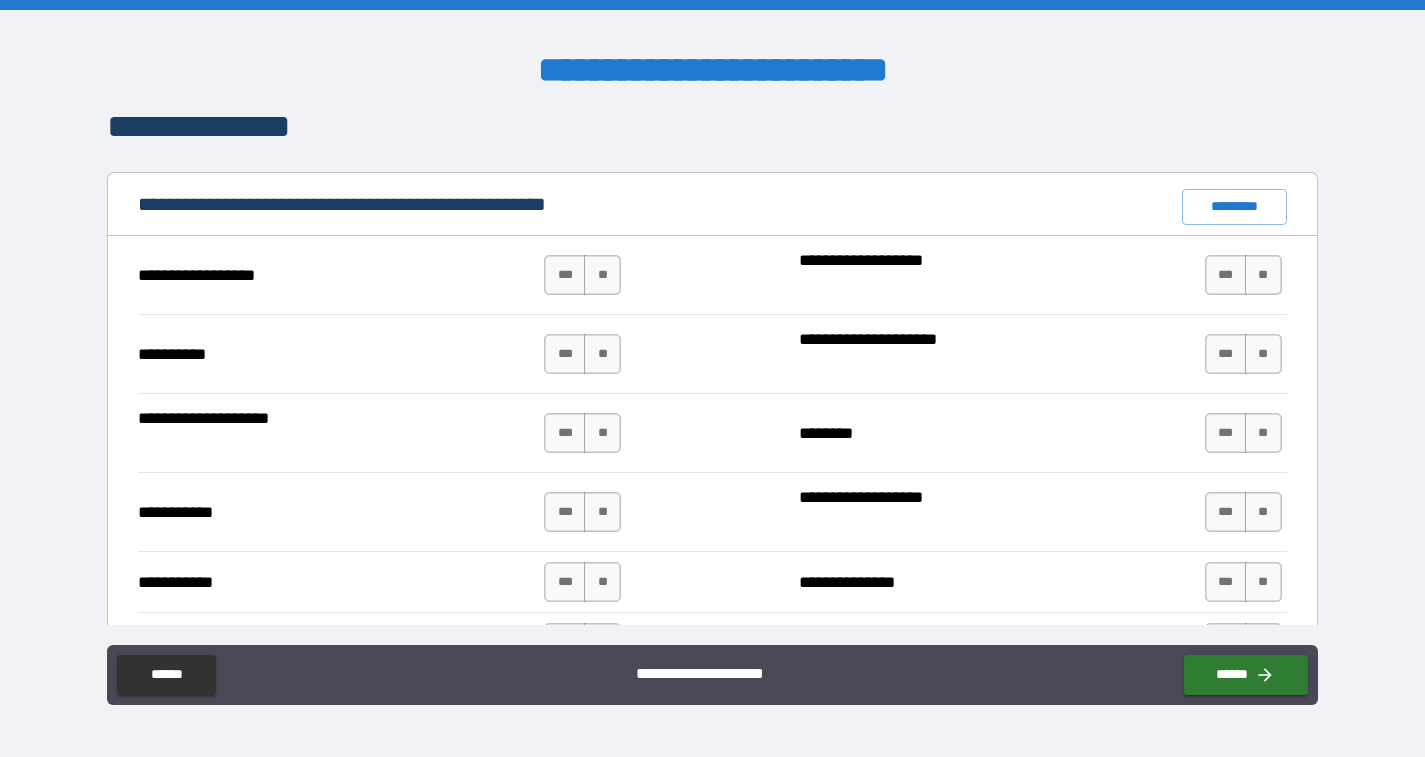 scroll, scrollTop: 1841, scrollLeft: 0, axis: vertical 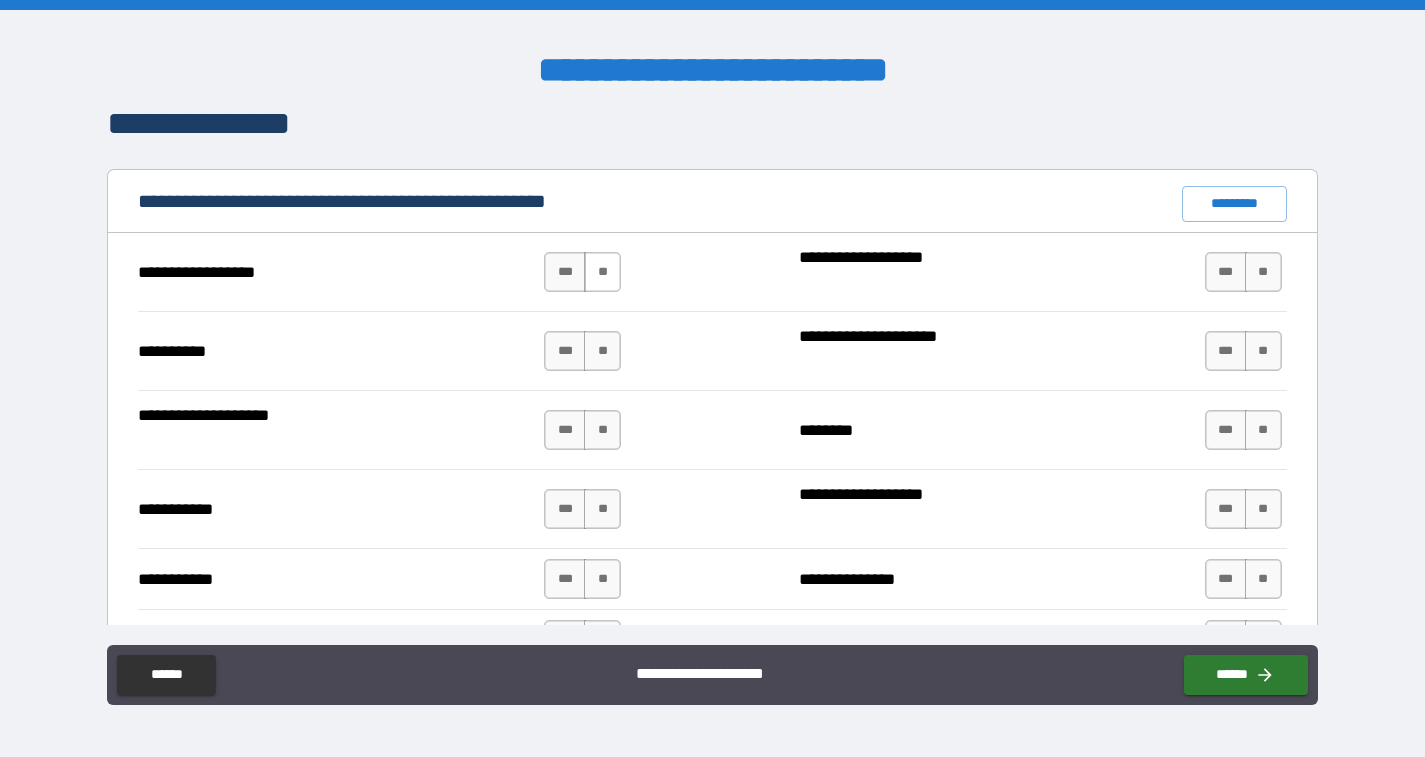 click on "**" at bounding box center (602, 272) 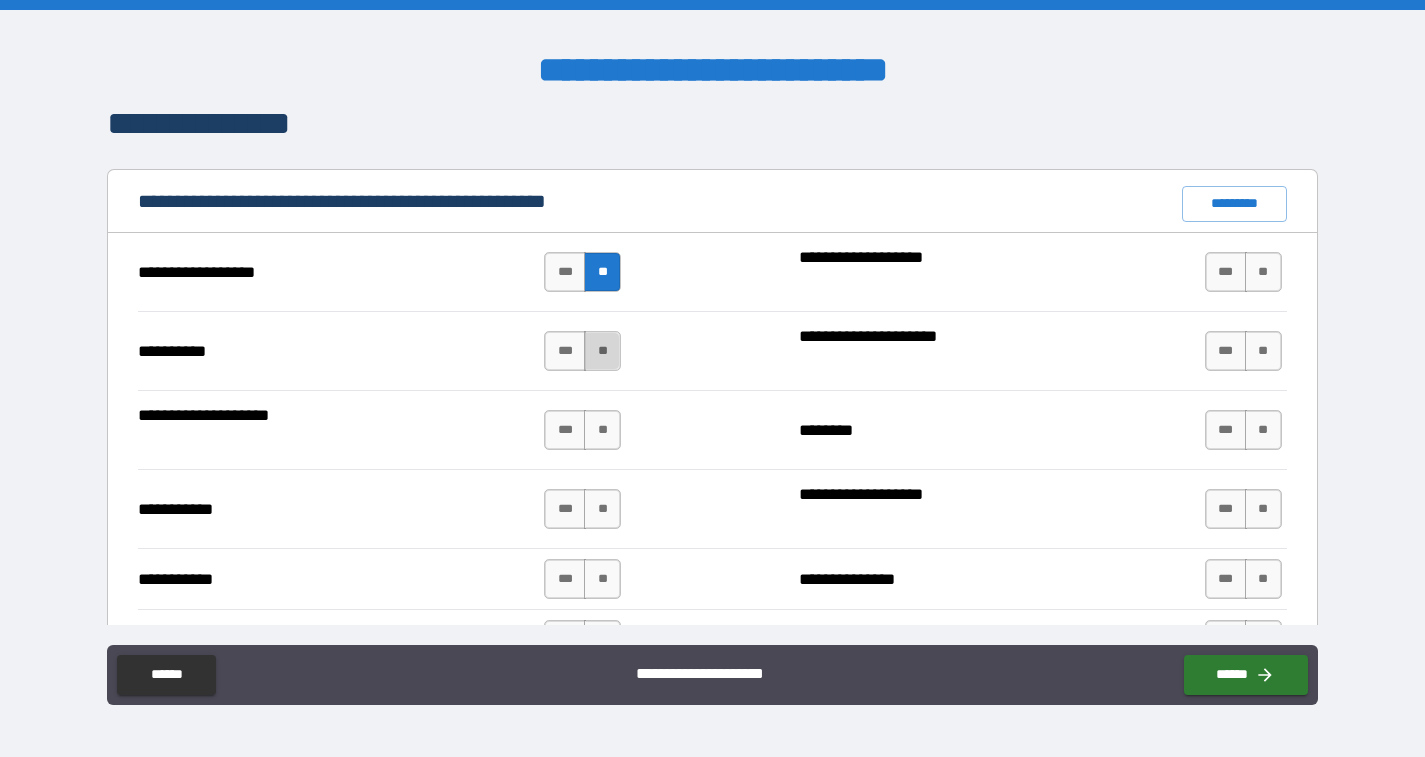 click on "**" at bounding box center (602, 351) 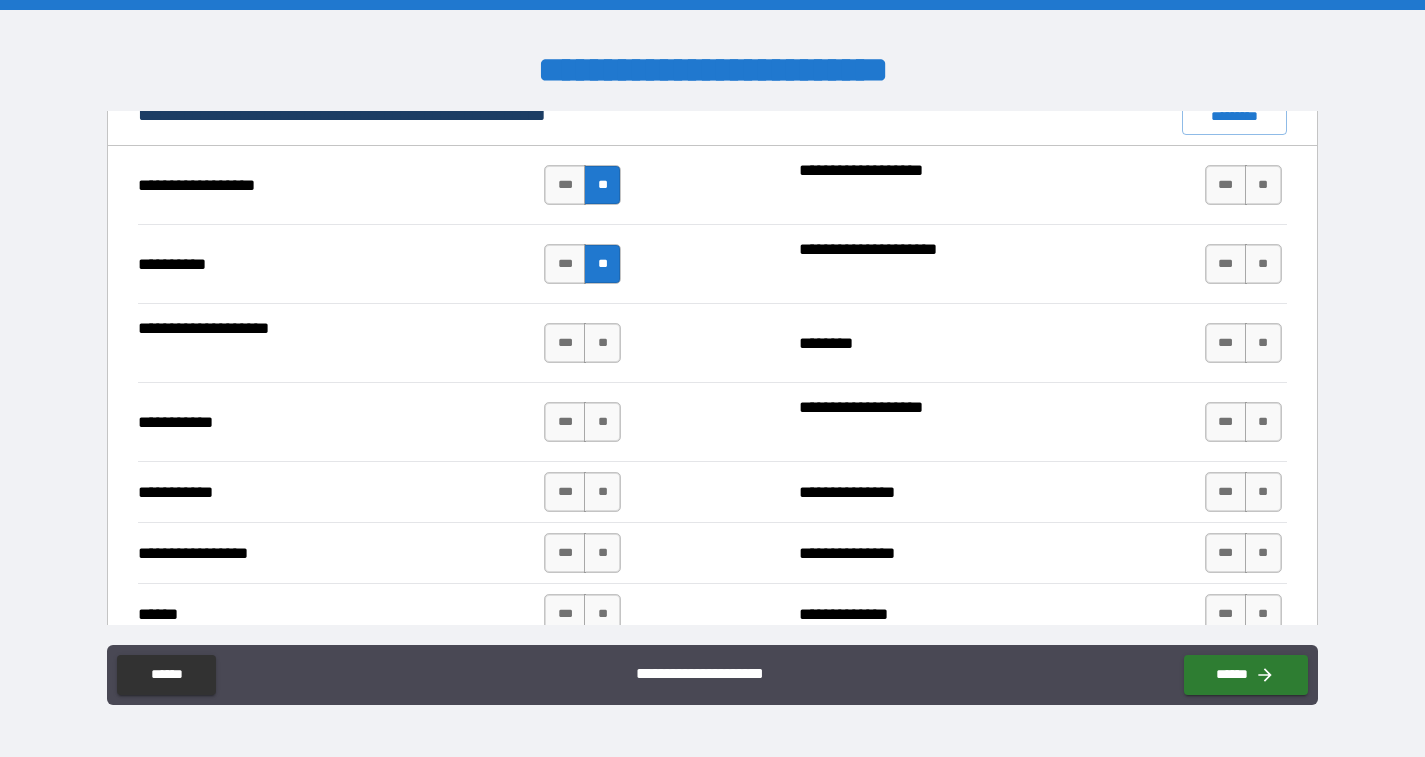scroll, scrollTop: 1966, scrollLeft: 0, axis: vertical 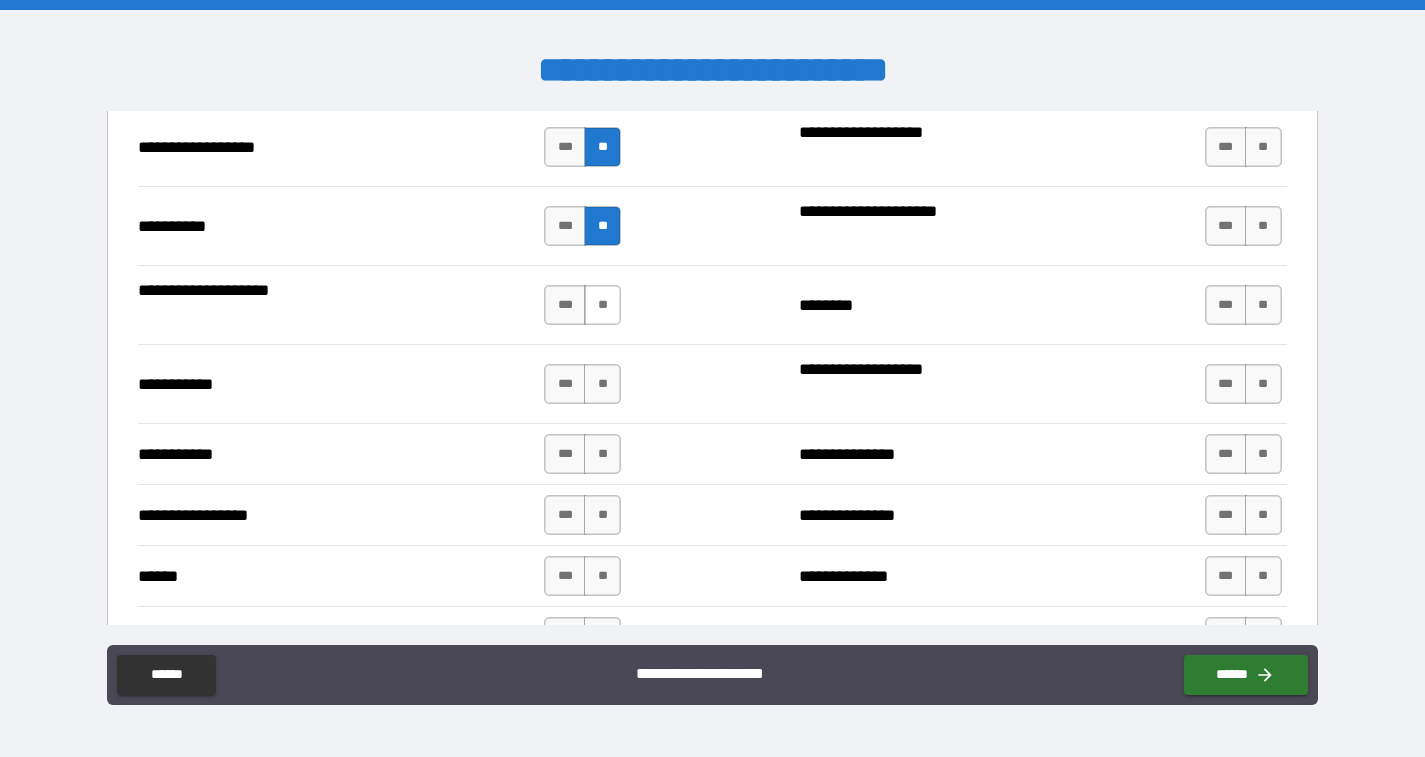click on "**" at bounding box center [602, 305] 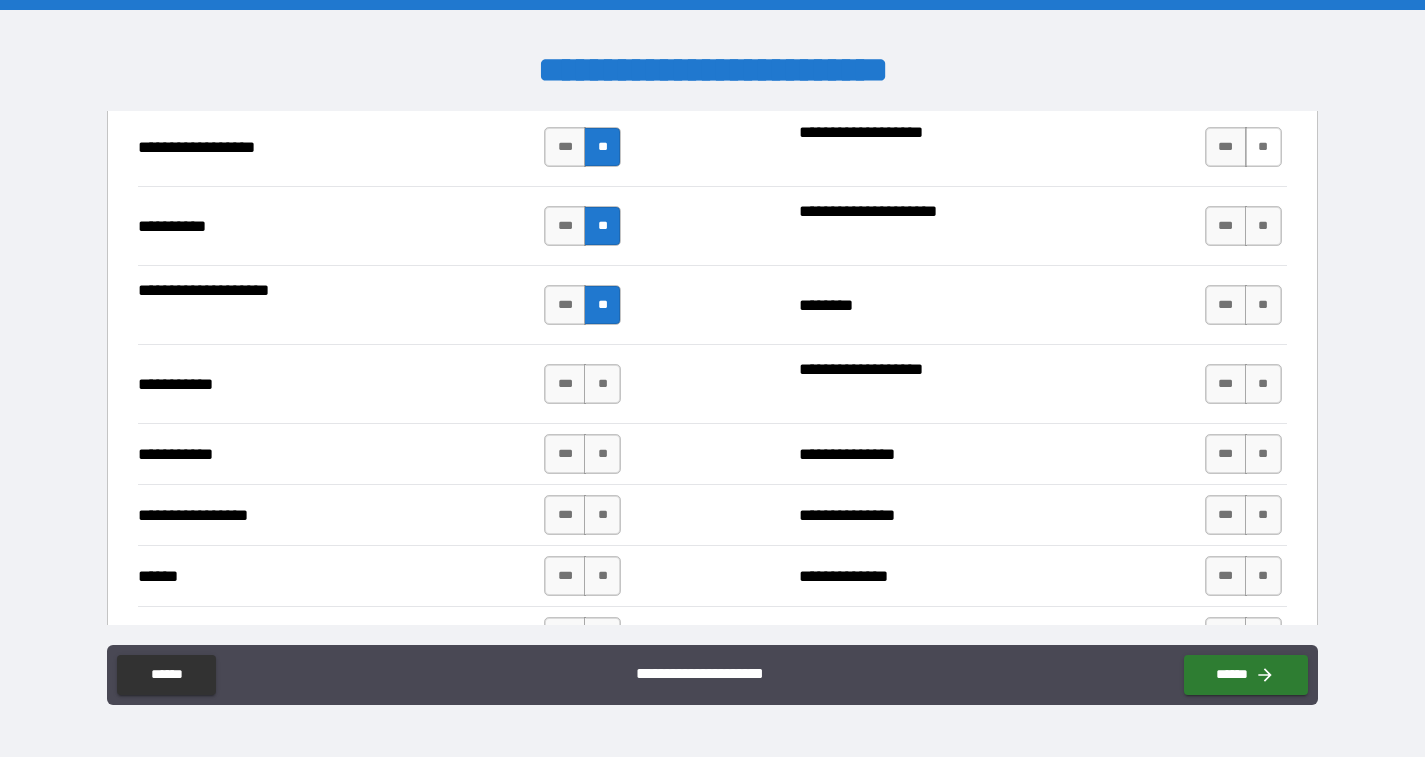 click on "**" at bounding box center (1263, 147) 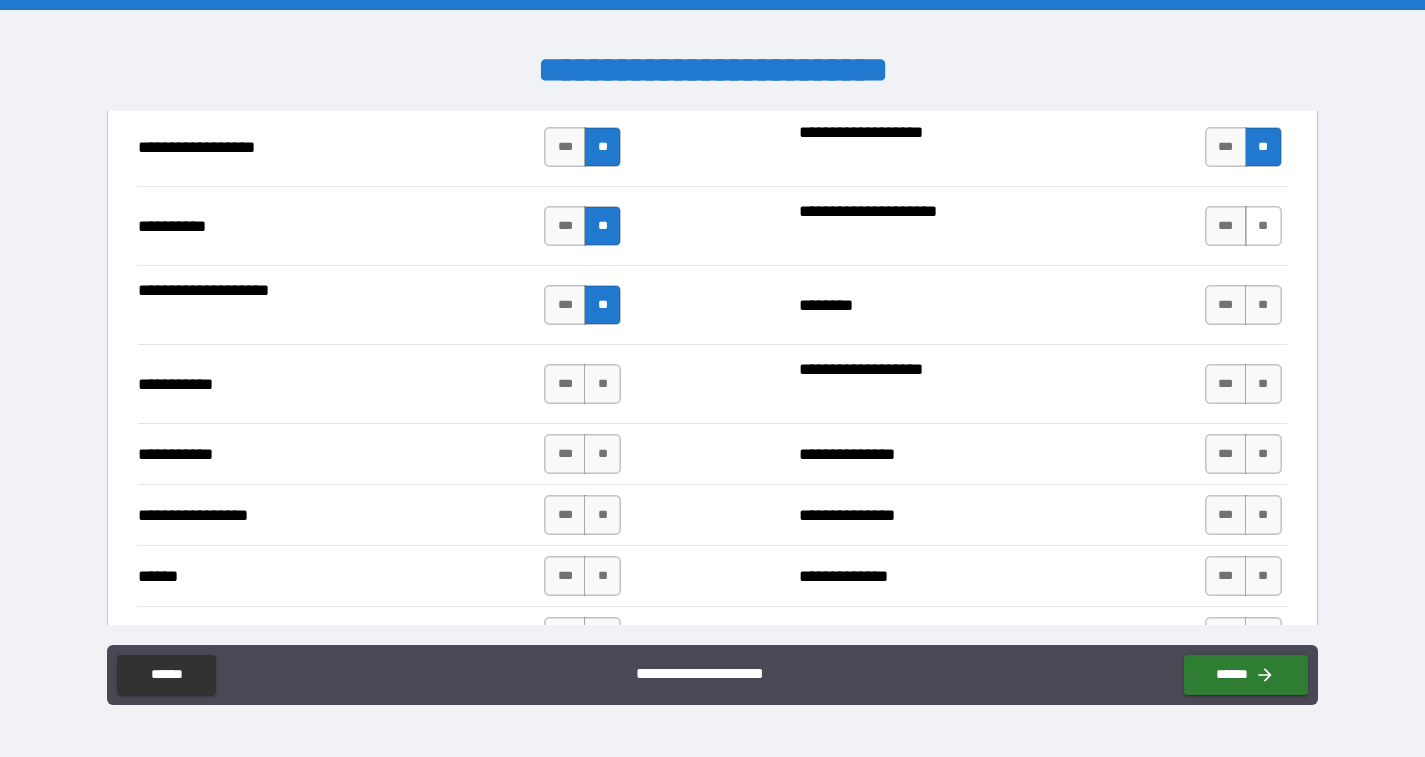 click on "**" at bounding box center [1263, 226] 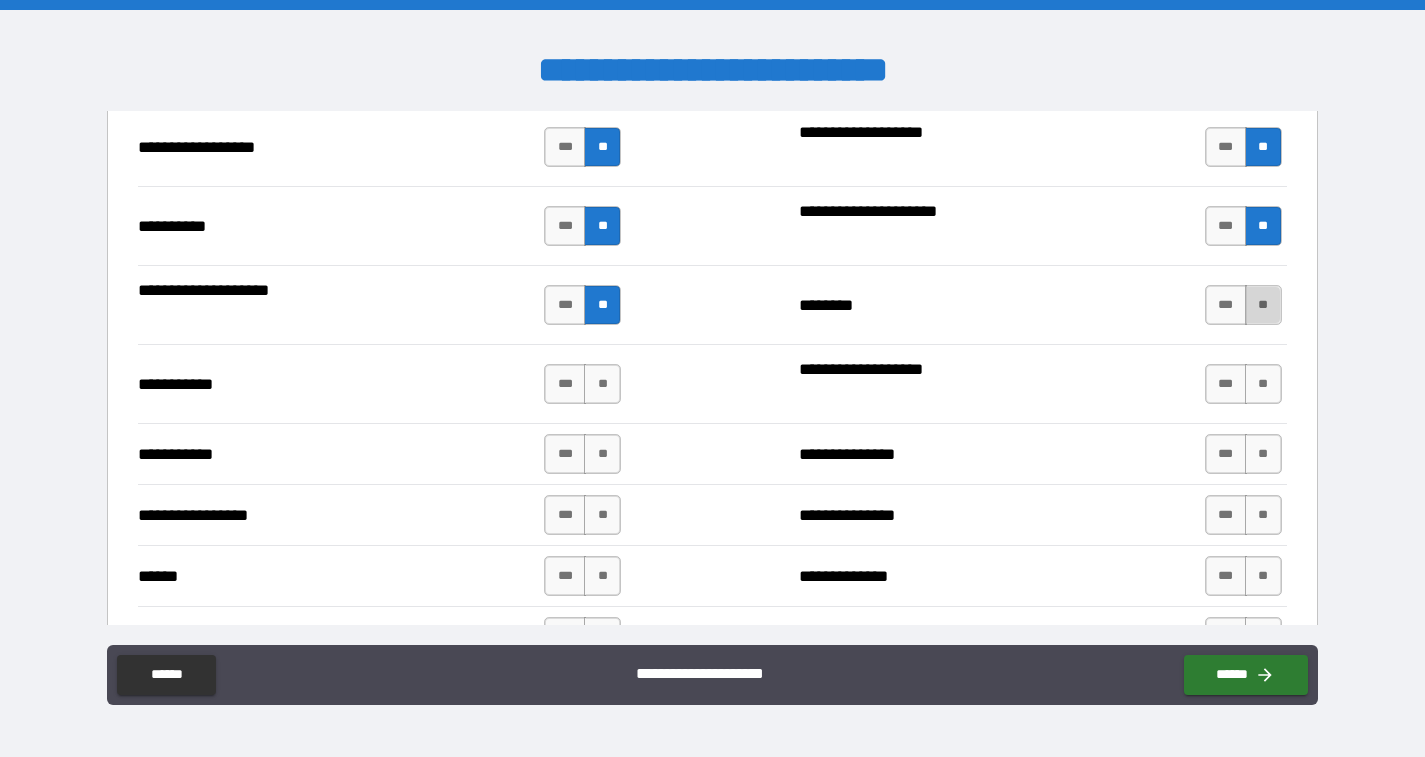 click on "**" at bounding box center [1263, 305] 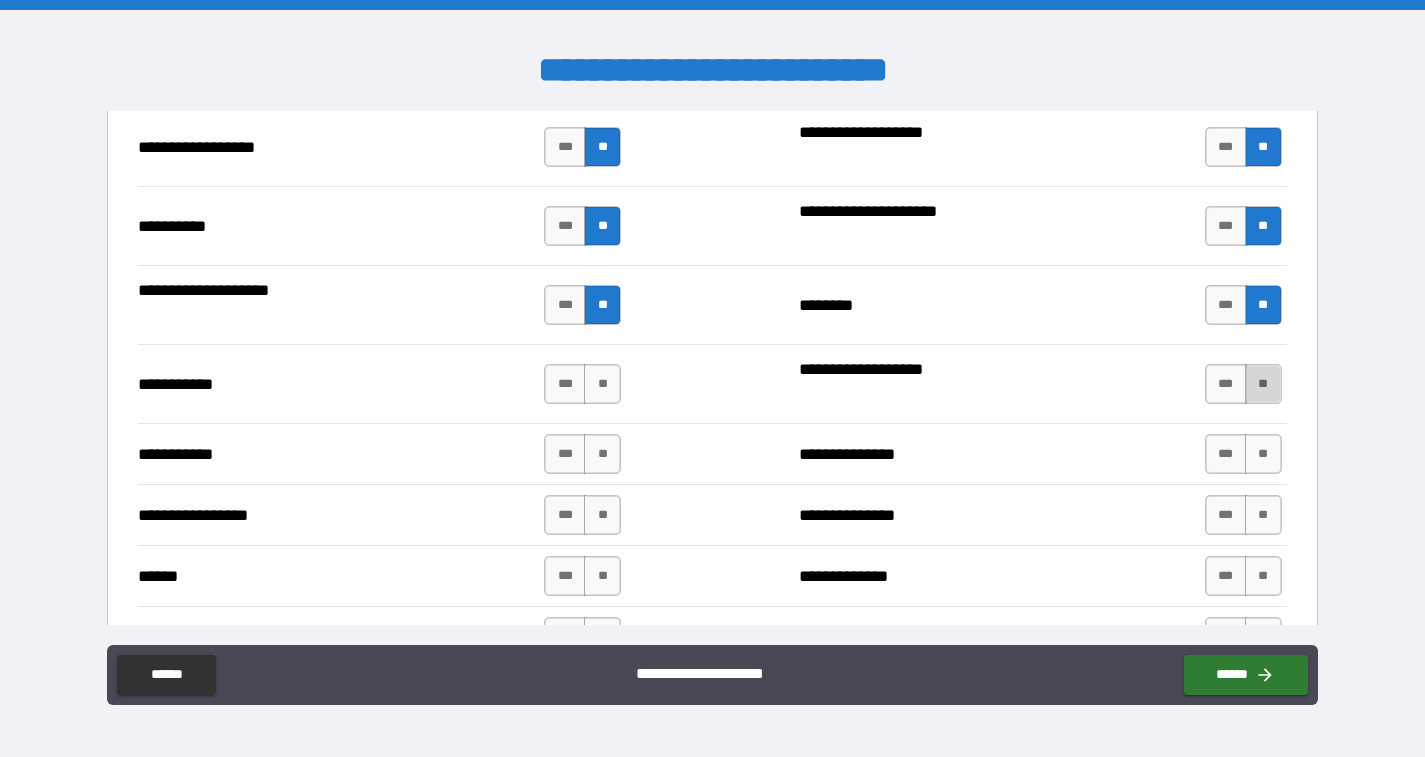 click on "**" at bounding box center [1263, 384] 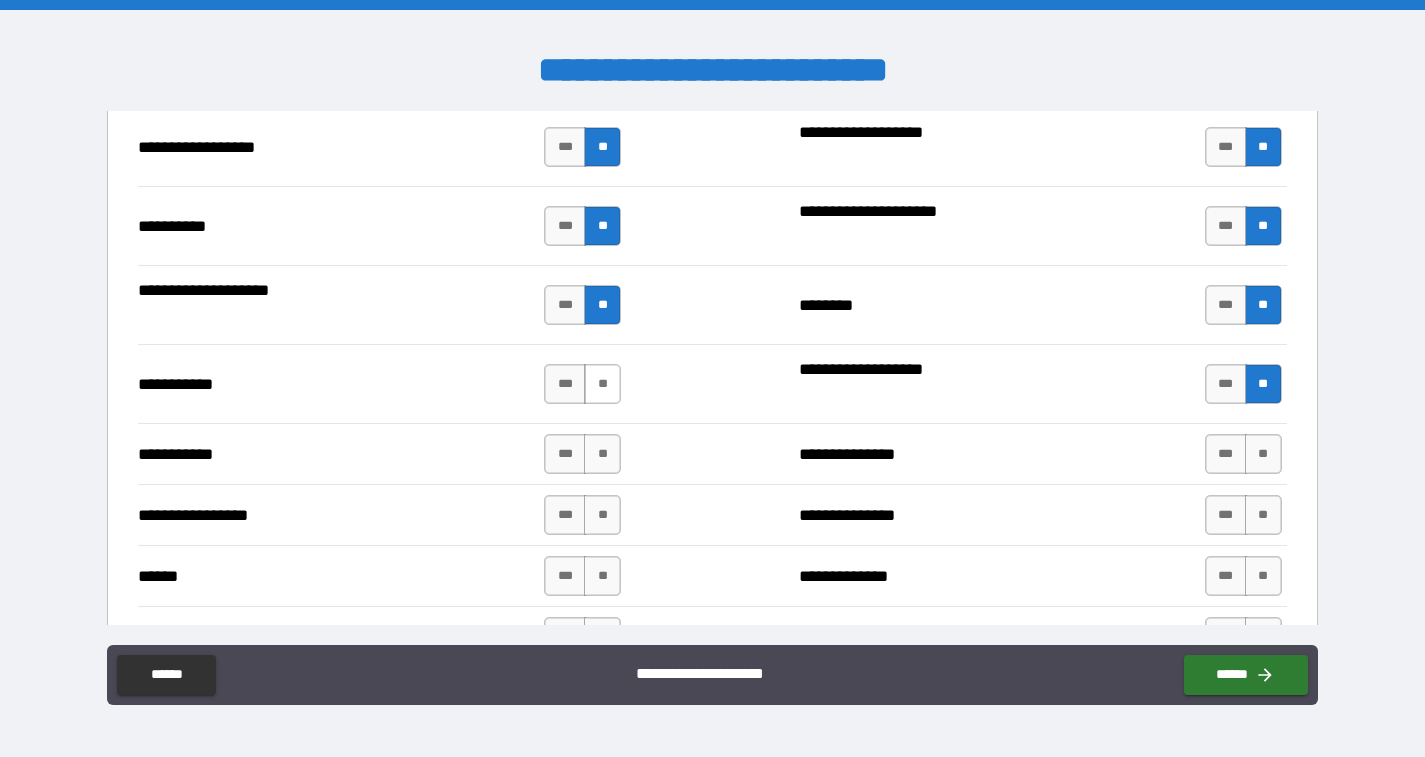click on "**" at bounding box center [602, 384] 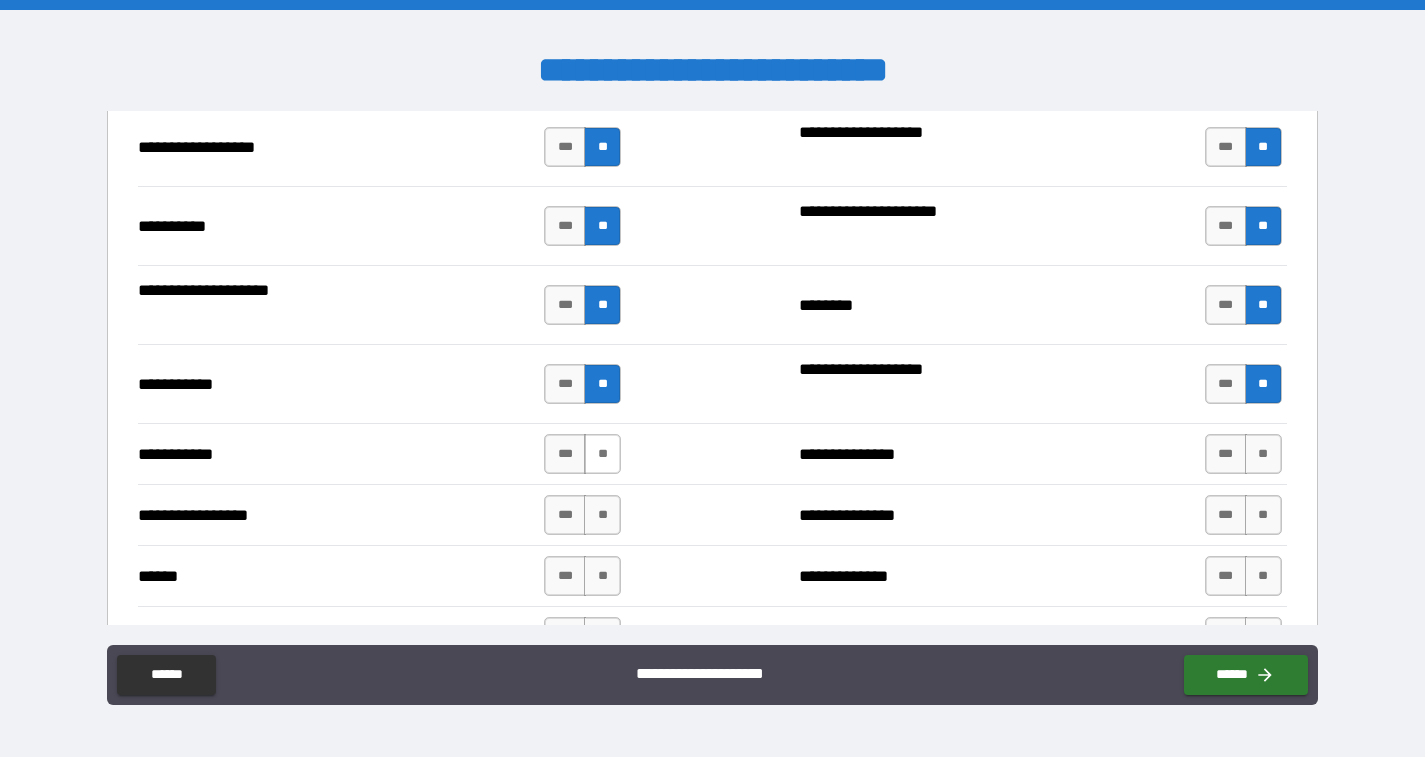 click on "**" at bounding box center (602, 454) 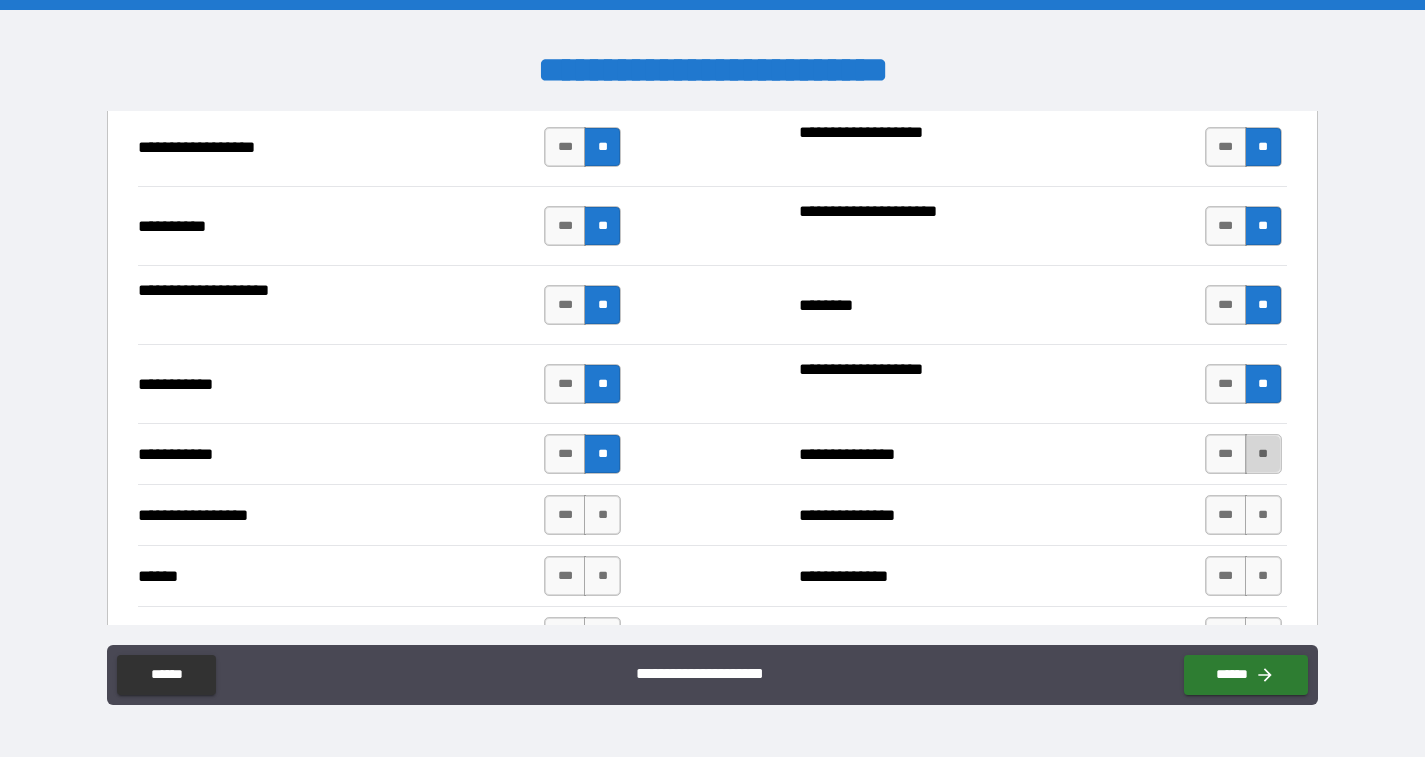 click on "**" at bounding box center [1263, 454] 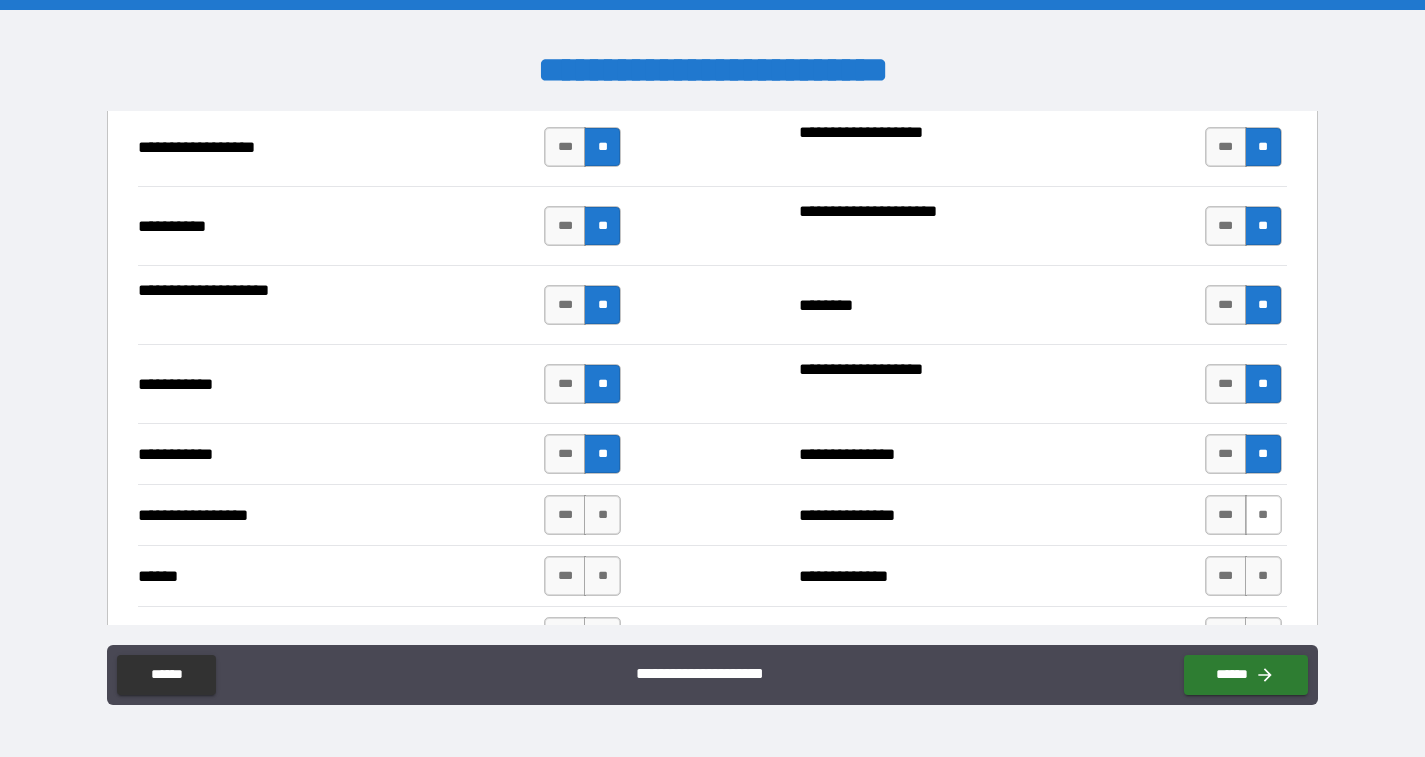 click on "**" at bounding box center (1263, 515) 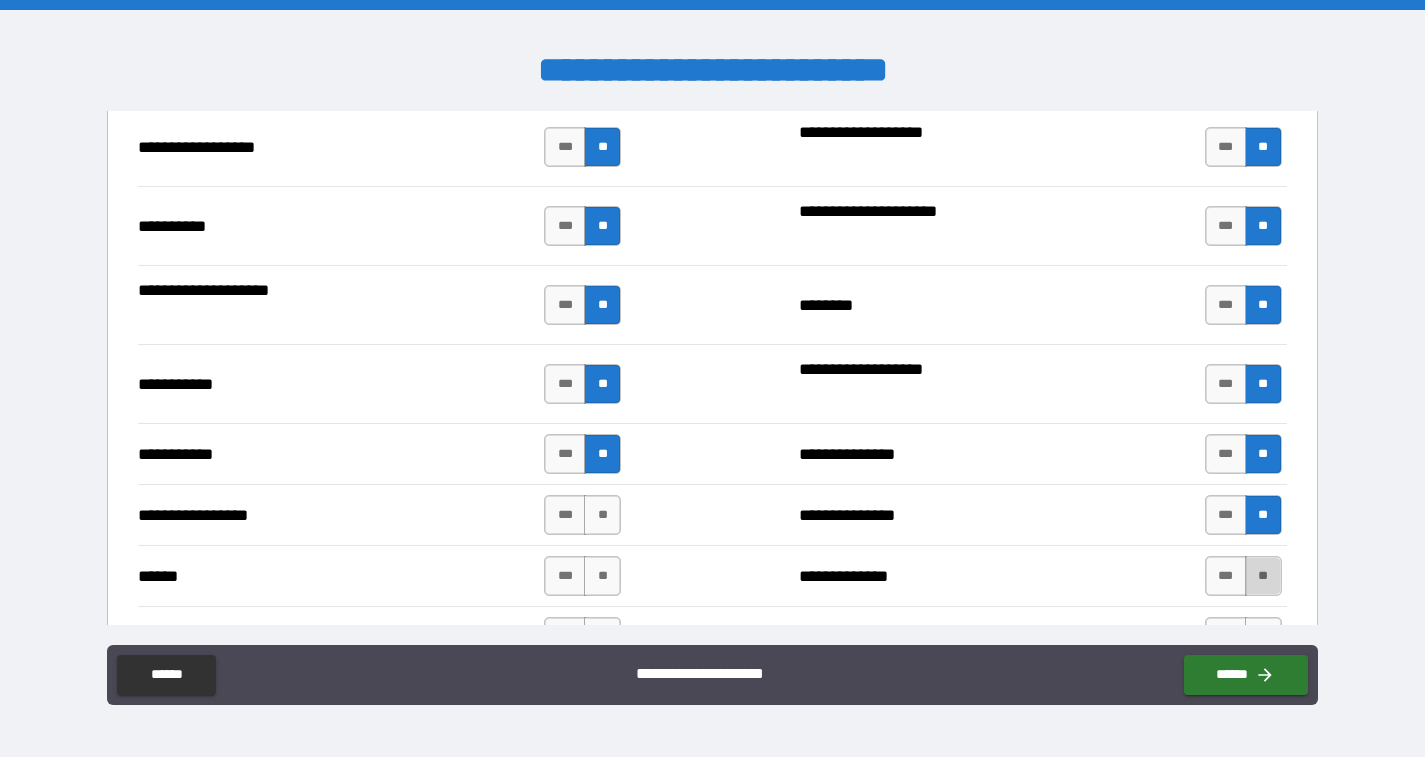 click on "**" at bounding box center (1263, 576) 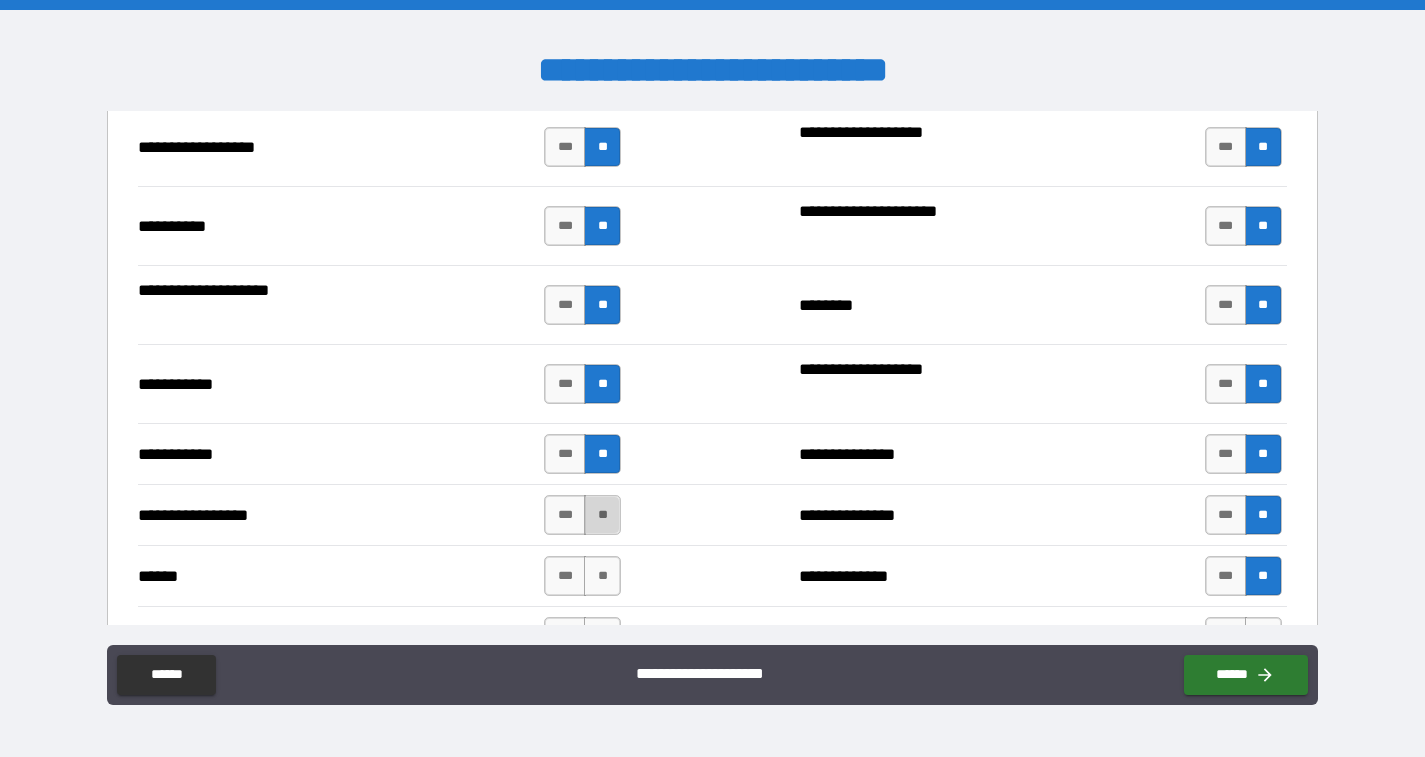 click on "**" at bounding box center (602, 515) 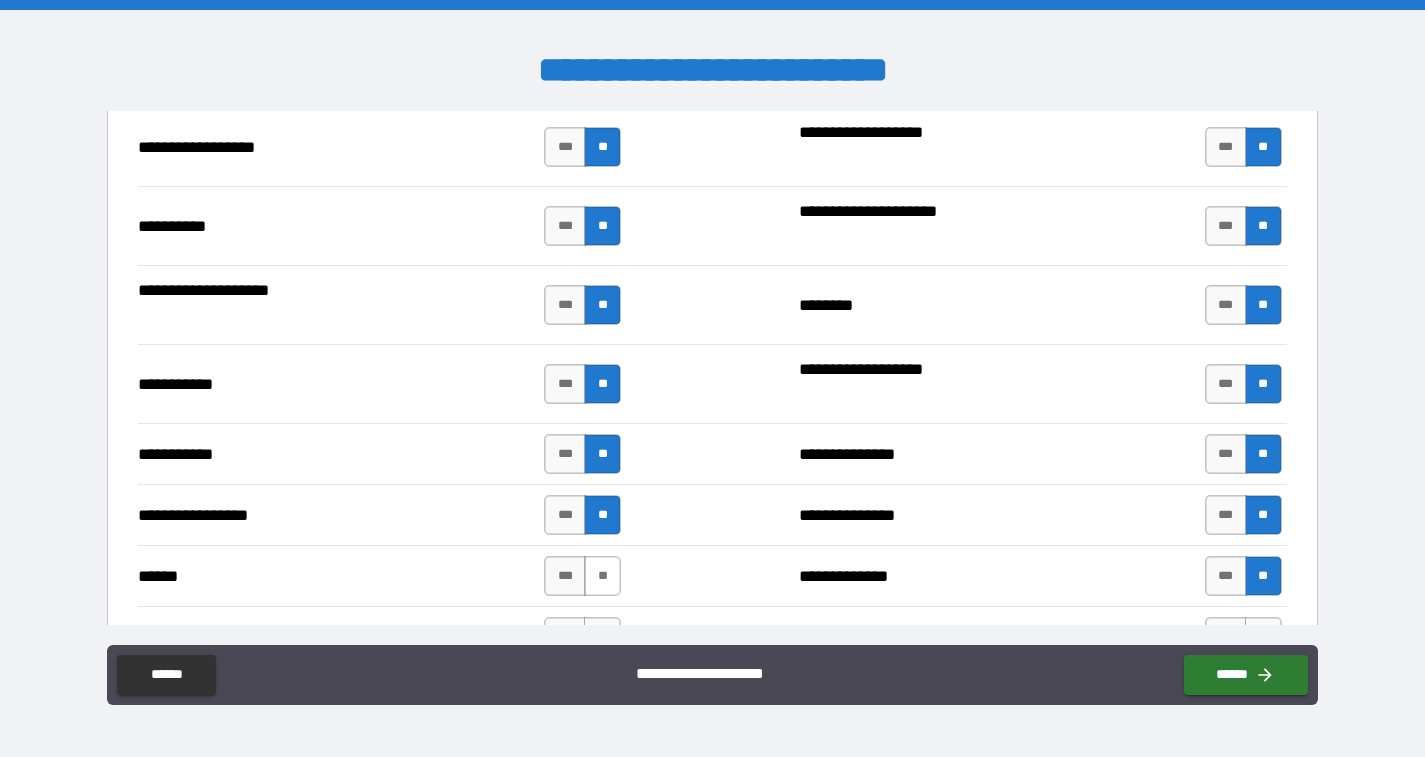 click on "**" at bounding box center (602, 576) 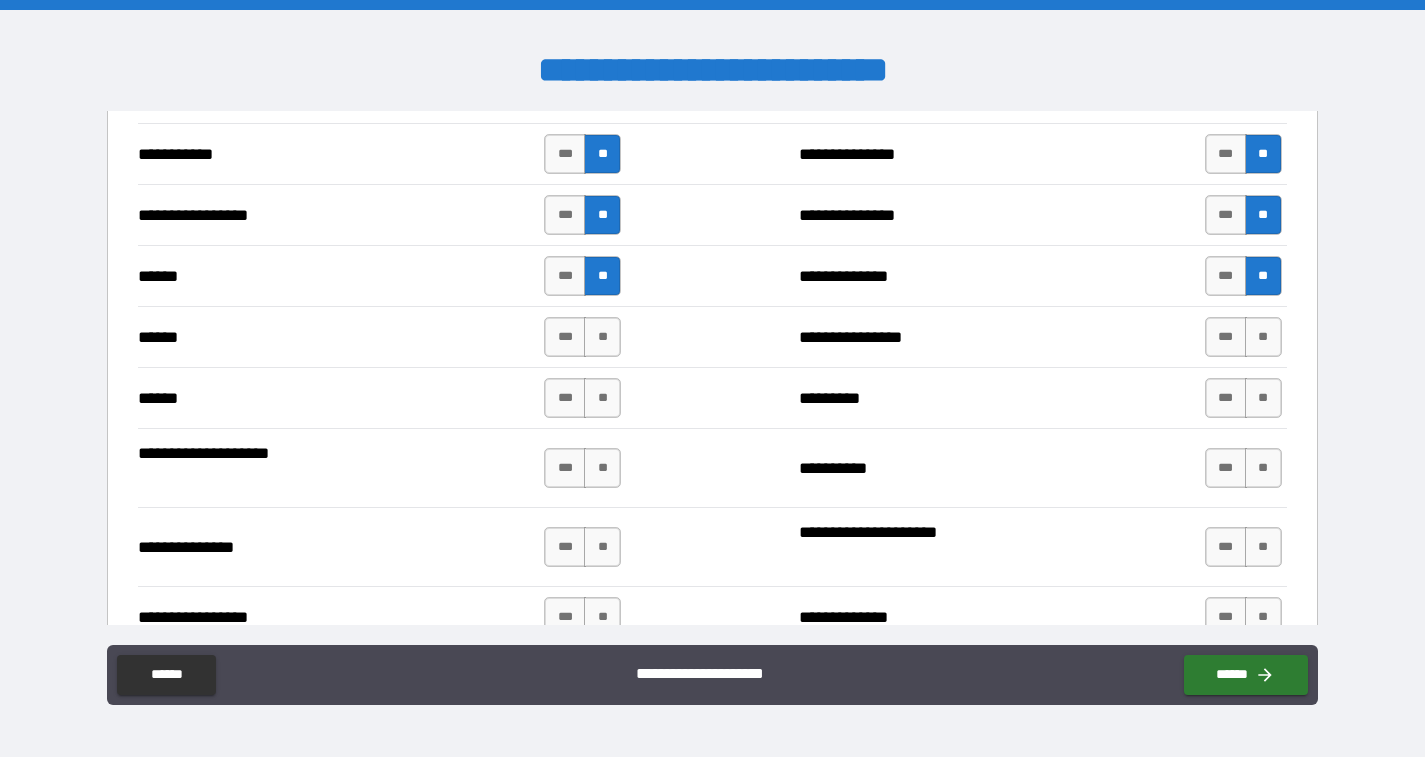 scroll, scrollTop: 2288, scrollLeft: 0, axis: vertical 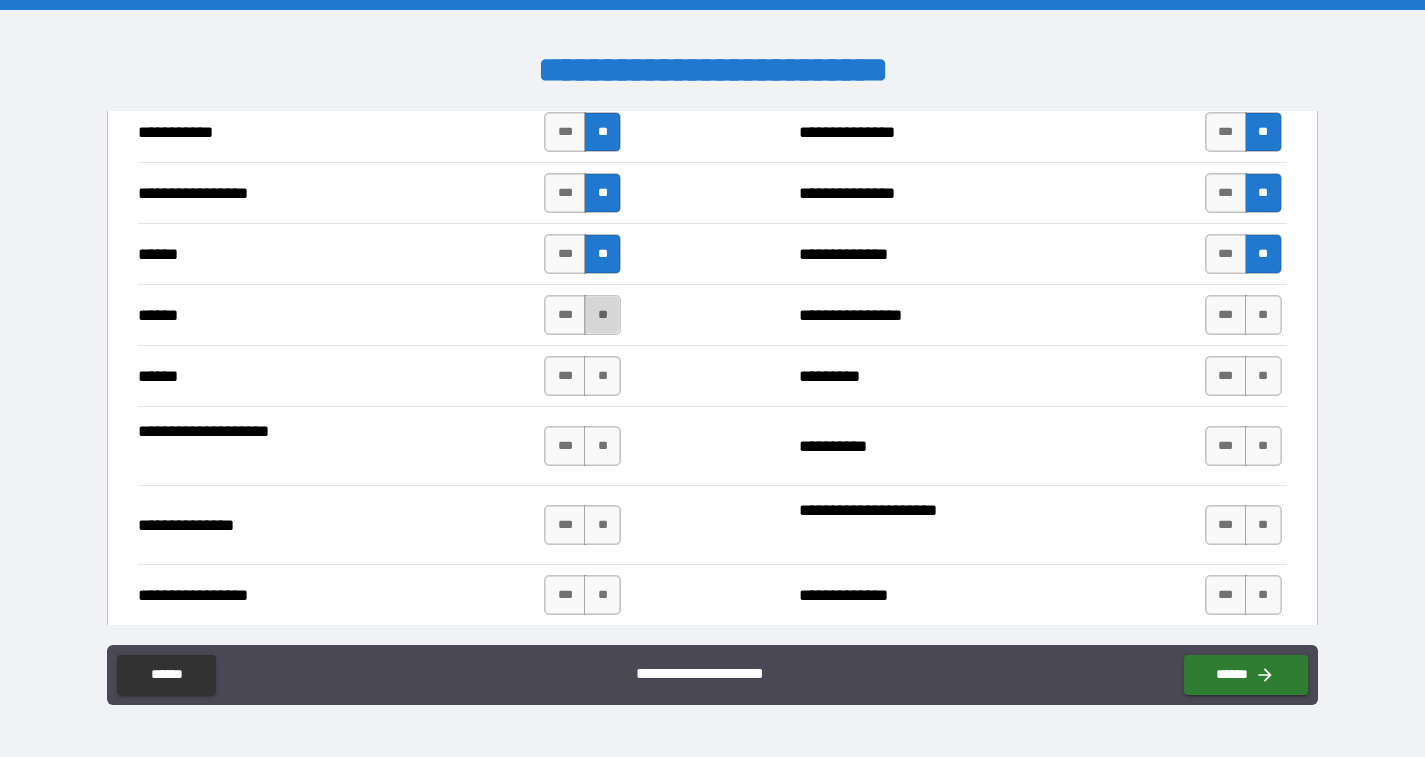 click on "**" at bounding box center [602, 315] 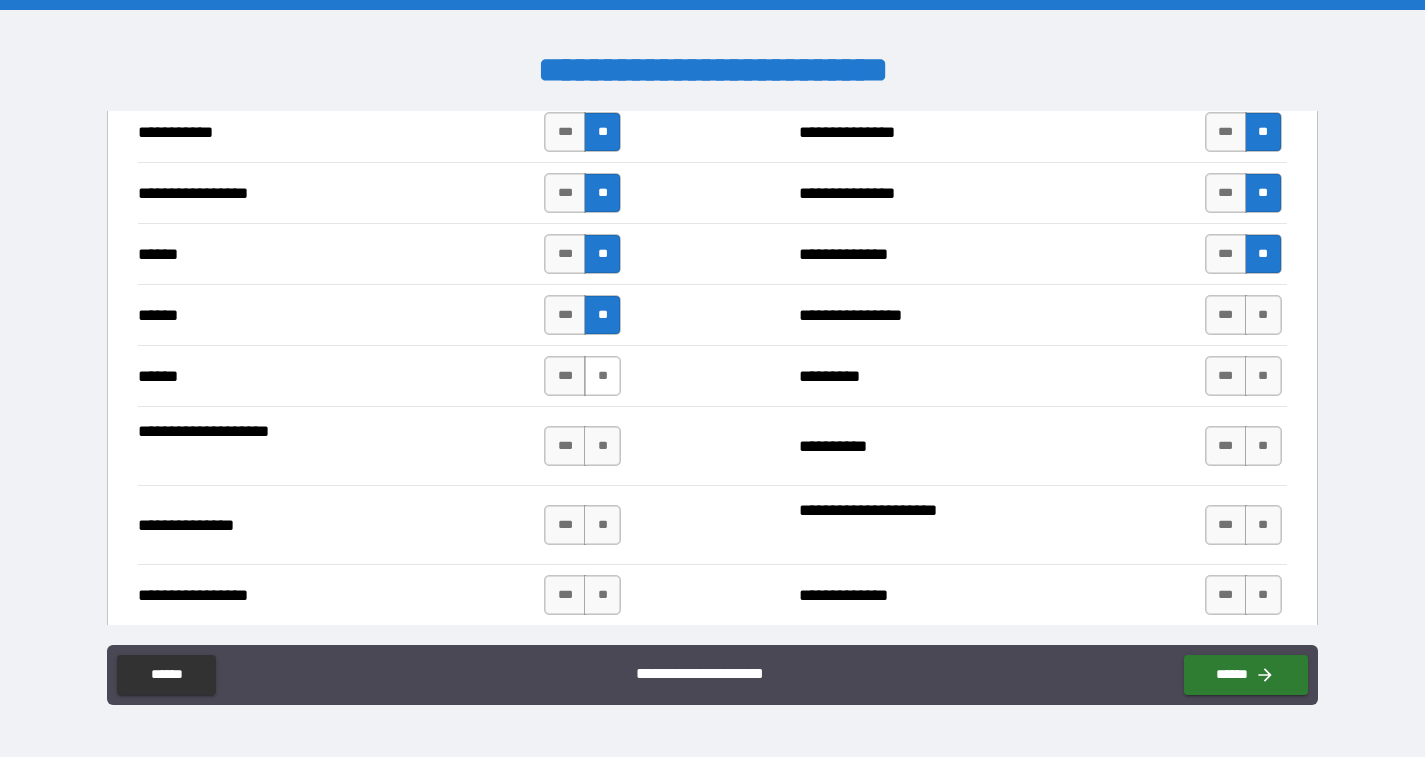 click on "**" at bounding box center [602, 376] 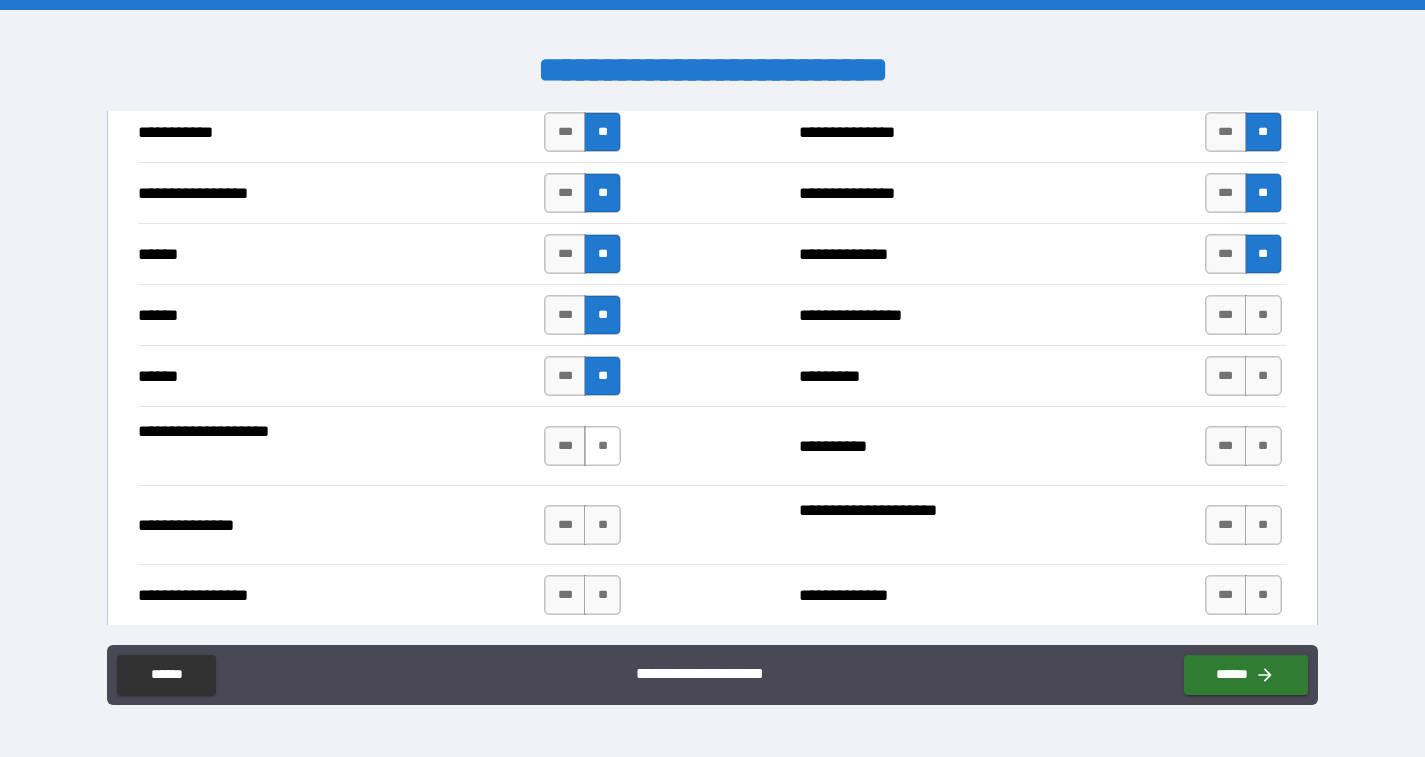 click on "**" at bounding box center (602, 446) 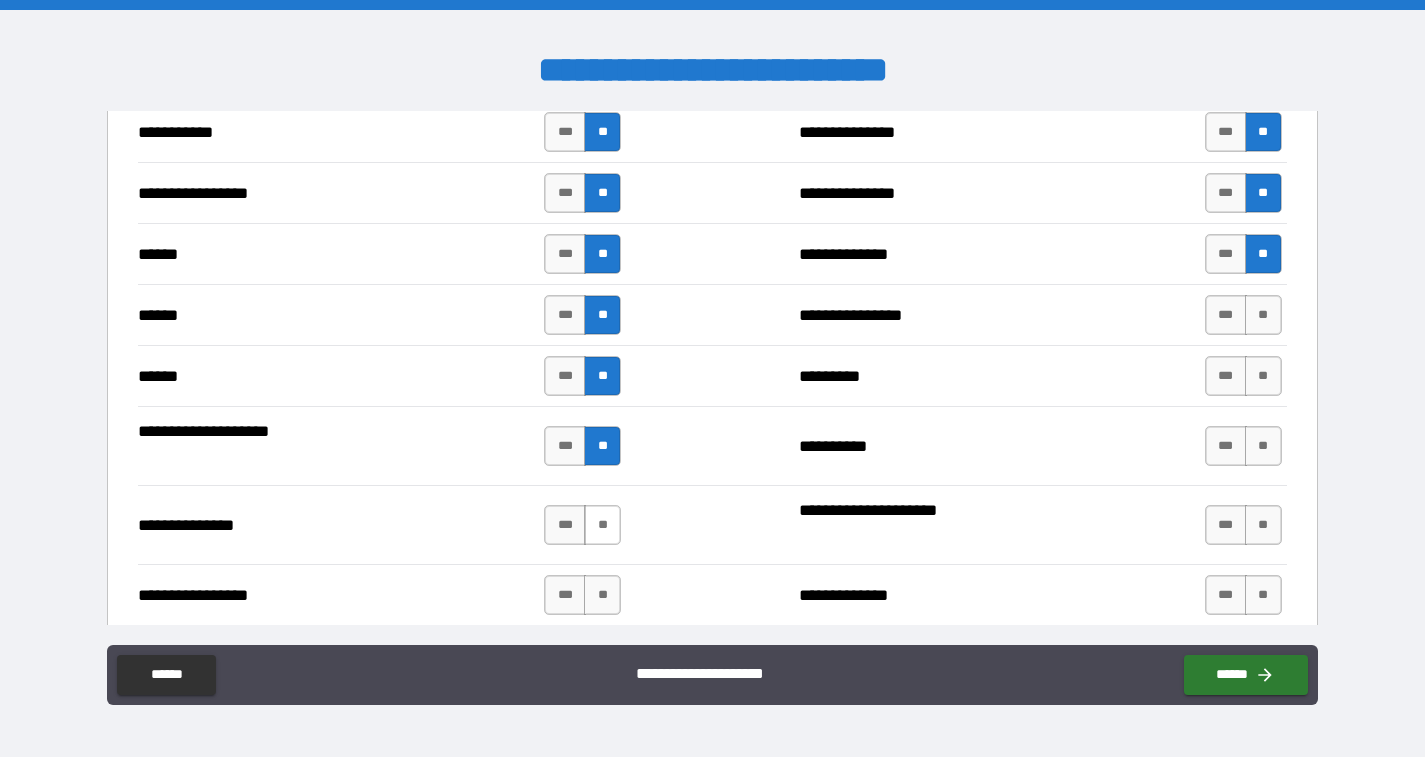 click on "**" at bounding box center [602, 525] 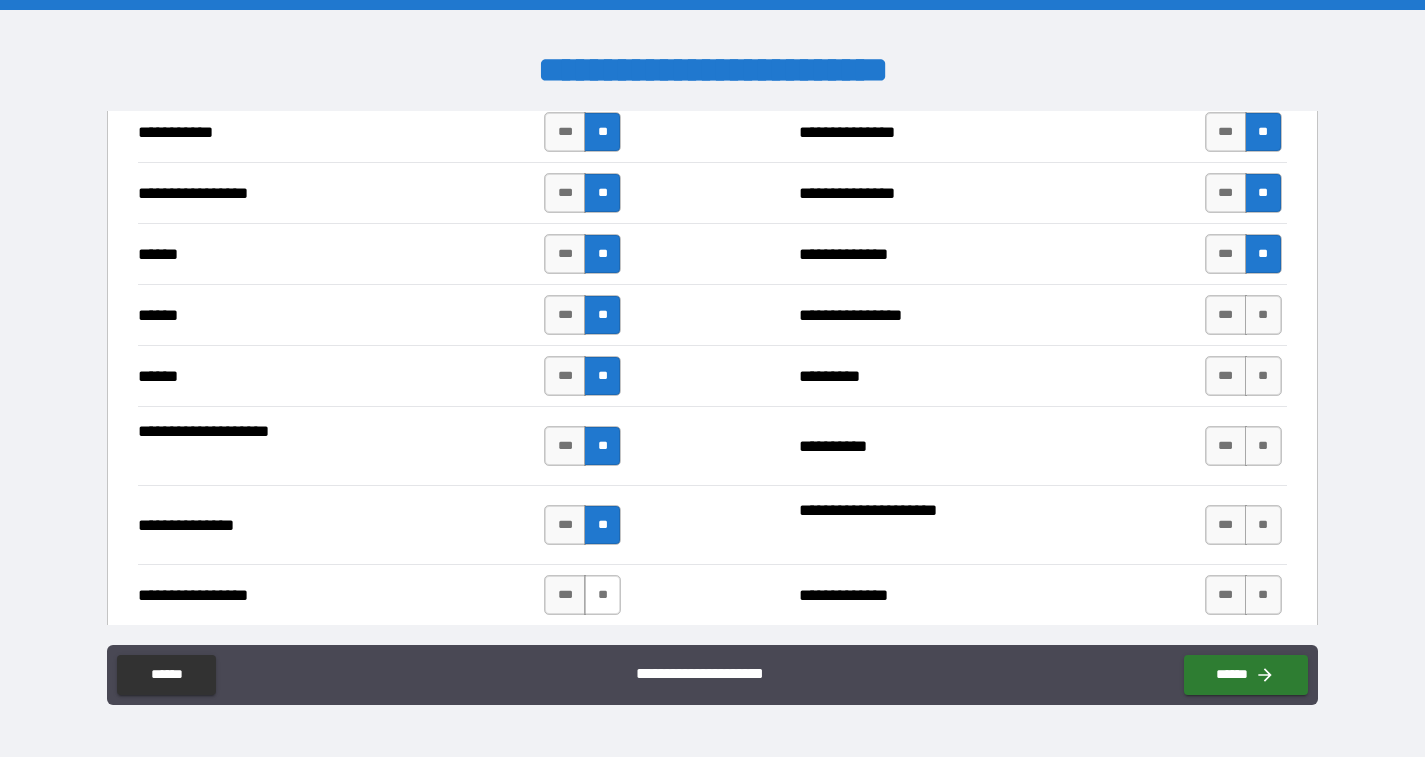 click on "**" at bounding box center (602, 595) 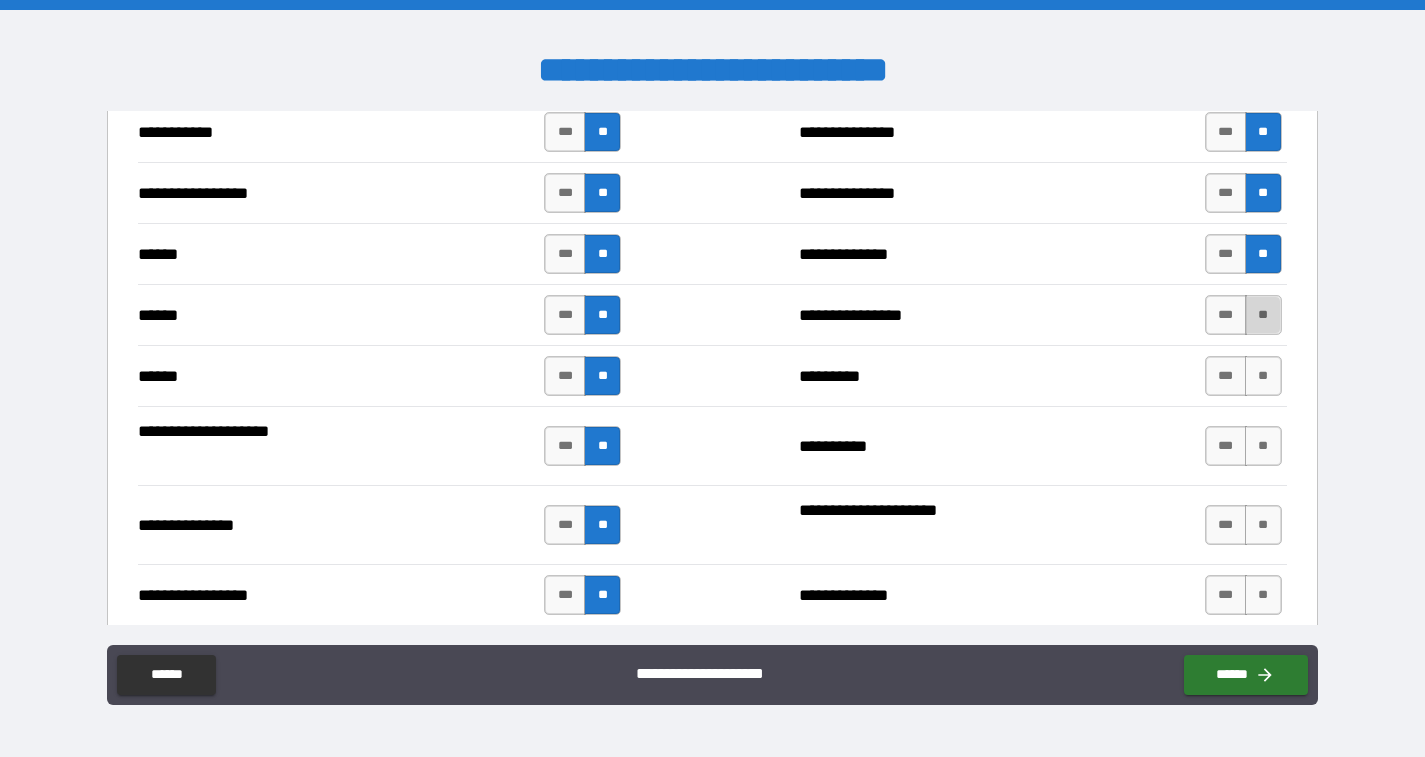 click on "**" at bounding box center (1263, 315) 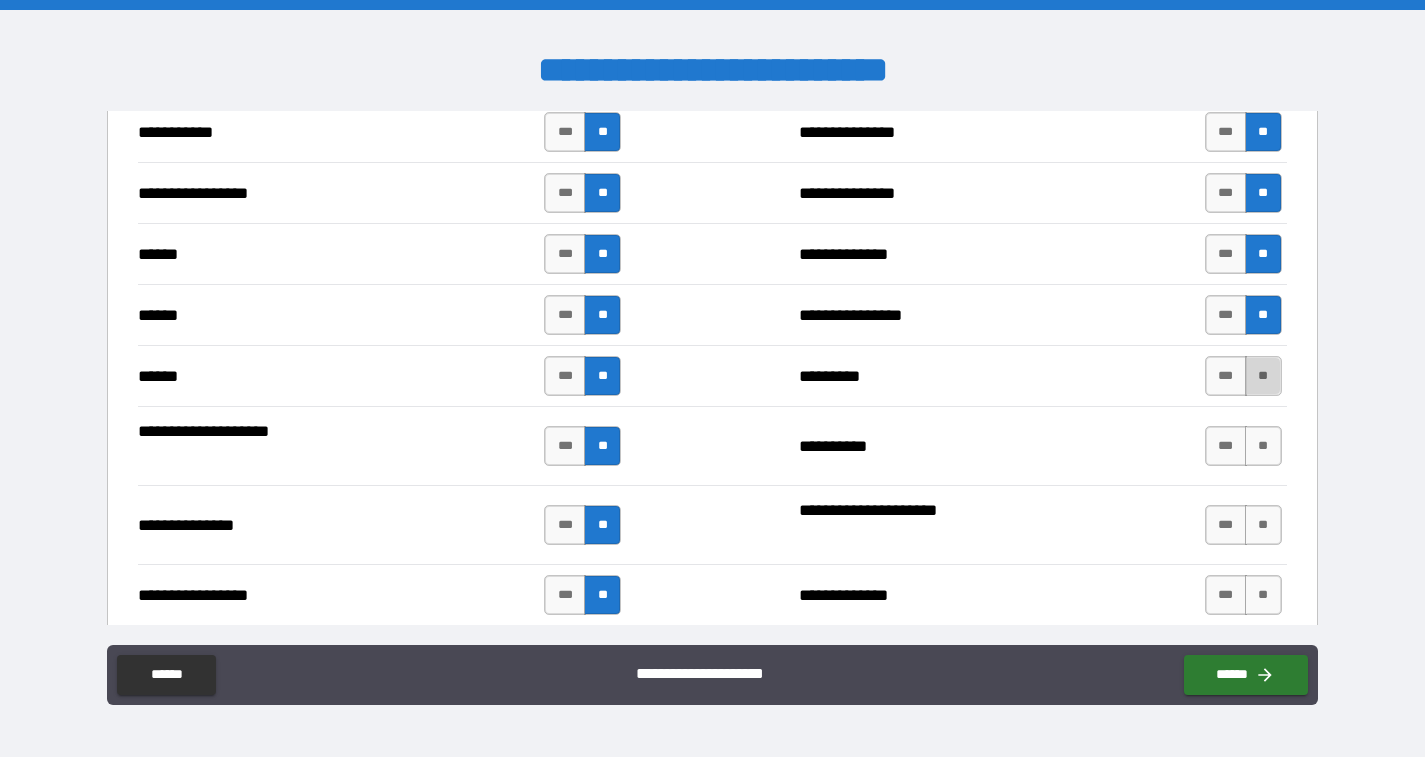 click on "**" at bounding box center [1263, 376] 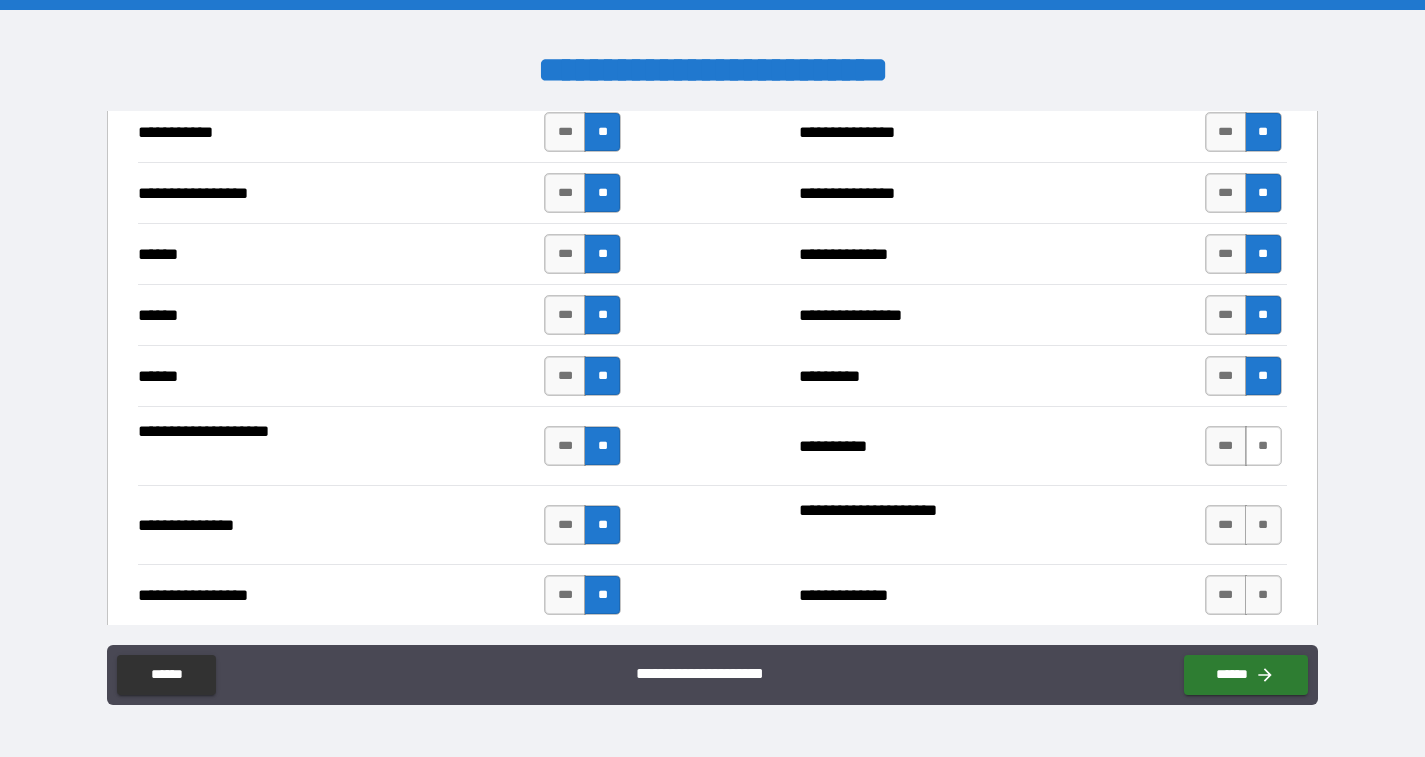 click on "**" at bounding box center (1263, 446) 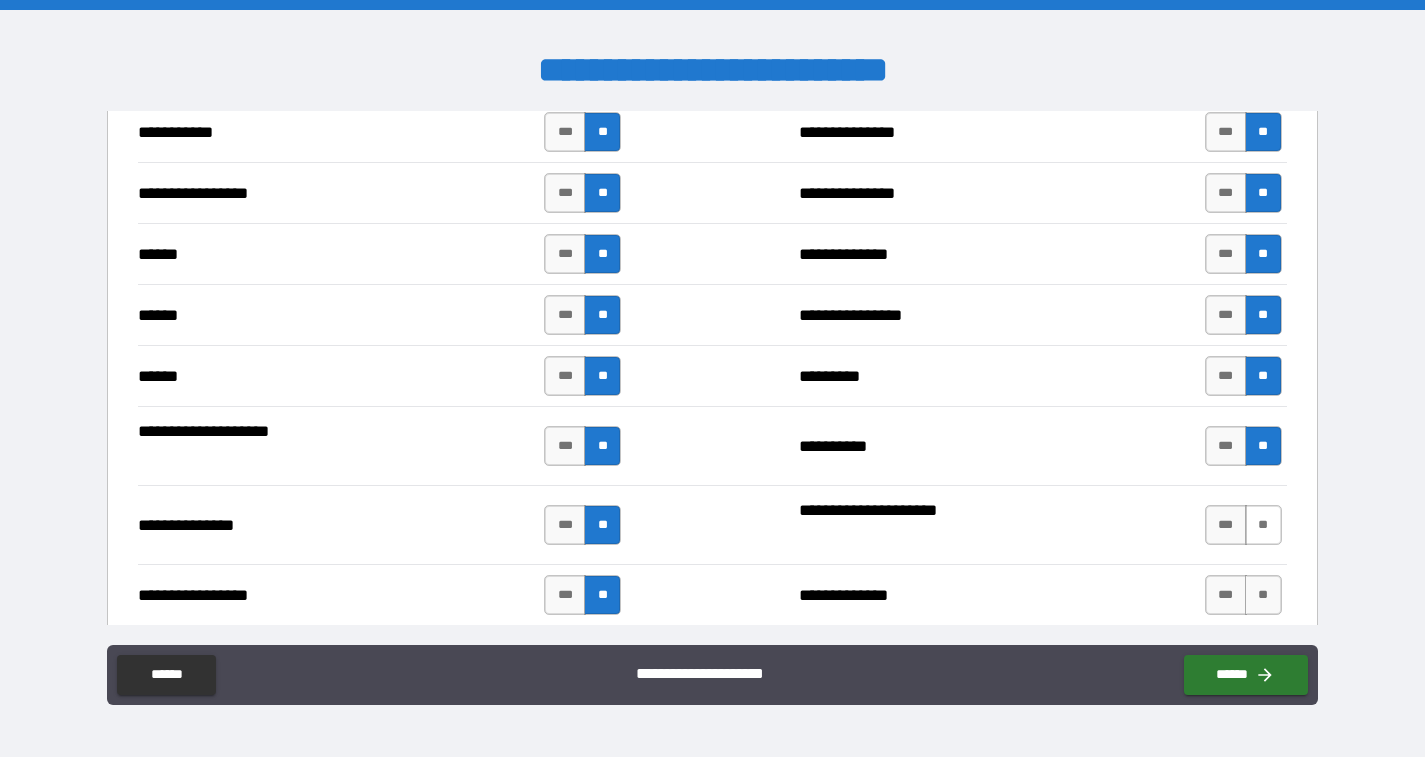 click on "**" at bounding box center (1263, 525) 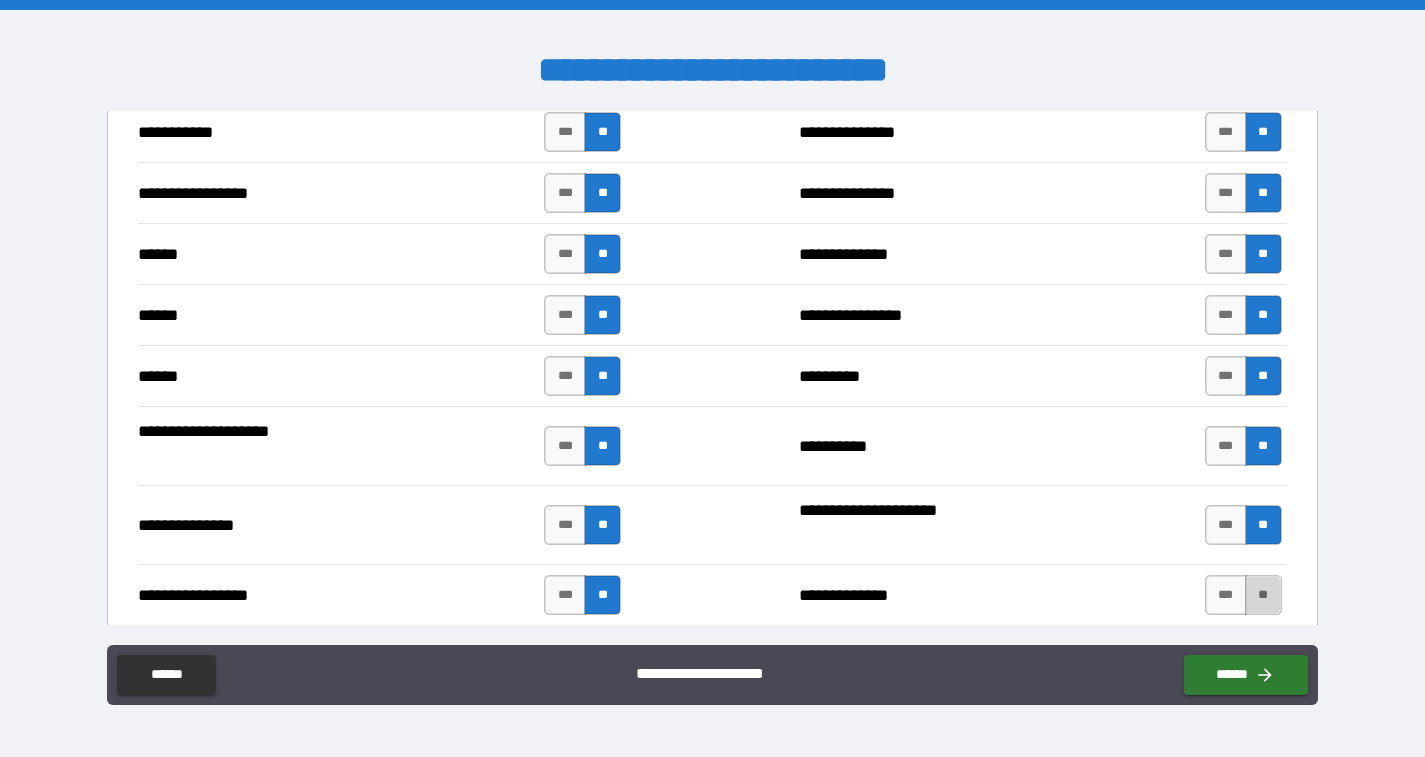 click on "**" at bounding box center (1263, 595) 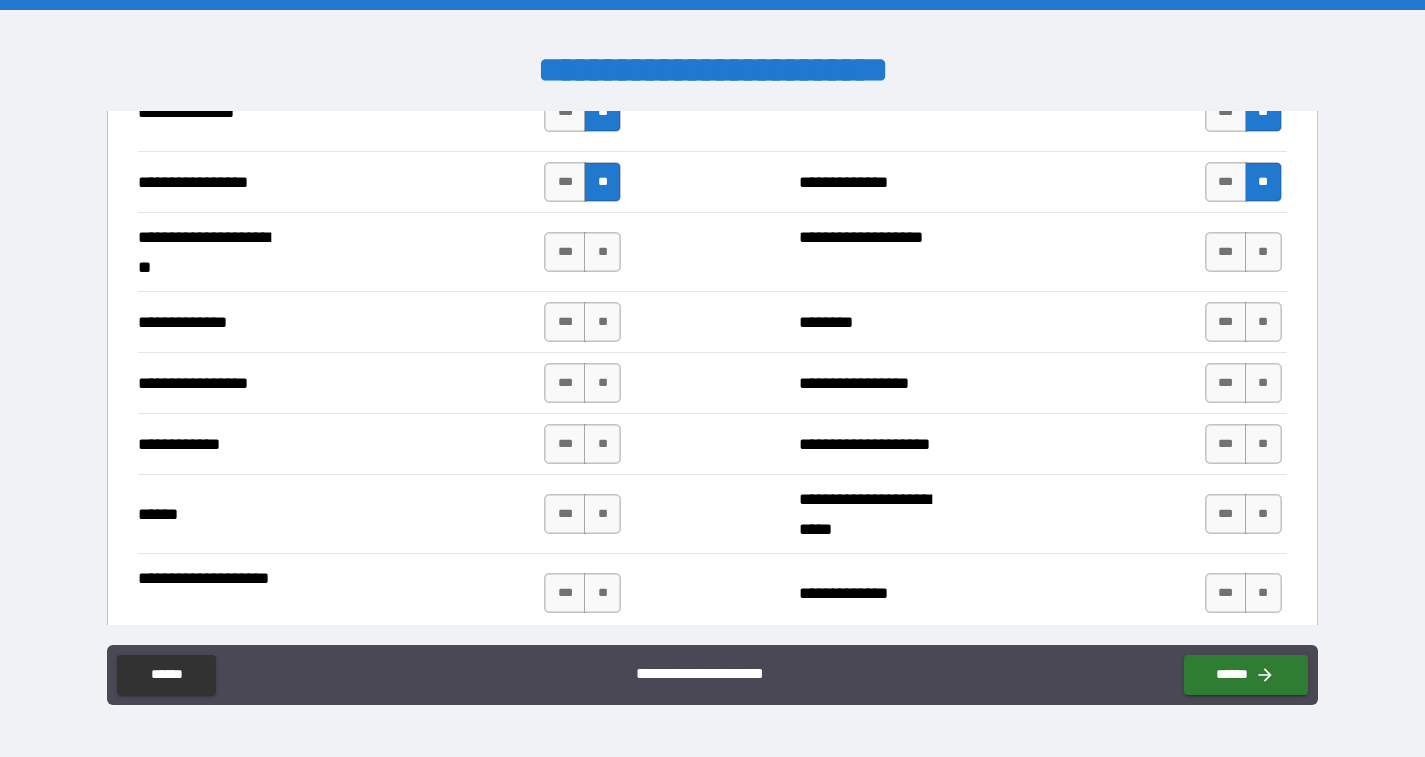 scroll, scrollTop: 2703, scrollLeft: 0, axis: vertical 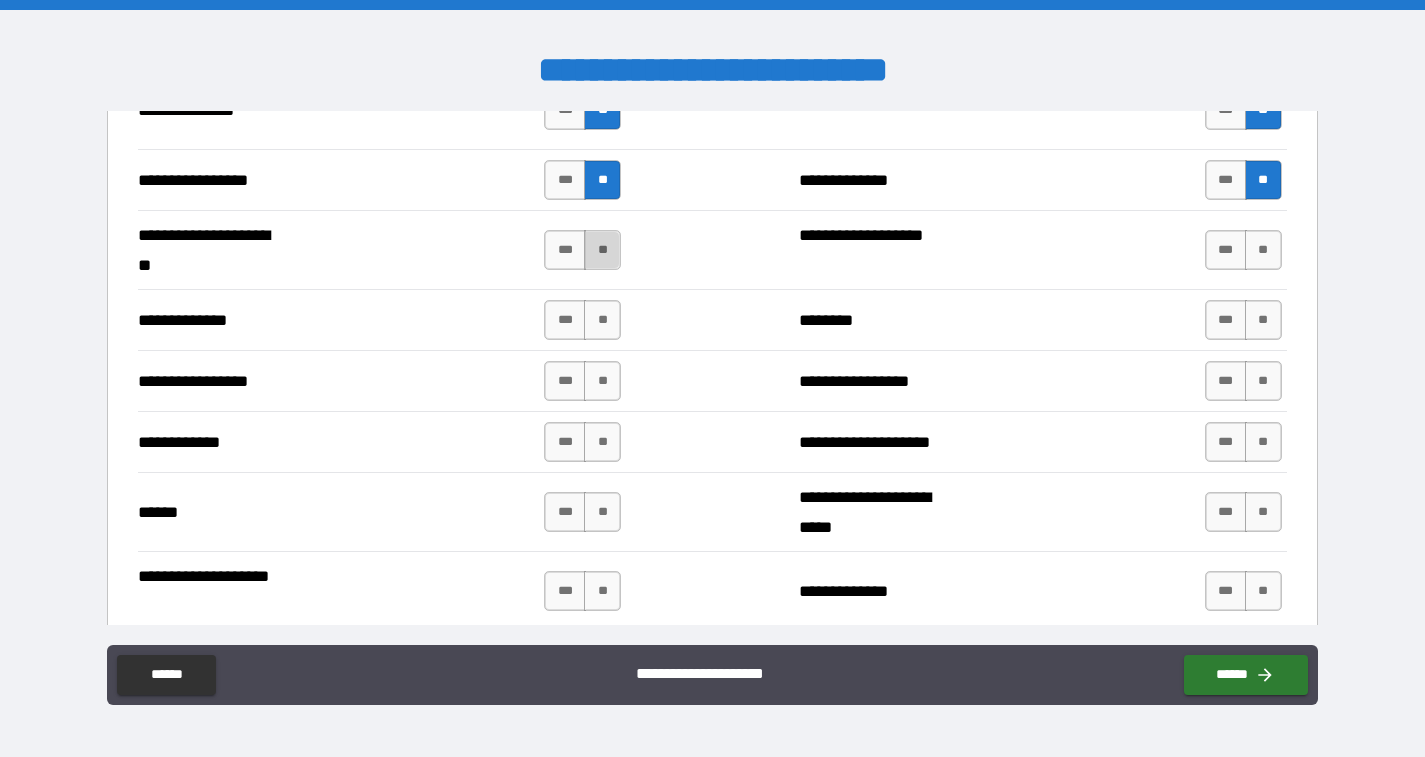 click on "**" at bounding box center [602, 250] 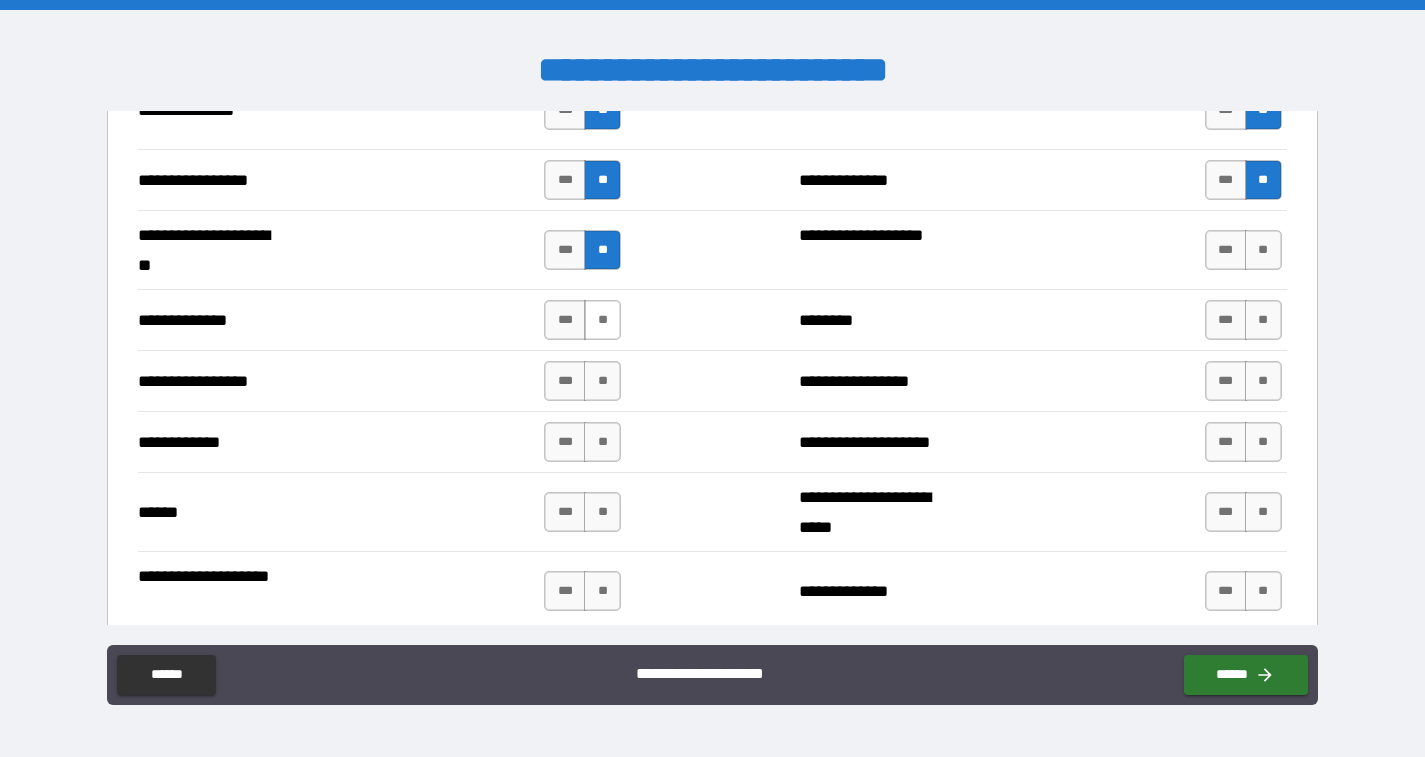 click on "**" at bounding box center [602, 320] 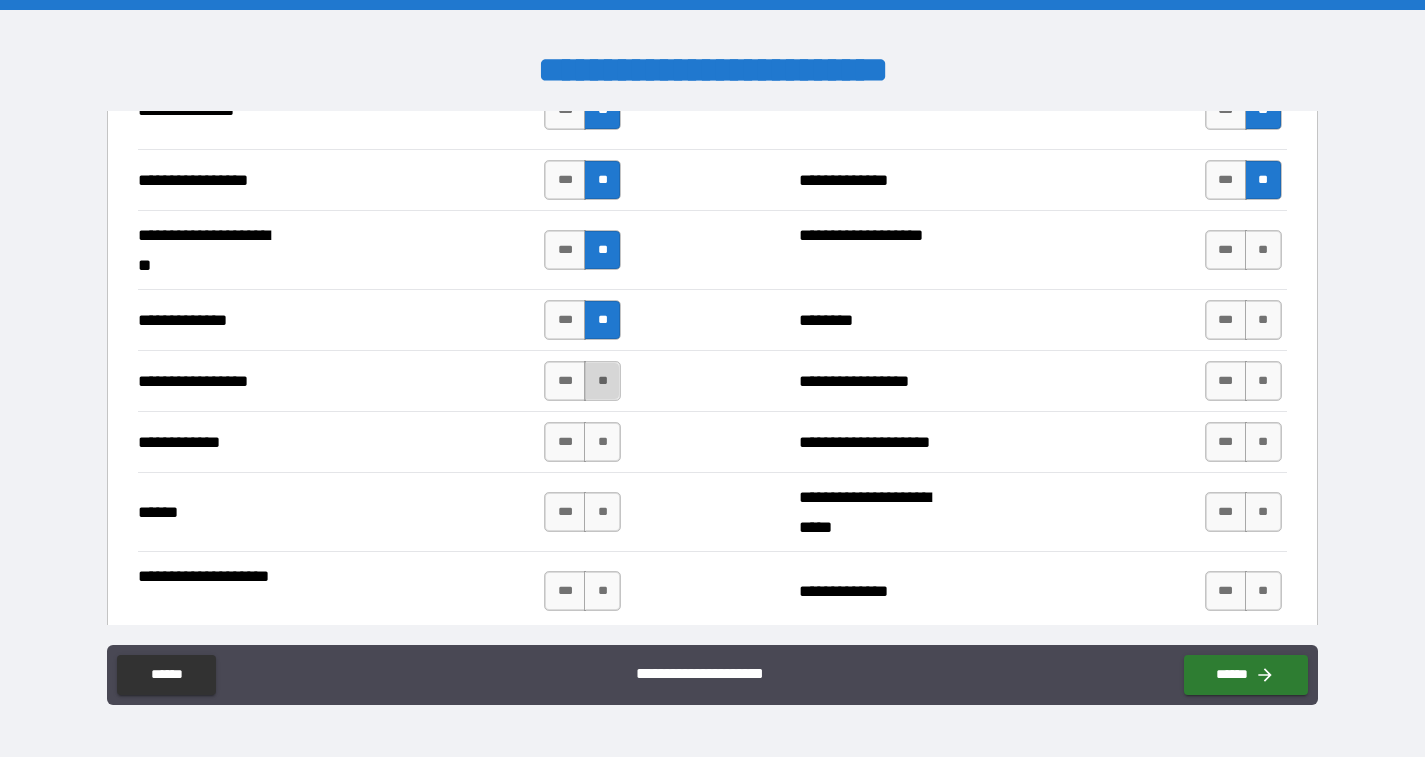 click on "**" at bounding box center (602, 381) 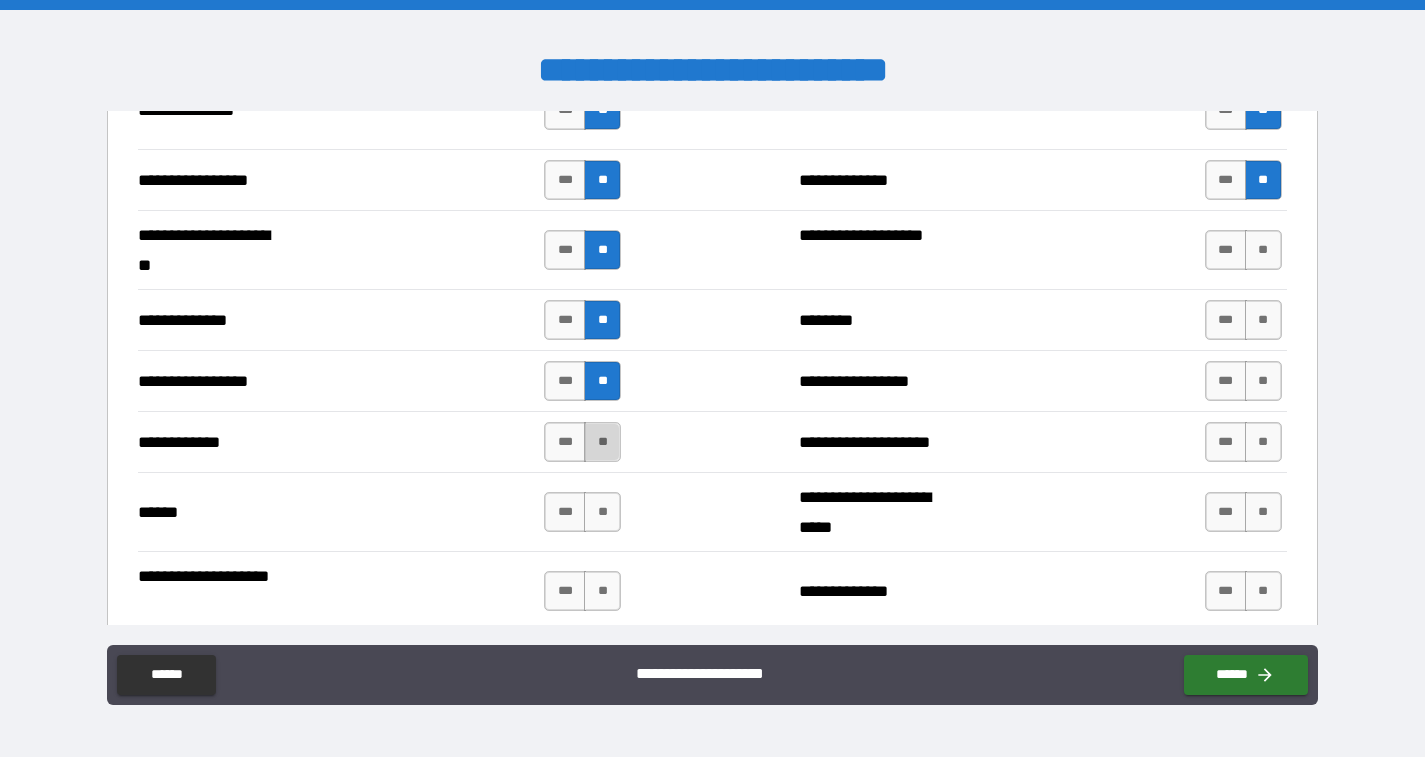 click on "**" at bounding box center [602, 442] 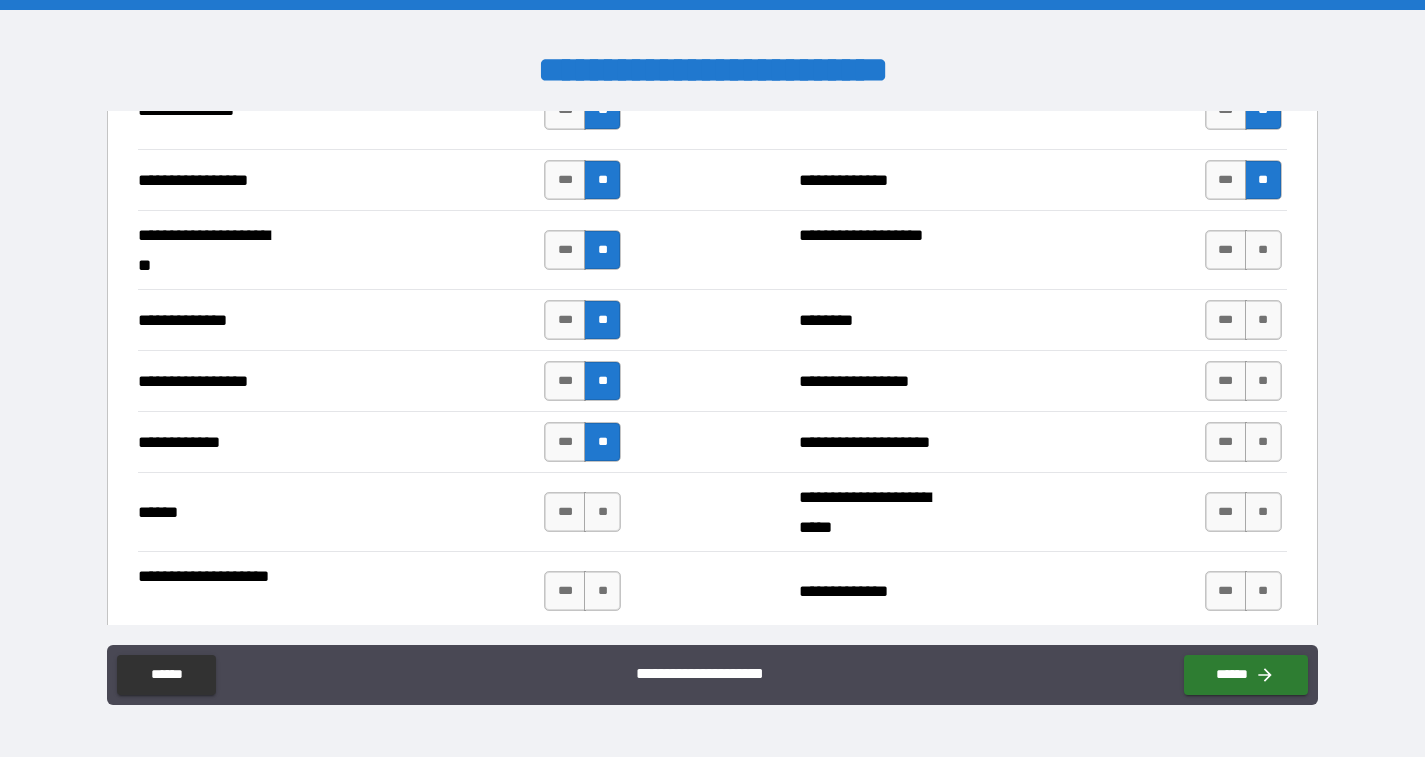 click on "**********" at bounding box center [712, 511] 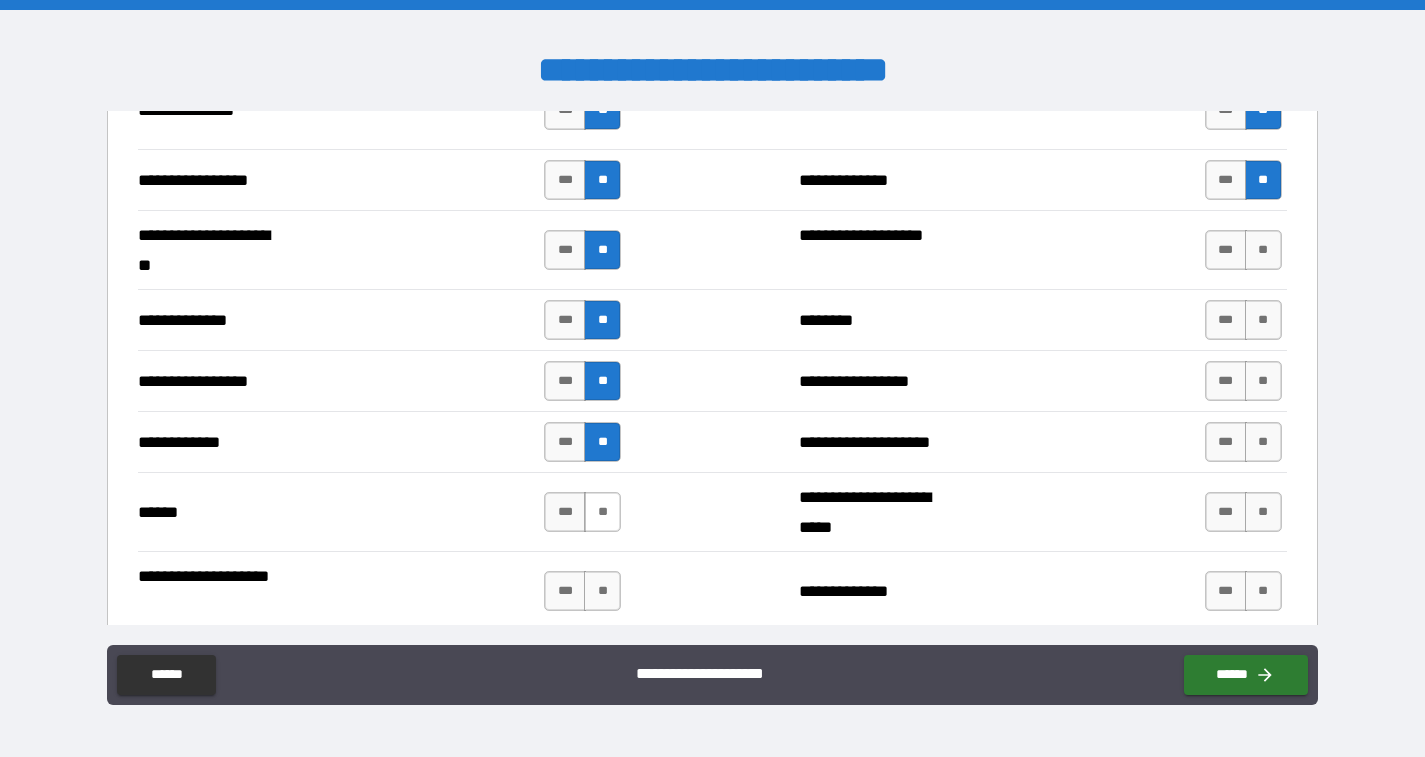 click on "**" at bounding box center [602, 512] 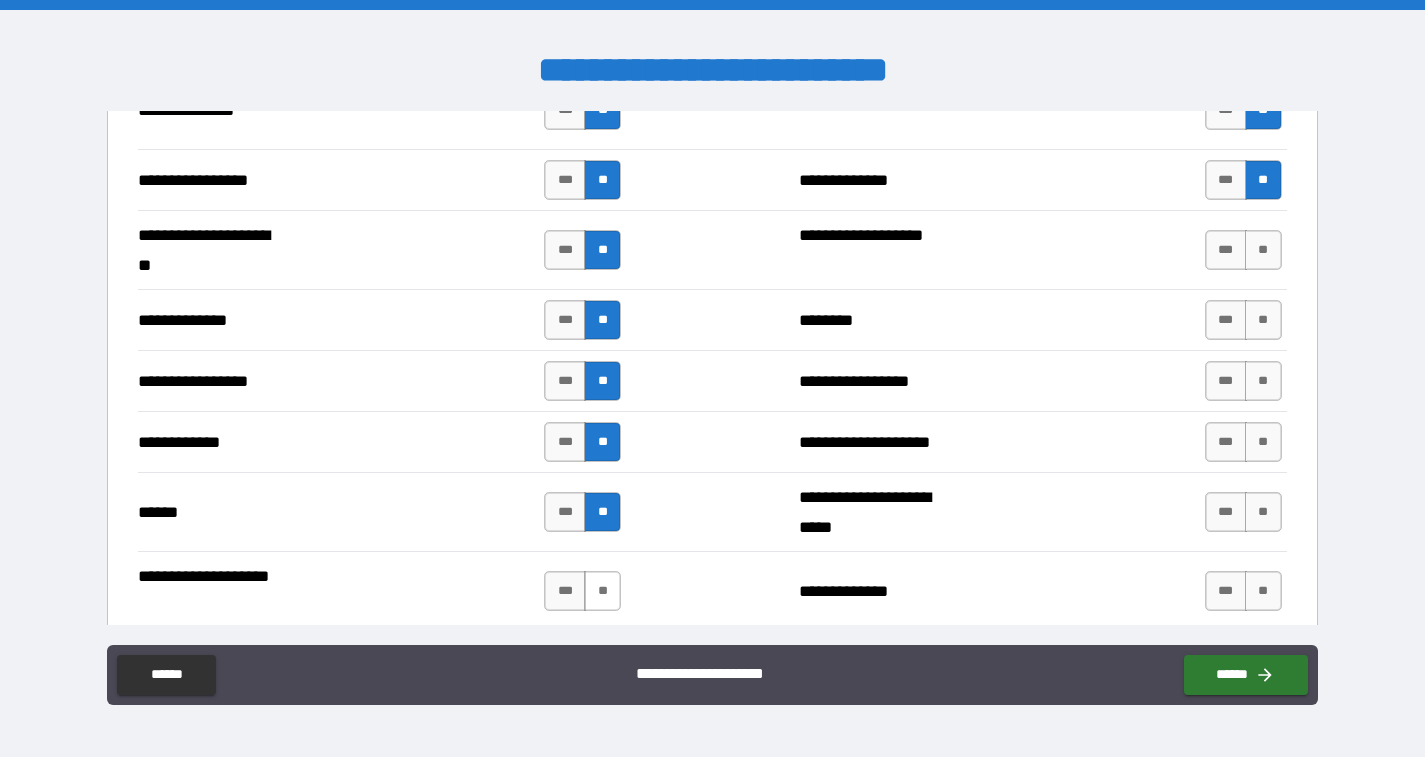 click on "**" at bounding box center [602, 591] 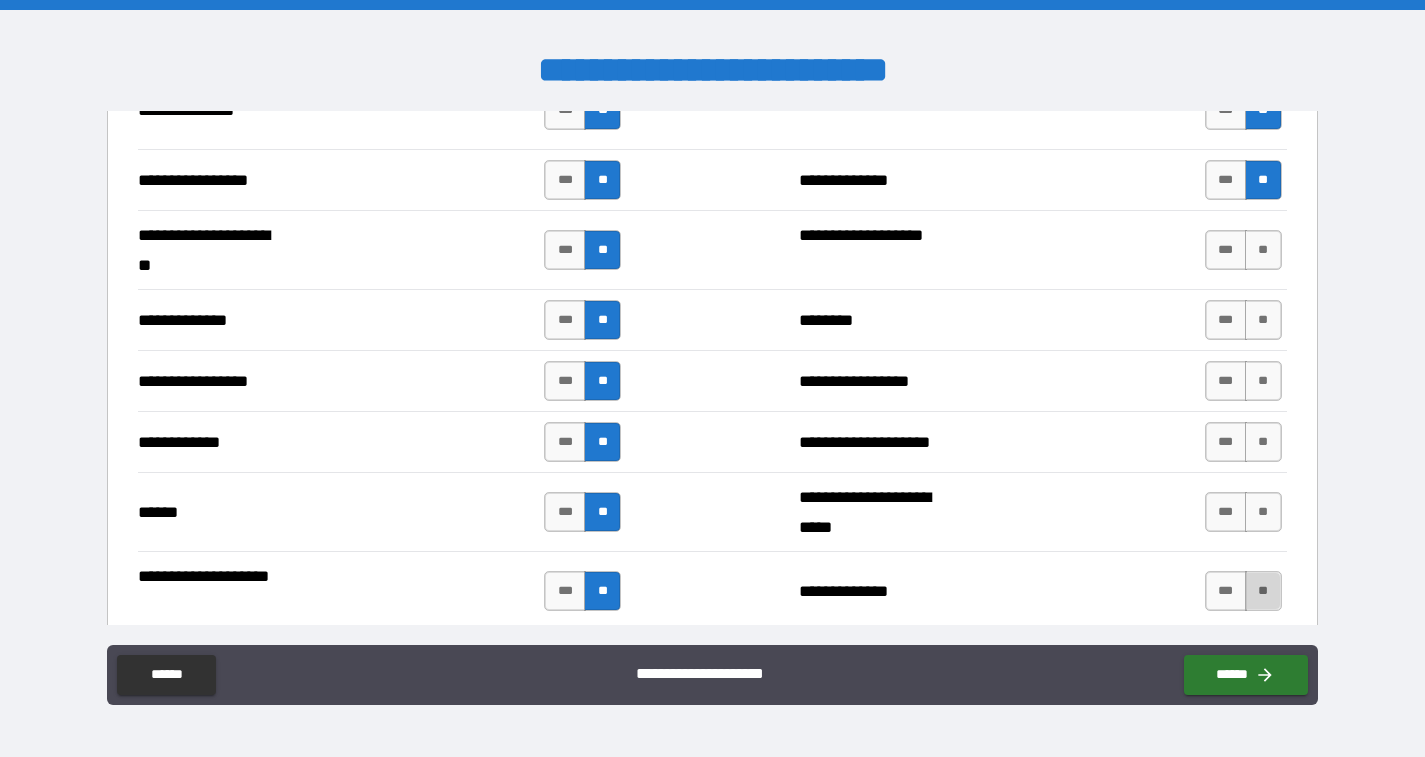 click on "**" at bounding box center (1263, 591) 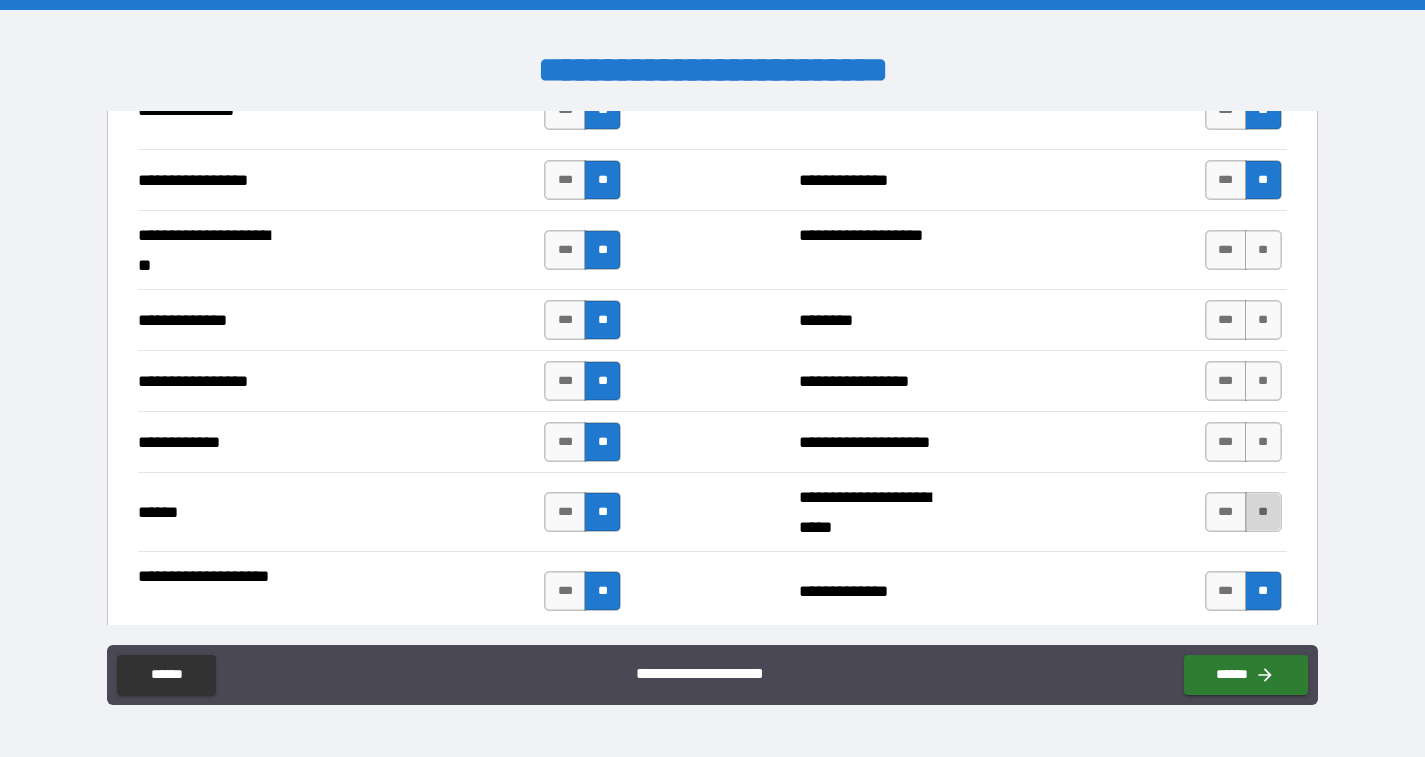 click on "**" at bounding box center [1263, 512] 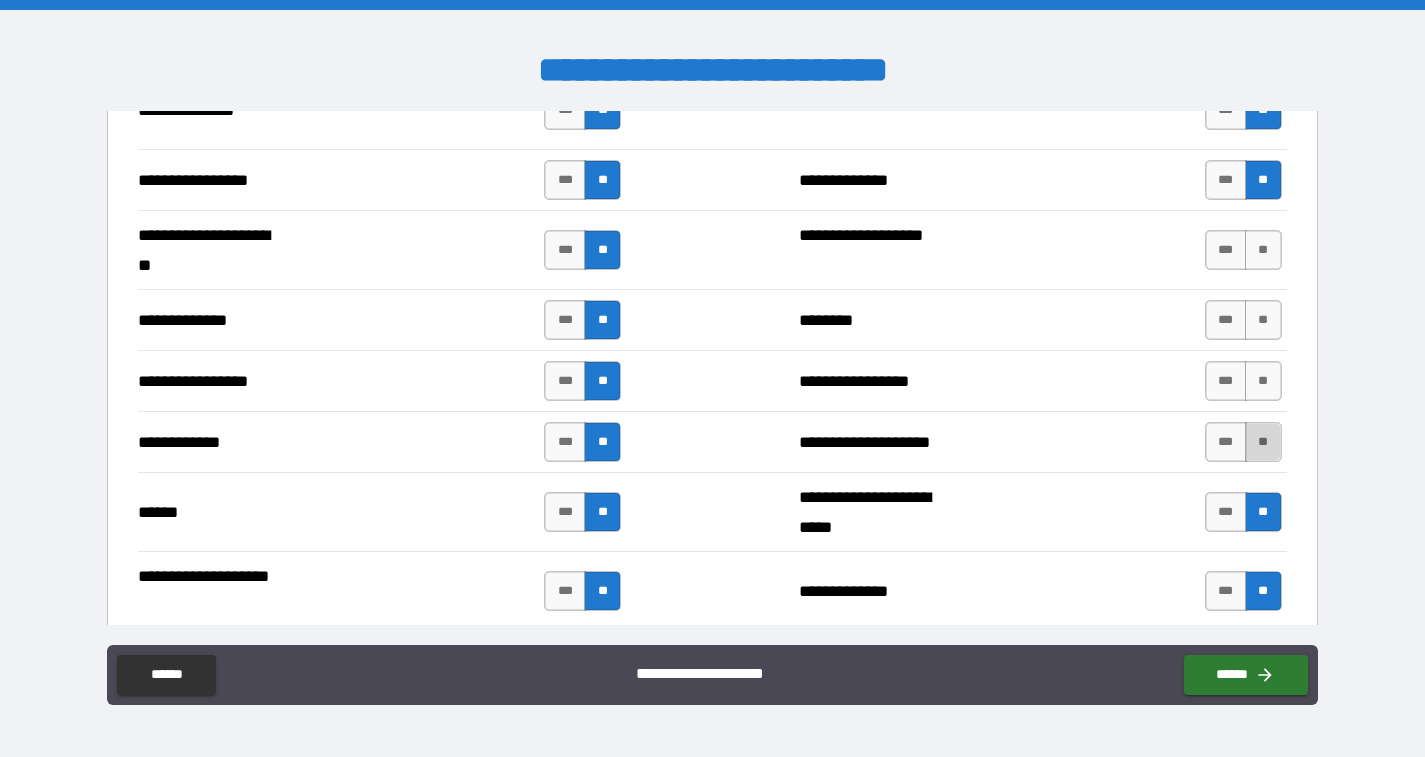 click on "**" at bounding box center [1263, 442] 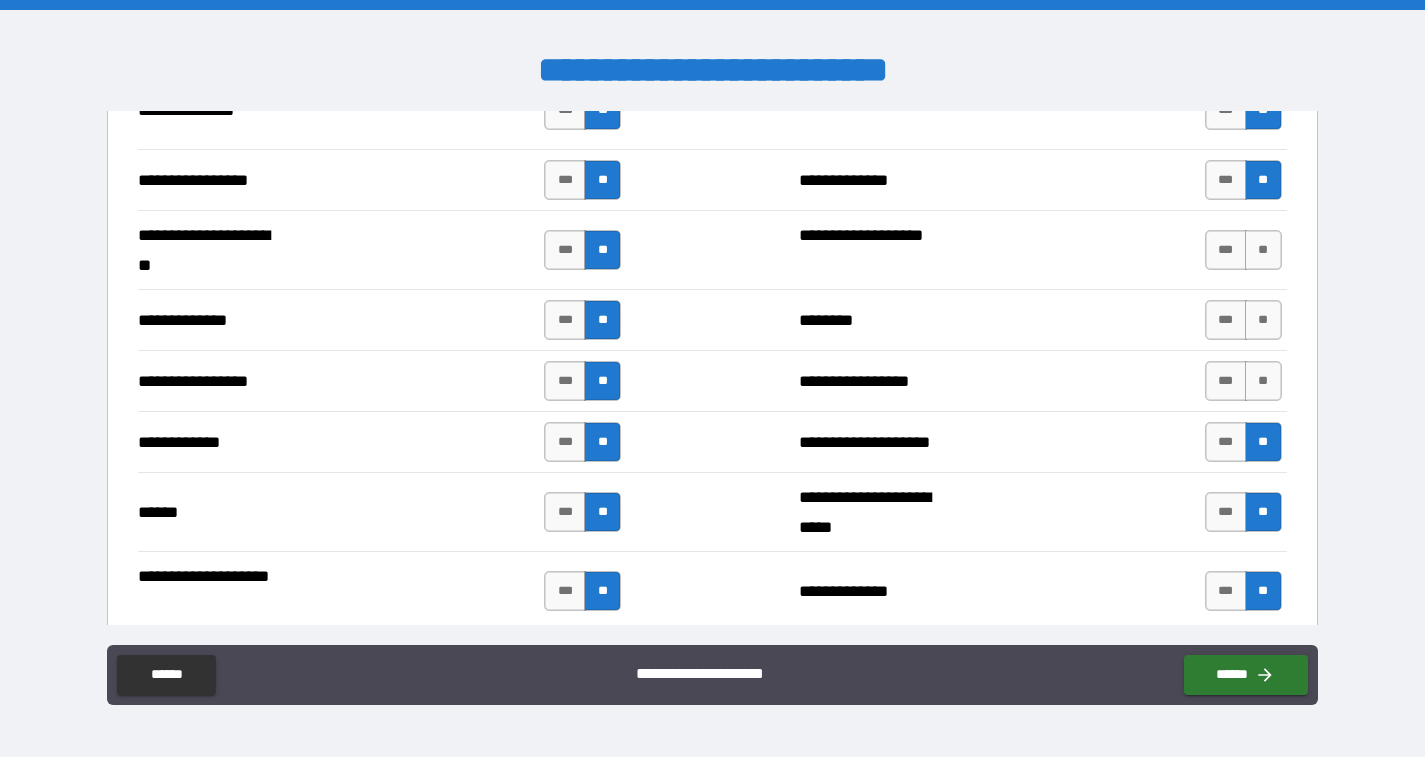 click on "**********" at bounding box center (712, 380) 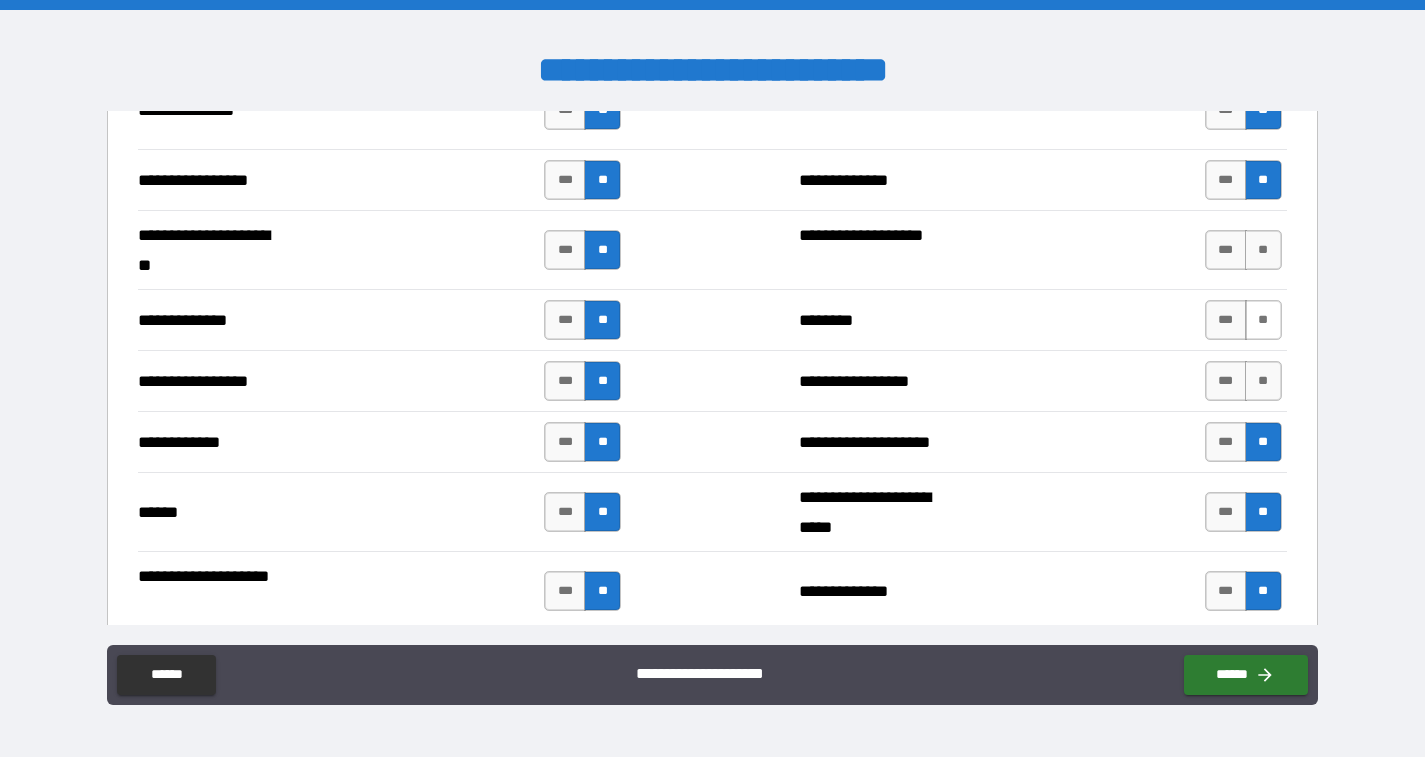 click on "**" at bounding box center [1263, 320] 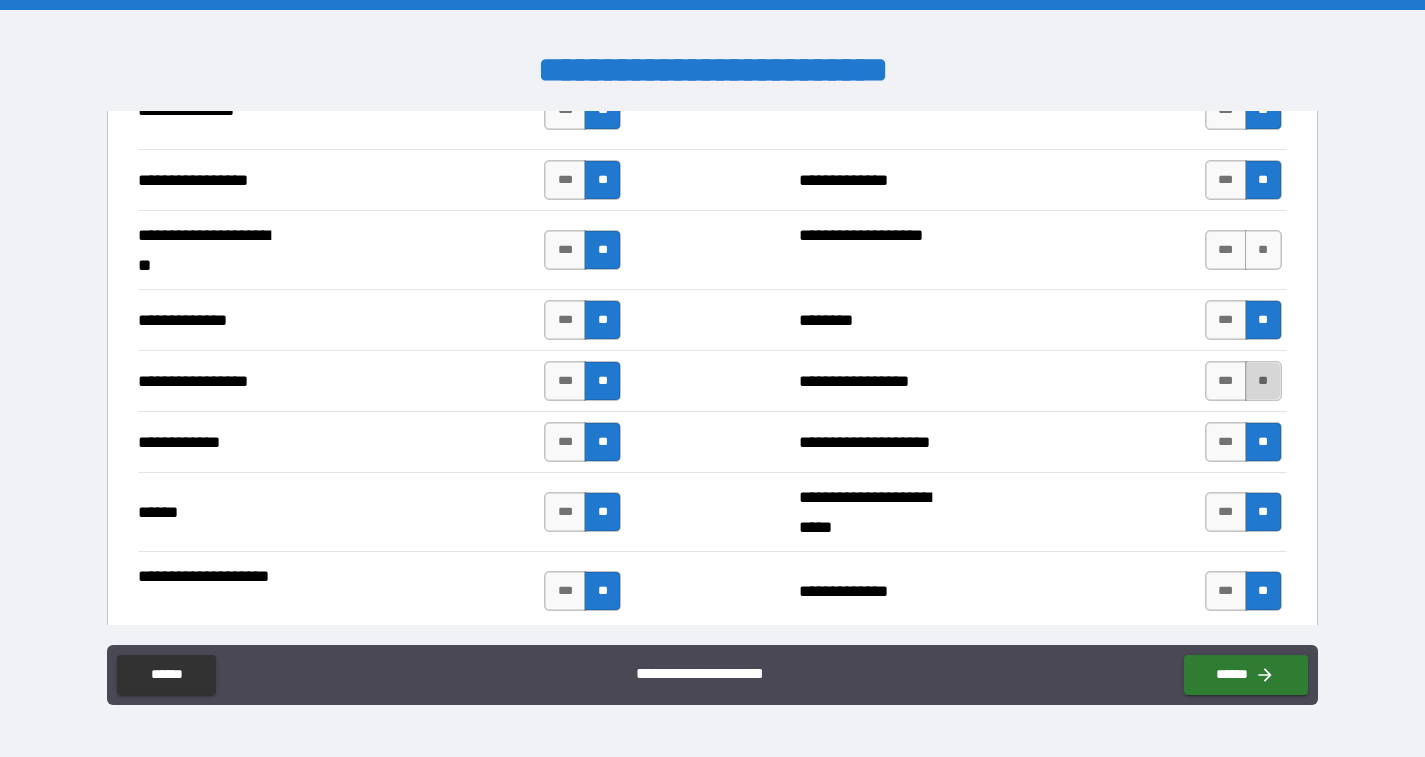 click on "**" at bounding box center [1263, 381] 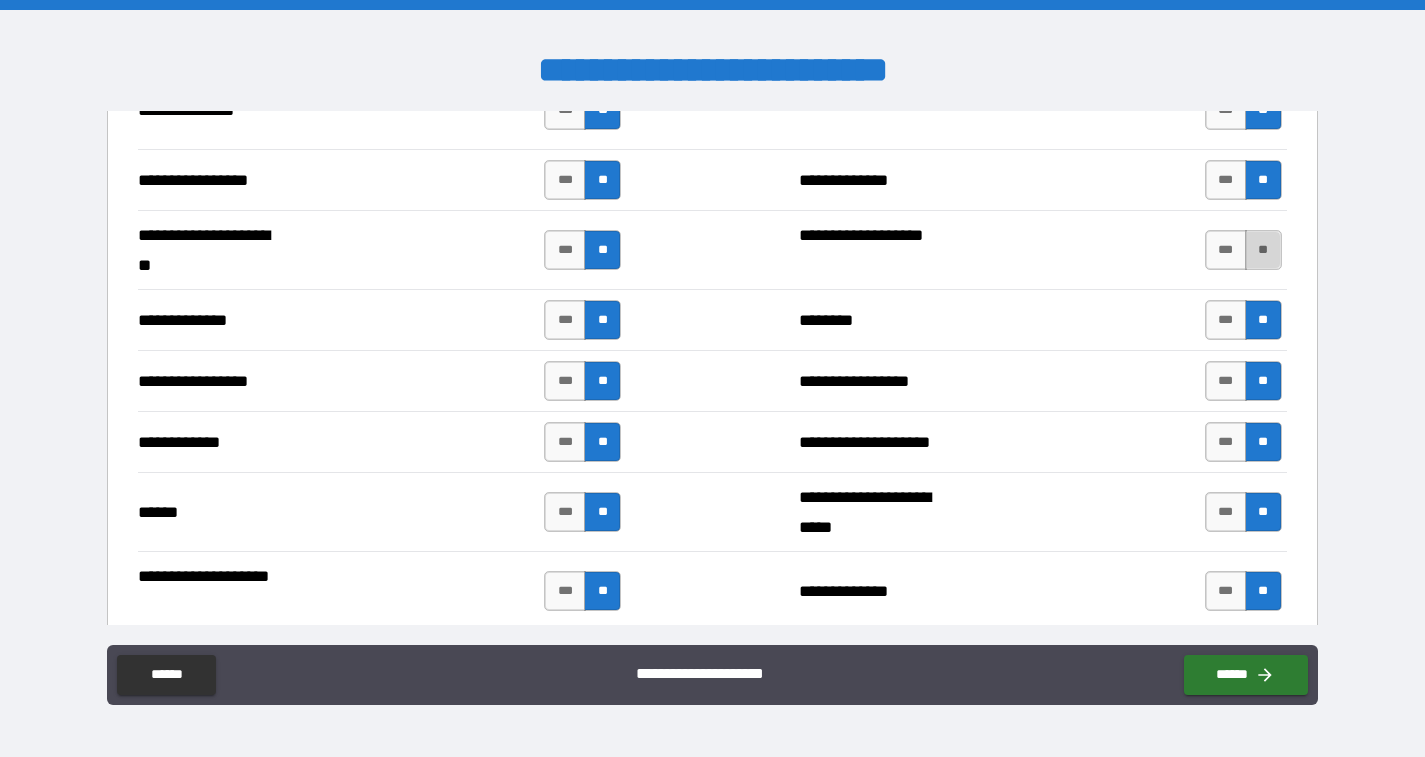 click on "**" at bounding box center [1263, 250] 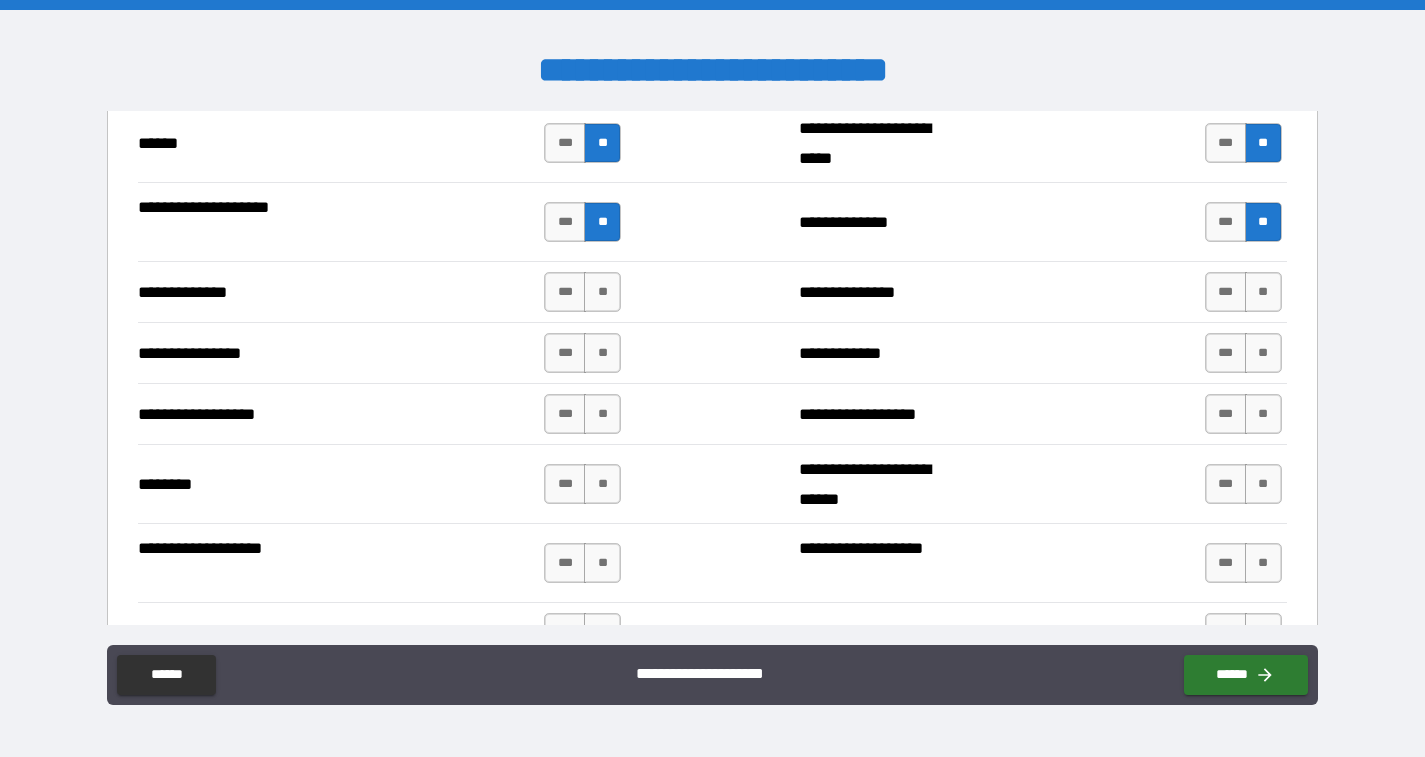 scroll, scrollTop: 3100, scrollLeft: 0, axis: vertical 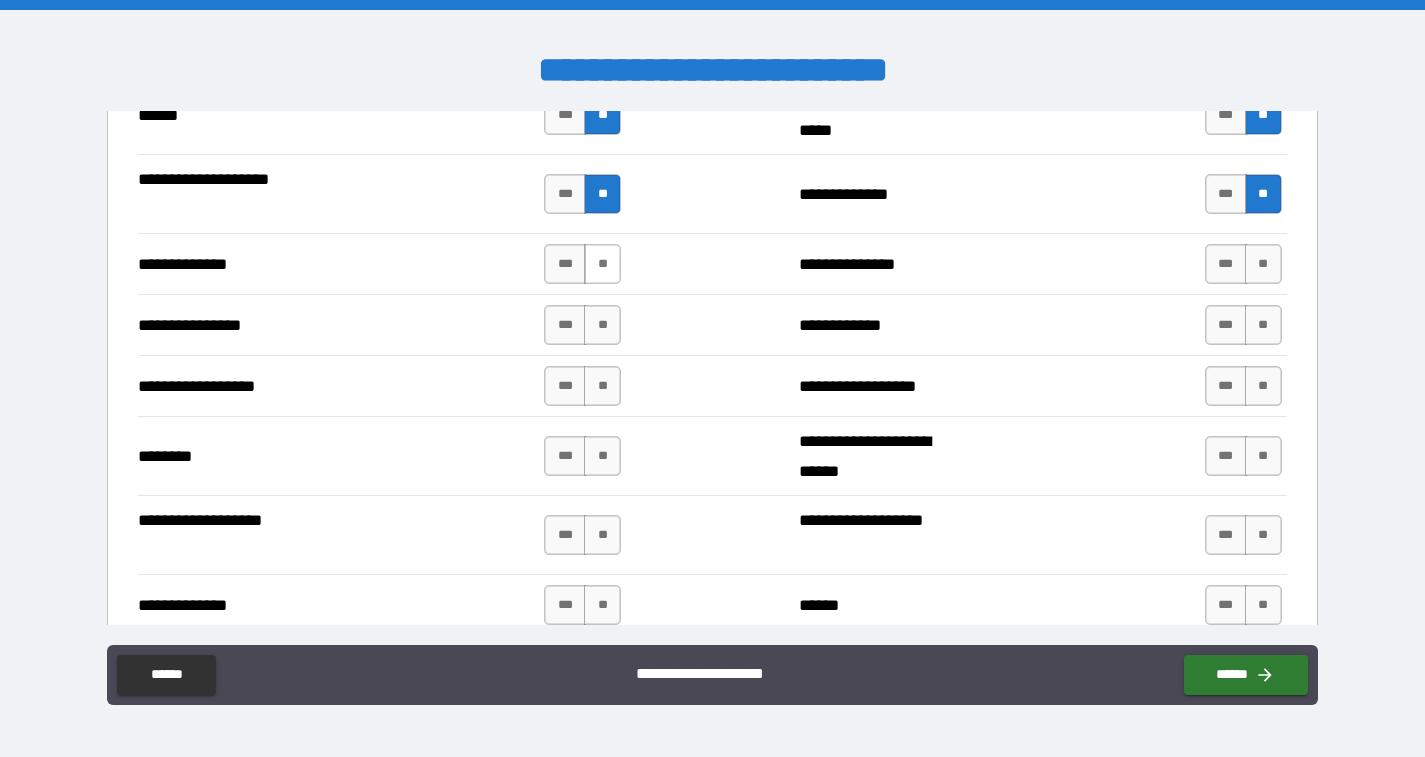 click on "**" at bounding box center [602, 264] 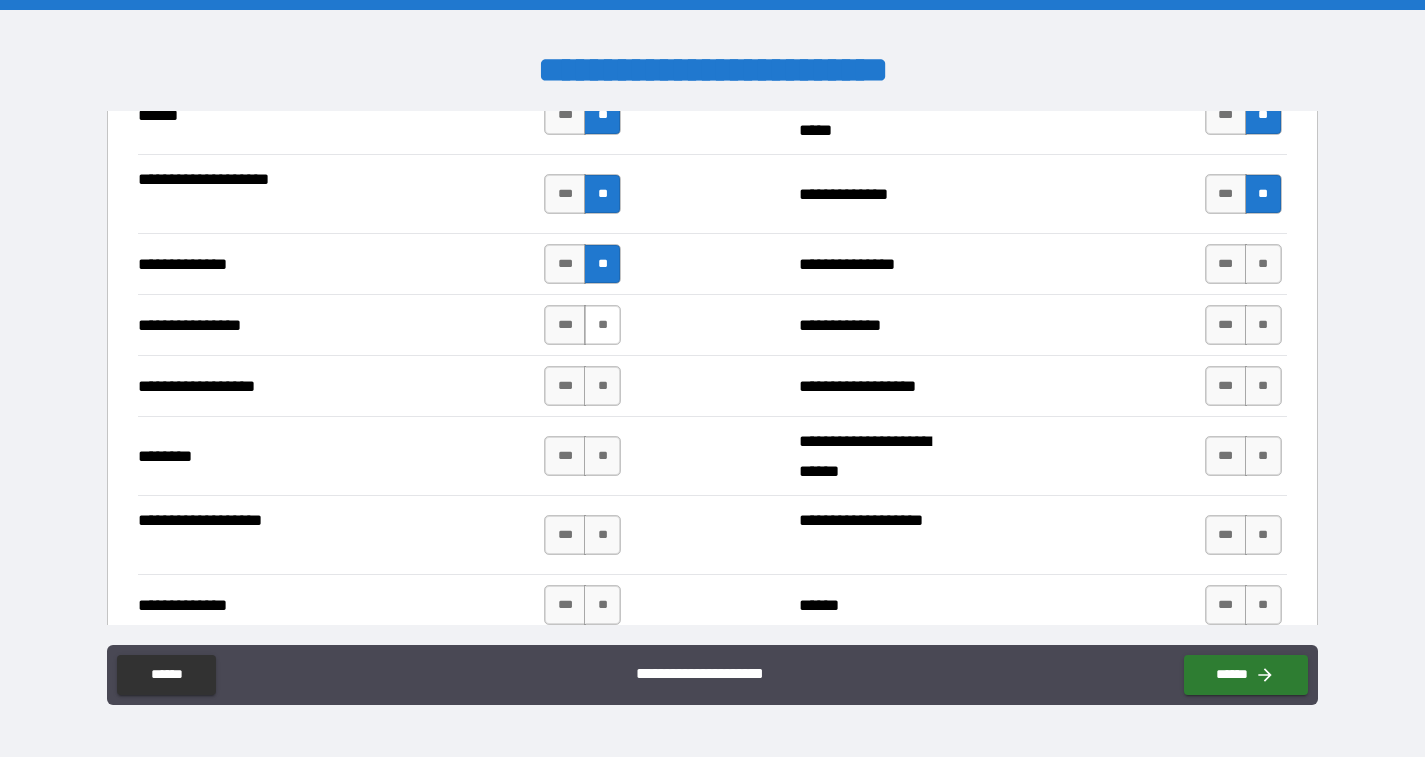 click on "**" at bounding box center (602, 325) 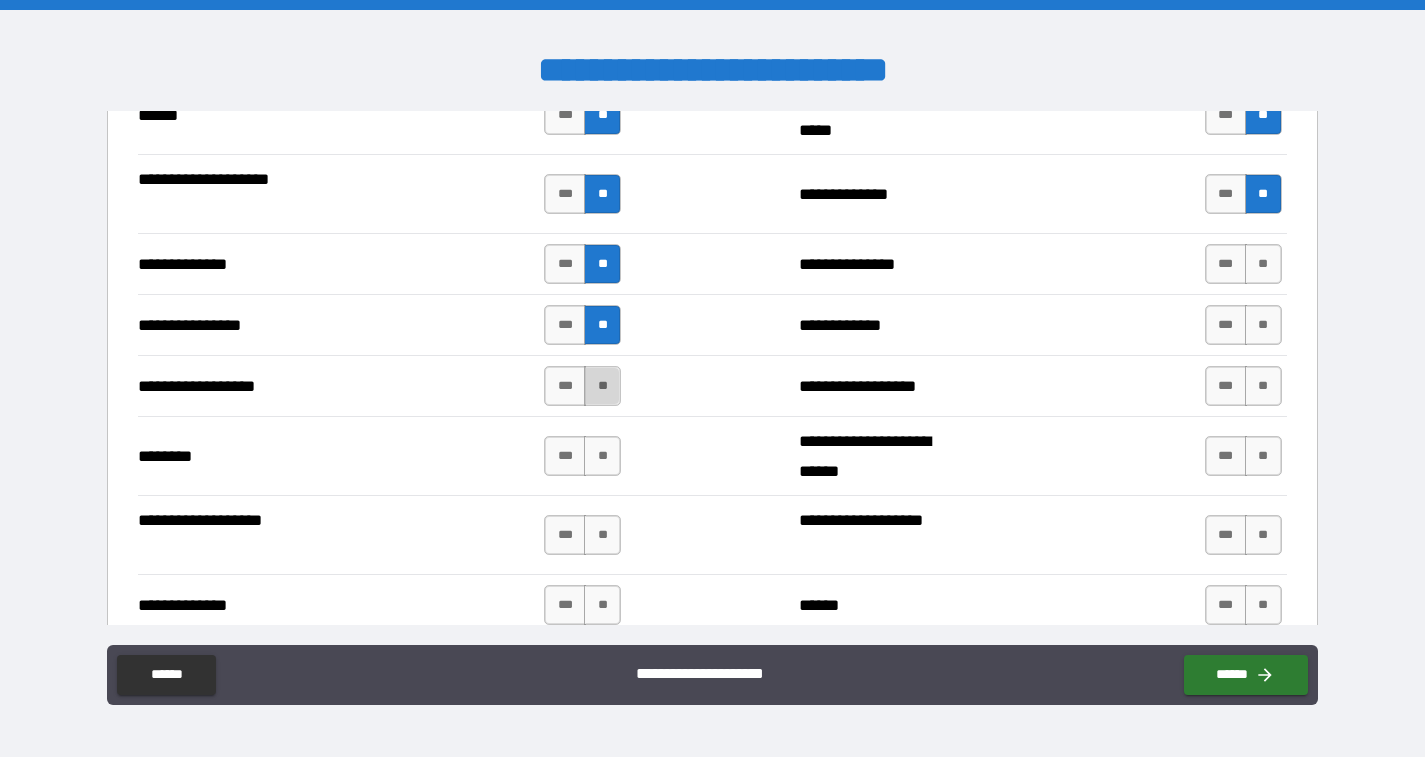 click on "**" at bounding box center (602, 386) 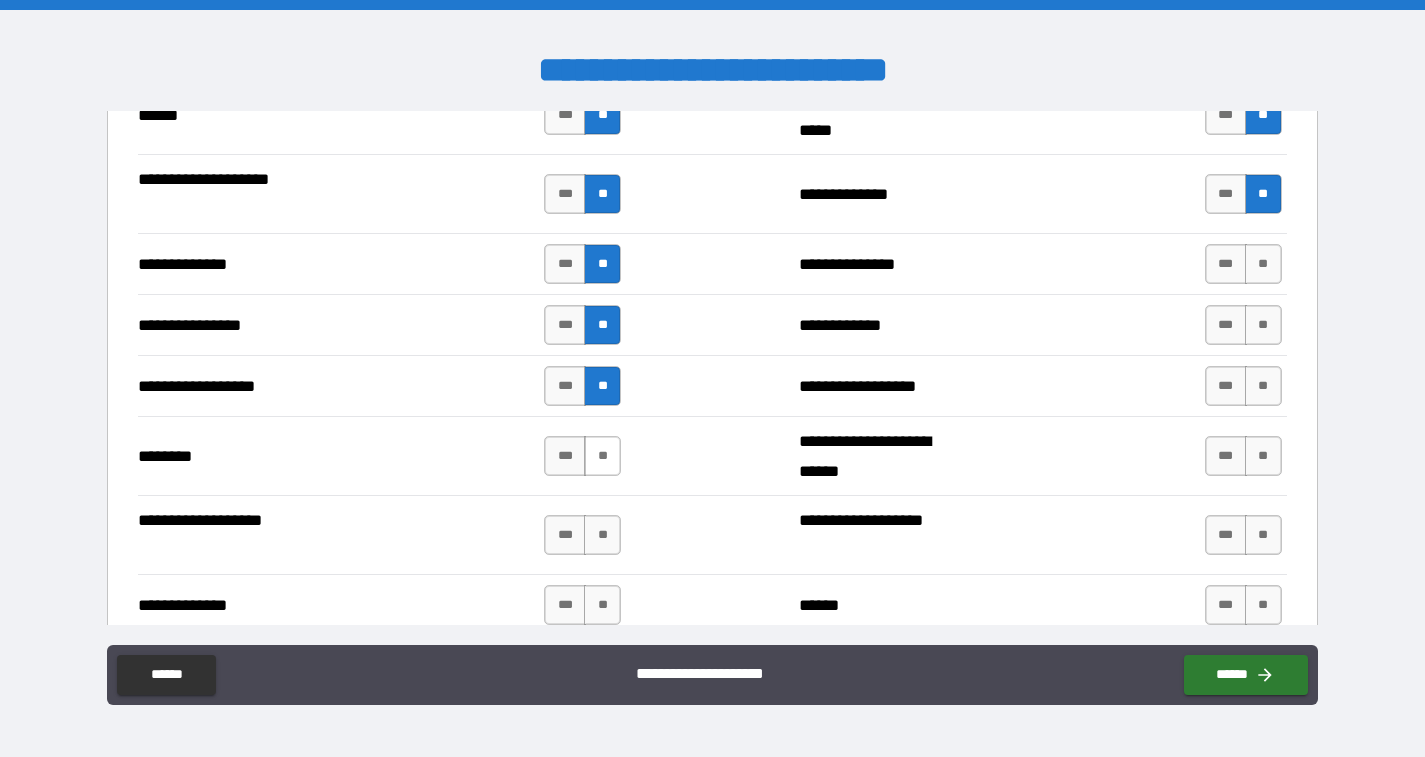 click on "**" at bounding box center (602, 456) 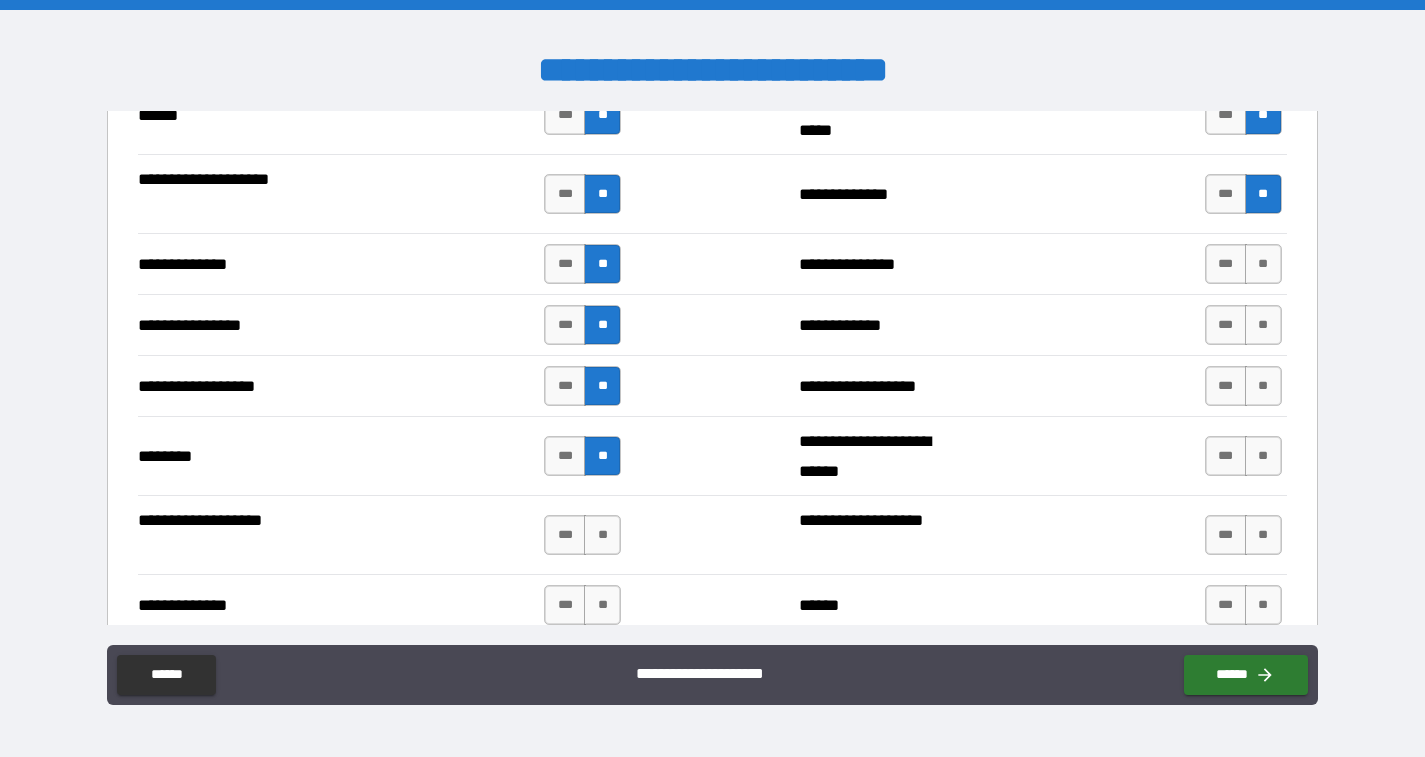click on "*** **" at bounding box center [585, 535] 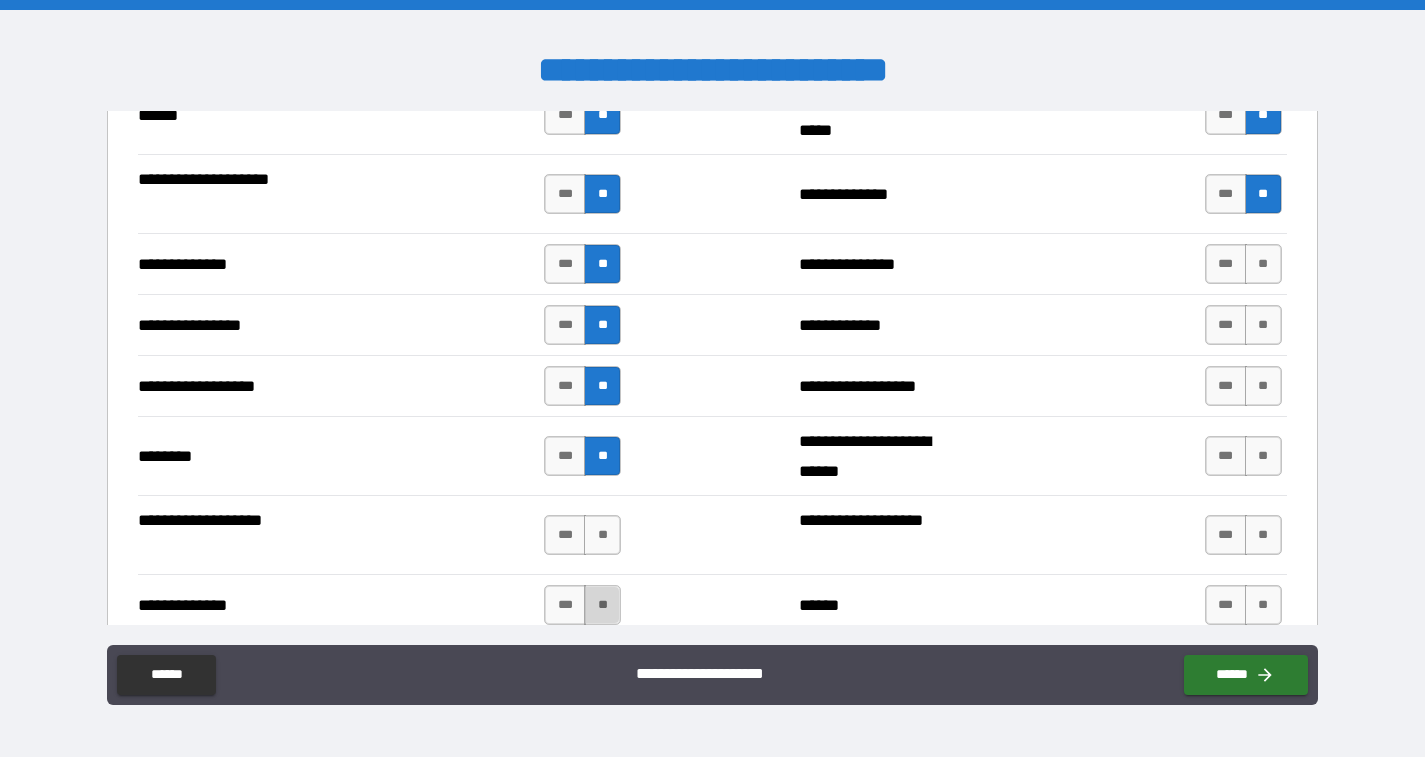 click on "**" at bounding box center [602, 605] 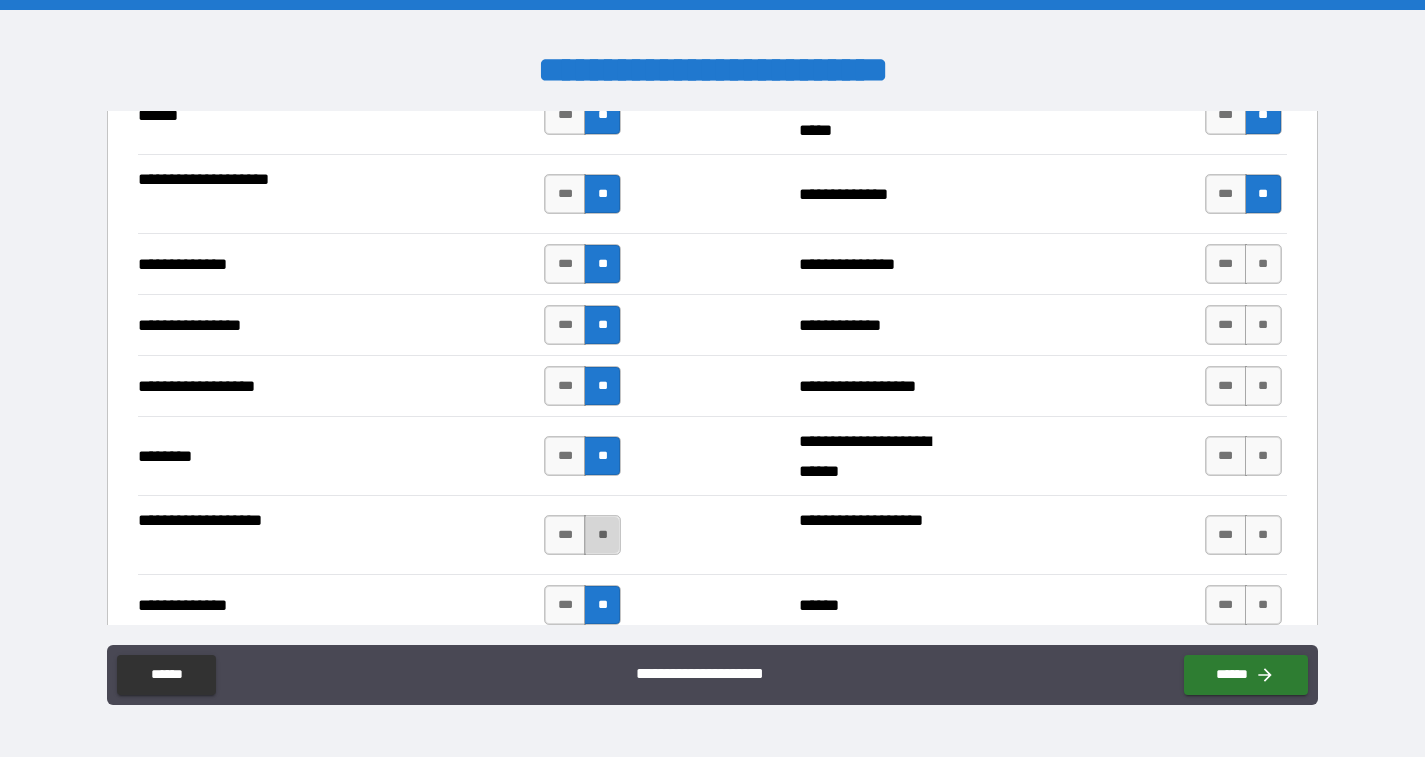 click on "**" at bounding box center (602, 535) 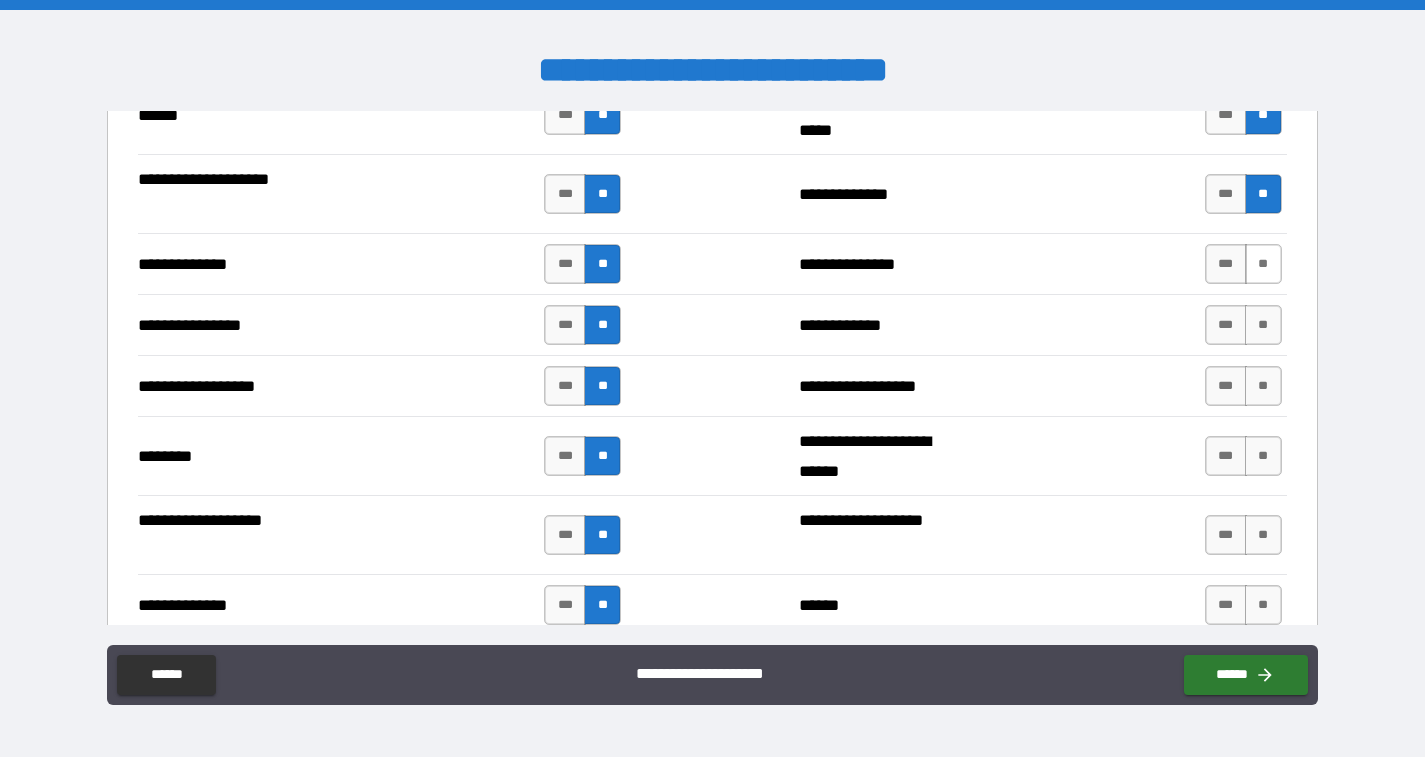 click on "**" at bounding box center [1263, 264] 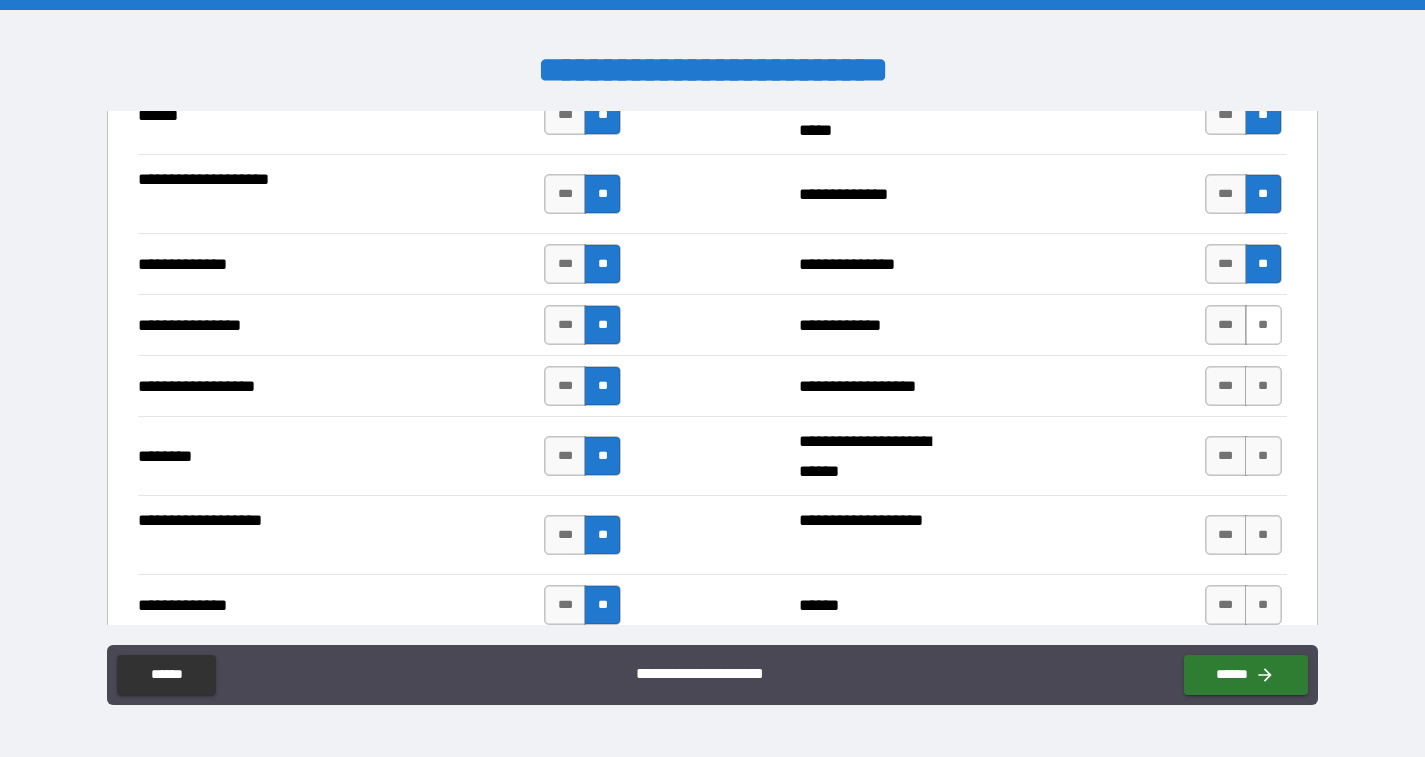 click on "**" at bounding box center [1263, 325] 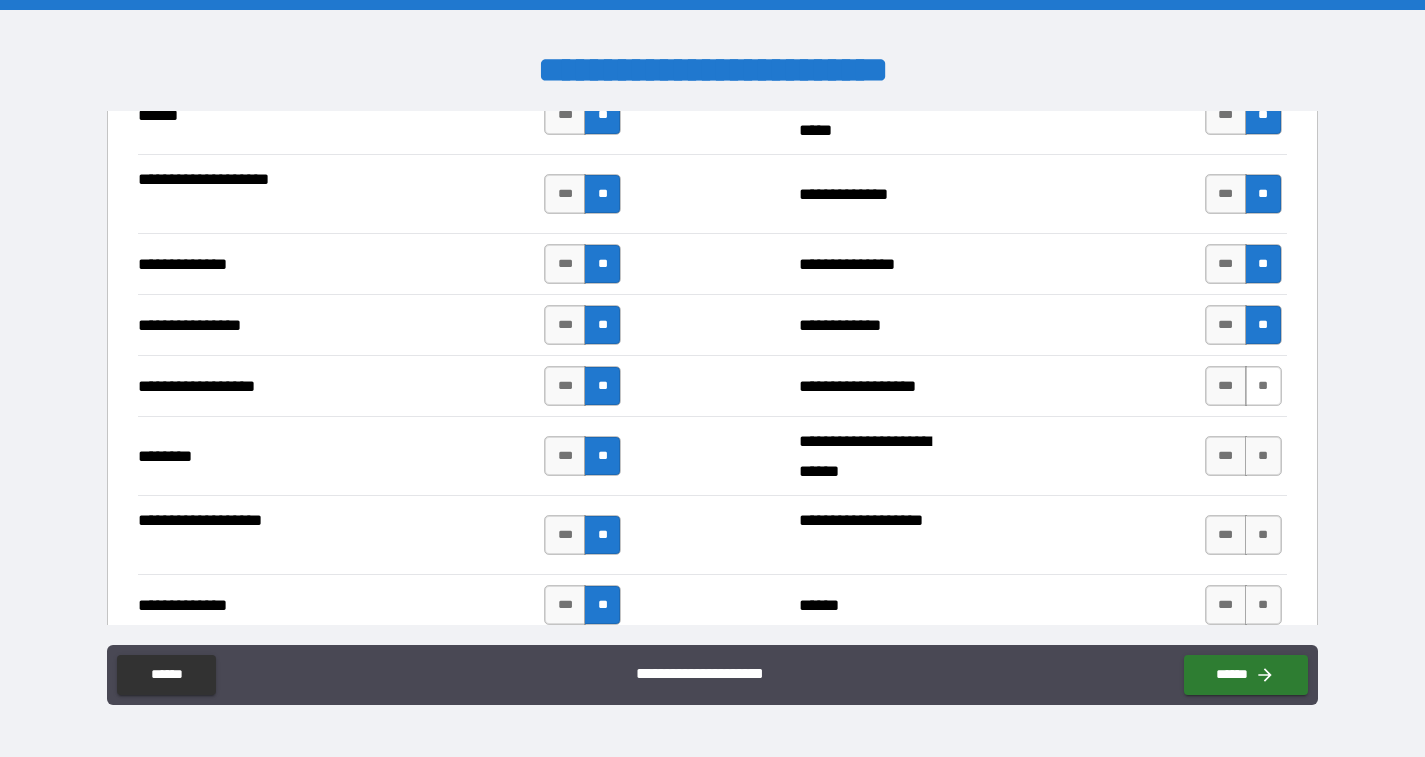 click on "**" at bounding box center (1263, 386) 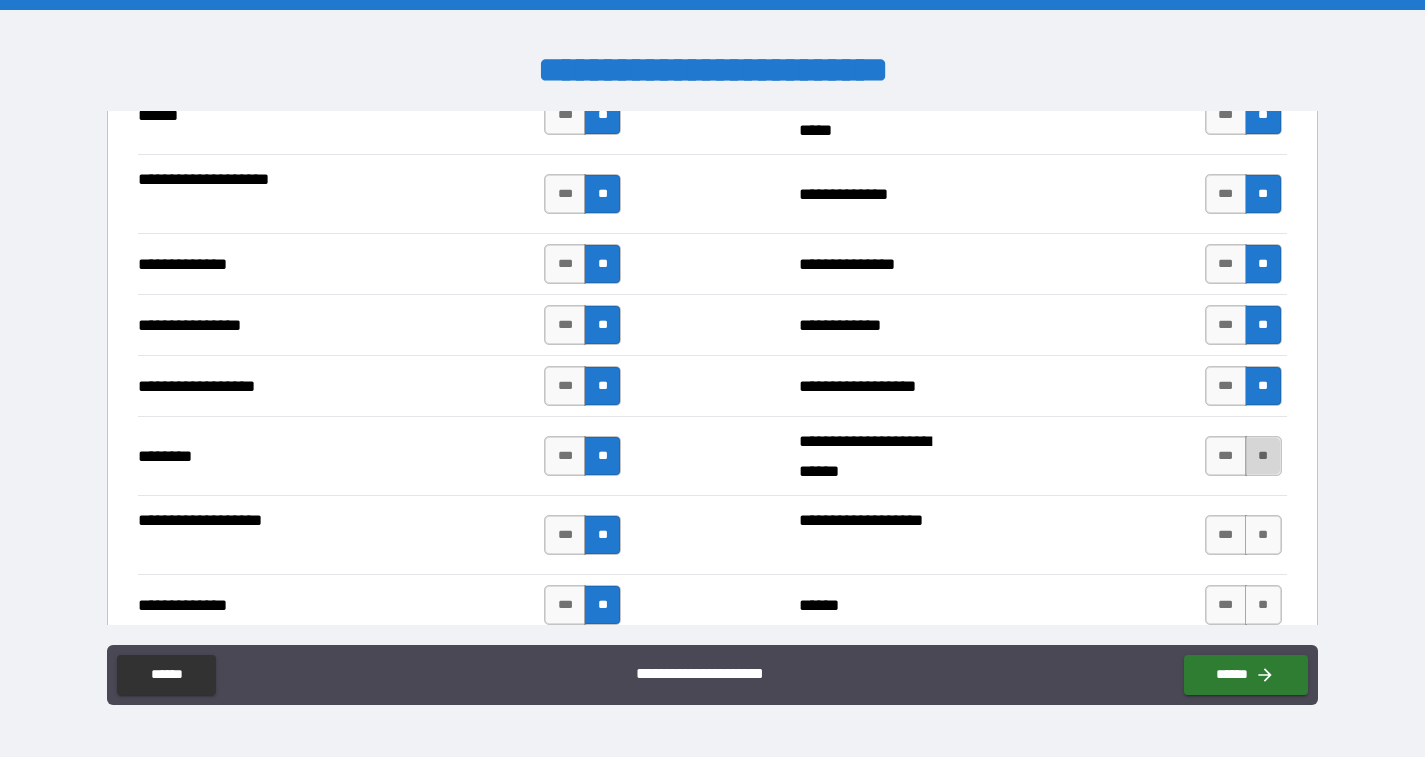click on "**" at bounding box center [1263, 456] 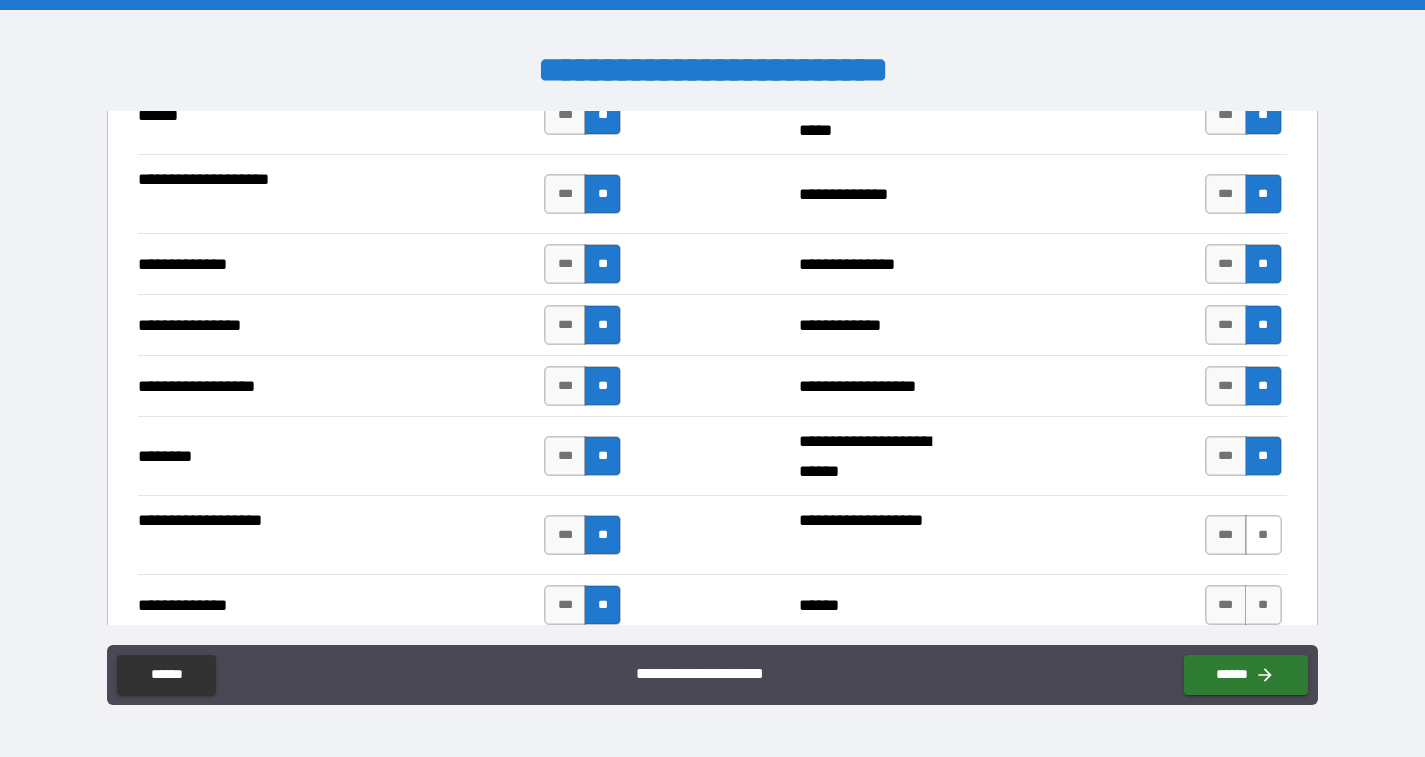 click on "**" at bounding box center [1263, 535] 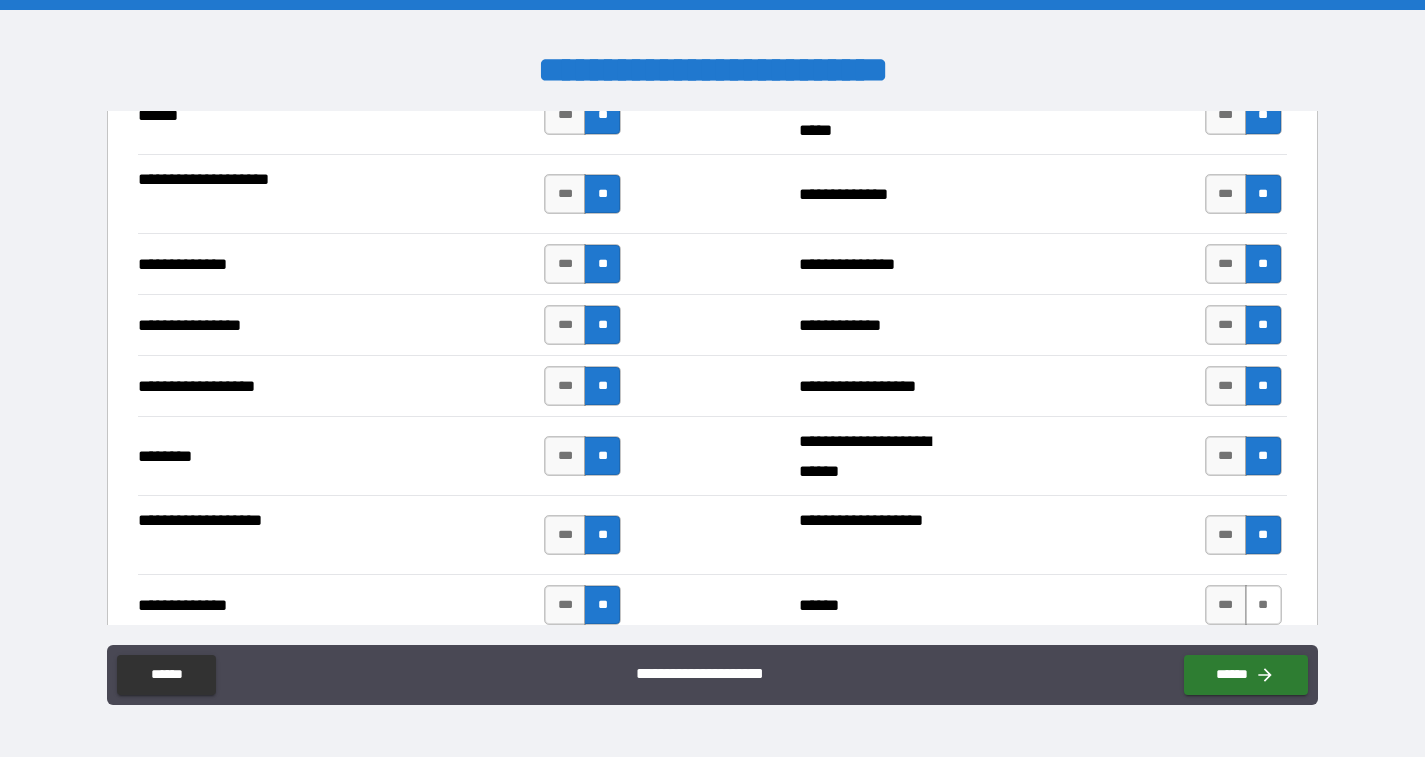 click on "**" at bounding box center (1263, 605) 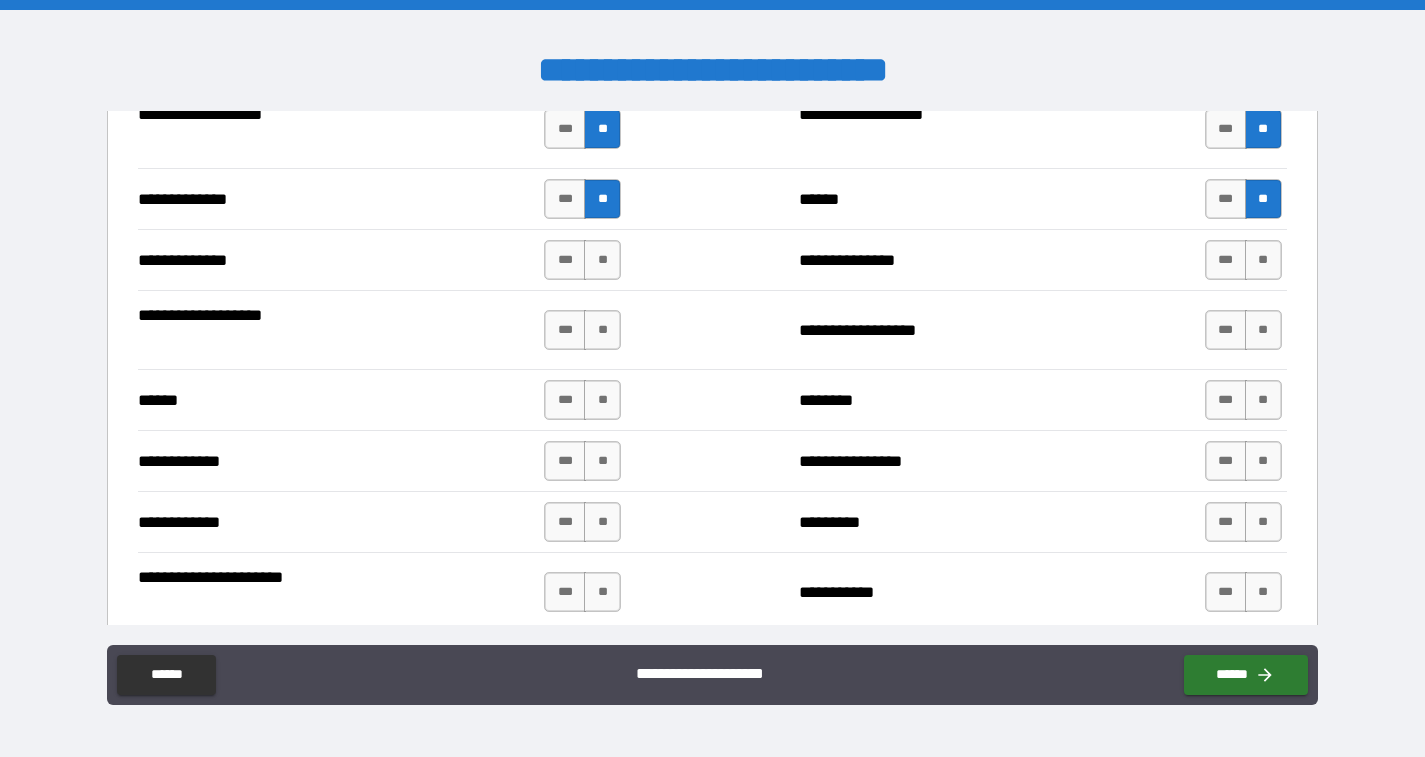 scroll, scrollTop: 3512, scrollLeft: 0, axis: vertical 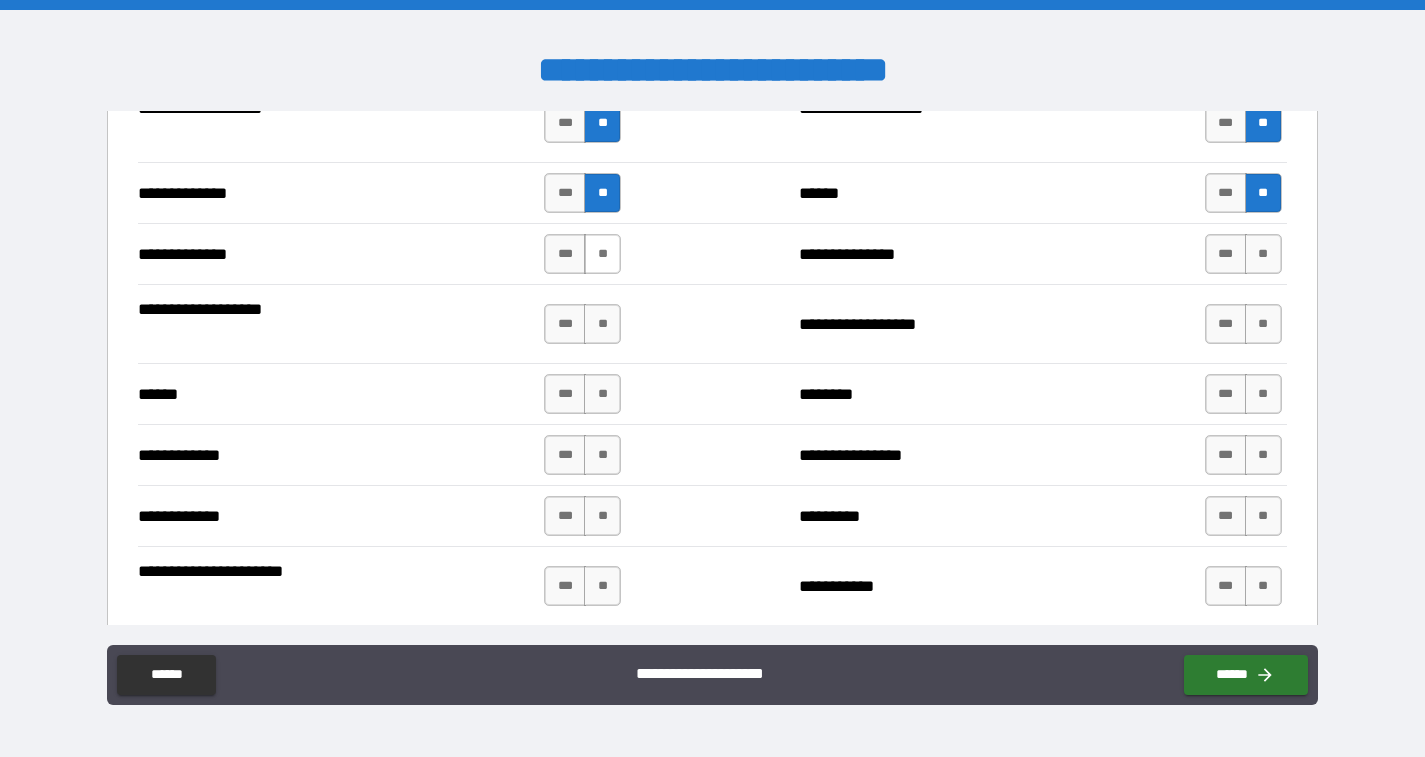 click on "**" at bounding box center [602, 254] 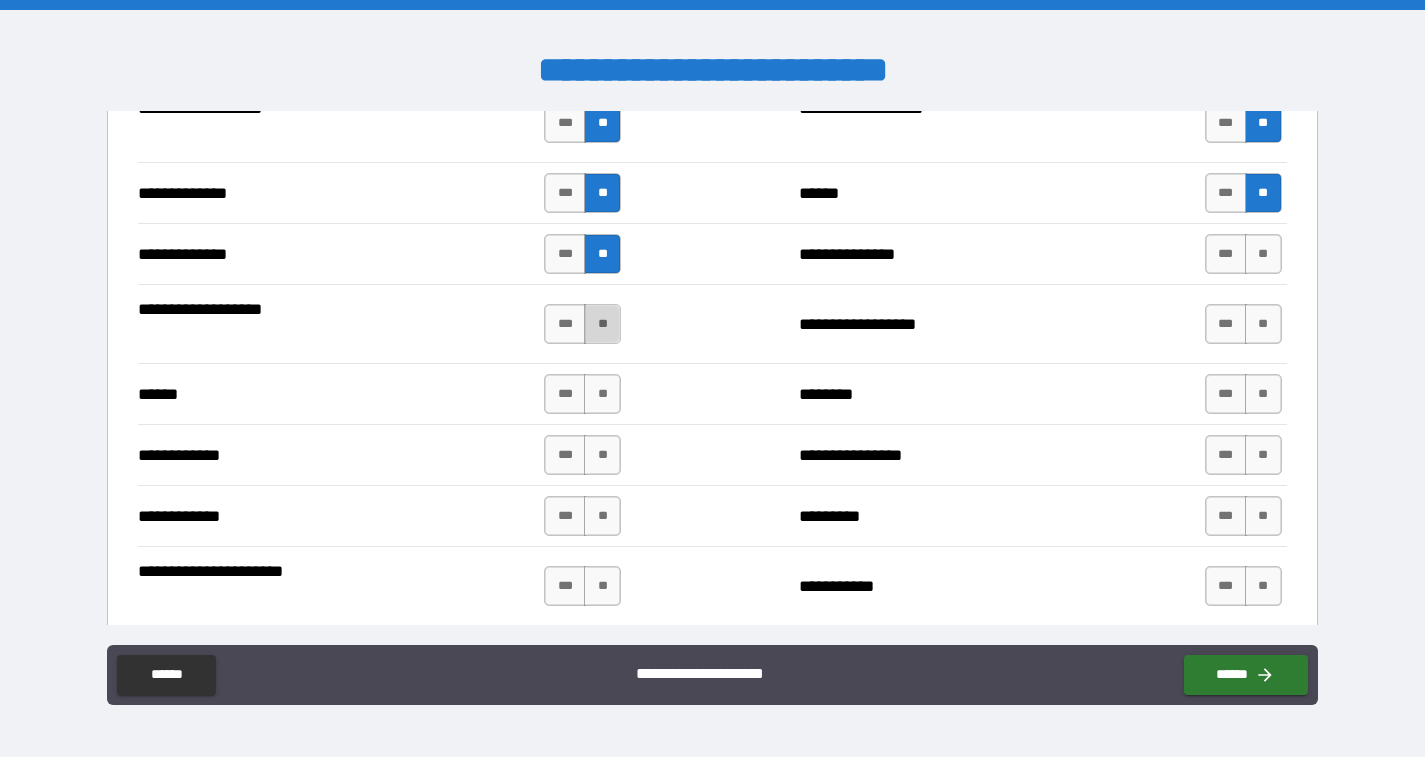 click on "**" at bounding box center [602, 324] 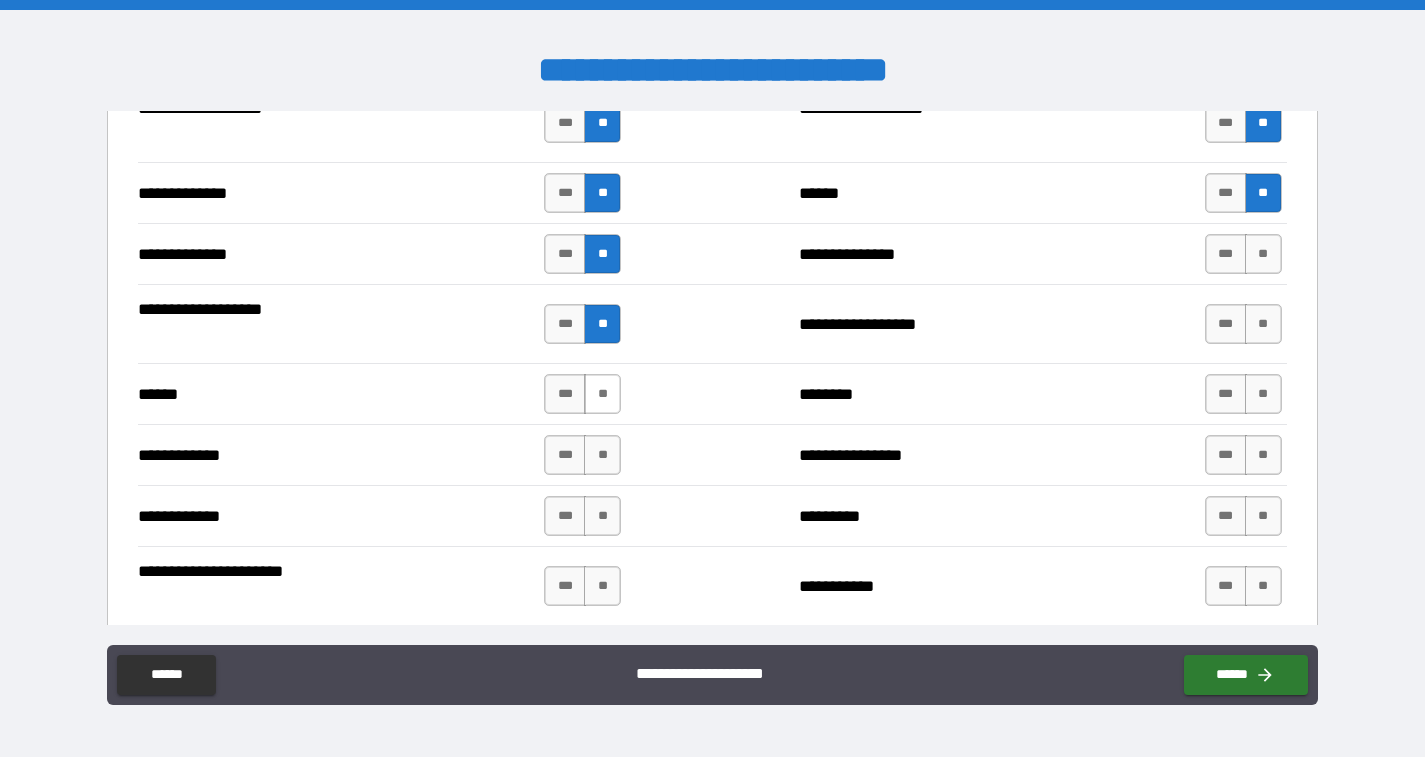 click on "**" at bounding box center [602, 394] 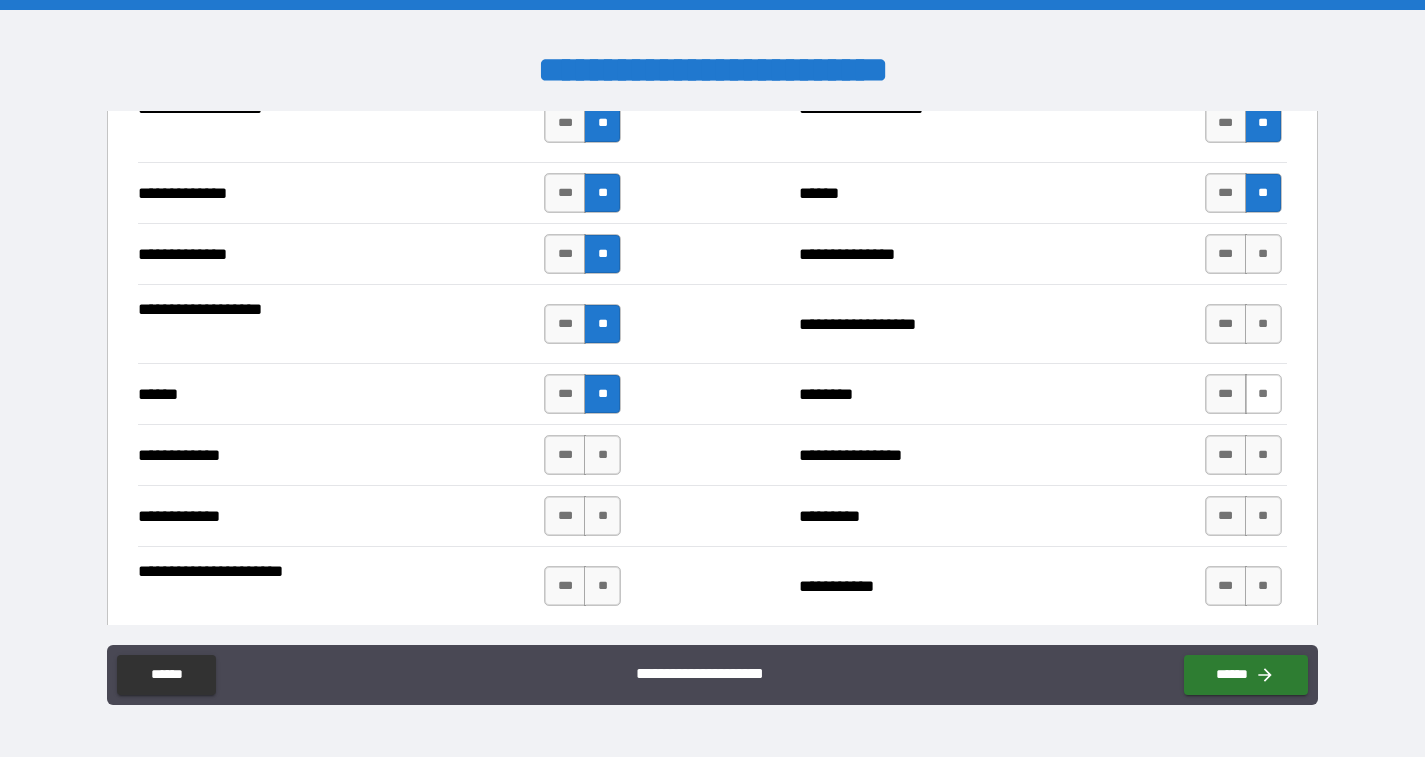 click on "**" at bounding box center [1263, 394] 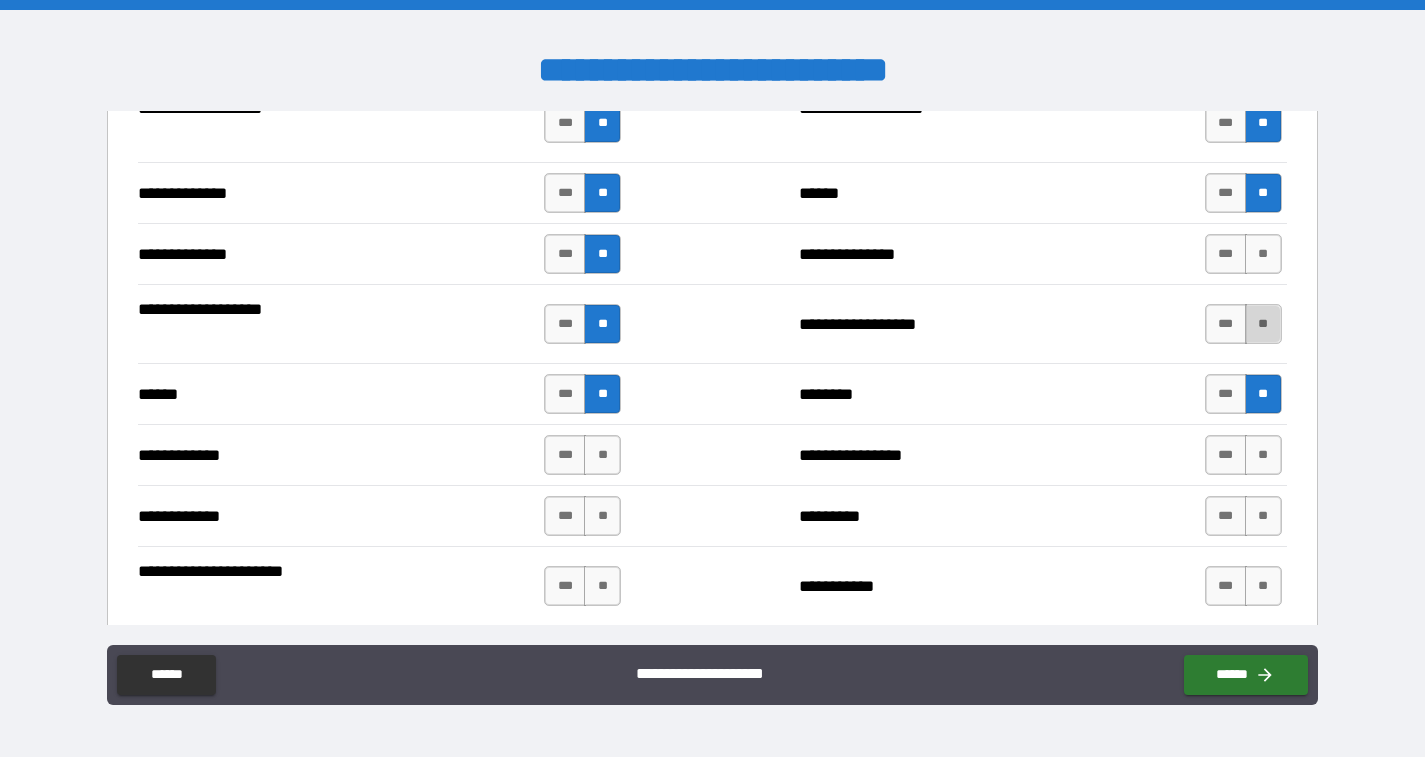 click on "**" at bounding box center [1263, 324] 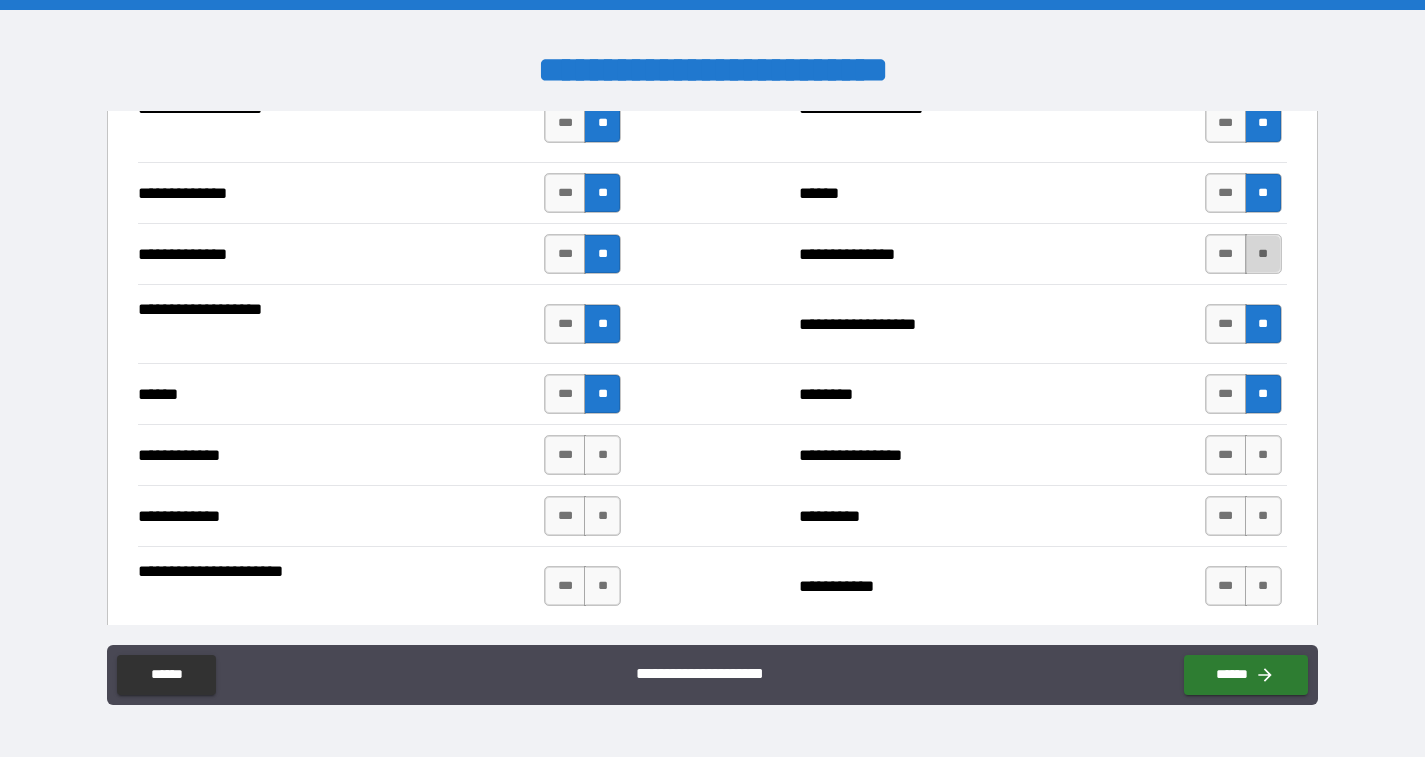 click on "**" at bounding box center [1263, 254] 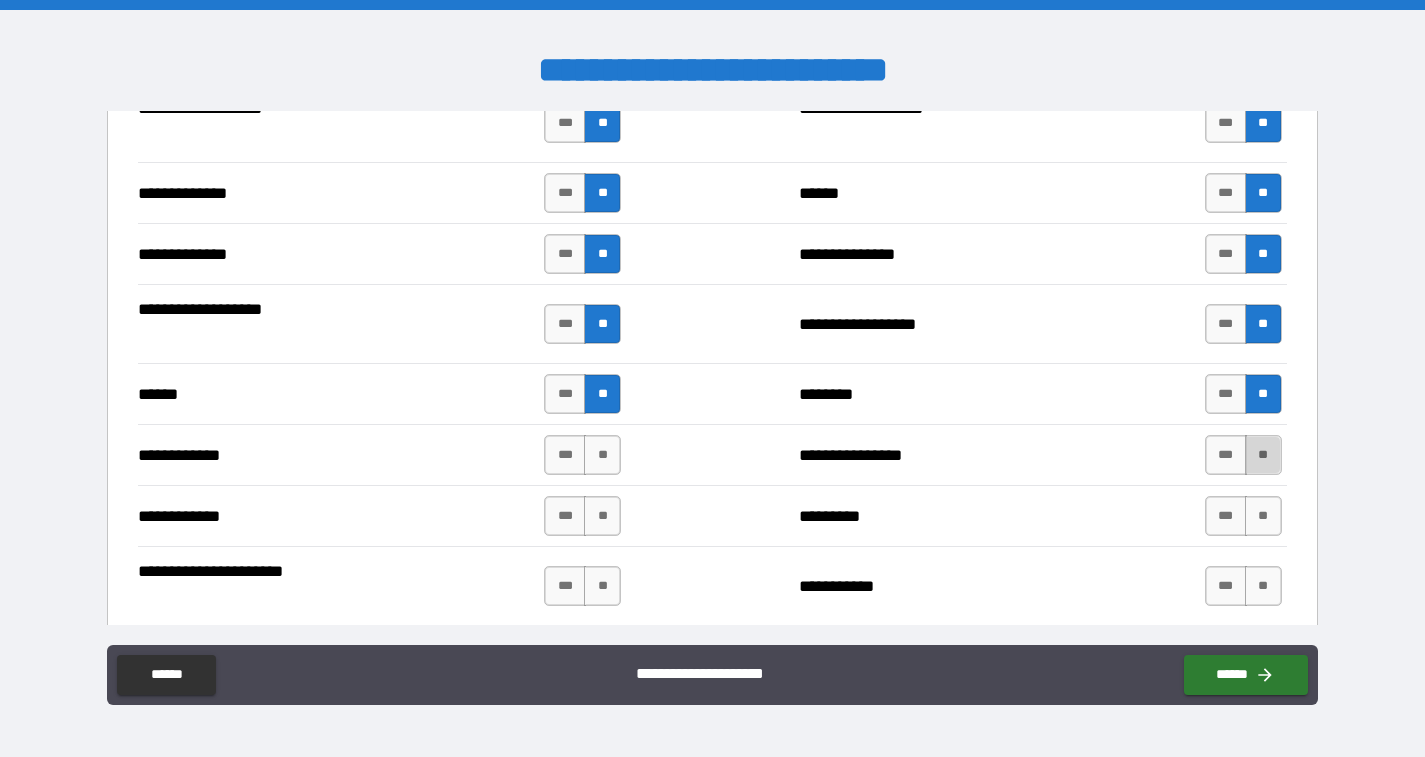 click on "**" at bounding box center [1263, 455] 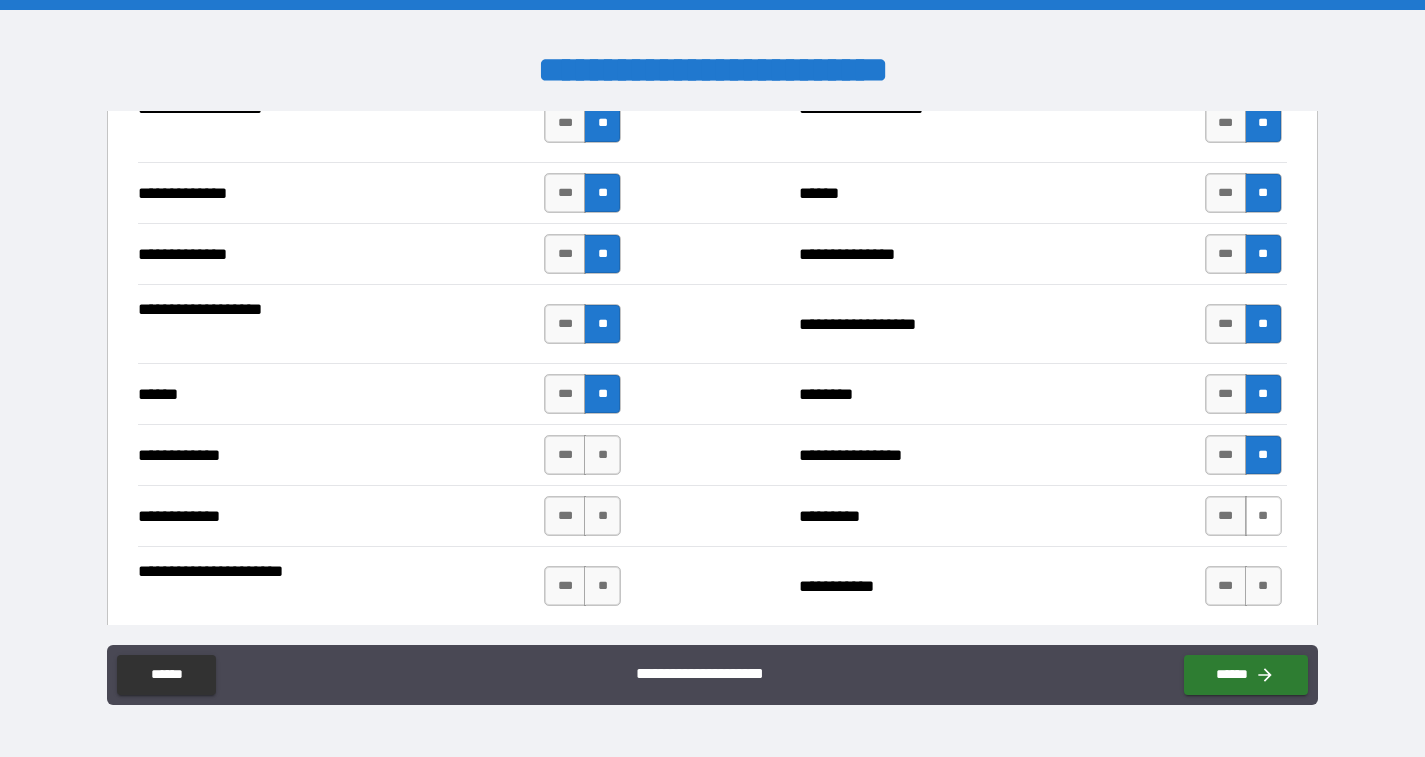 click on "**" at bounding box center (1263, 516) 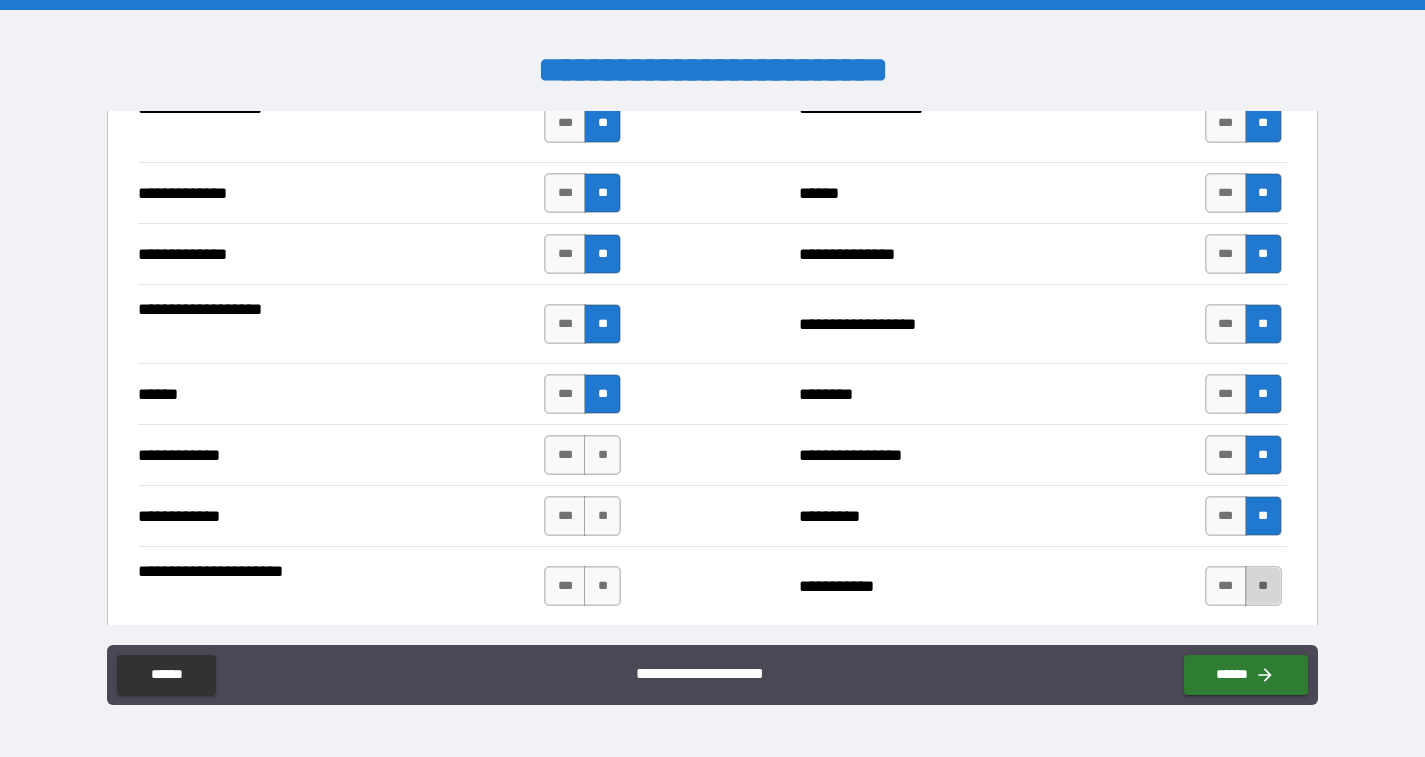 click on "**" at bounding box center (1263, 586) 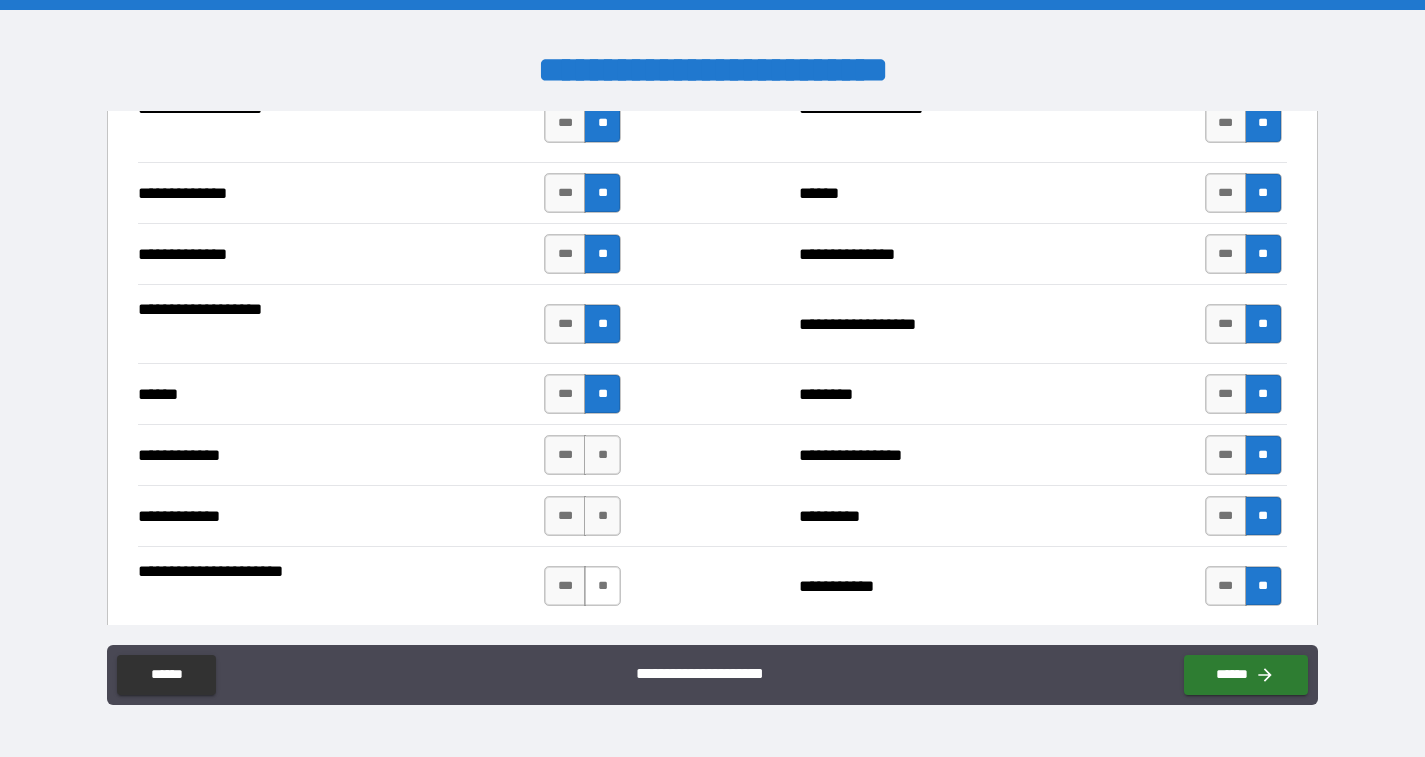 click on "**" at bounding box center (602, 586) 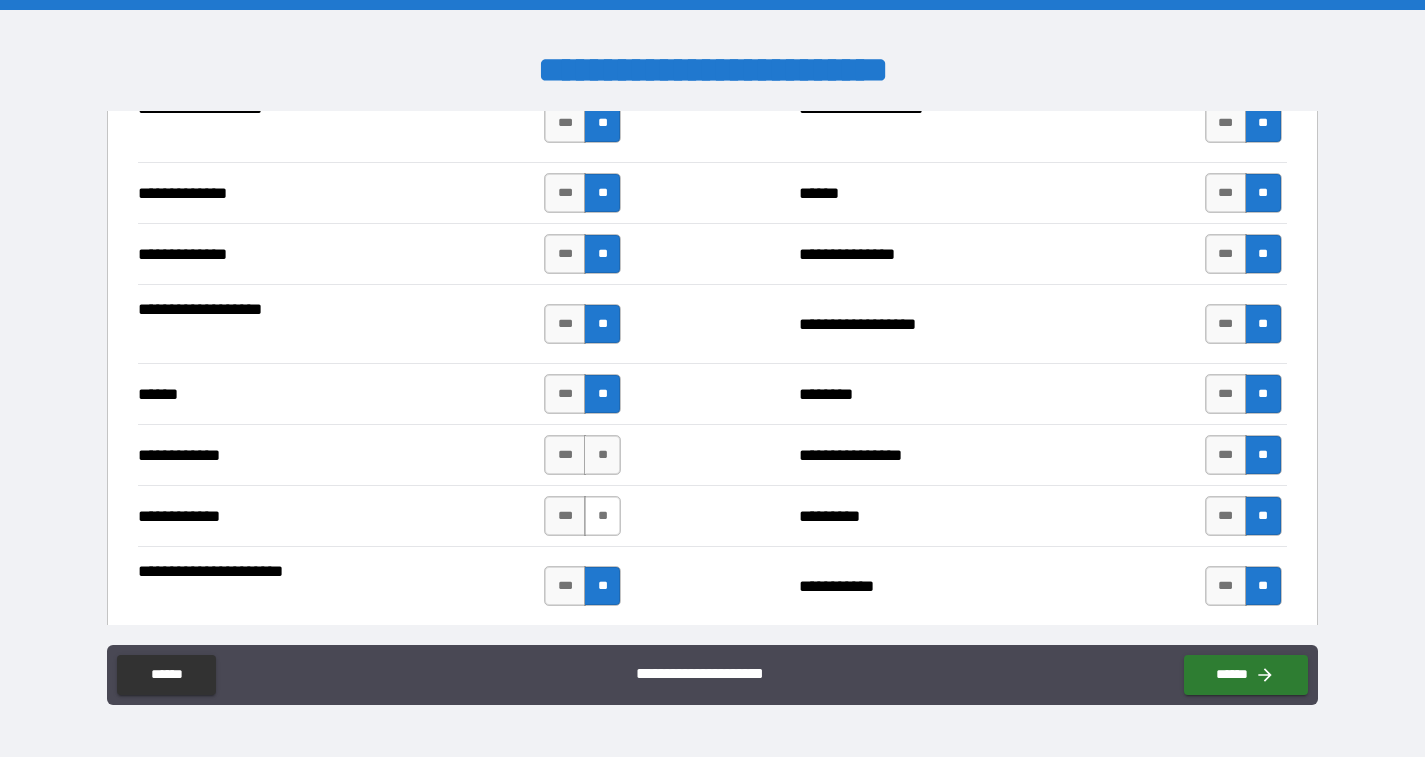 click on "**" at bounding box center (602, 516) 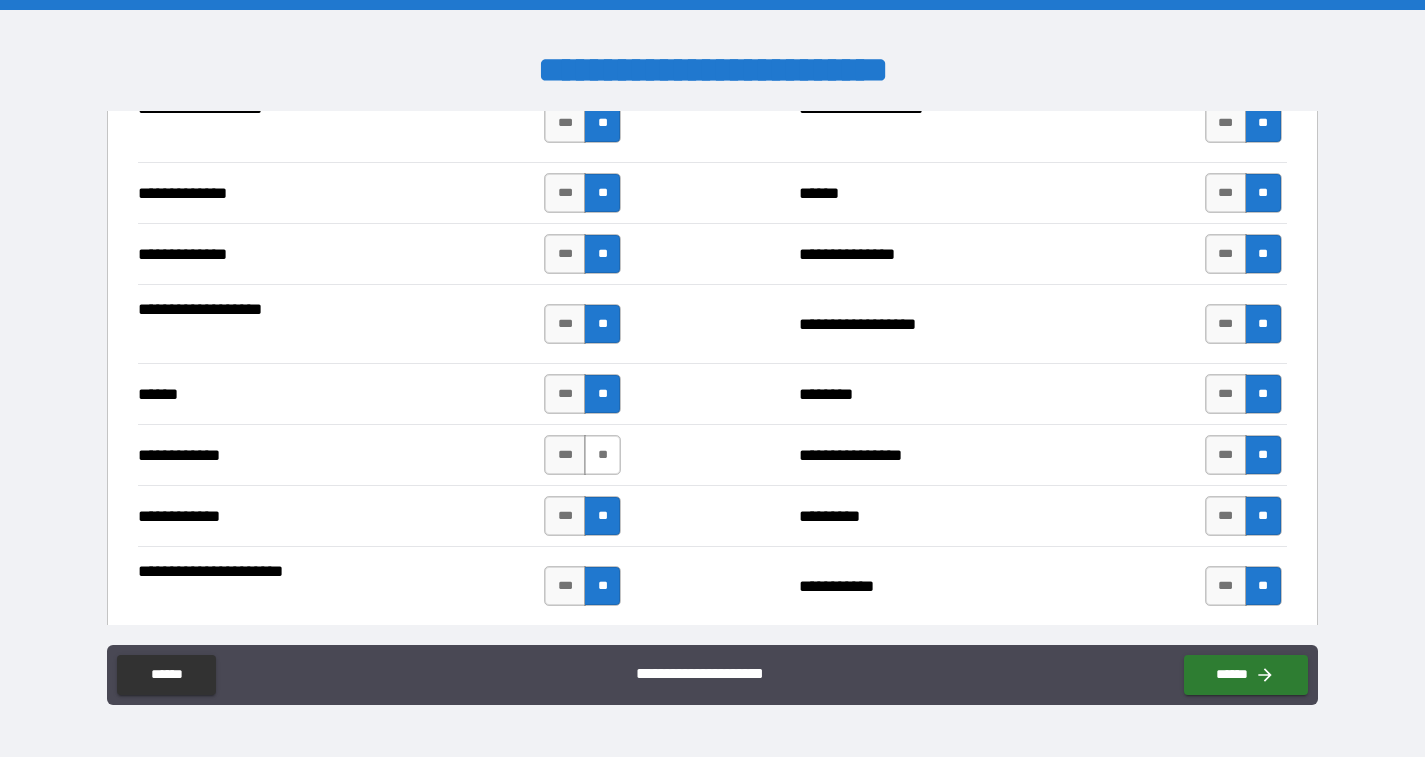 click on "**" at bounding box center [602, 455] 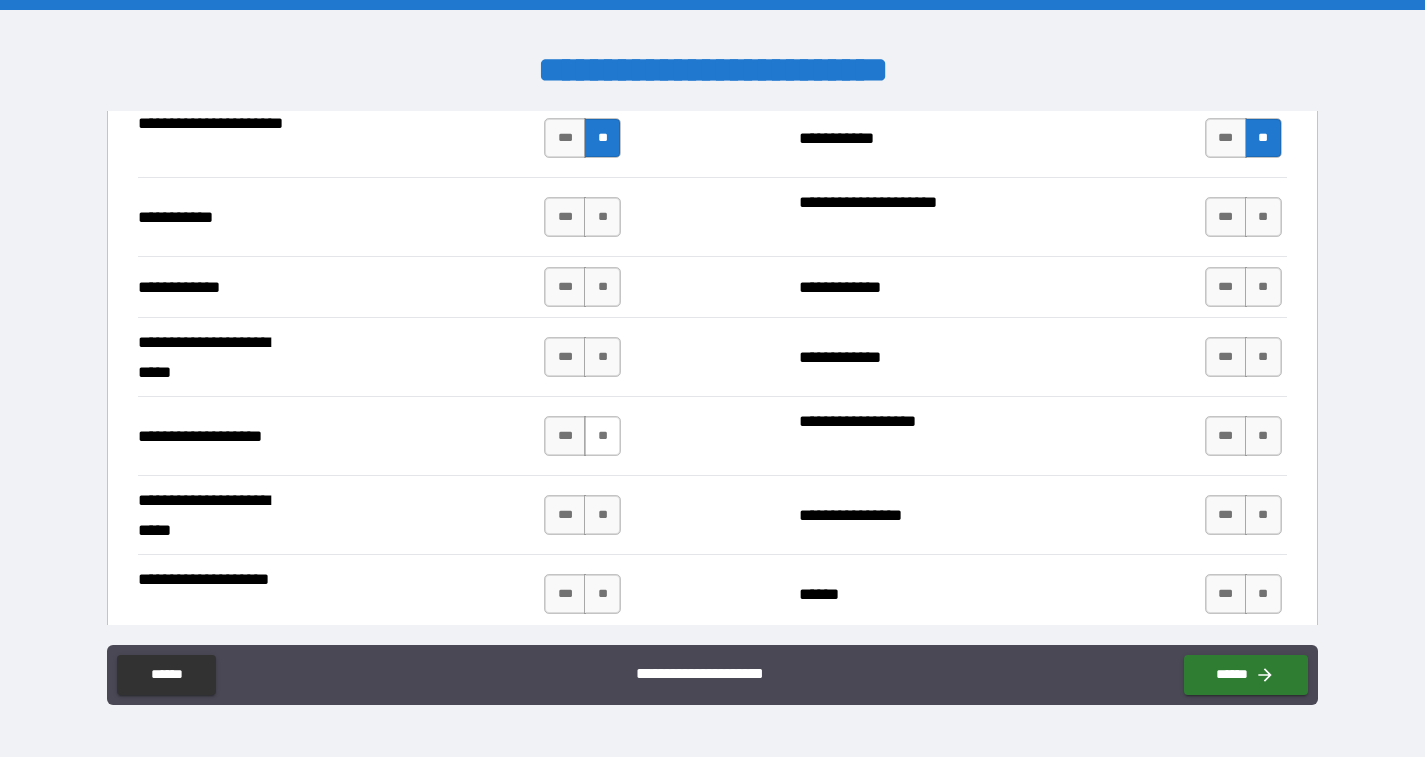 scroll, scrollTop: 3975, scrollLeft: 0, axis: vertical 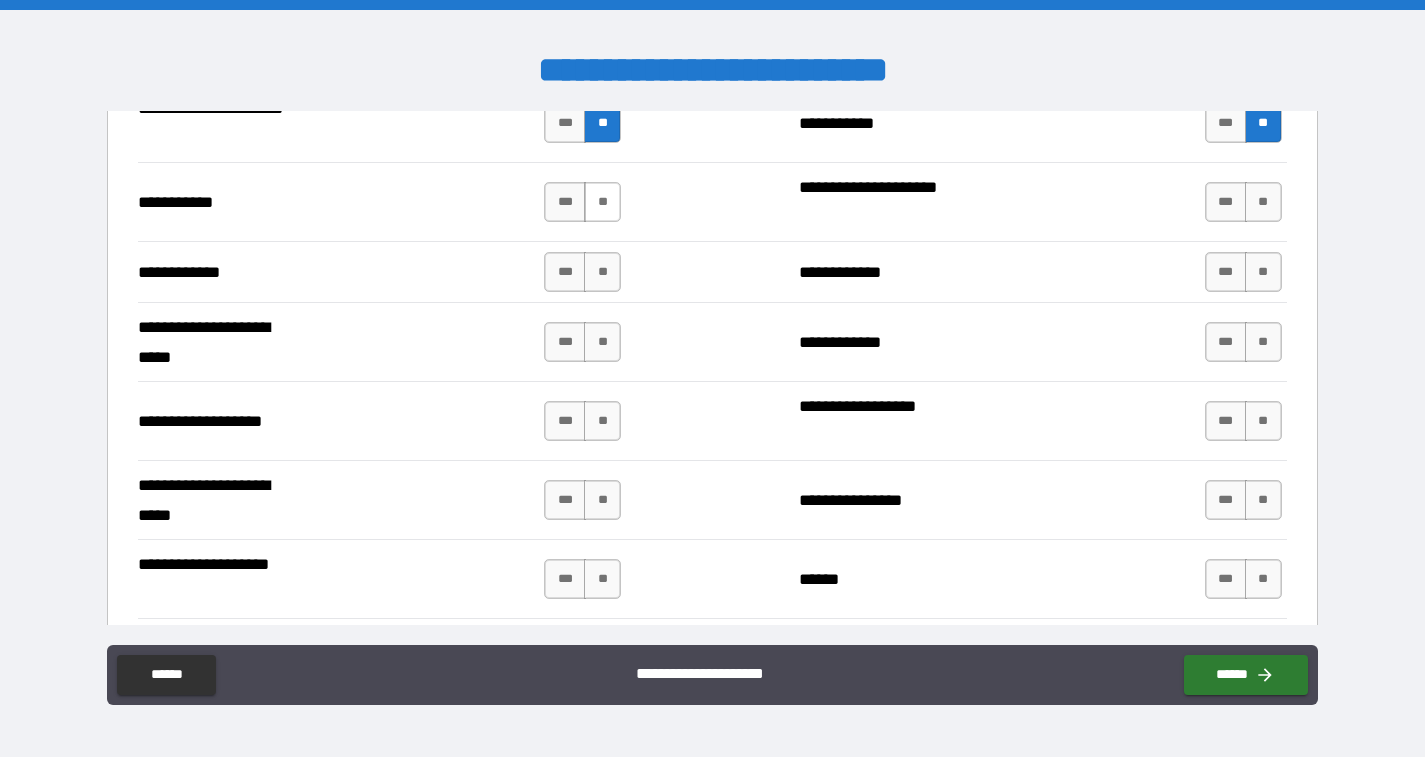 click on "**" at bounding box center [602, 202] 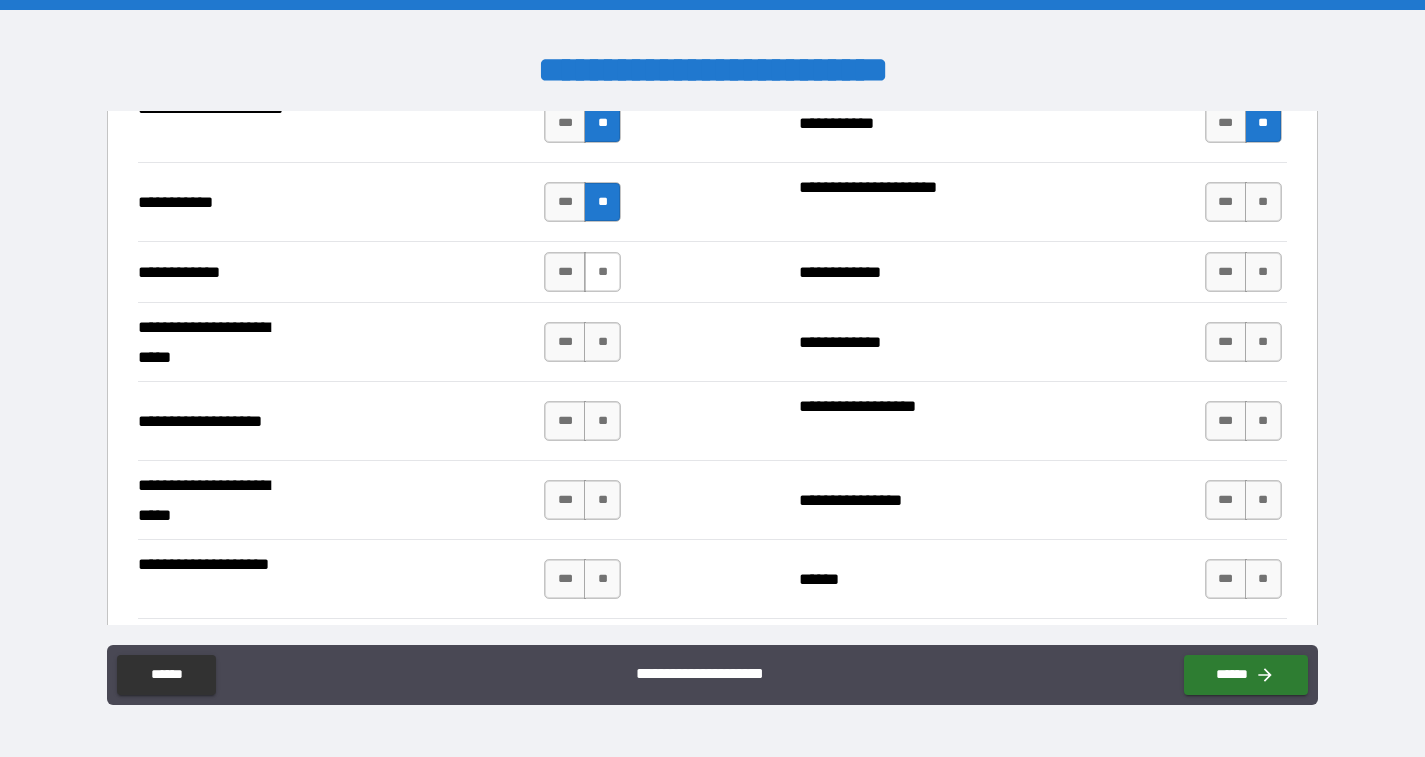 click on "**" at bounding box center [602, 272] 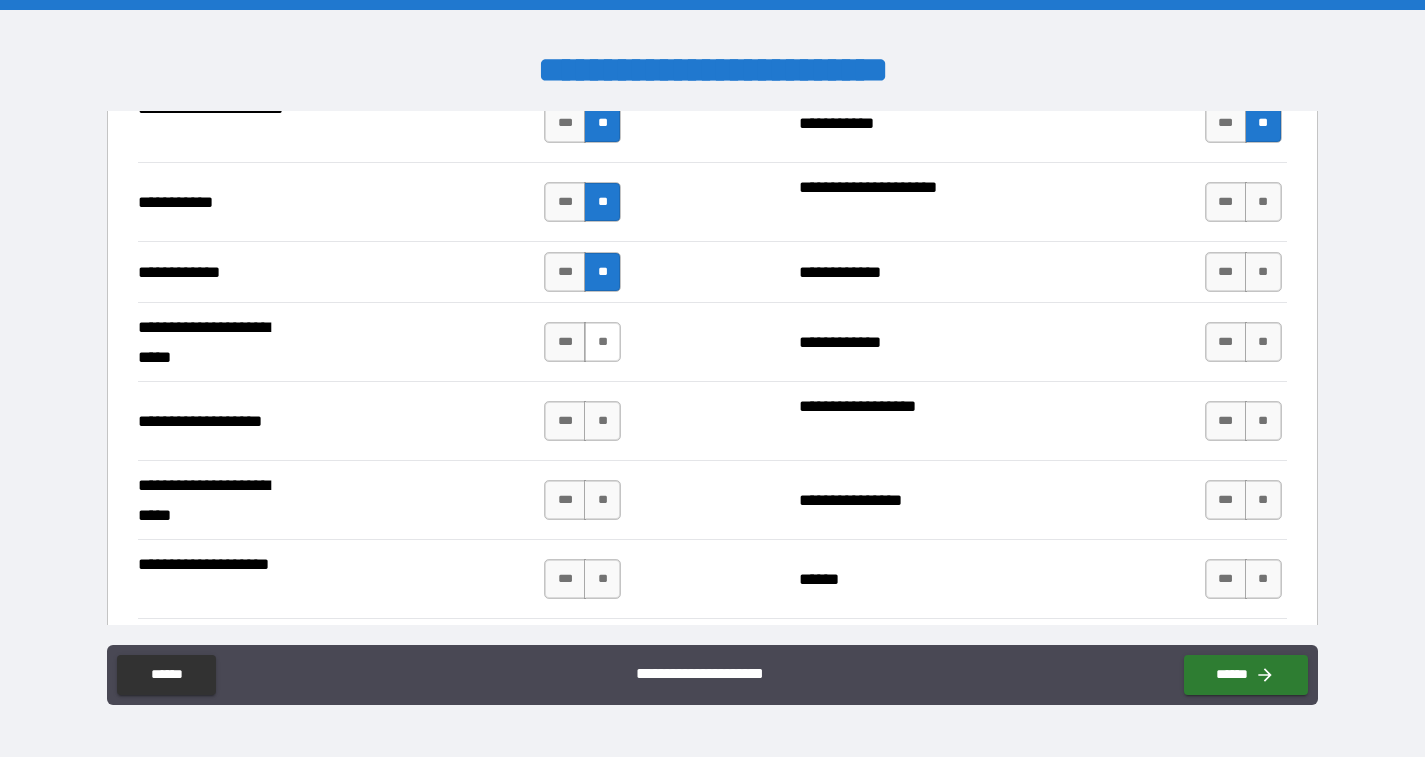click on "**" at bounding box center (602, 342) 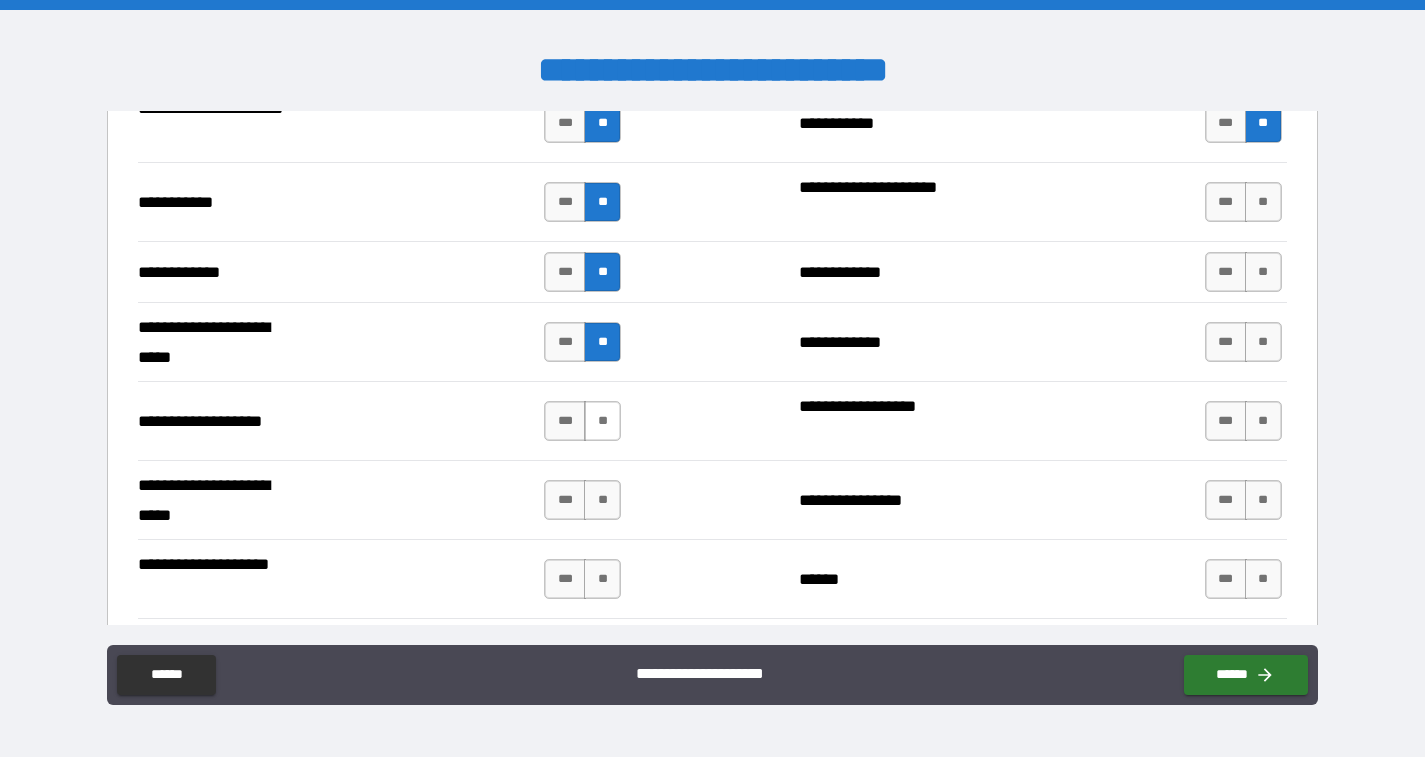 click on "**" at bounding box center [602, 421] 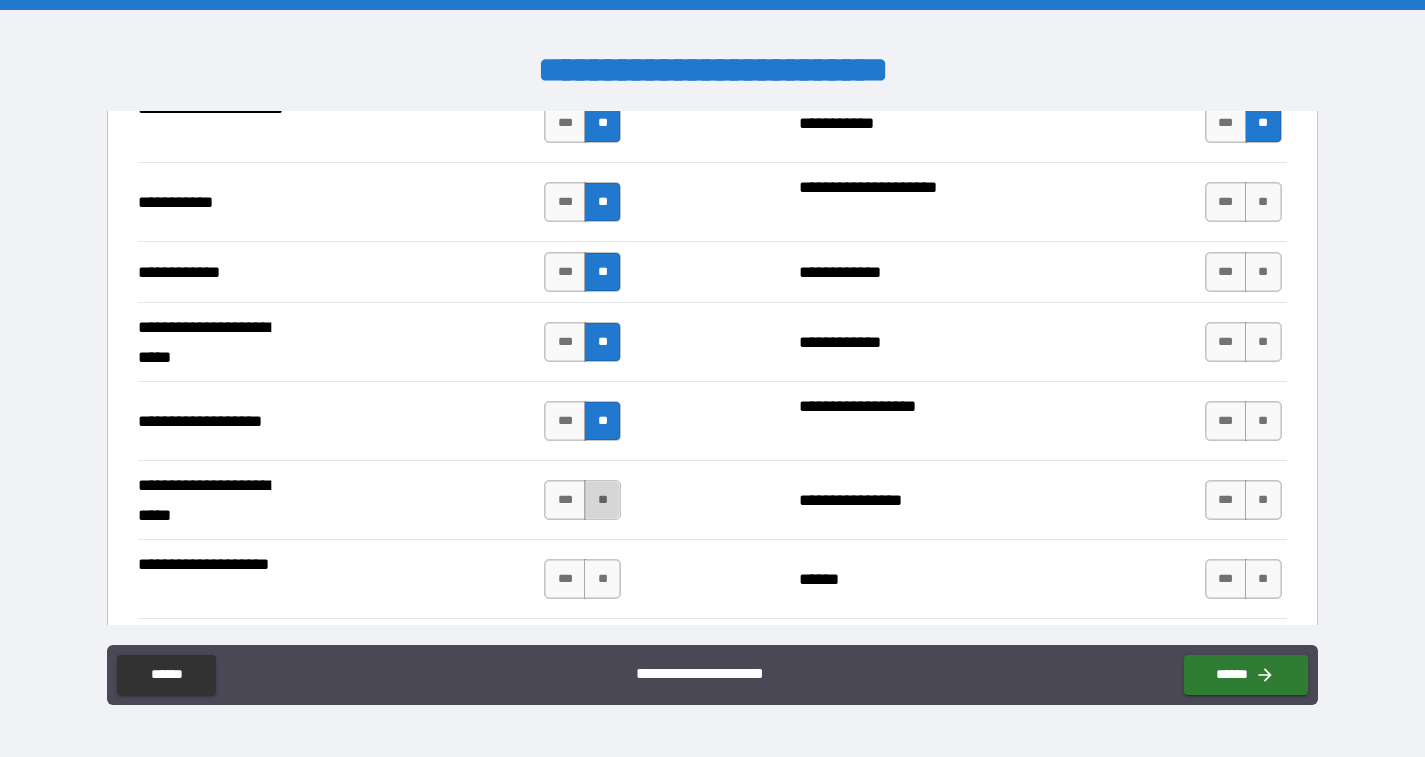 click on "**" at bounding box center [602, 500] 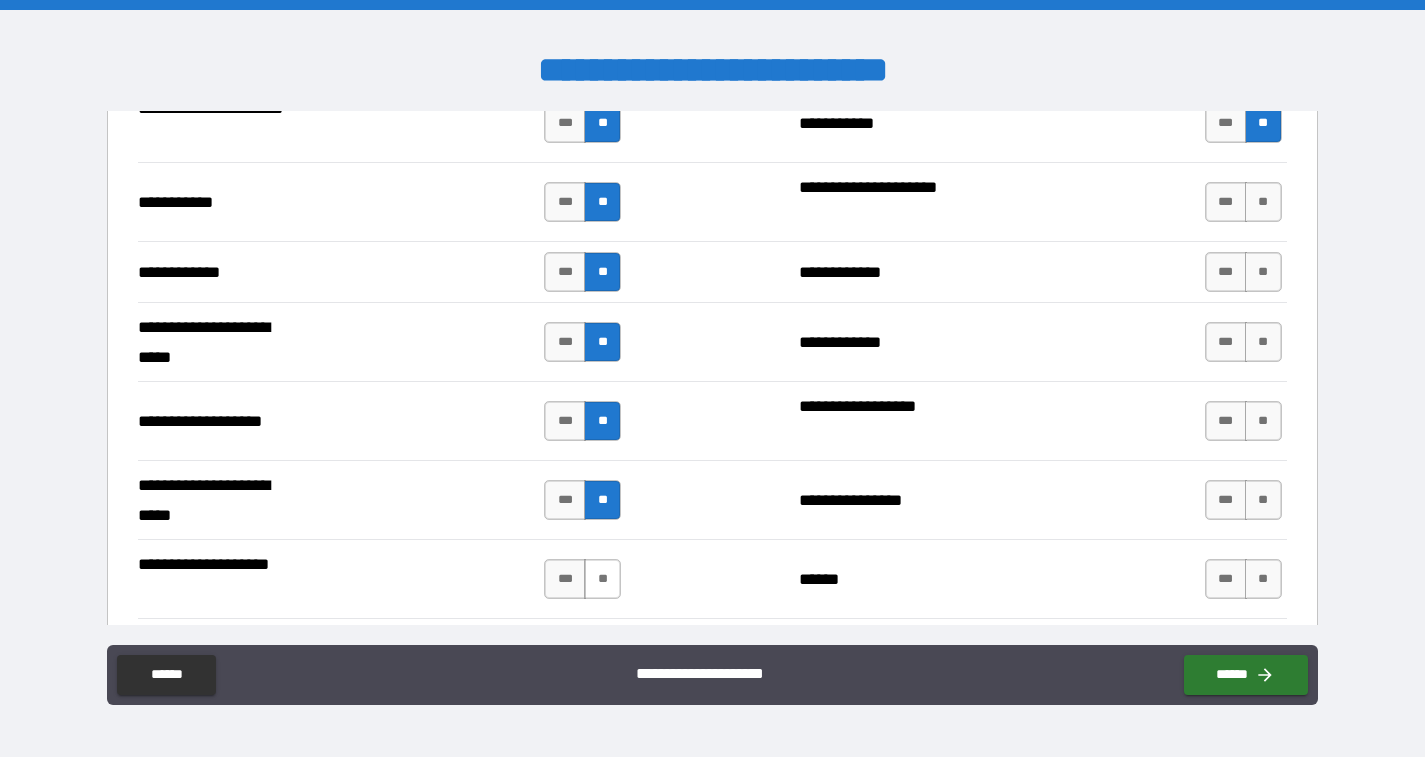 click on "**" at bounding box center (602, 579) 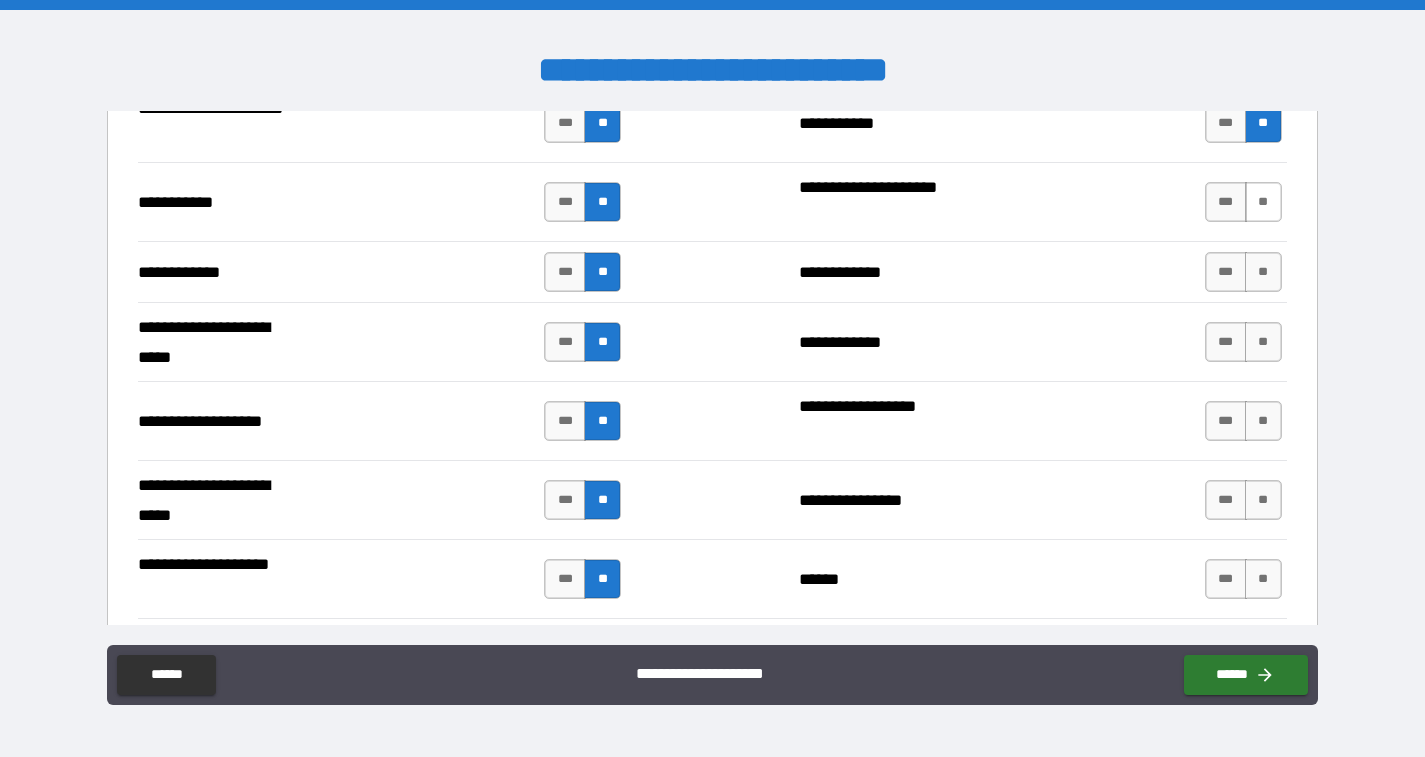 click on "**" at bounding box center [1263, 202] 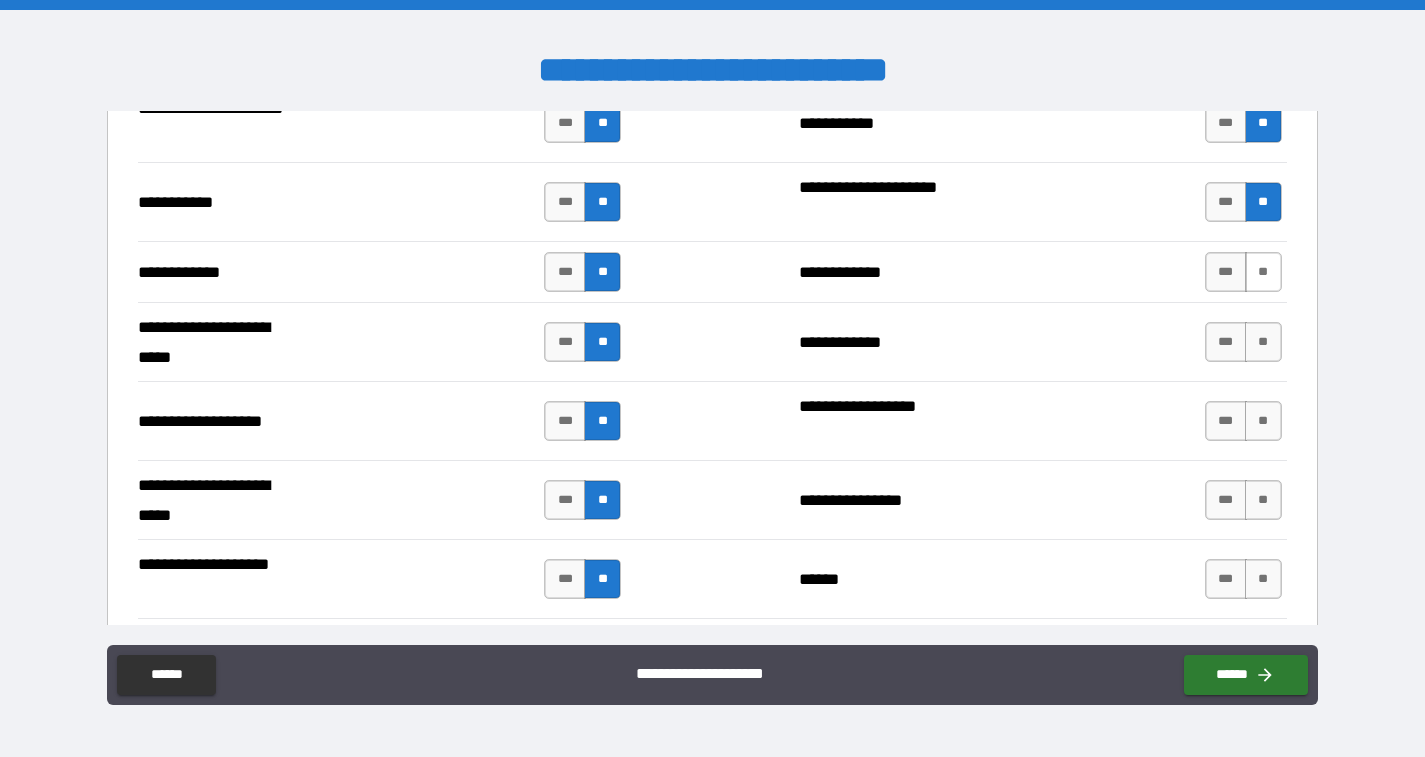 click on "**" at bounding box center (1263, 272) 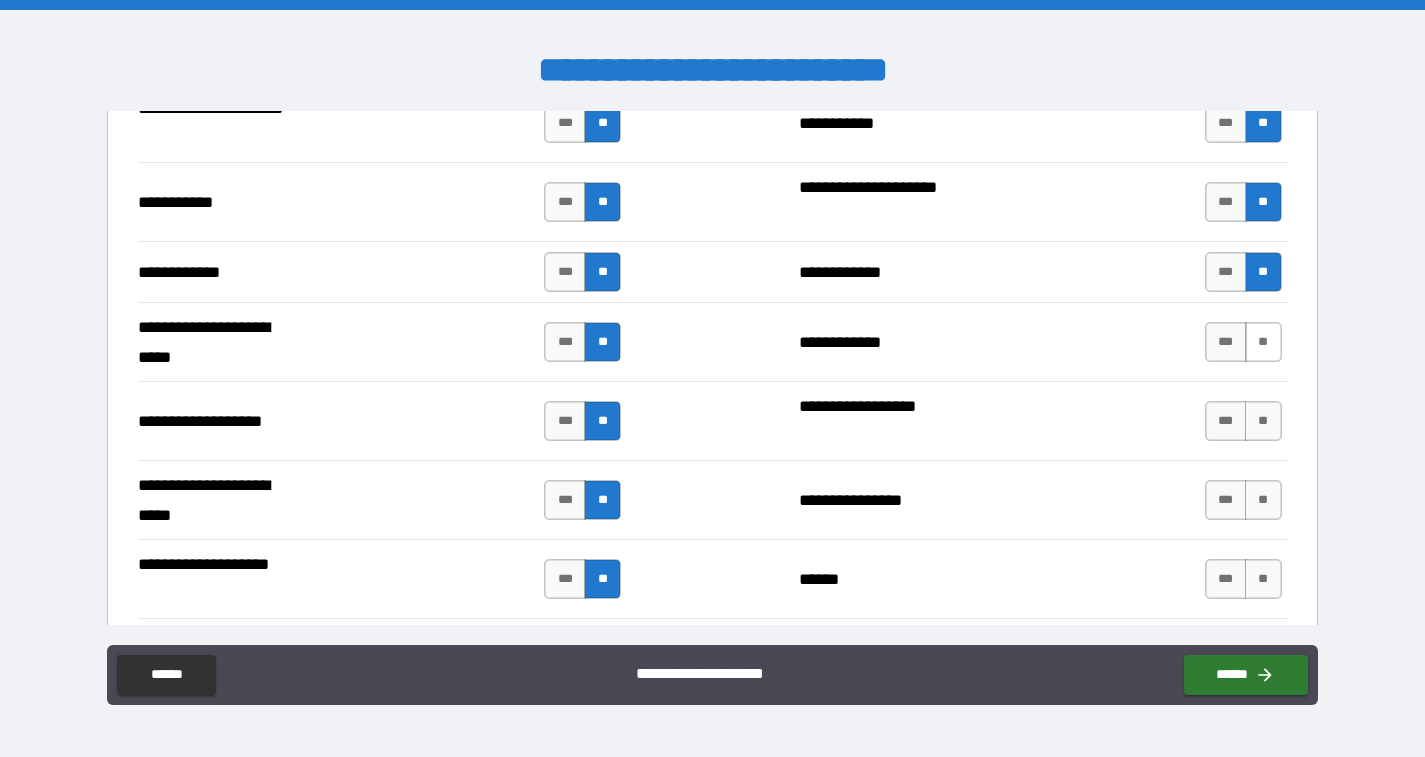 click on "**" at bounding box center [1263, 342] 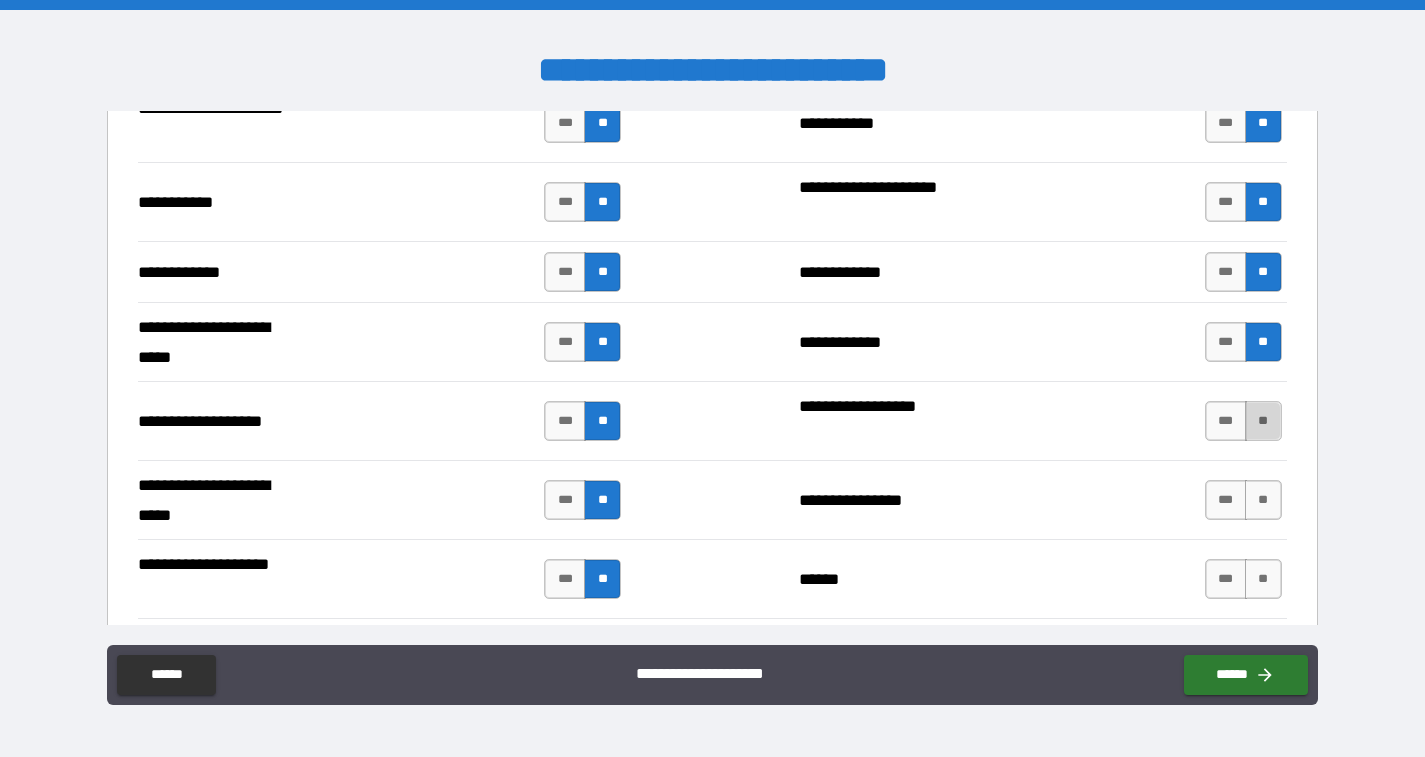 click on "**" at bounding box center (1263, 421) 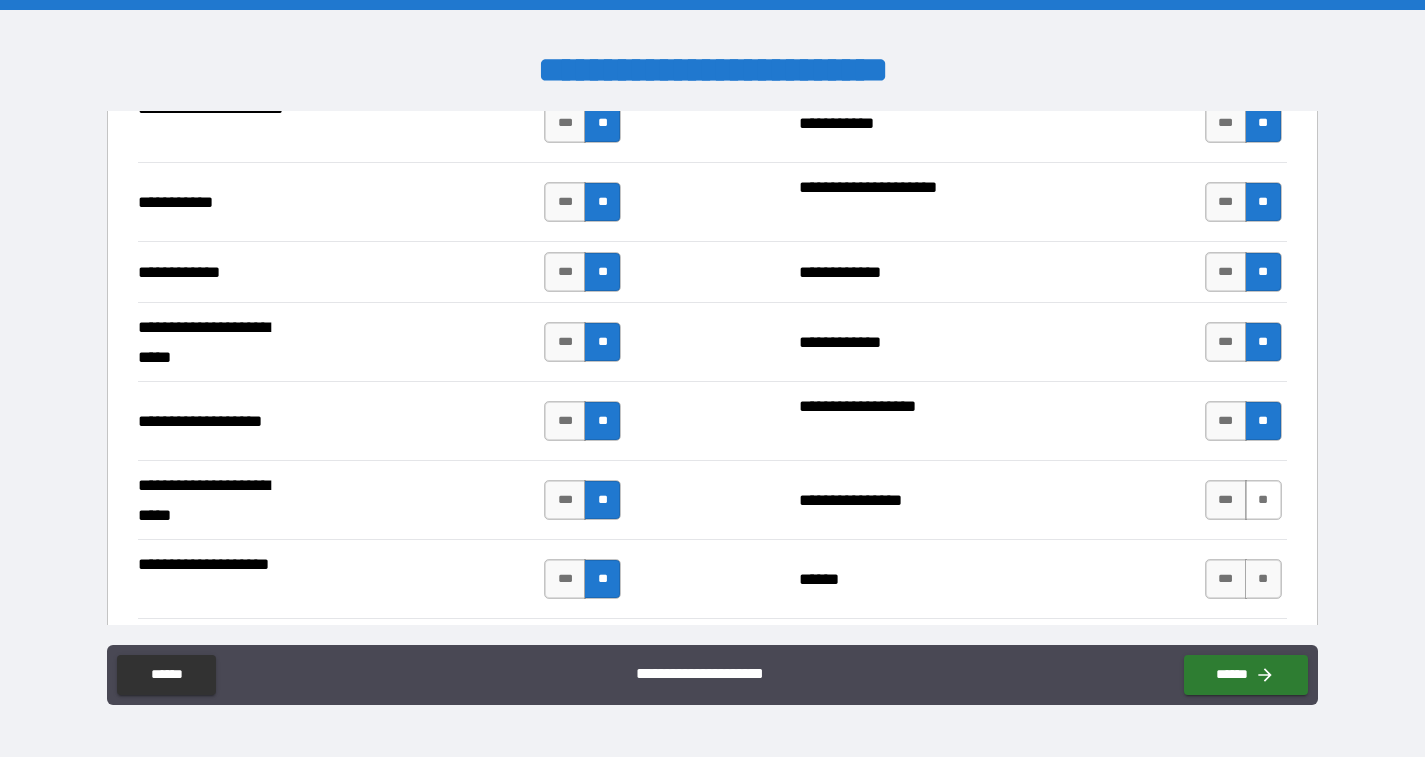 click on "**" at bounding box center [1263, 500] 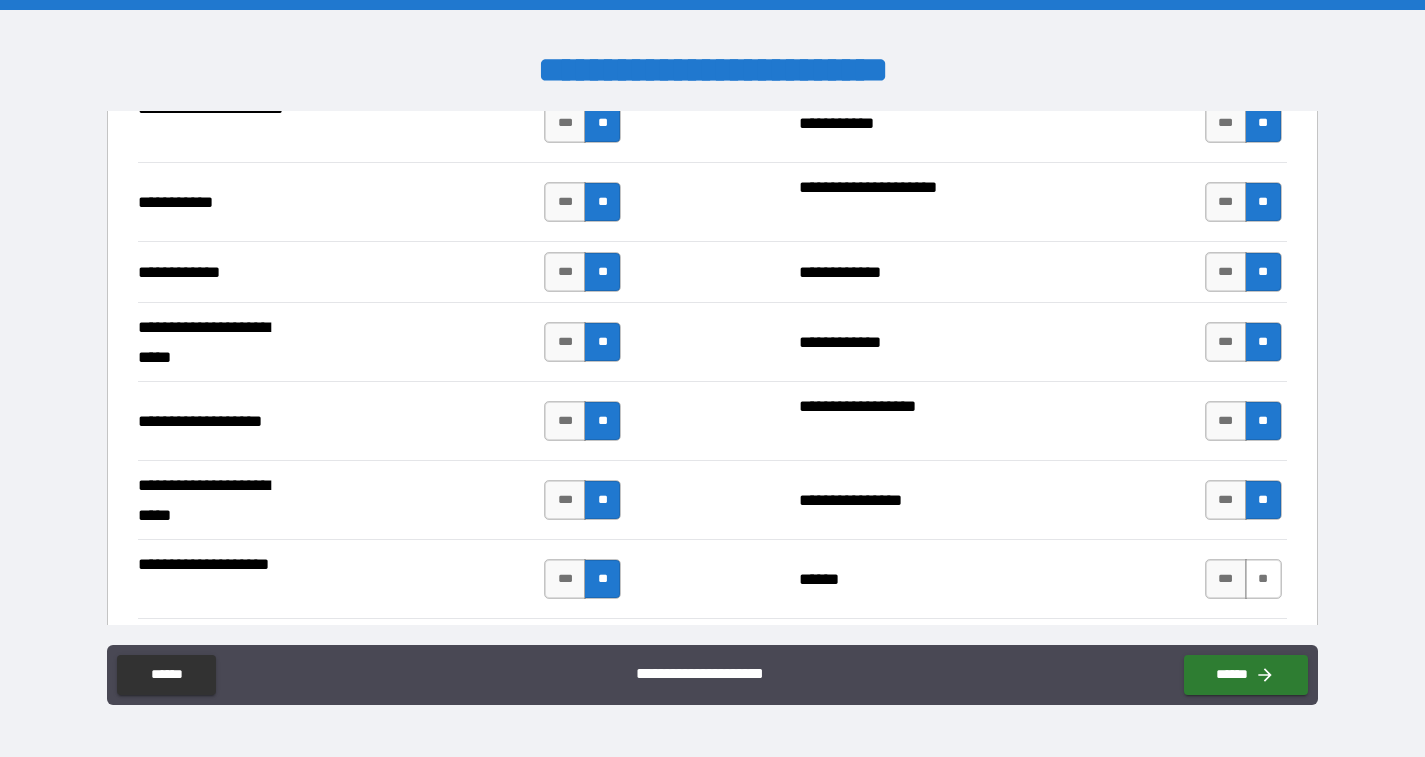 click on "**" at bounding box center (1263, 579) 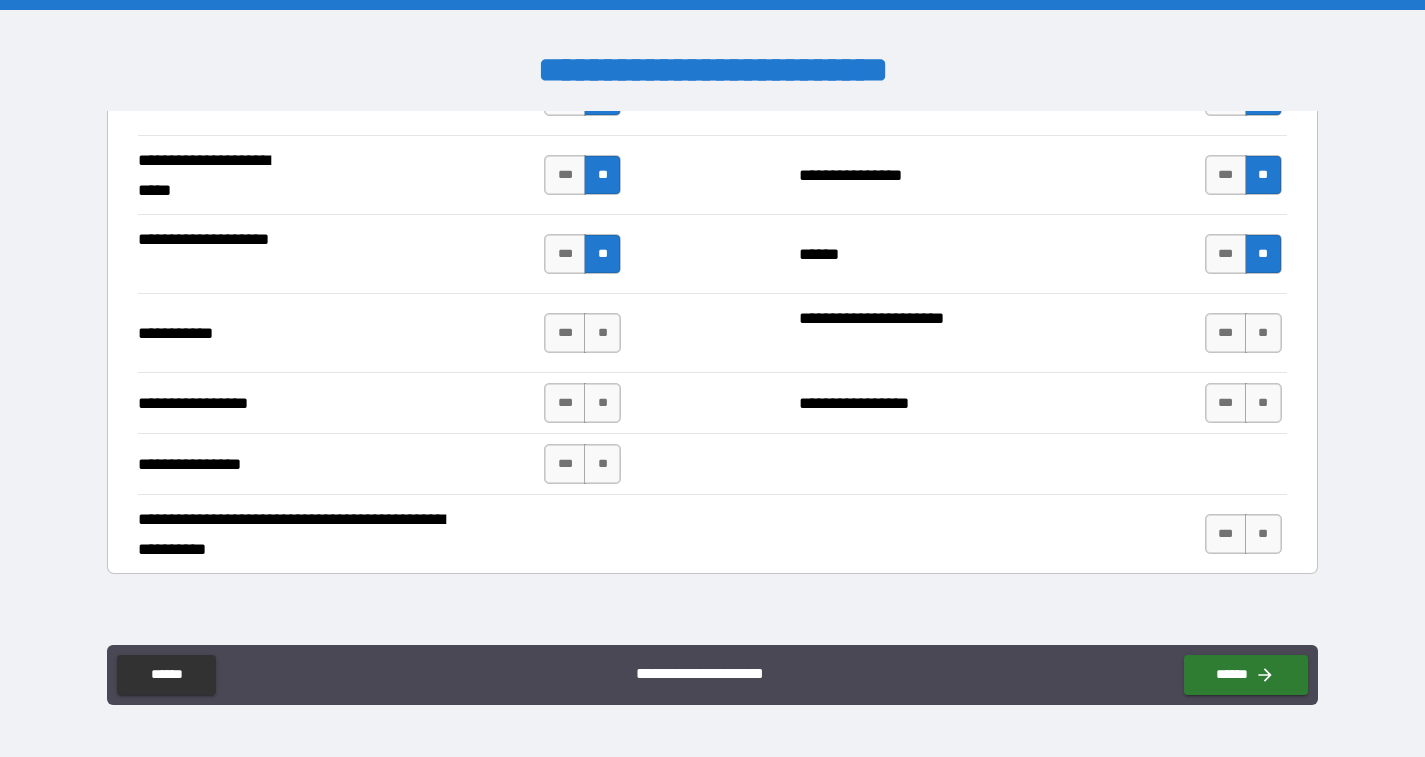 scroll, scrollTop: 4301, scrollLeft: 0, axis: vertical 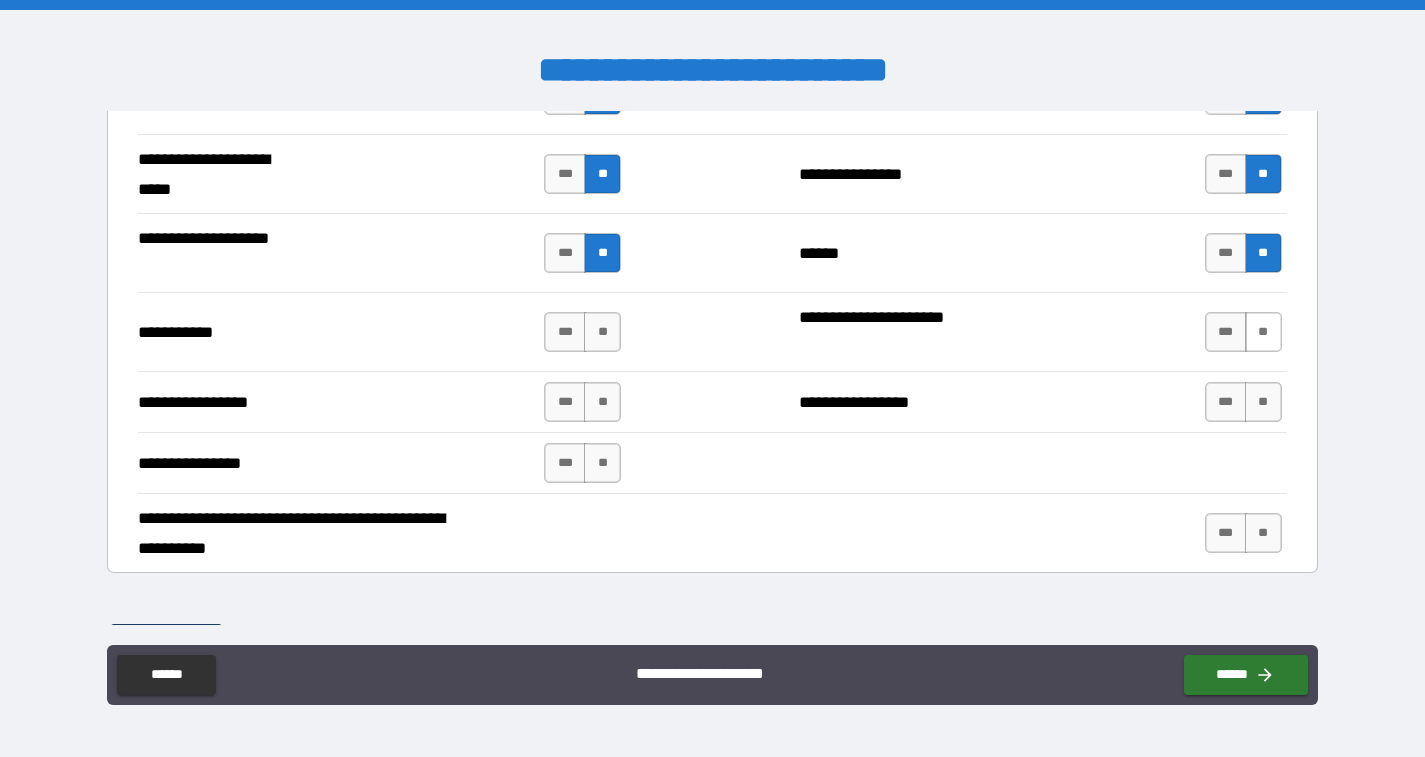 click on "**" at bounding box center (1263, 332) 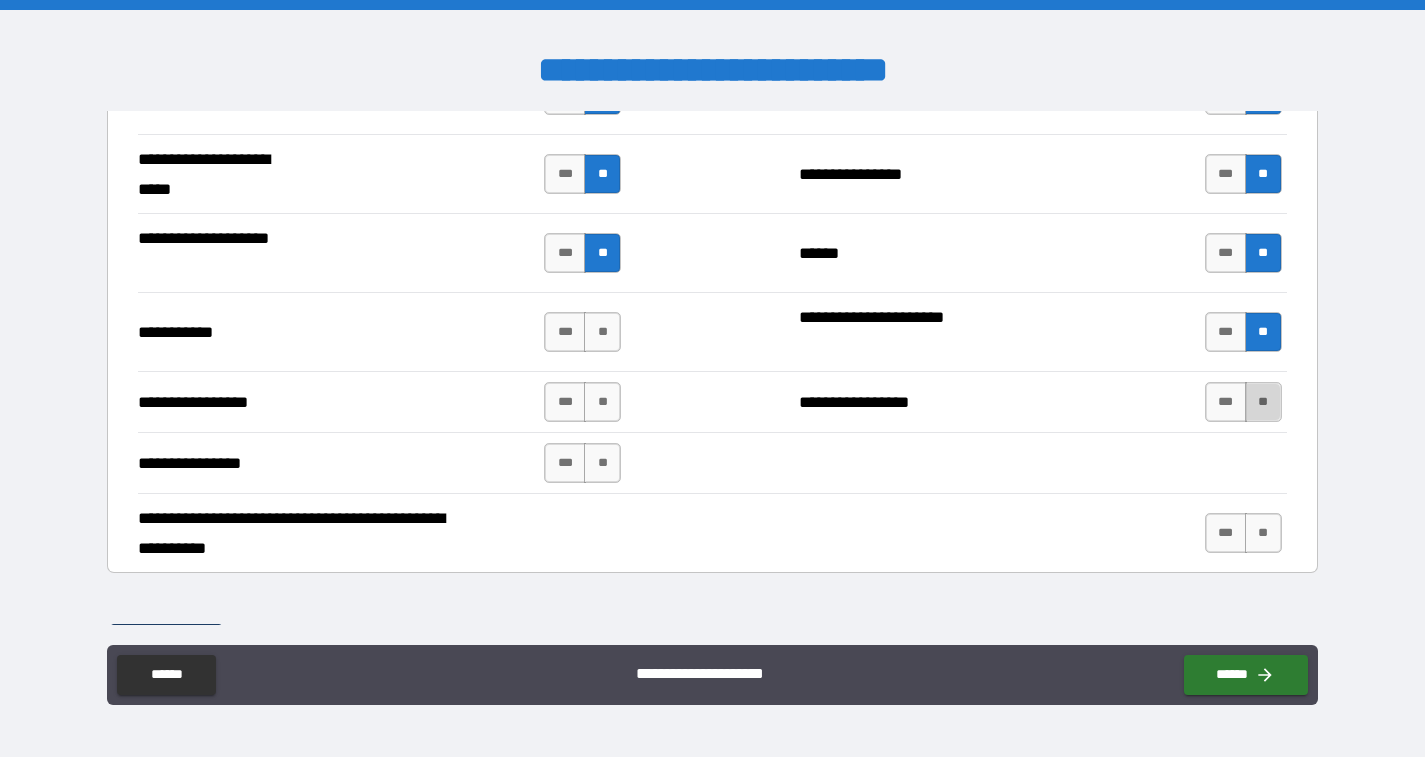 click on "**" at bounding box center [1263, 402] 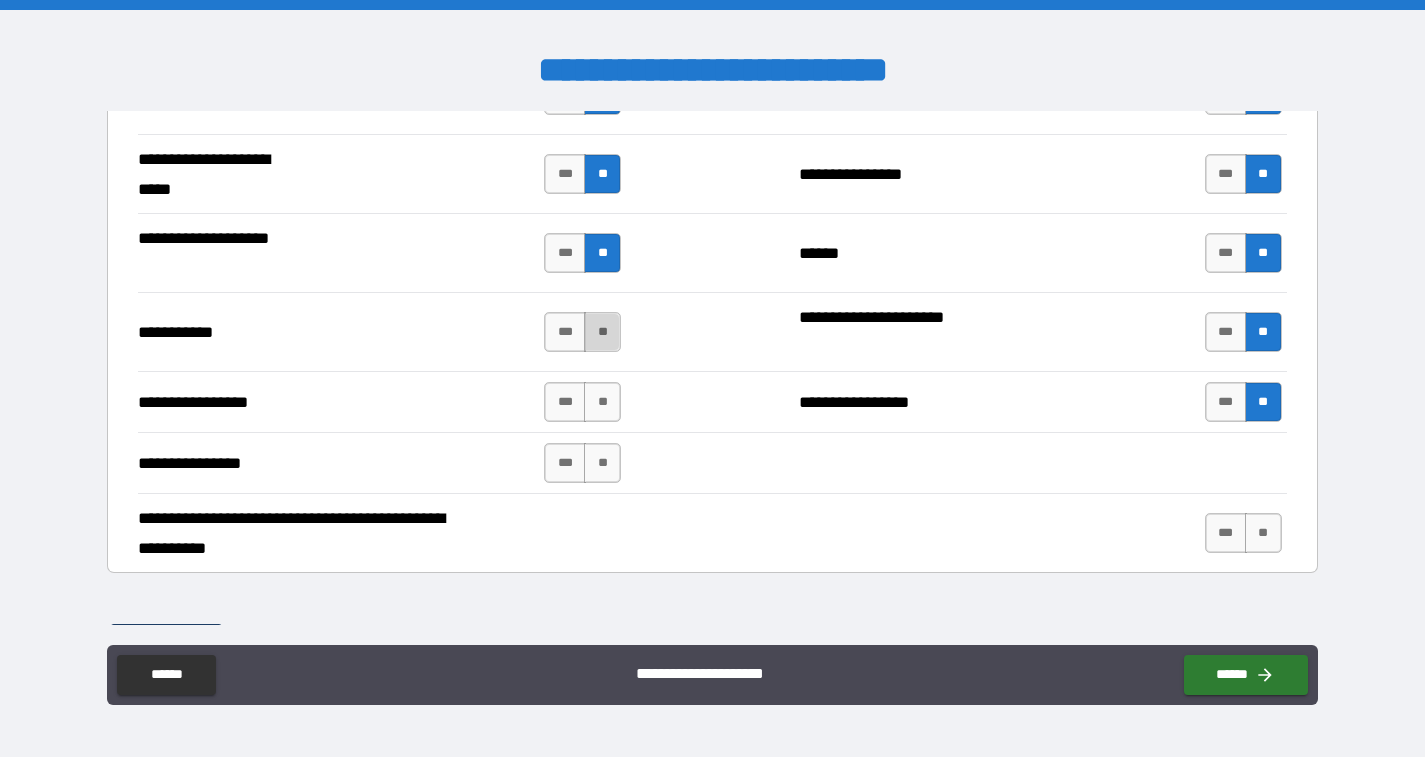 click on "**" at bounding box center (602, 332) 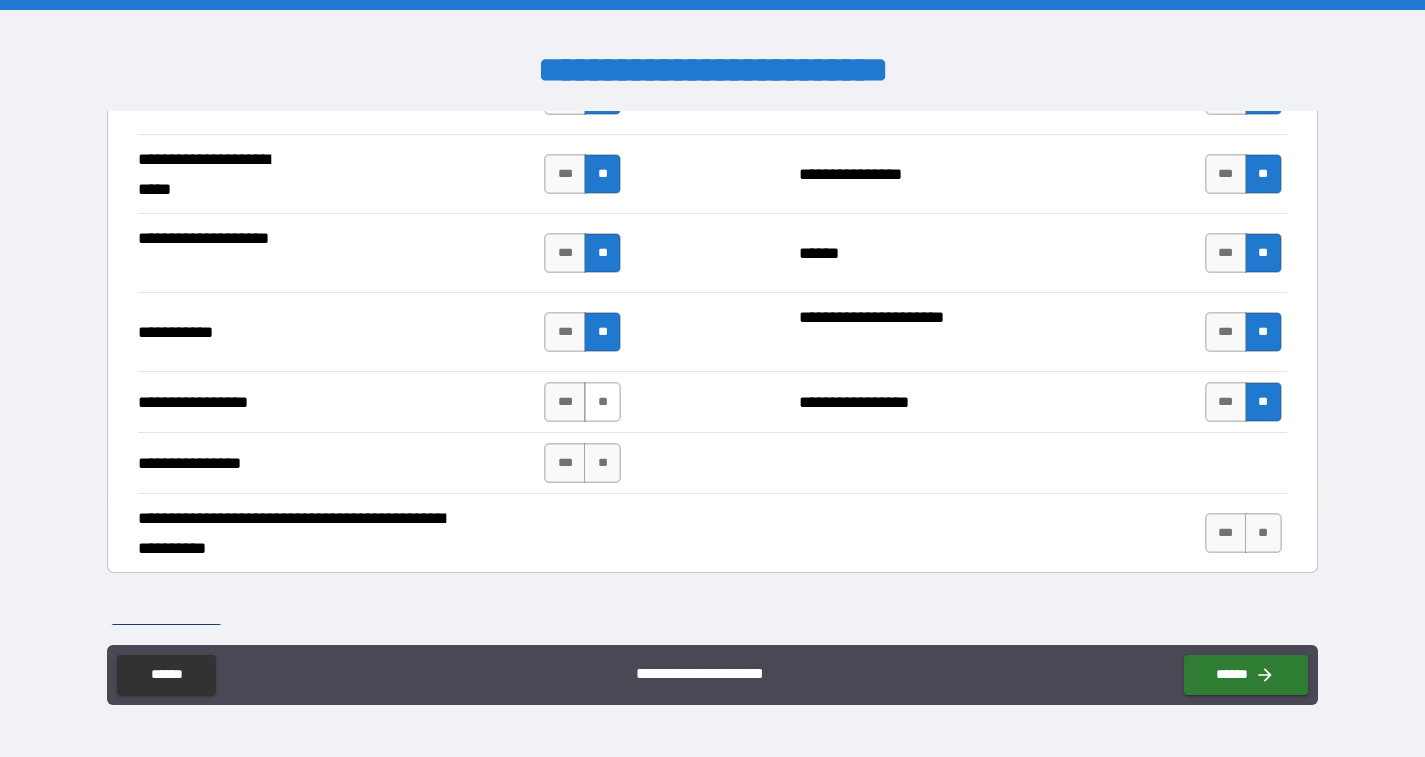 click on "**" at bounding box center (602, 402) 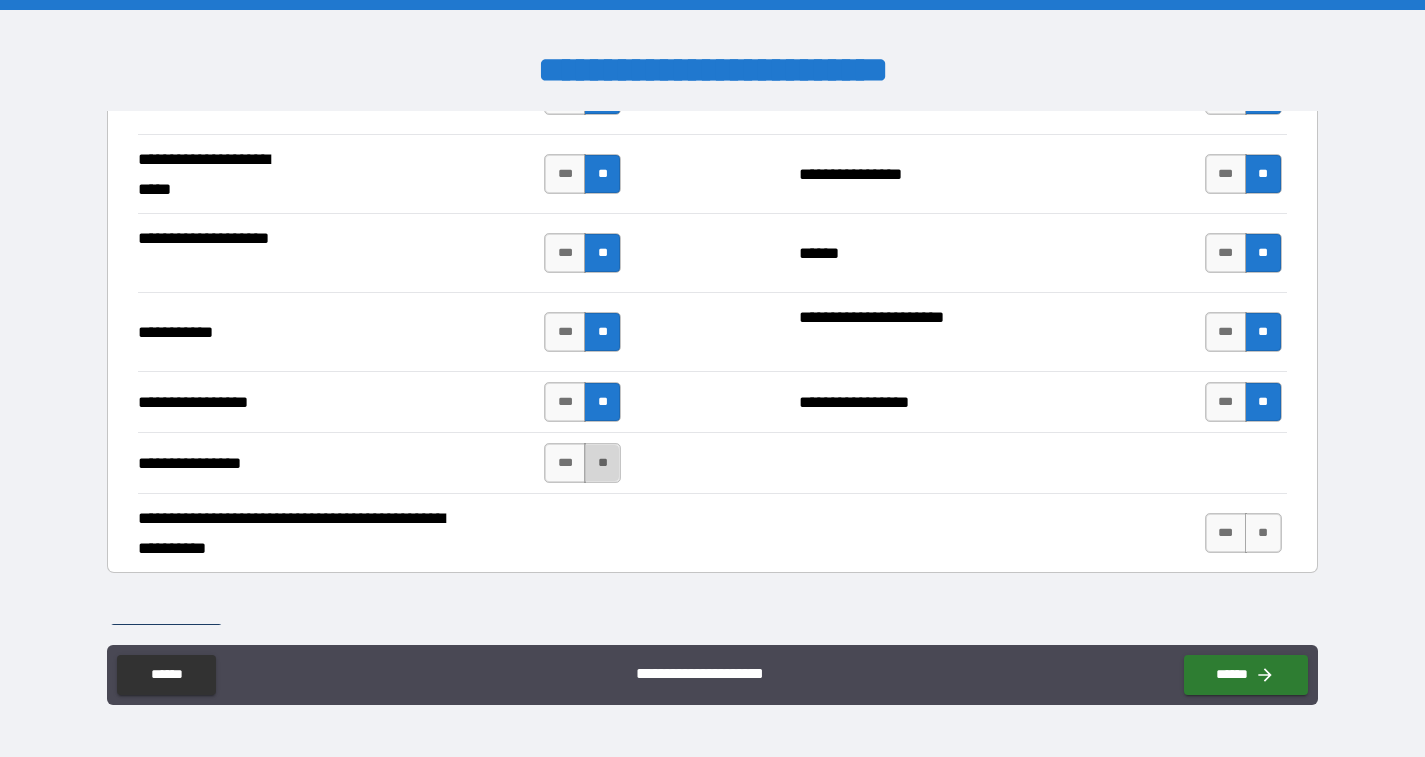 click on "**" at bounding box center [602, 463] 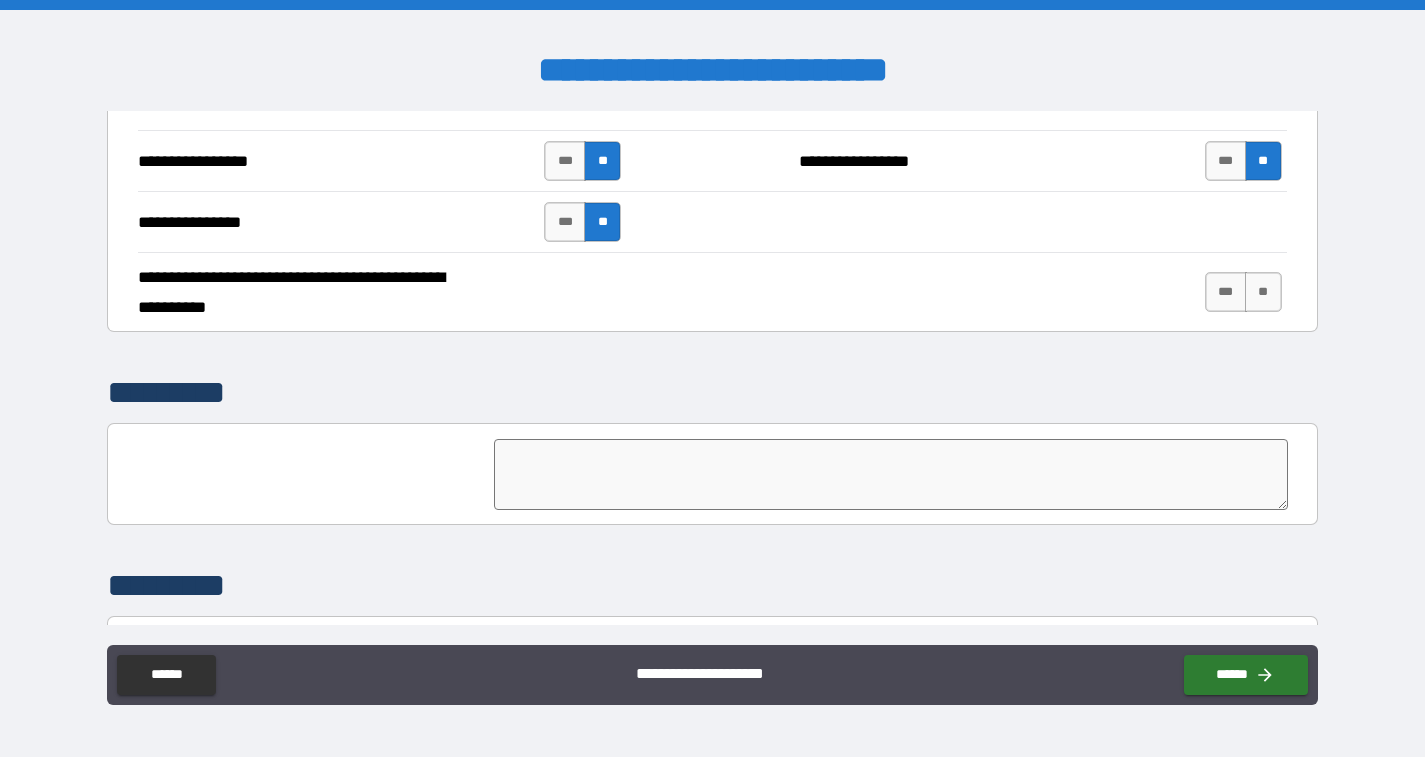 scroll, scrollTop: 4558, scrollLeft: 0, axis: vertical 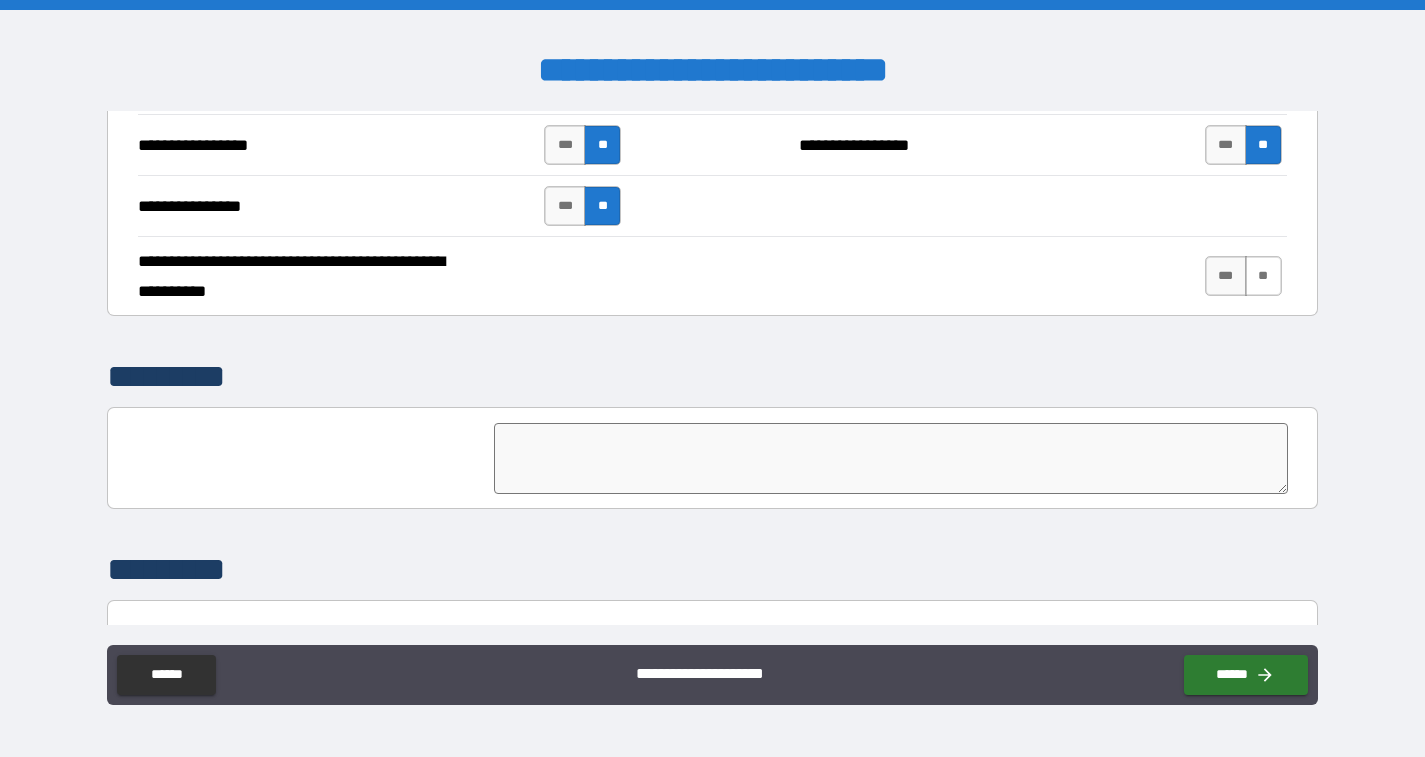 click on "**" at bounding box center (1263, 276) 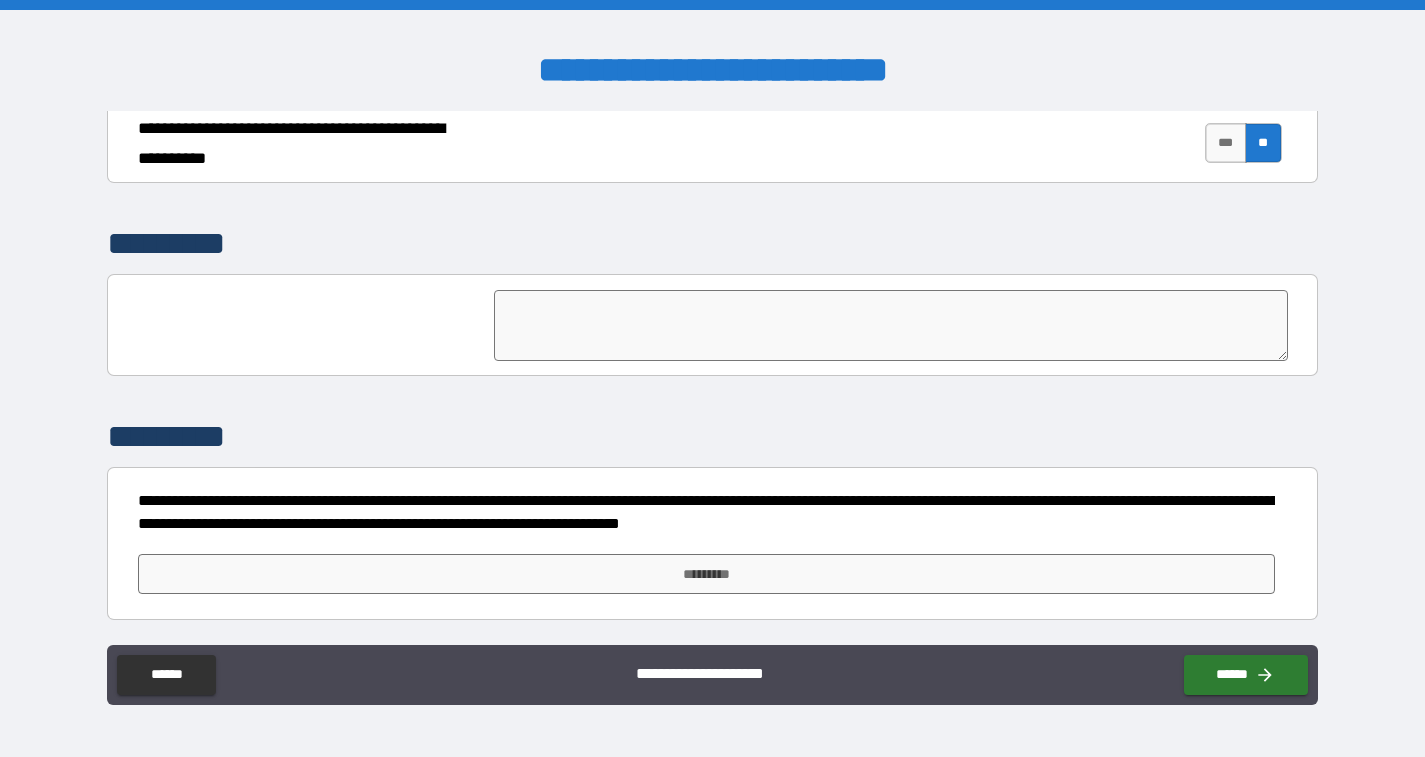 scroll, scrollTop: 4691, scrollLeft: 0, axis: vertical 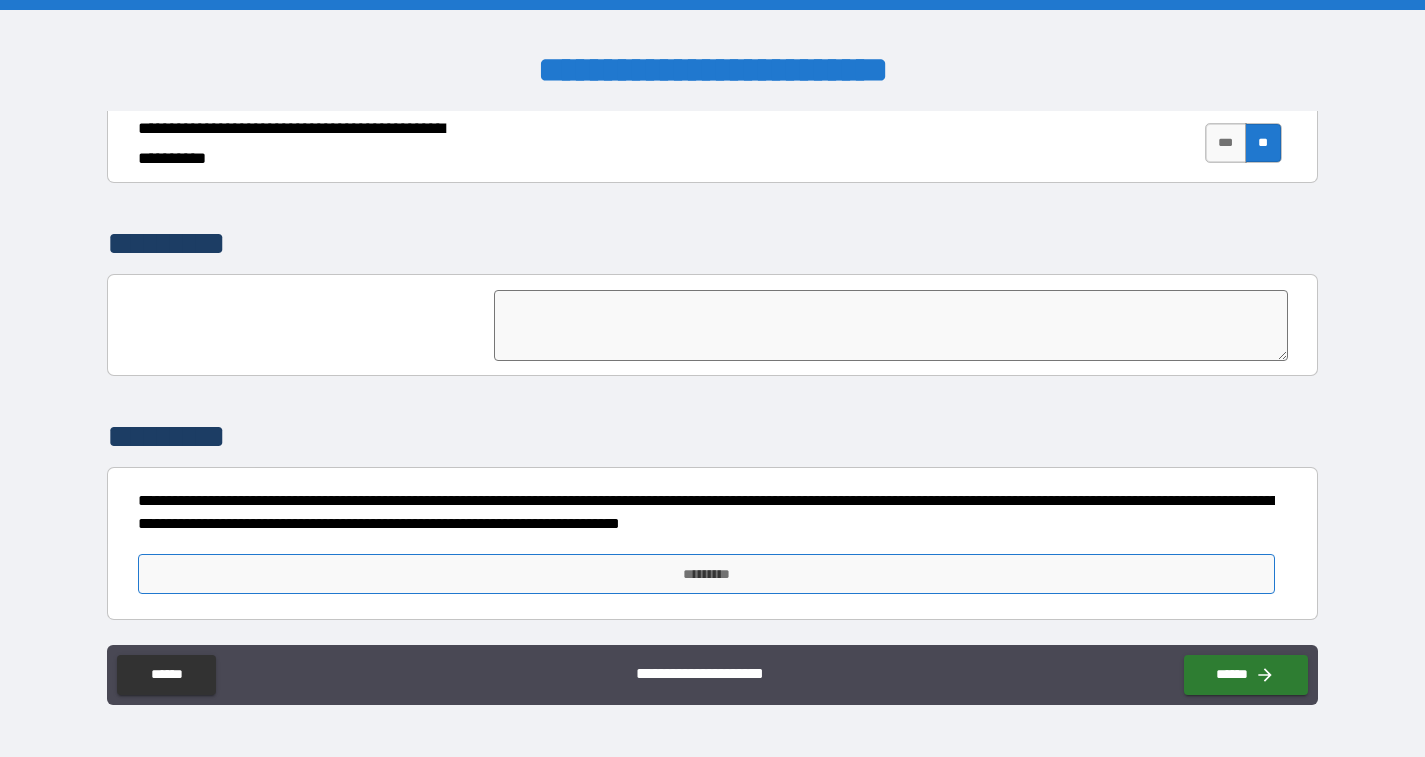 click on "*********" at bounding box center [706, 574] 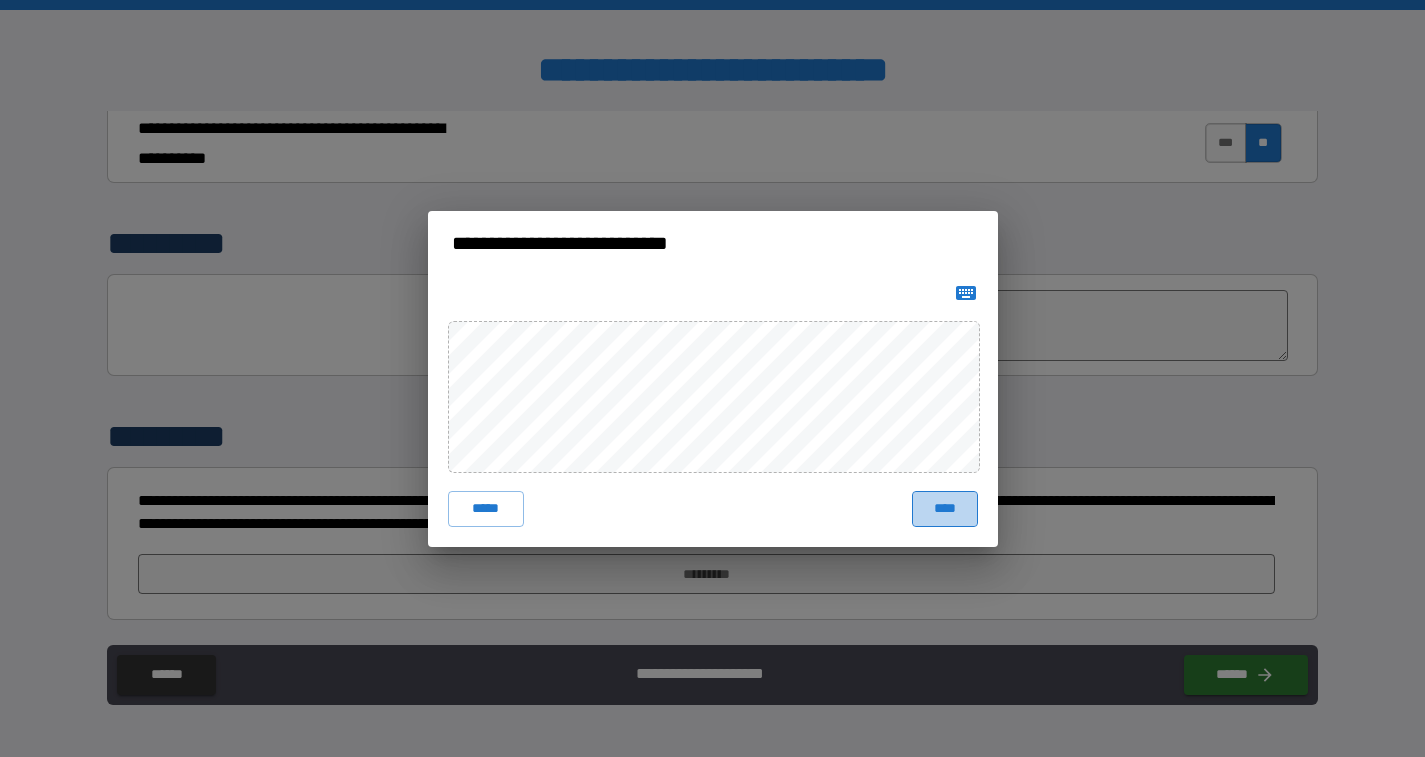 click on "****" at bounding box center [945, 509] 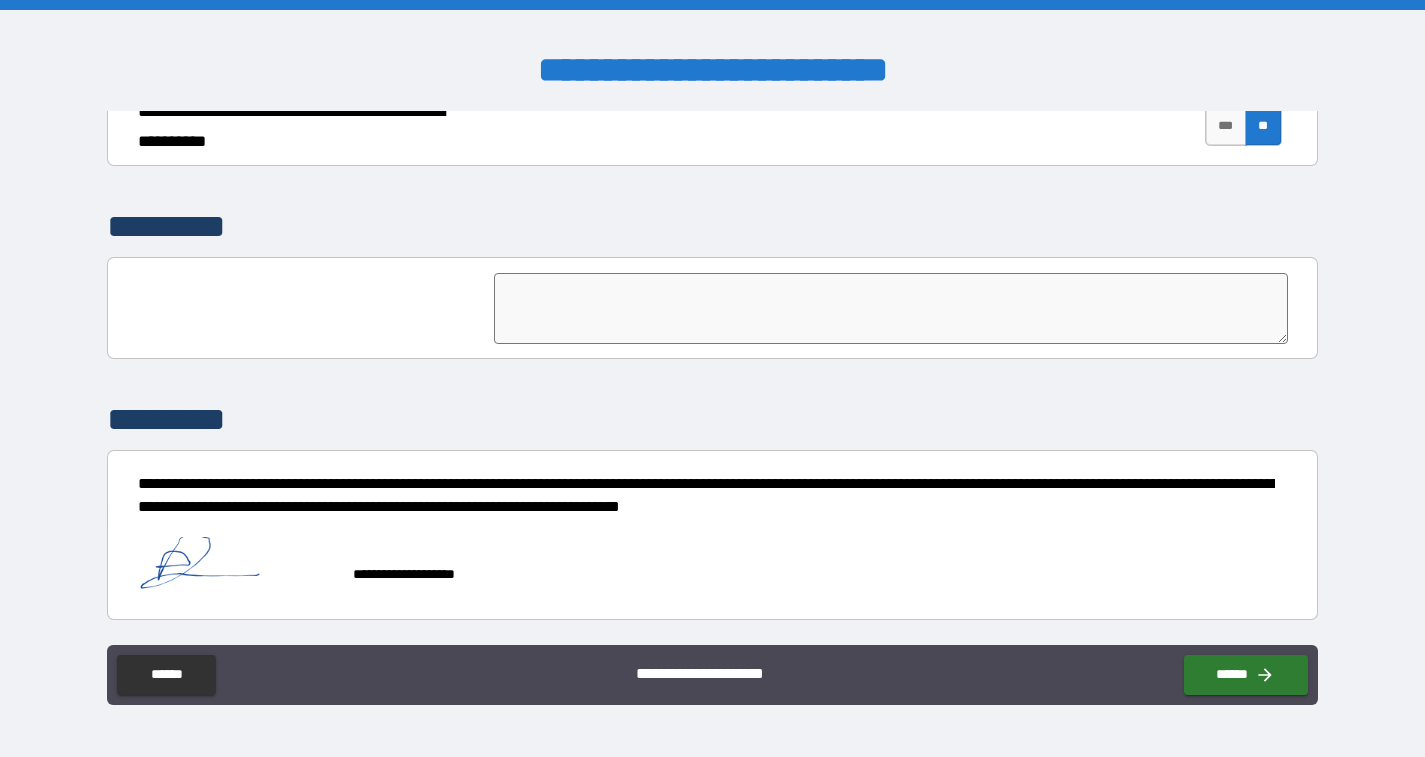 scroll, scrollTop: 4708, scrollLeft: 0, axis: vertical 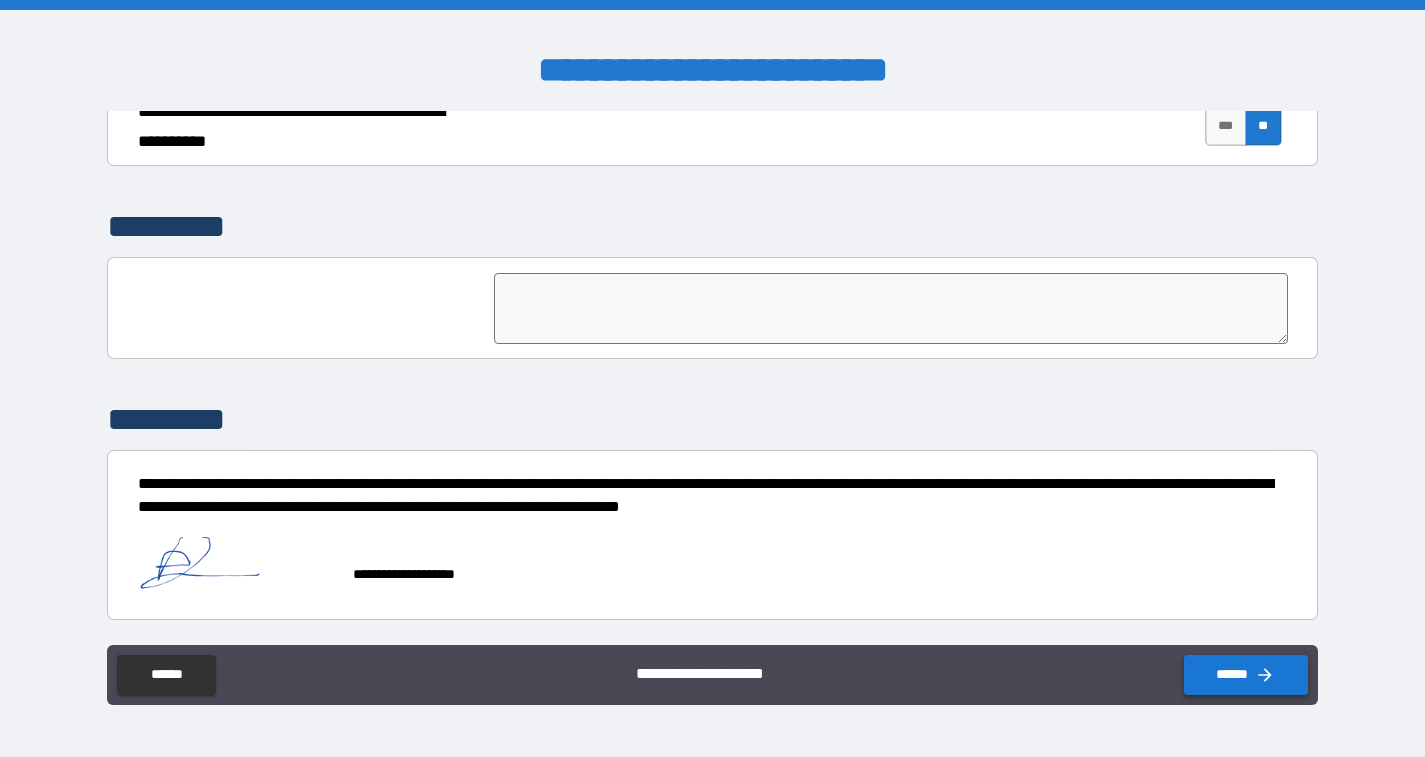click on "******" at bounding box center [1246, 675] 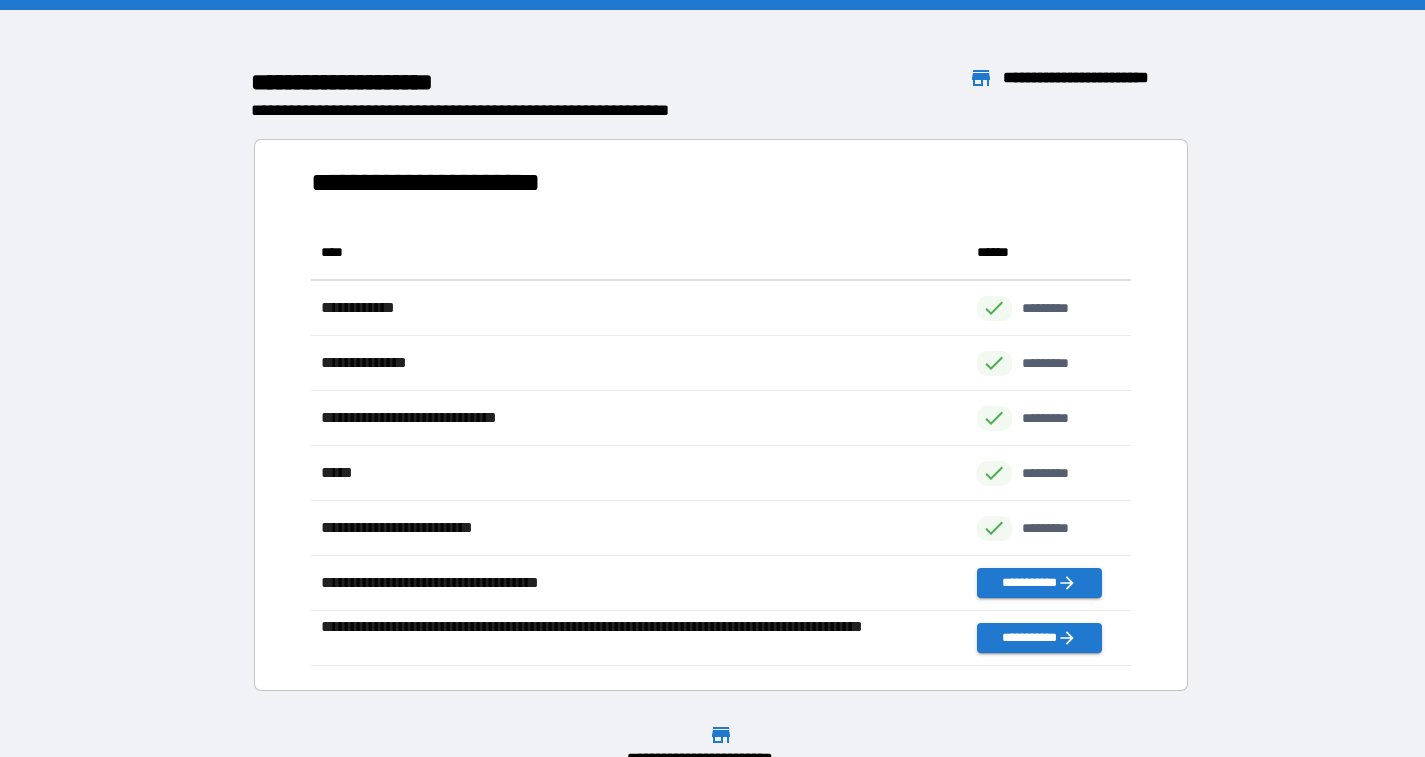 scroll, scrollTop: 1, scrollLeft: 1, axis: both 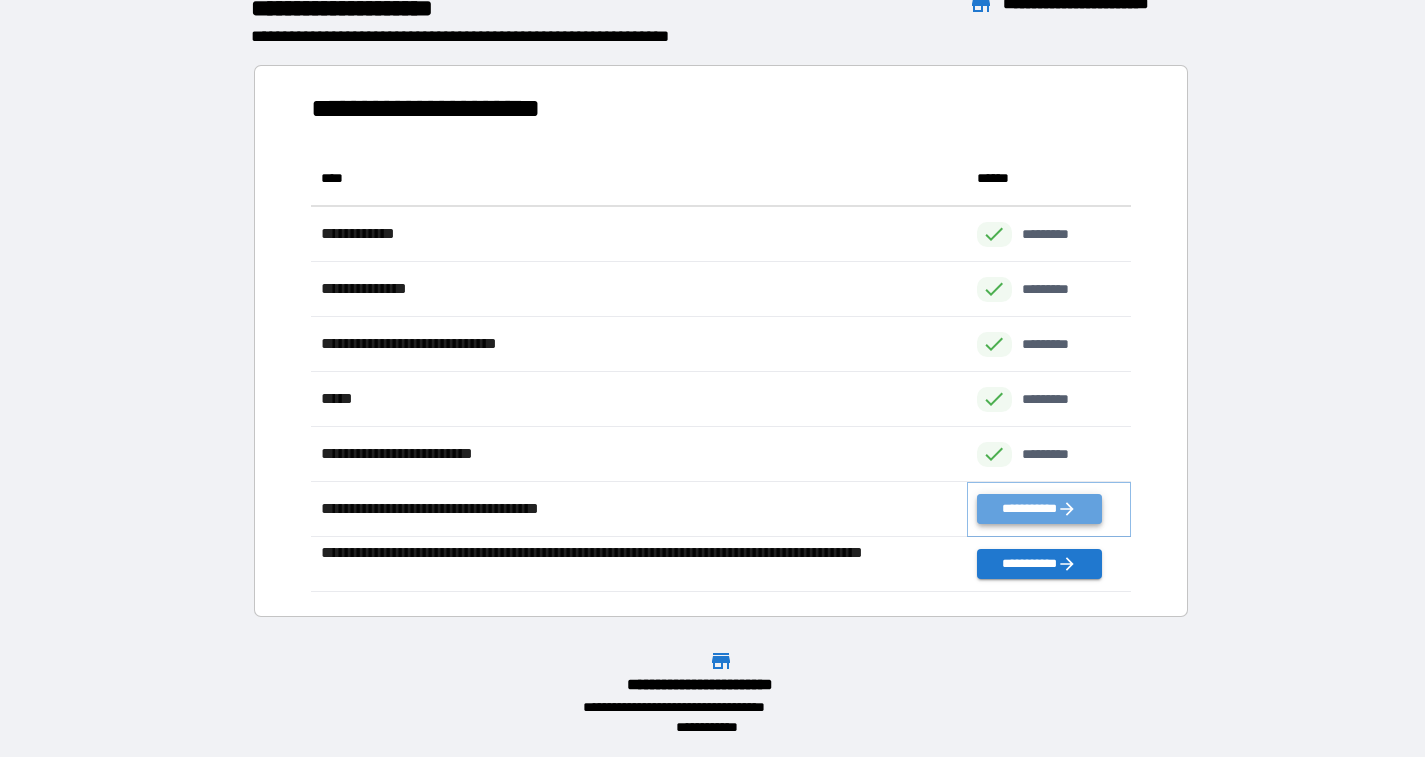 click on "**********" at bounding box center [1039, 509] 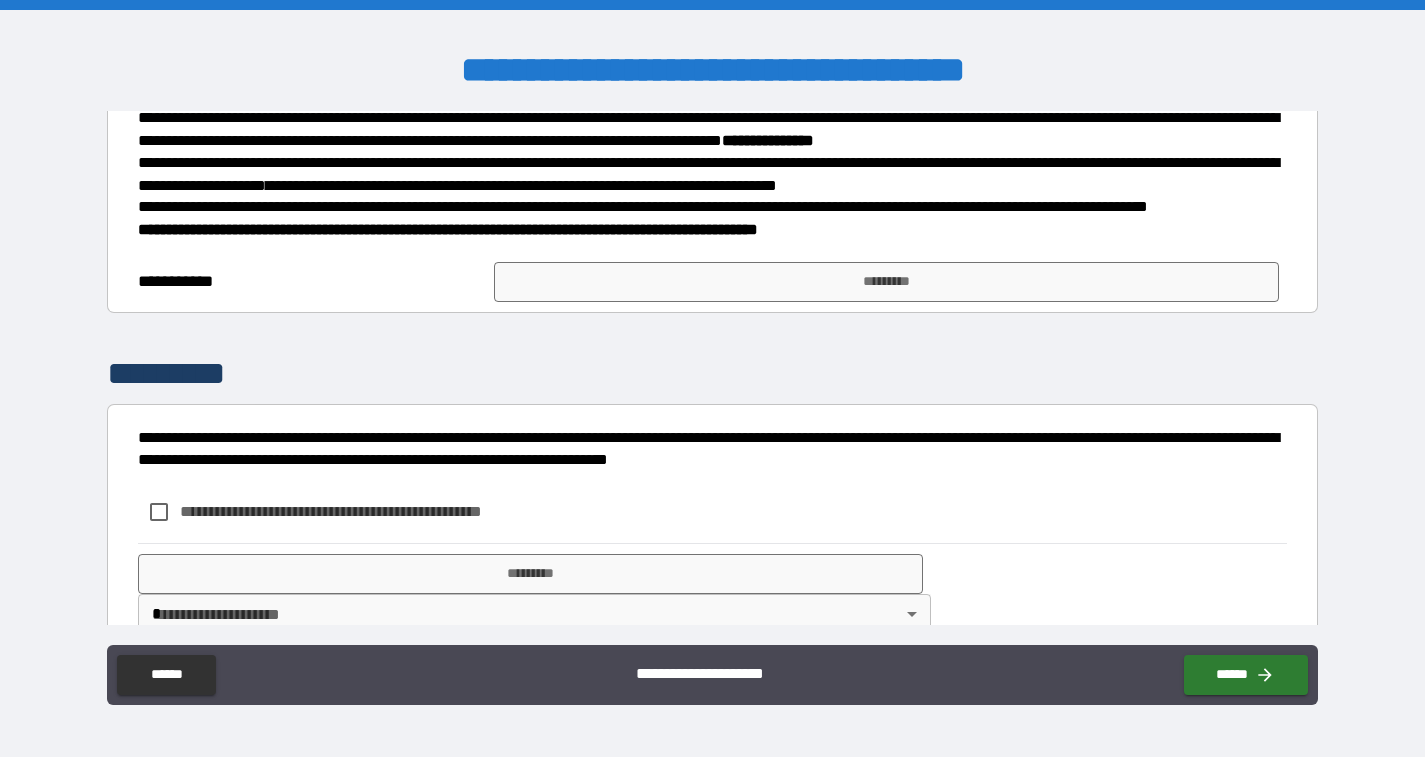 scroll, scrollTop: 600, scrollLeft: 0, axis: vertical 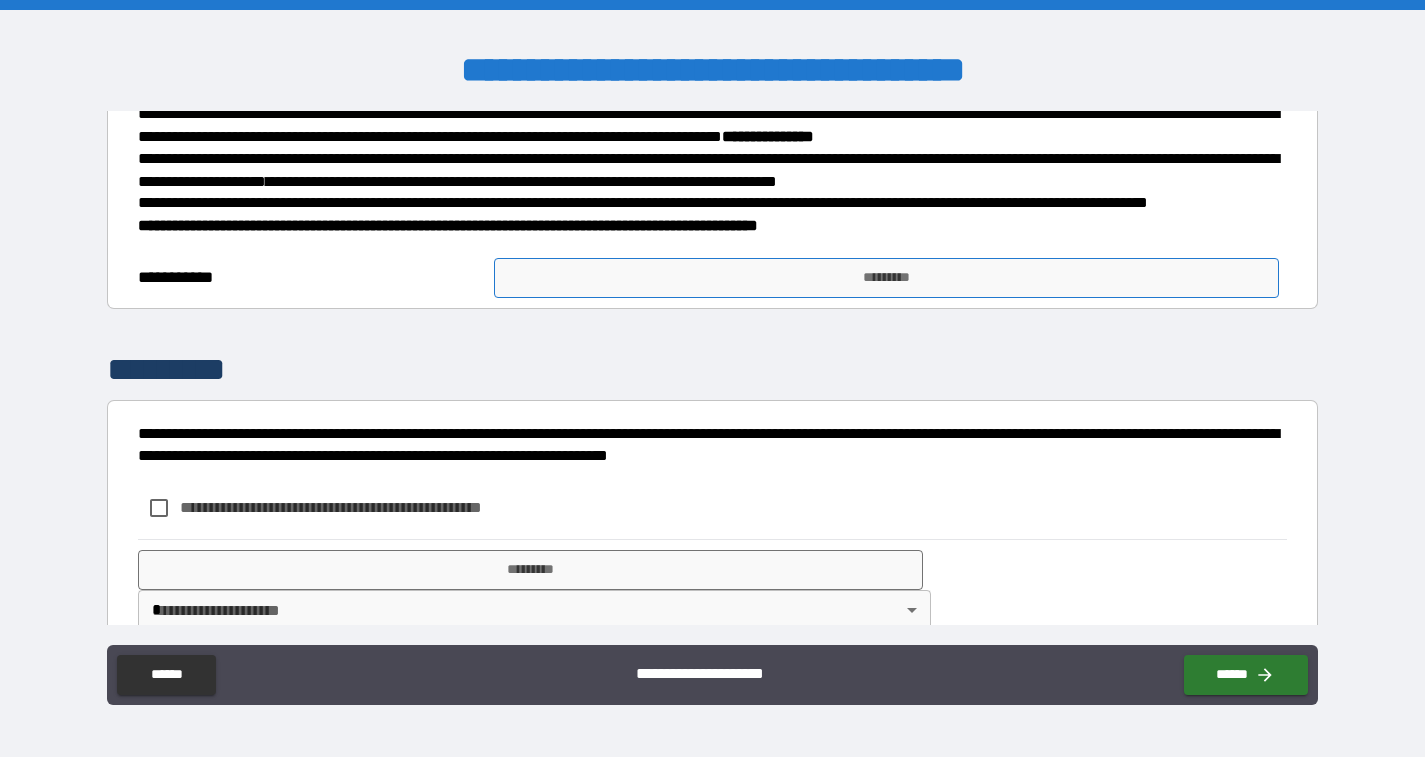 click on "*********" at bounding box center [886, 278] 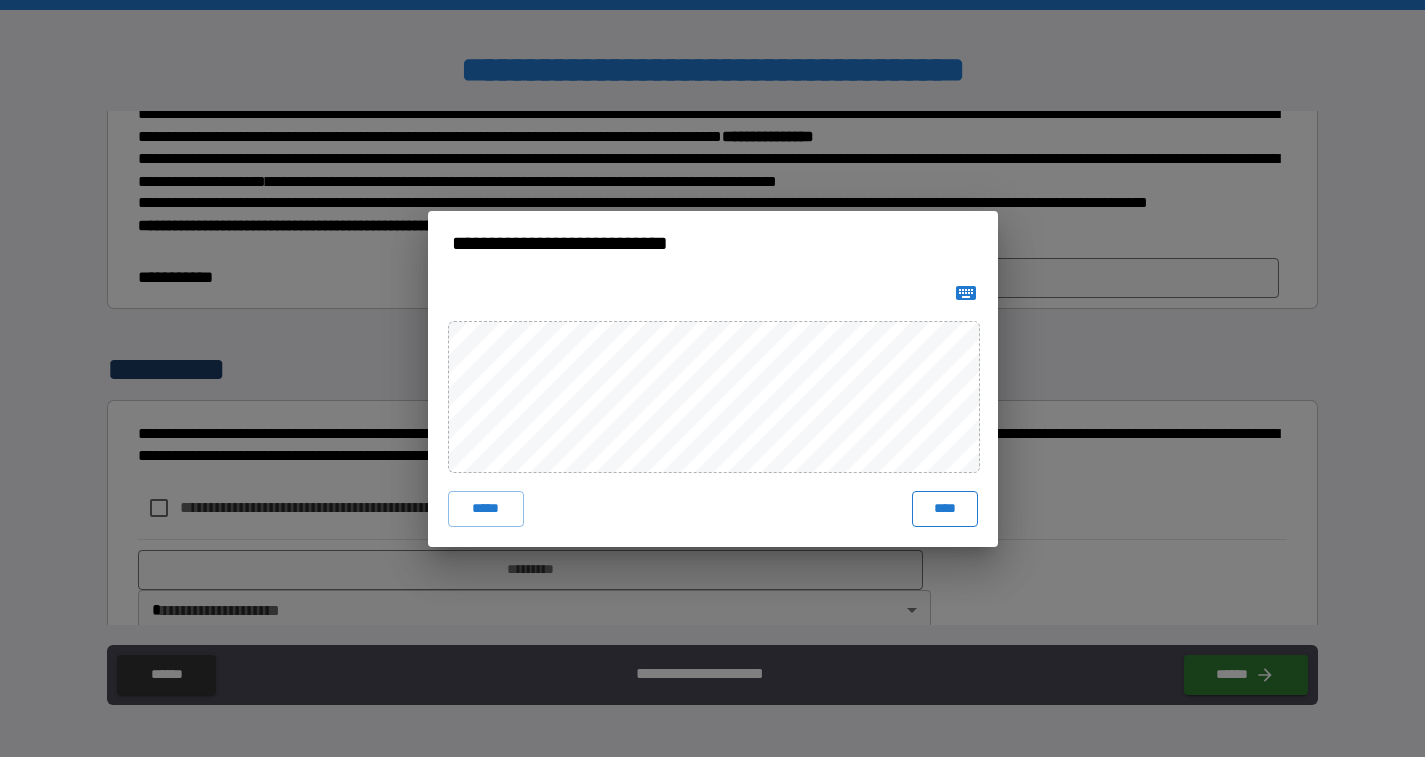 click on "****" at bounding box center (945, 509) 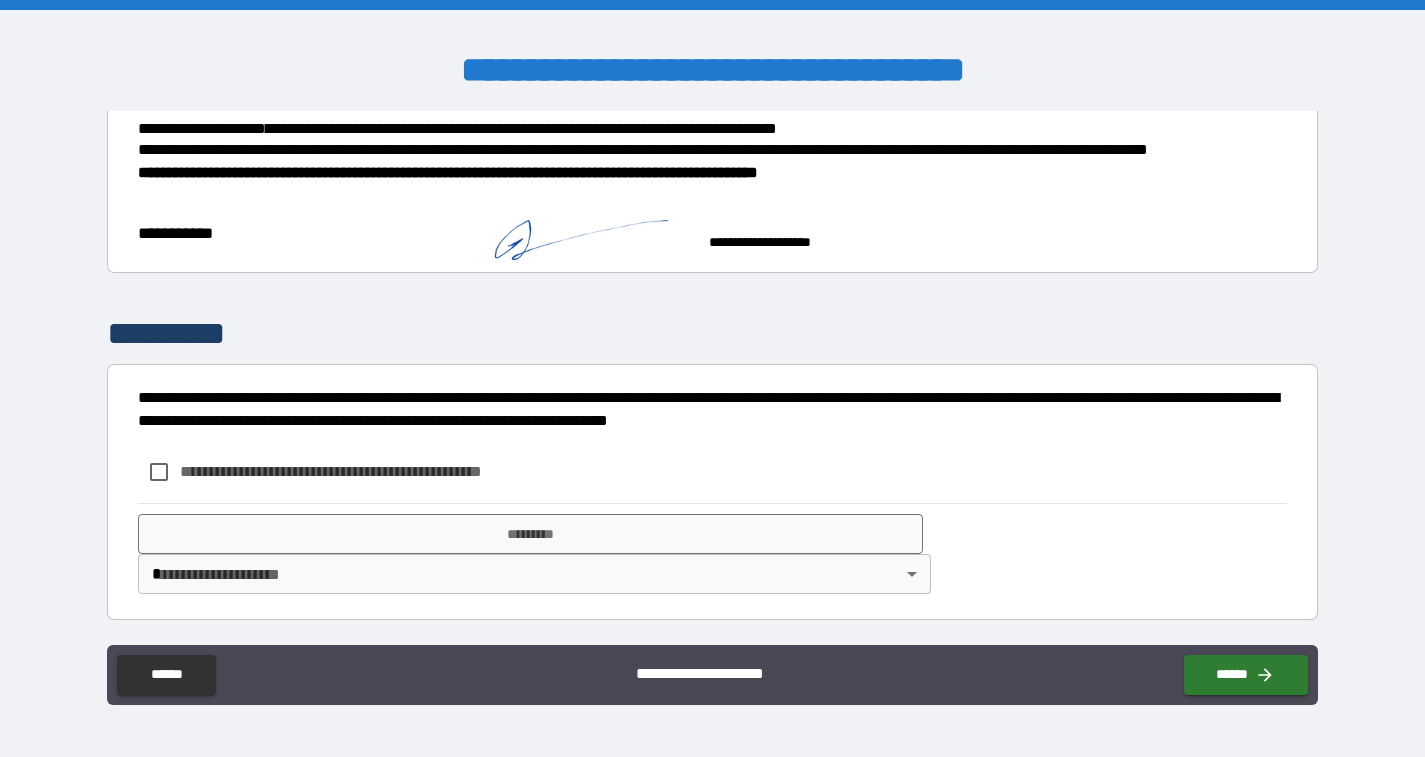 scroll, scrollTop: 661, scrollLeft: 0, axis: vertical 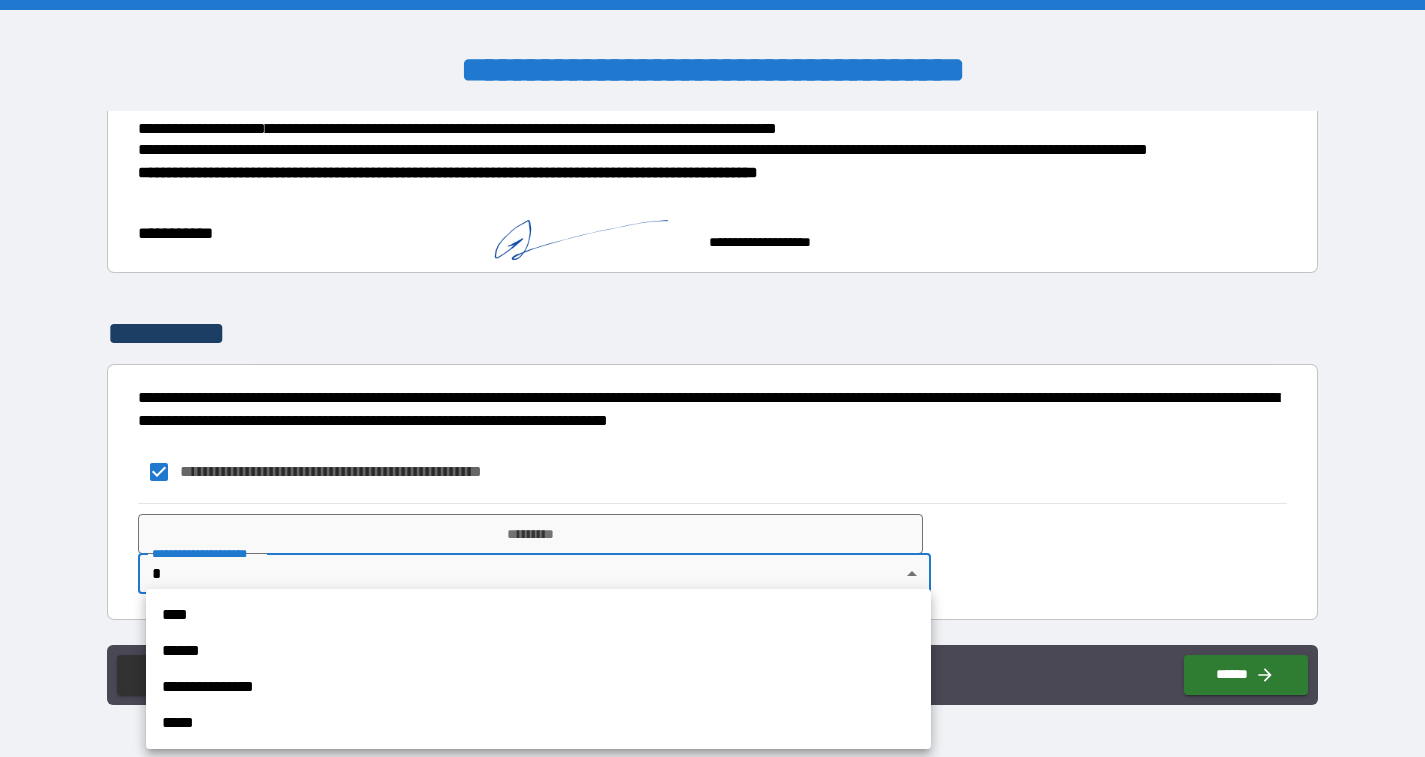 click on "**********" at bounding box center [712, 378] 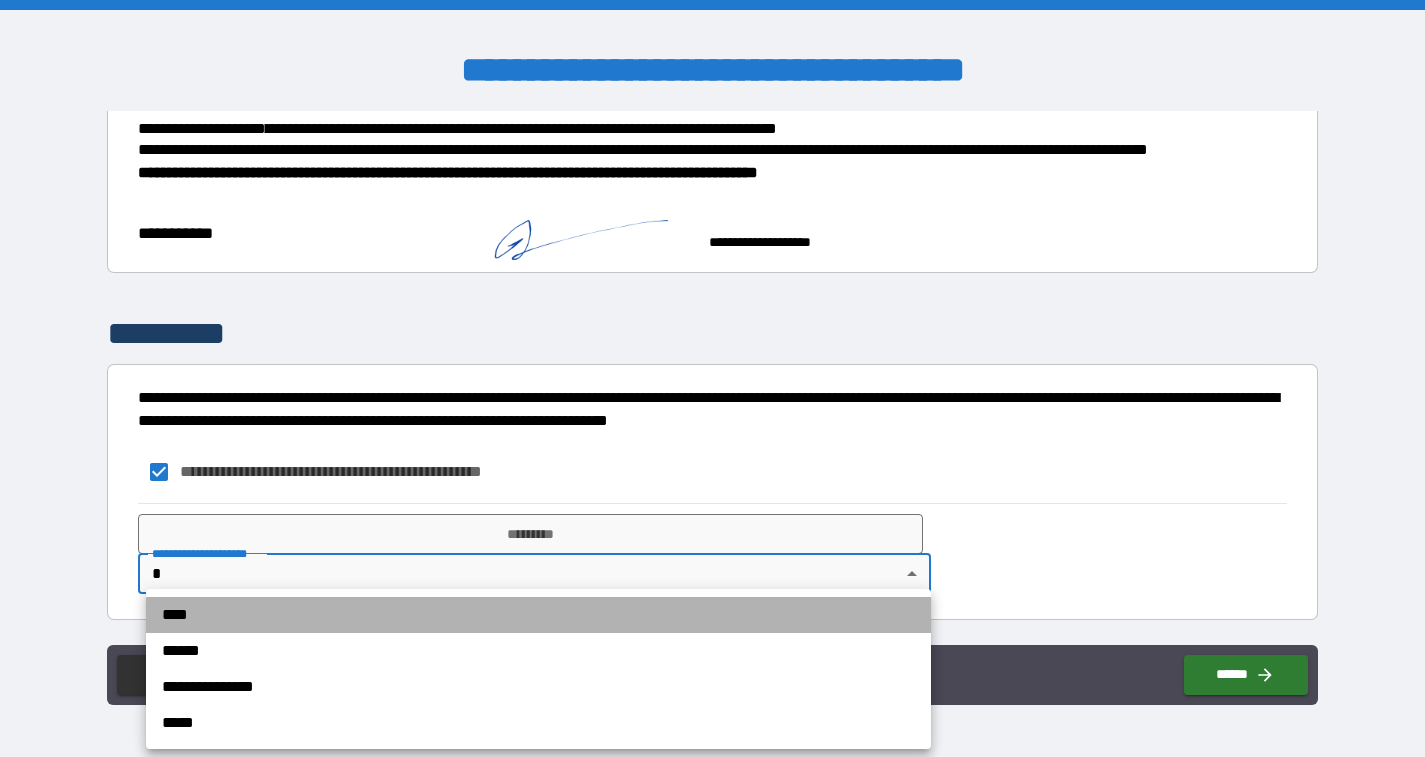 click on "****" at bounding box center (538, 615) 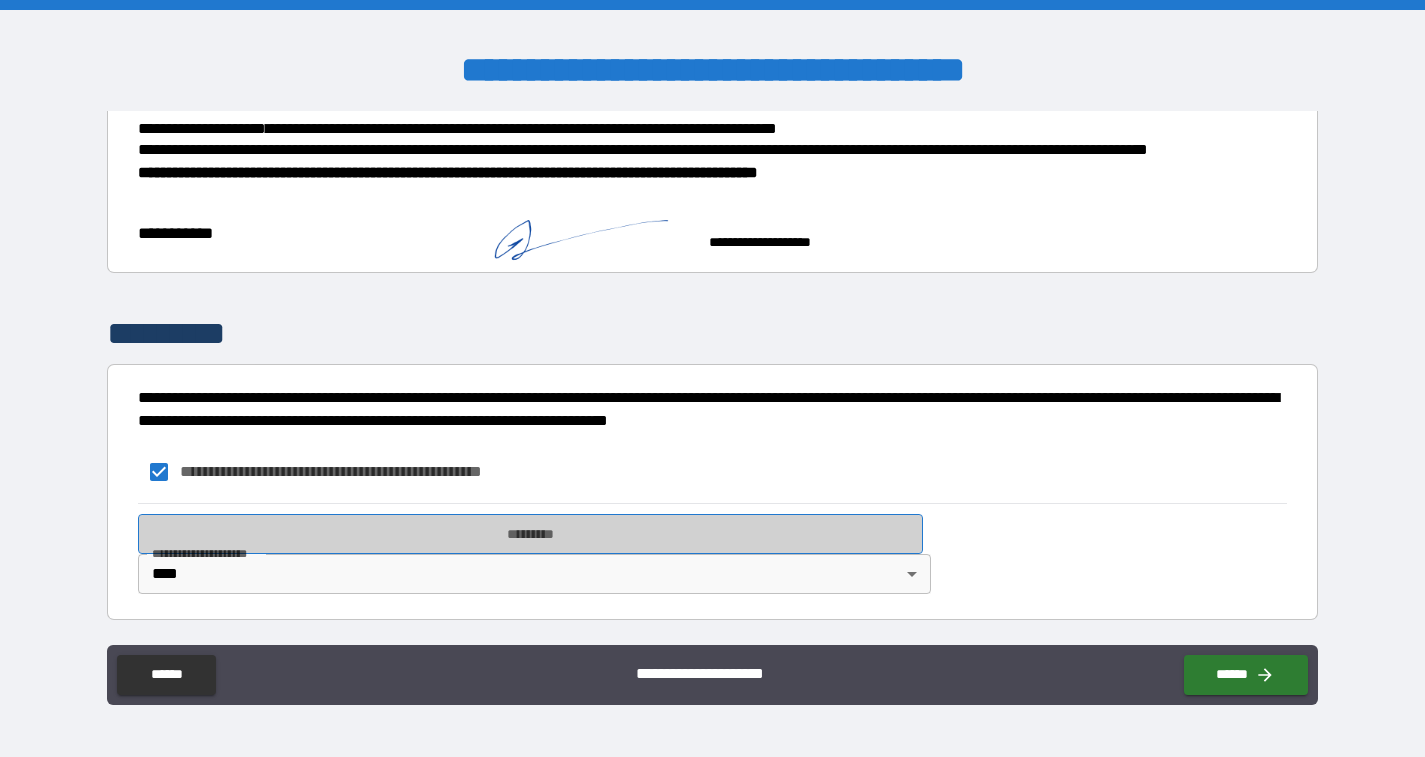 click on "*********" at bounding box center (530, 534) 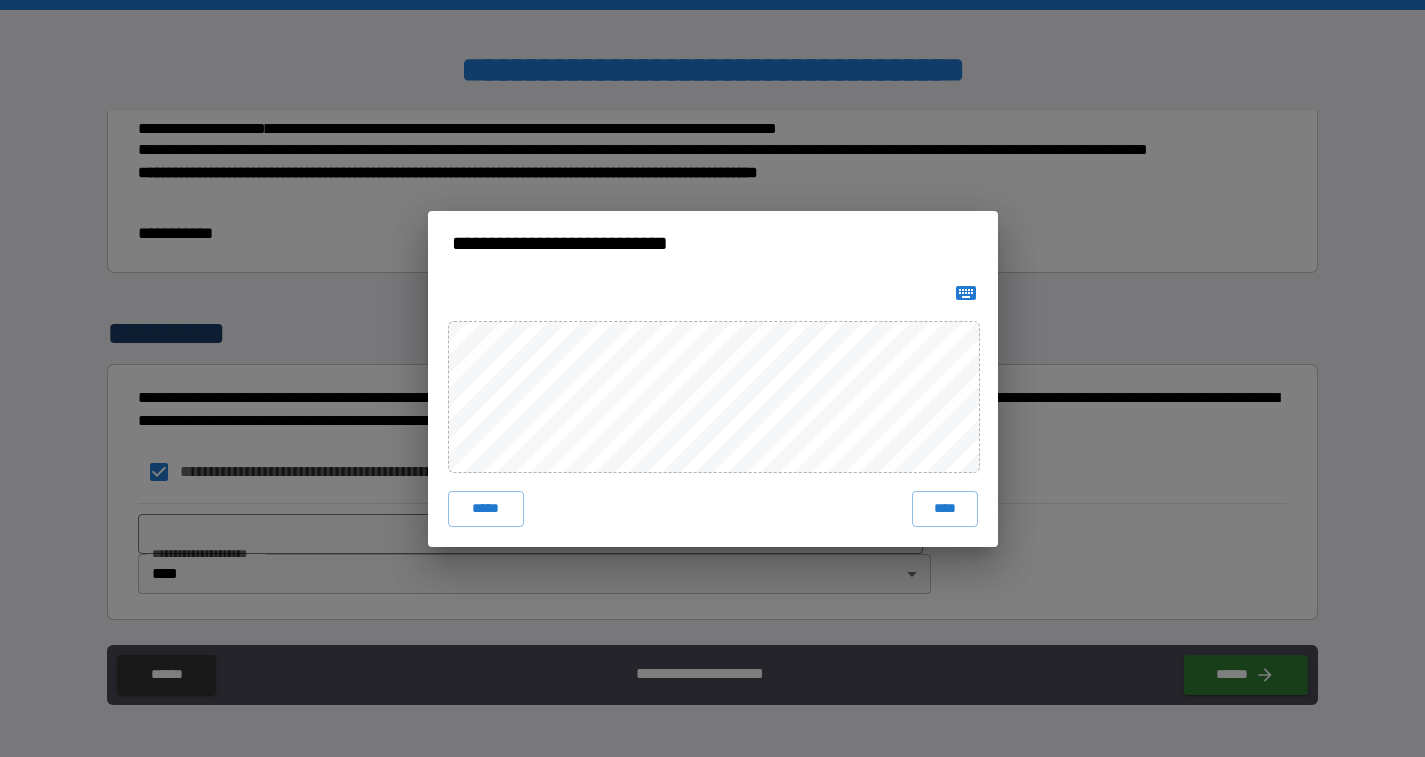 click on "***** ****" at bounding box center (713, 411) 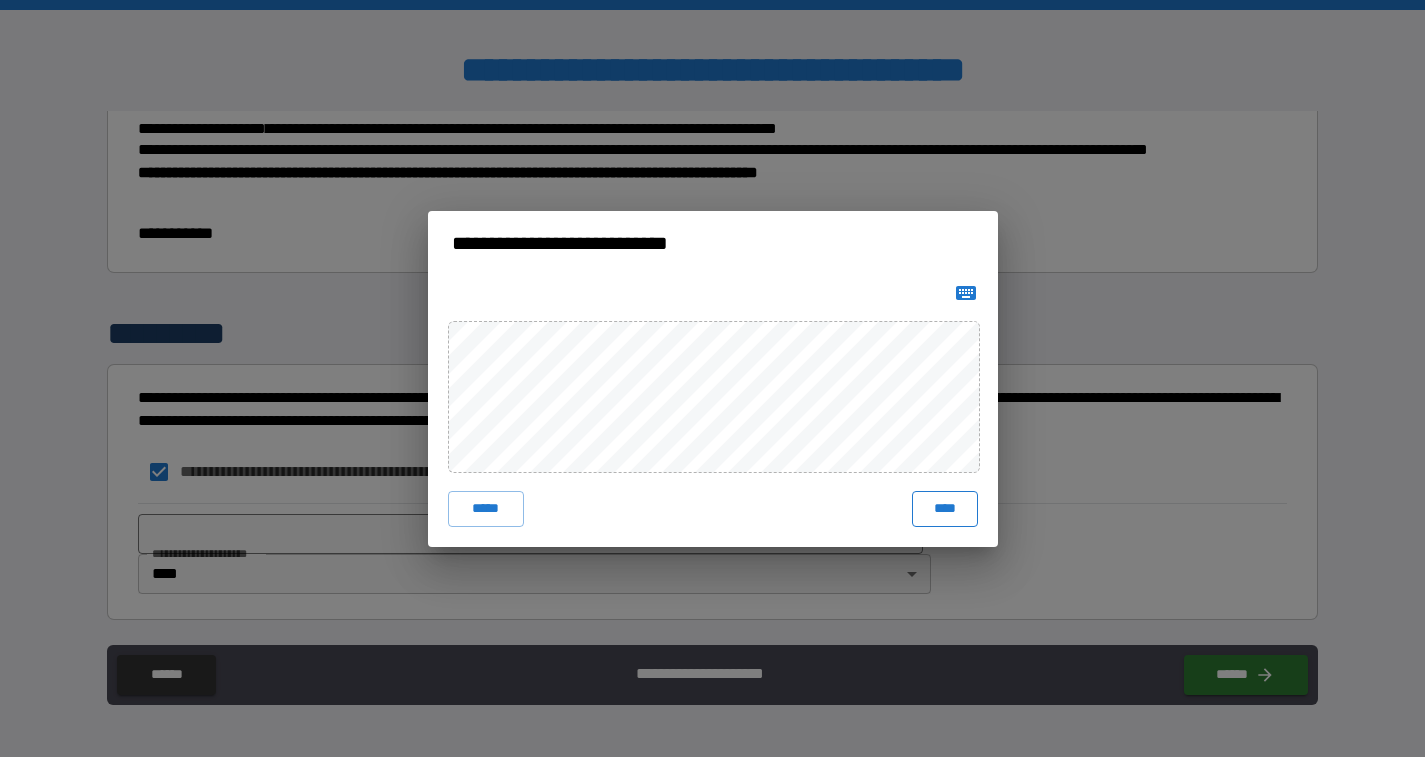 click on "****" at bounding box center (945, 509) 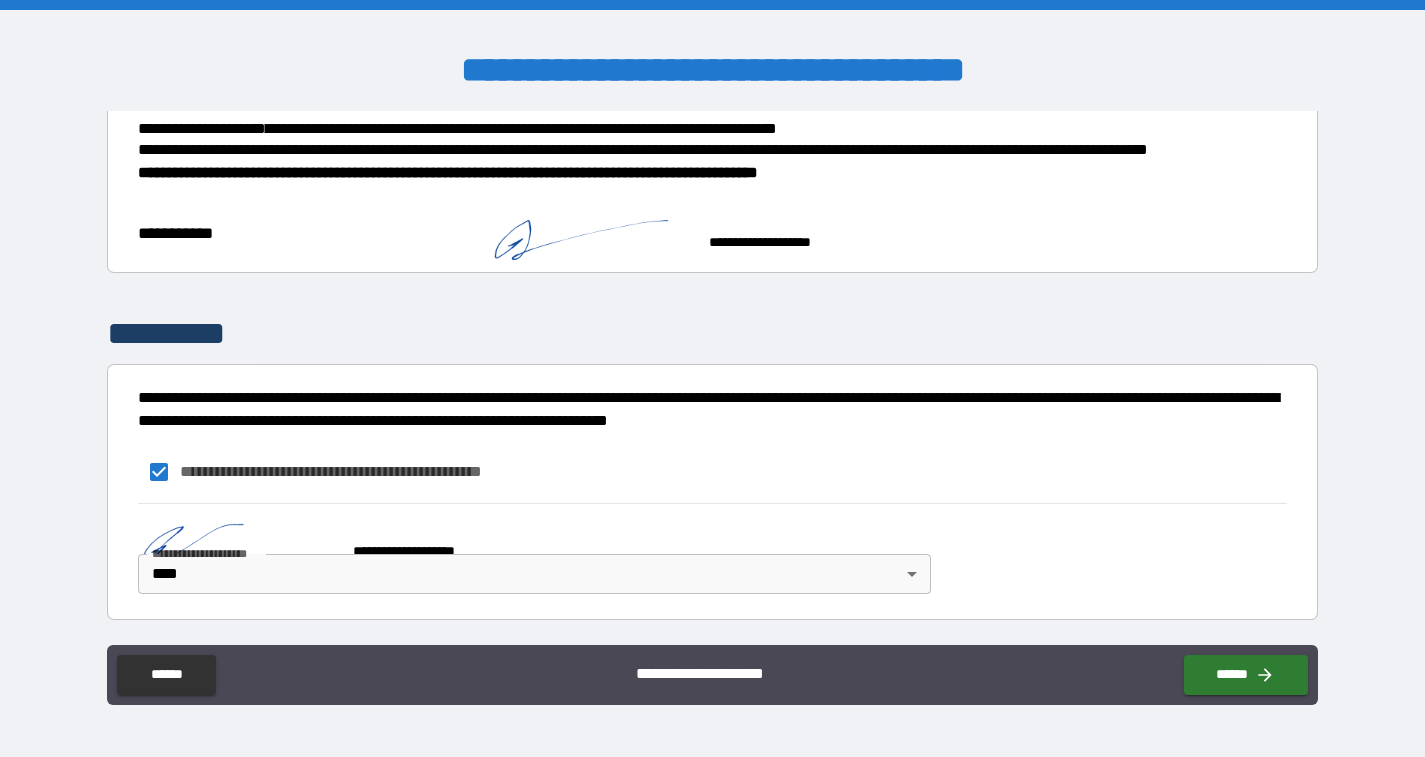 scroll, scrollTop: 651, scrollLeft: 0, axis: vertical 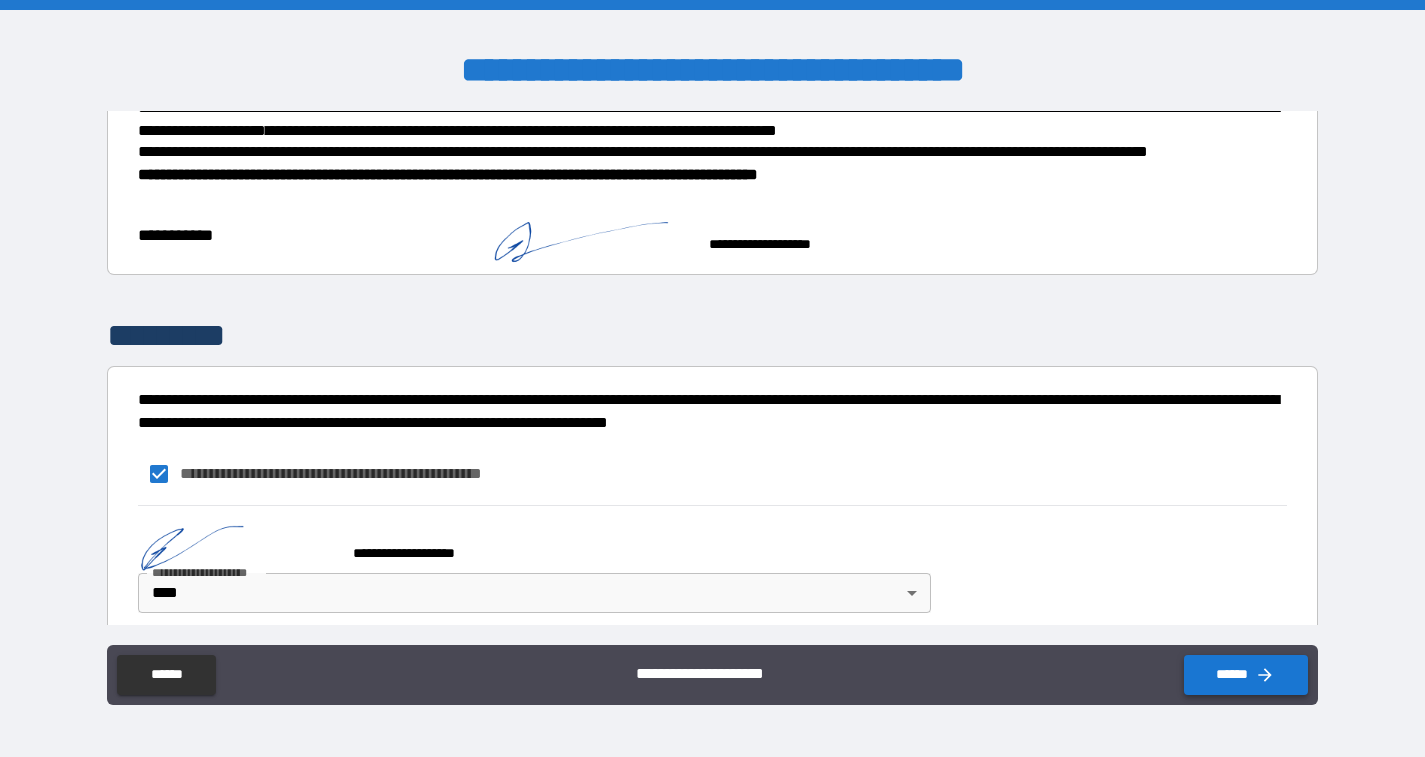 click on "******" at bounding box center [1246, 675] 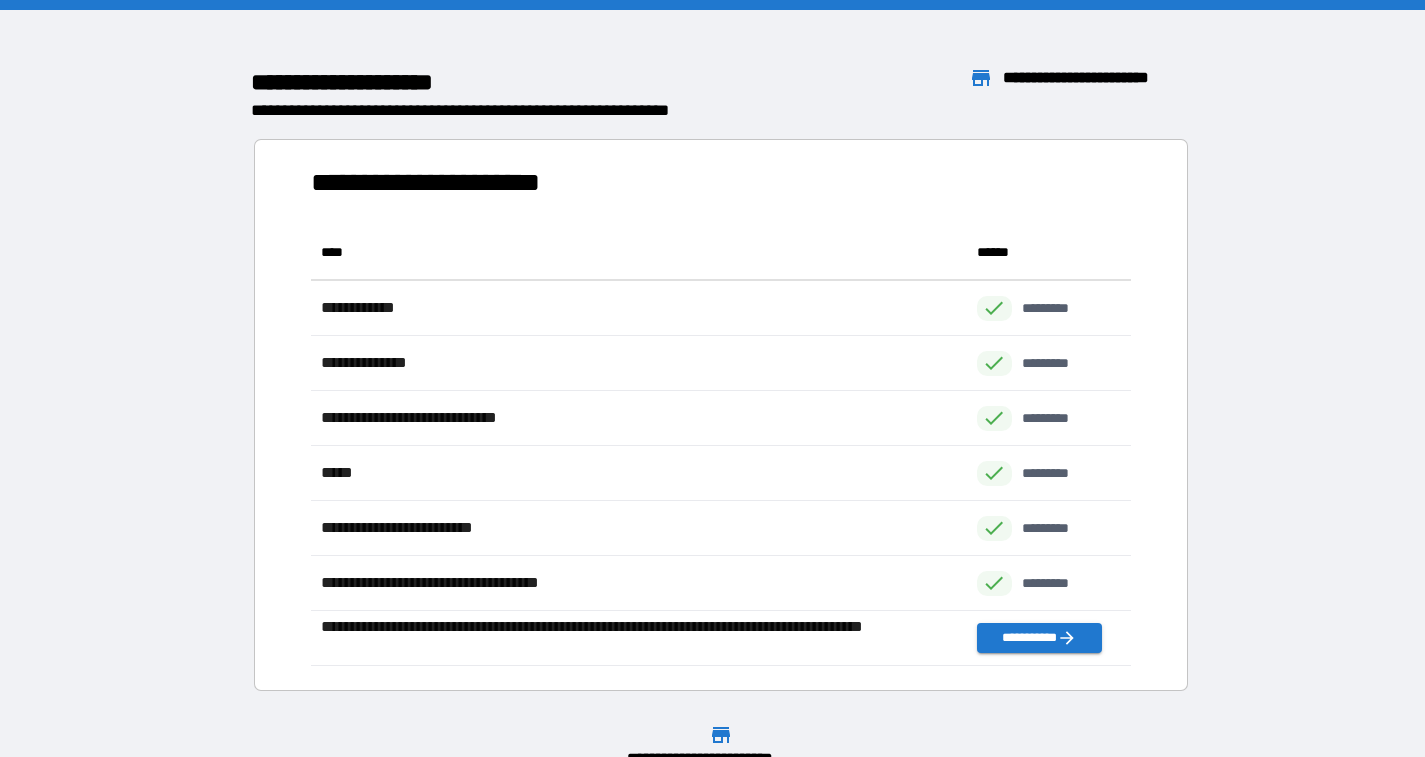 scroll, scrollTop: 1, scrollLeft: 1, axis: both 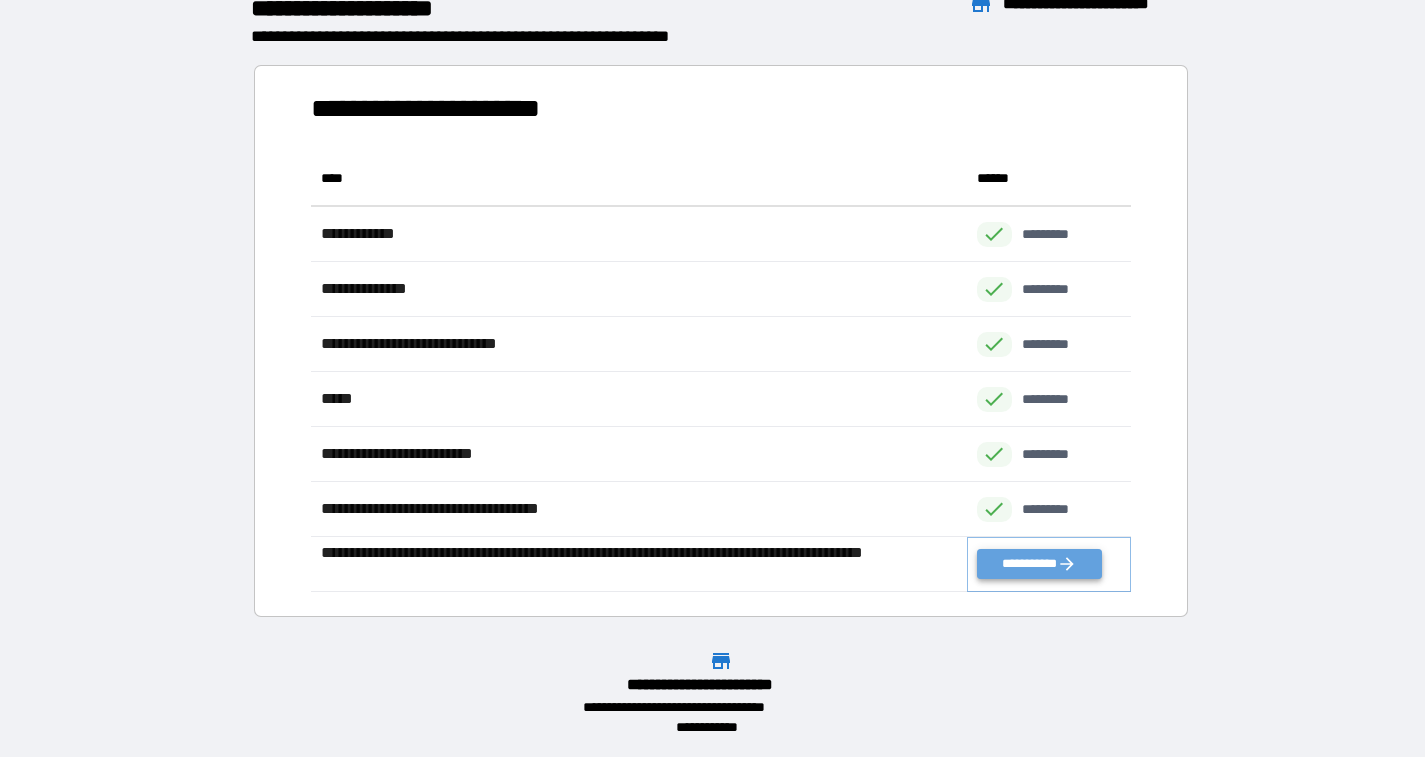 click on "**********" at bounding box center [1039, 564] 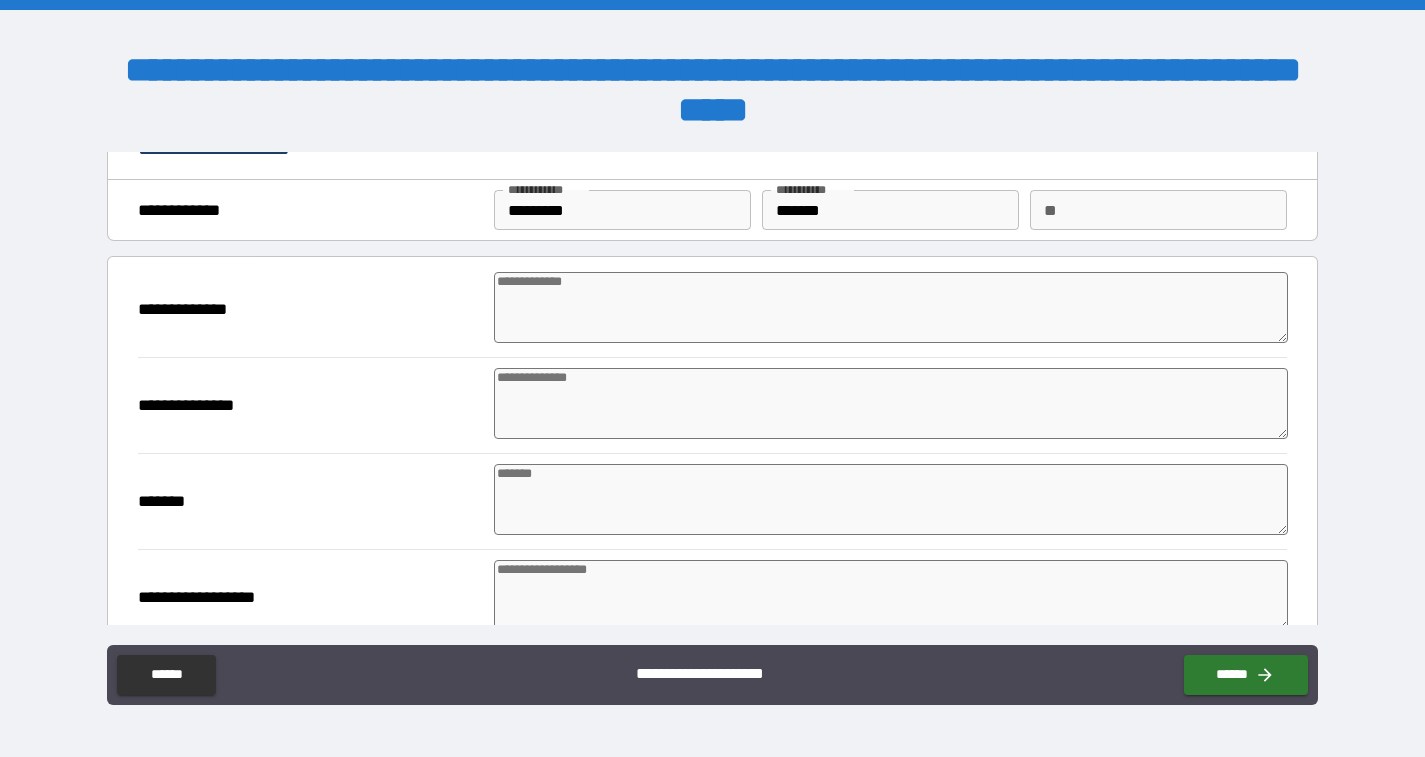 scroll, scrollTop: 38, scrollLeft: 0, axis: vertical 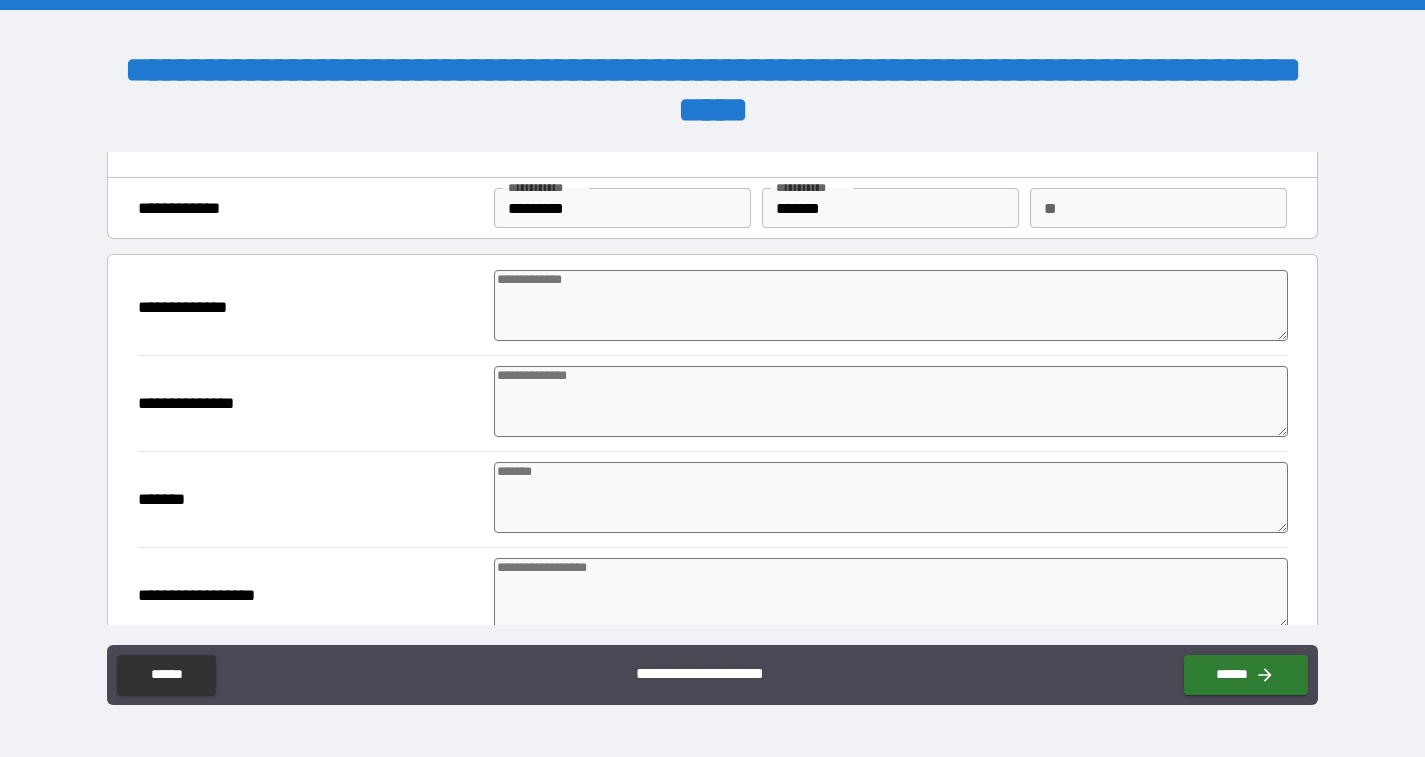 click at bounding box center (891, 305) 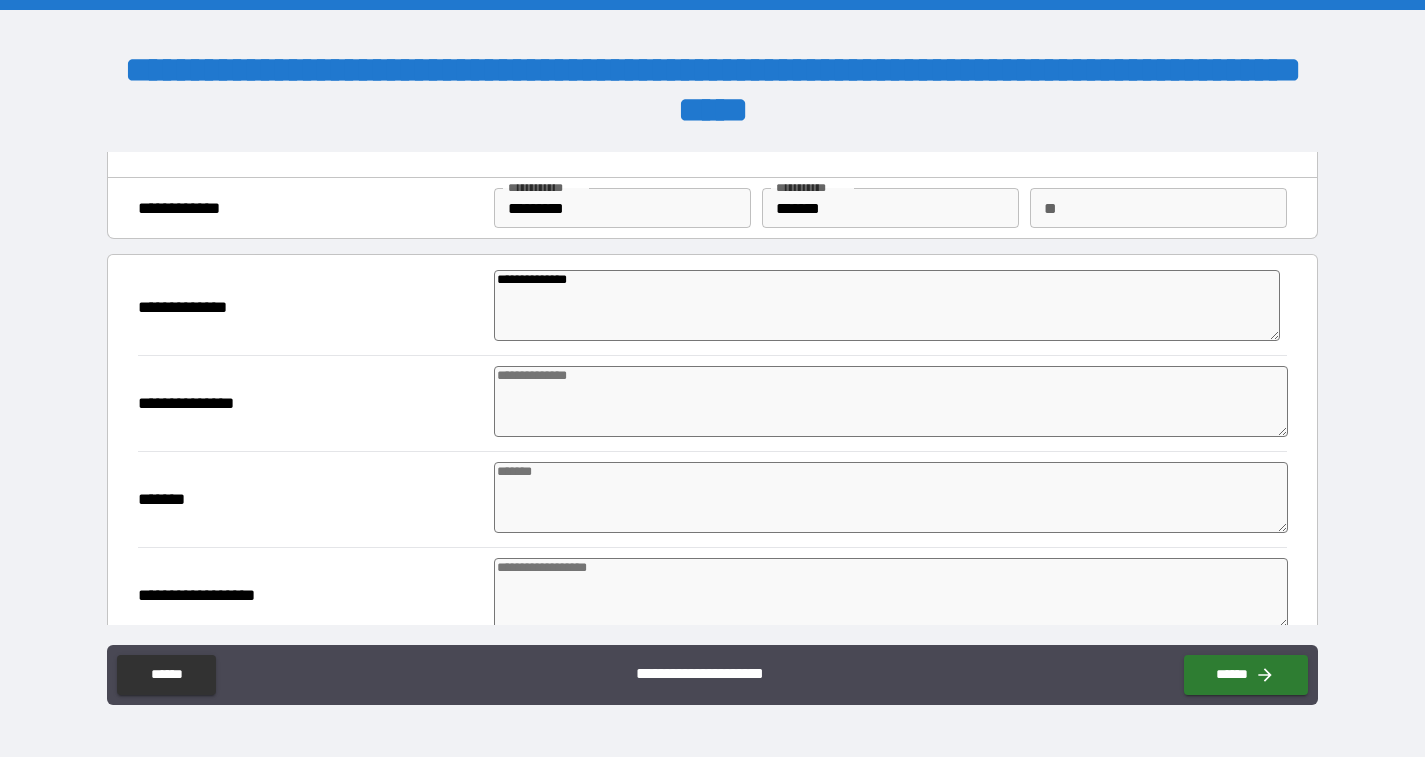 click at bounding box center (891, 401) 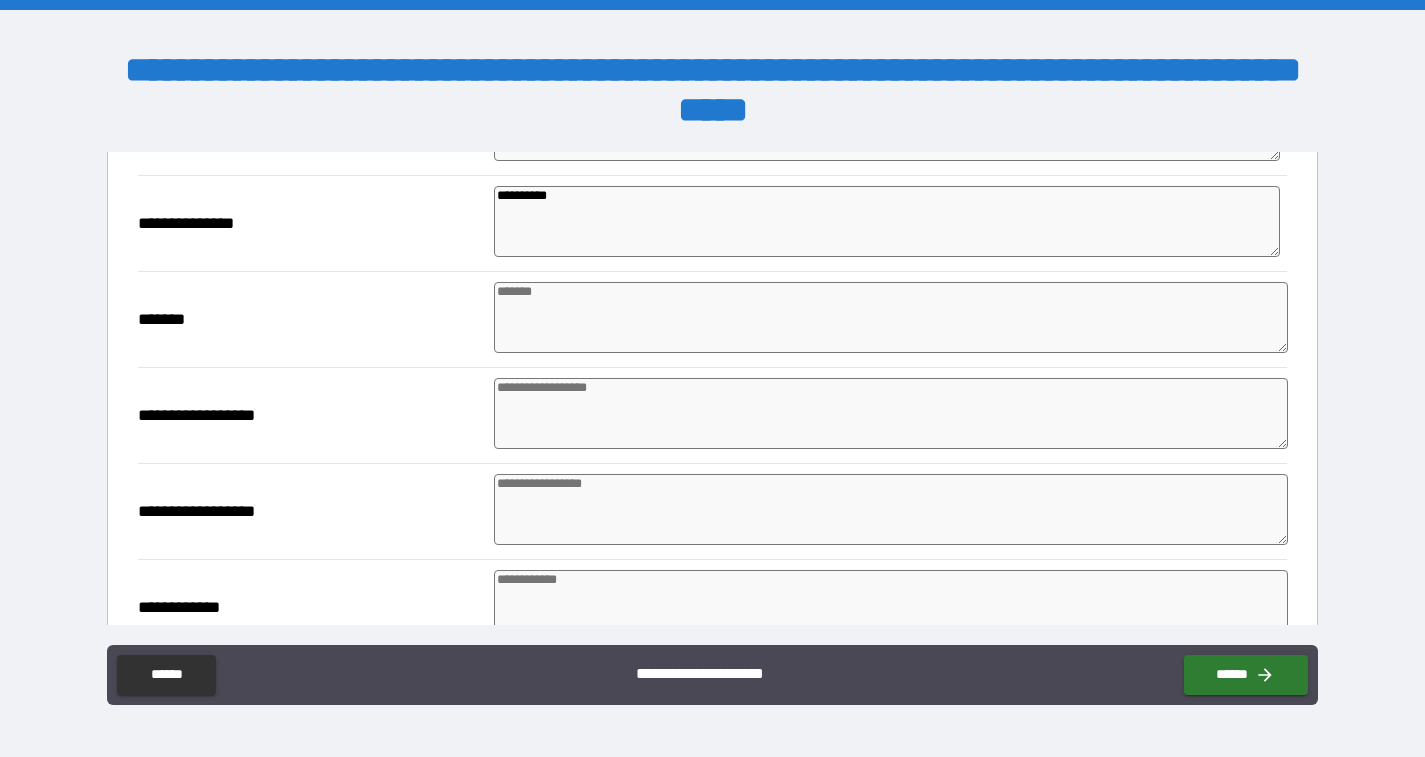 scroll, scrollTop: 232, scrollLeft: 0, axis: vertical 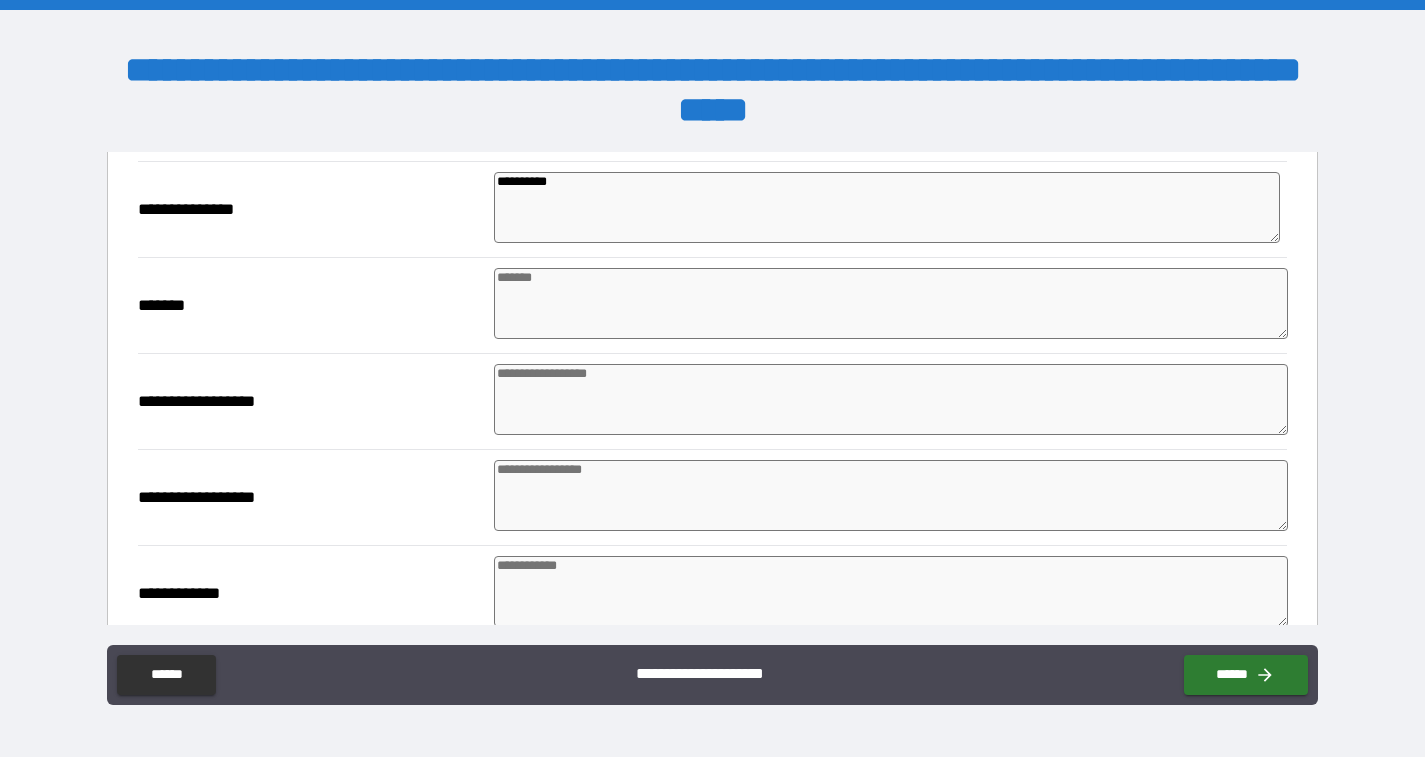 click at bounding box center [891, 303] 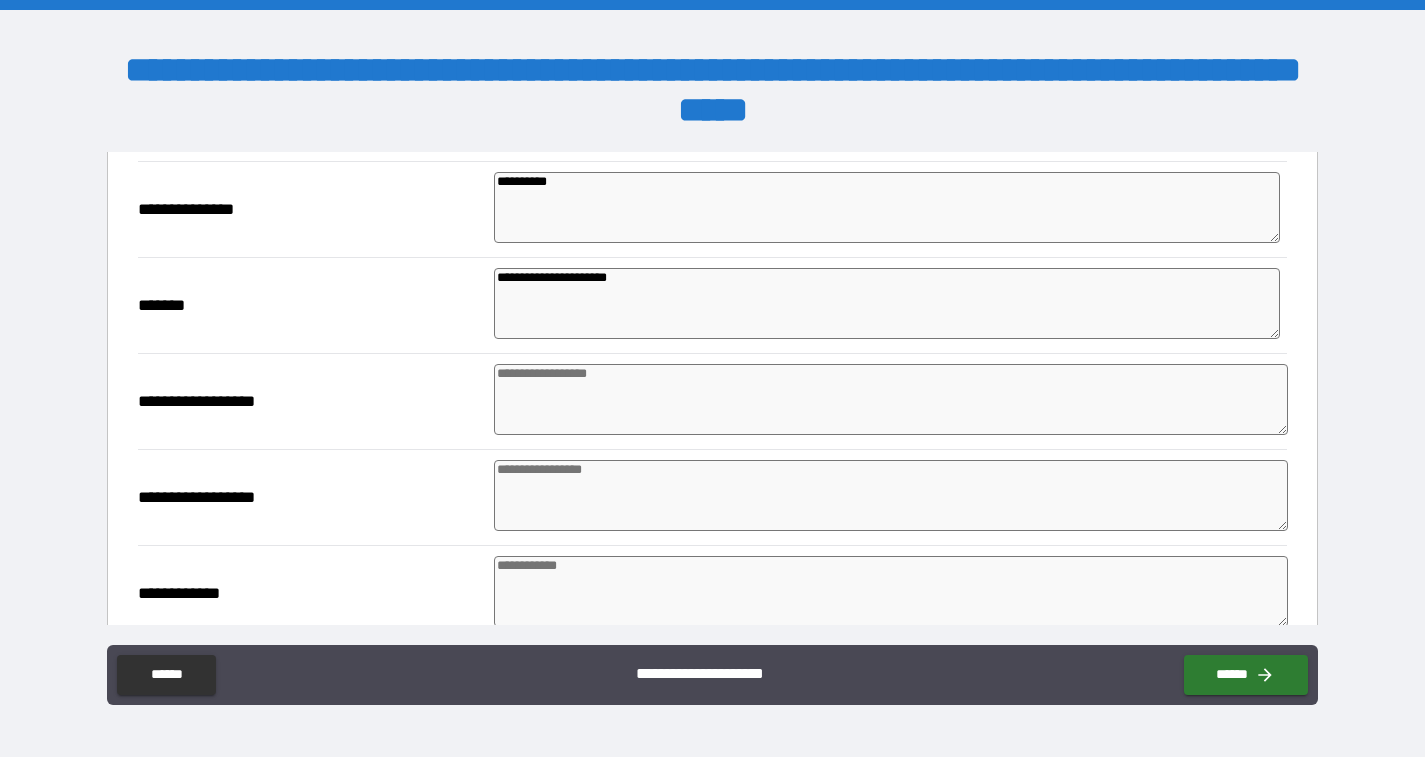 click at bounding box center [891, 399] 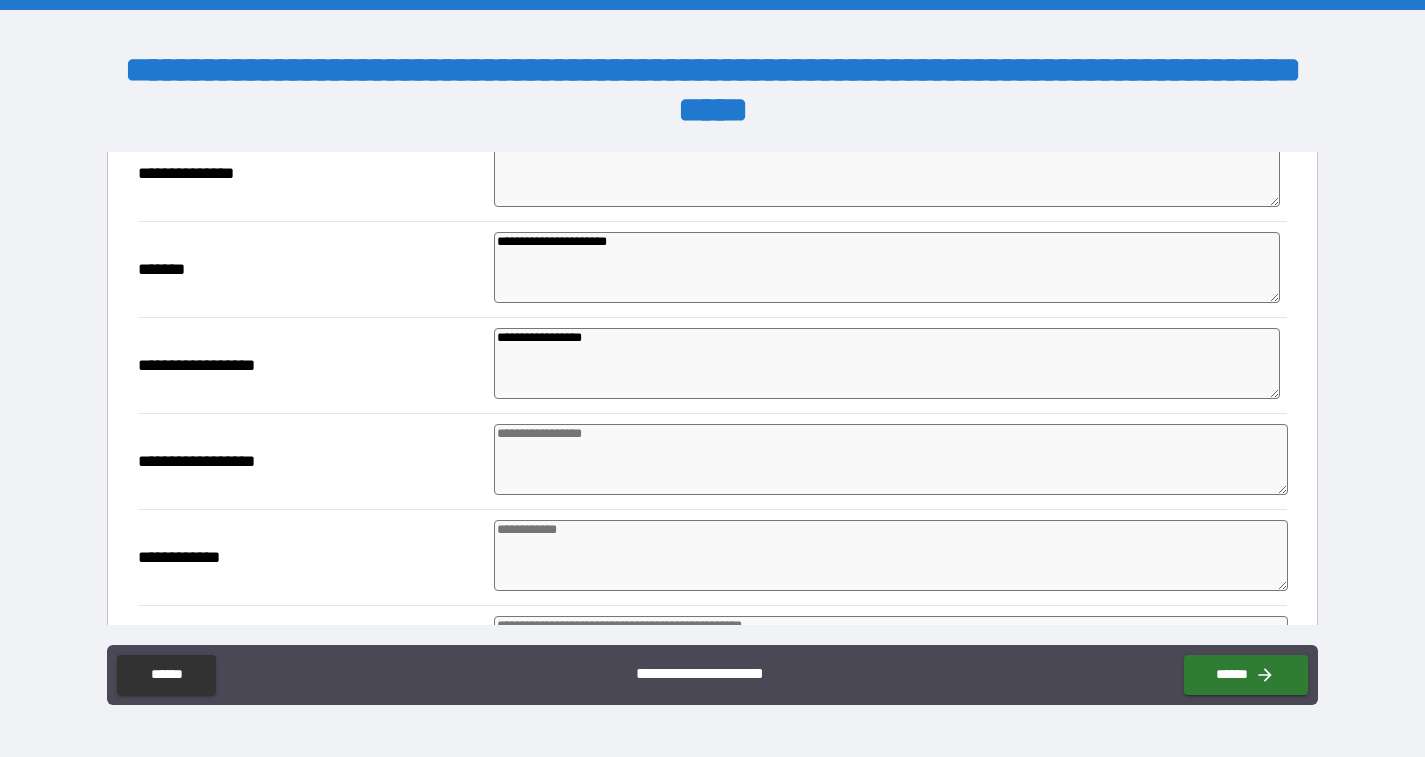 scroll, scrollTop: 278, scrollLeft: 0, axis: vertical 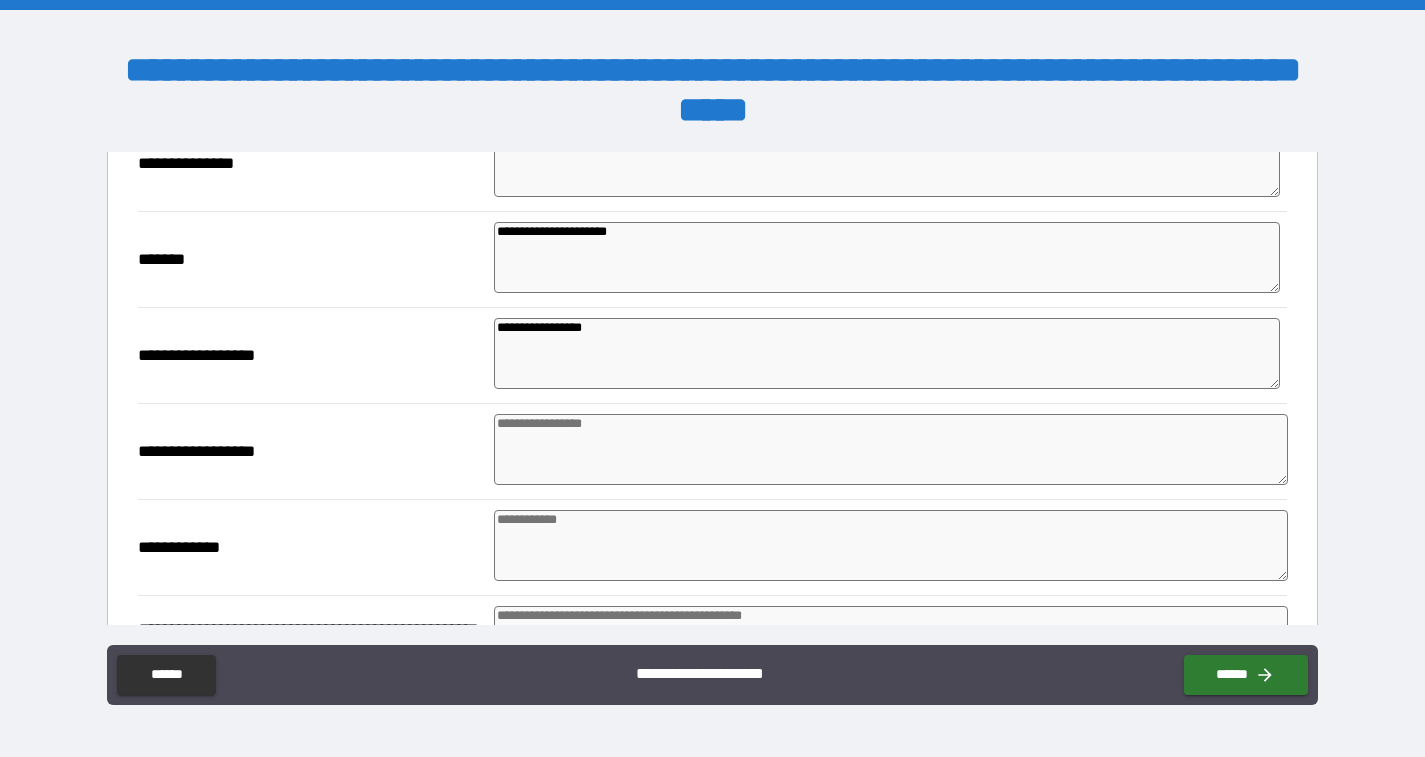 click at bounding box center (891, 449) 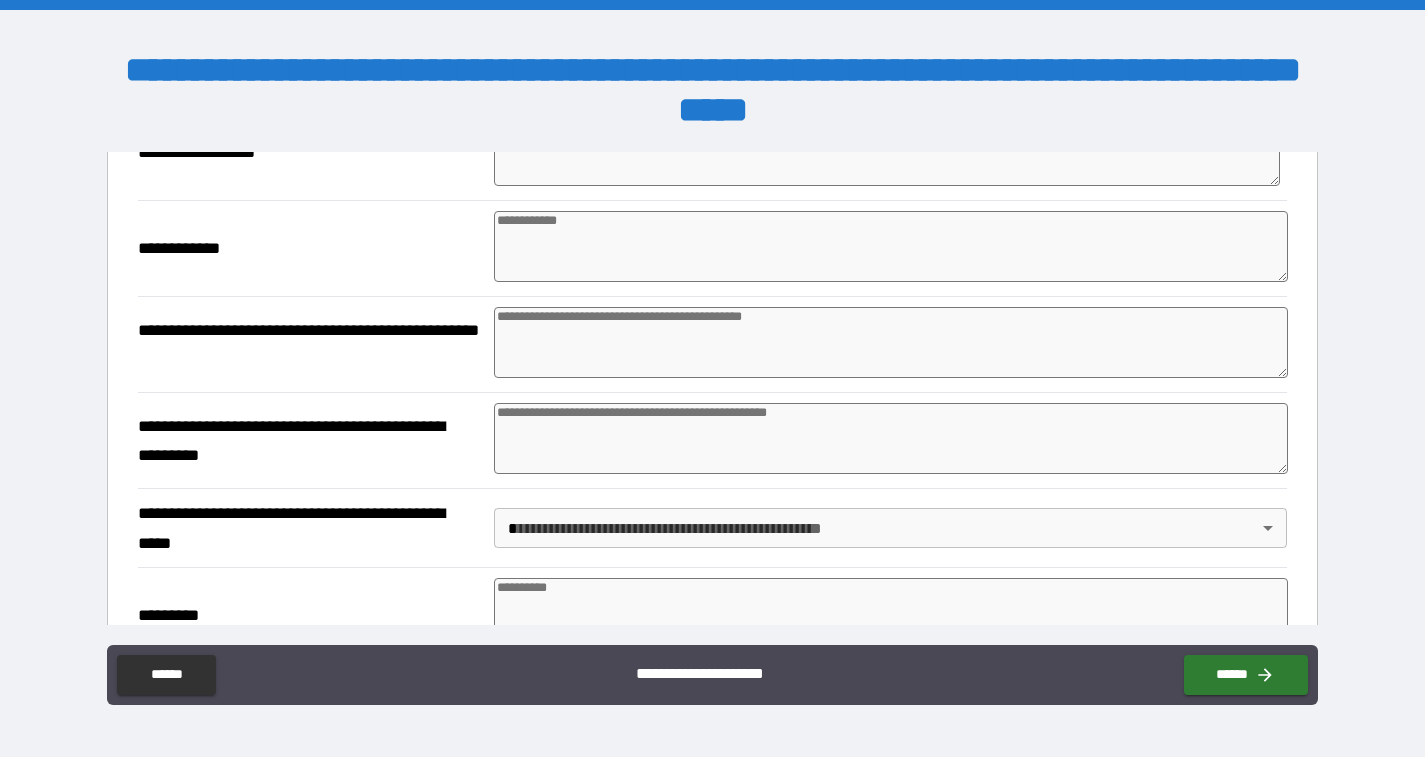 scroll, scrollTop: 580, scrollLeft: 0, axis: vertical 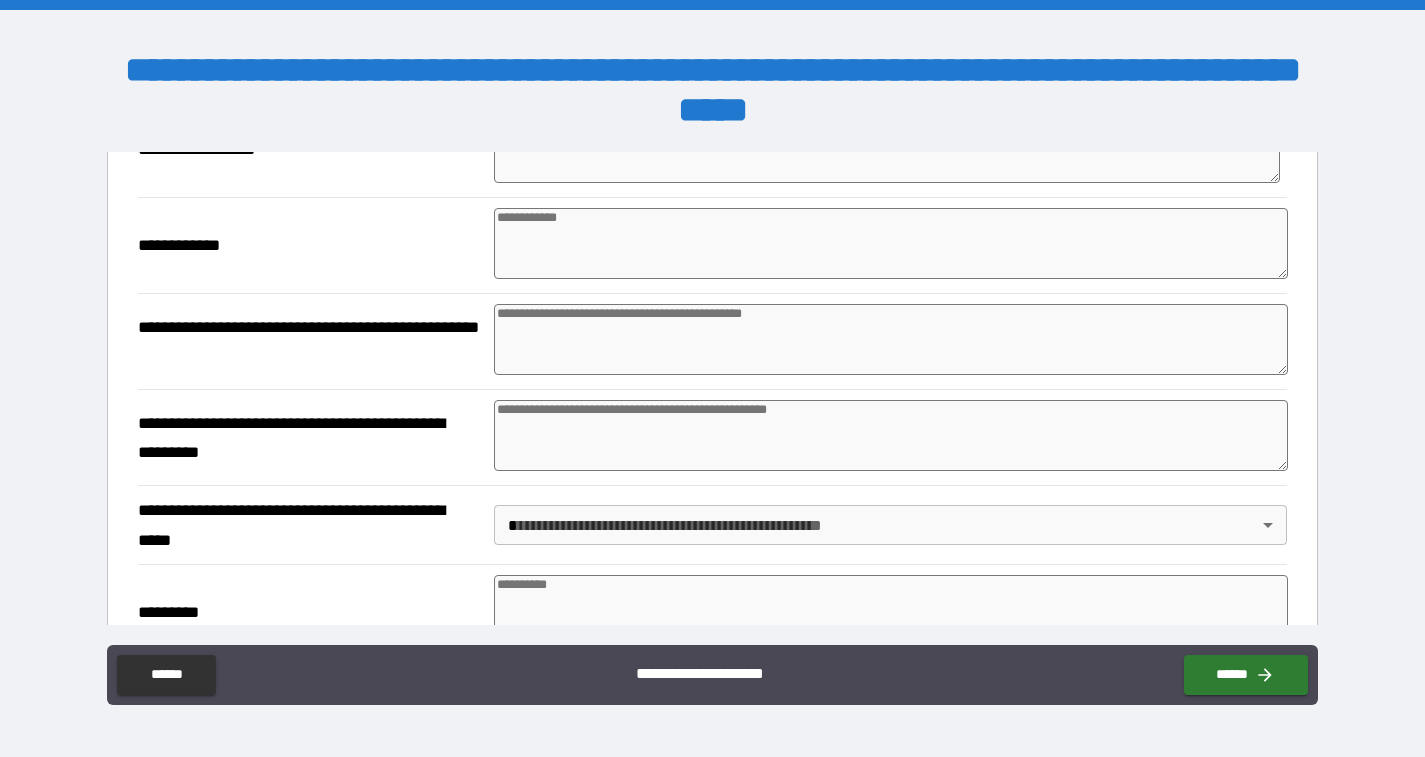click at bounding box center [891, 339] 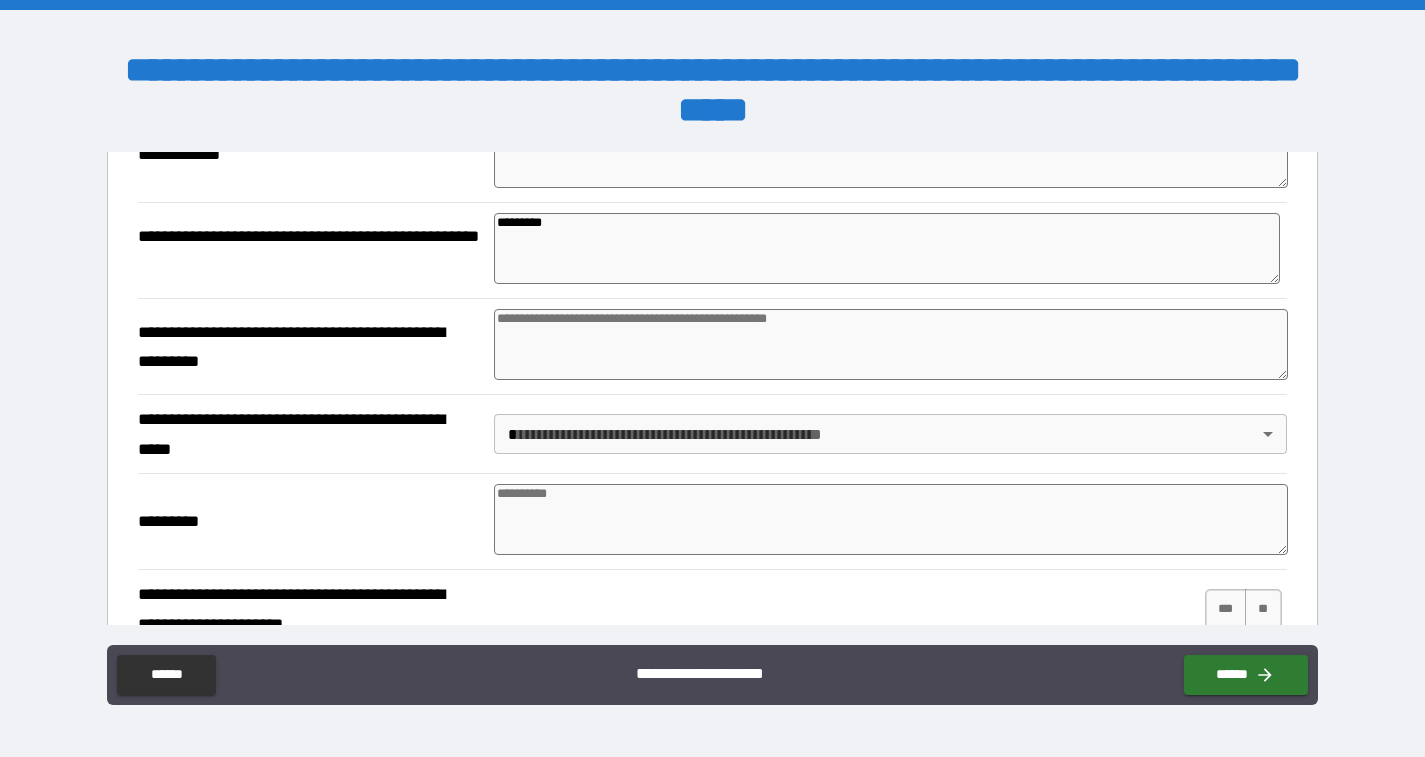 scroll, scrollTop: 672, scrollLeft: 0, axis: vertical 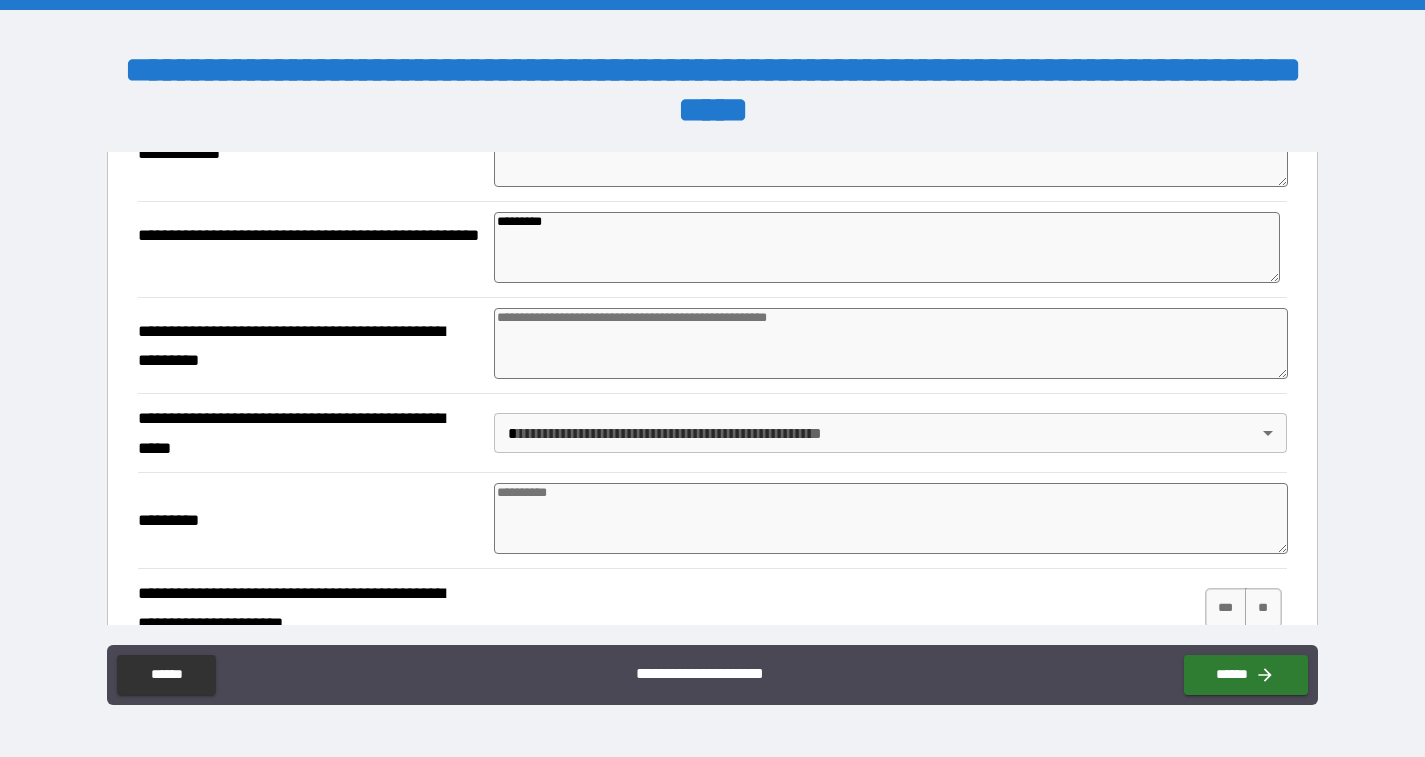 click at bounding box center [891, 343] 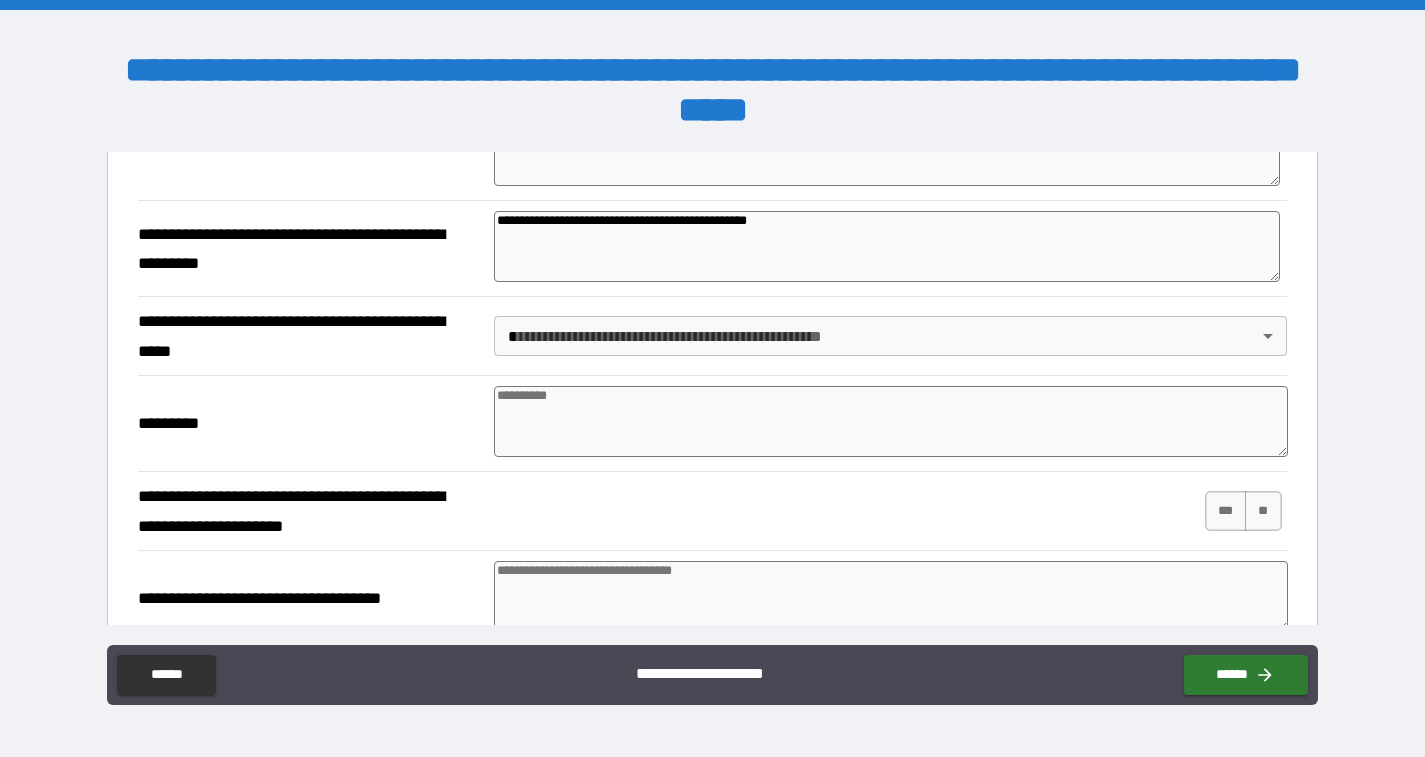 scroll, scrollTop: 781, scrollLeft: 0, axis: vertical 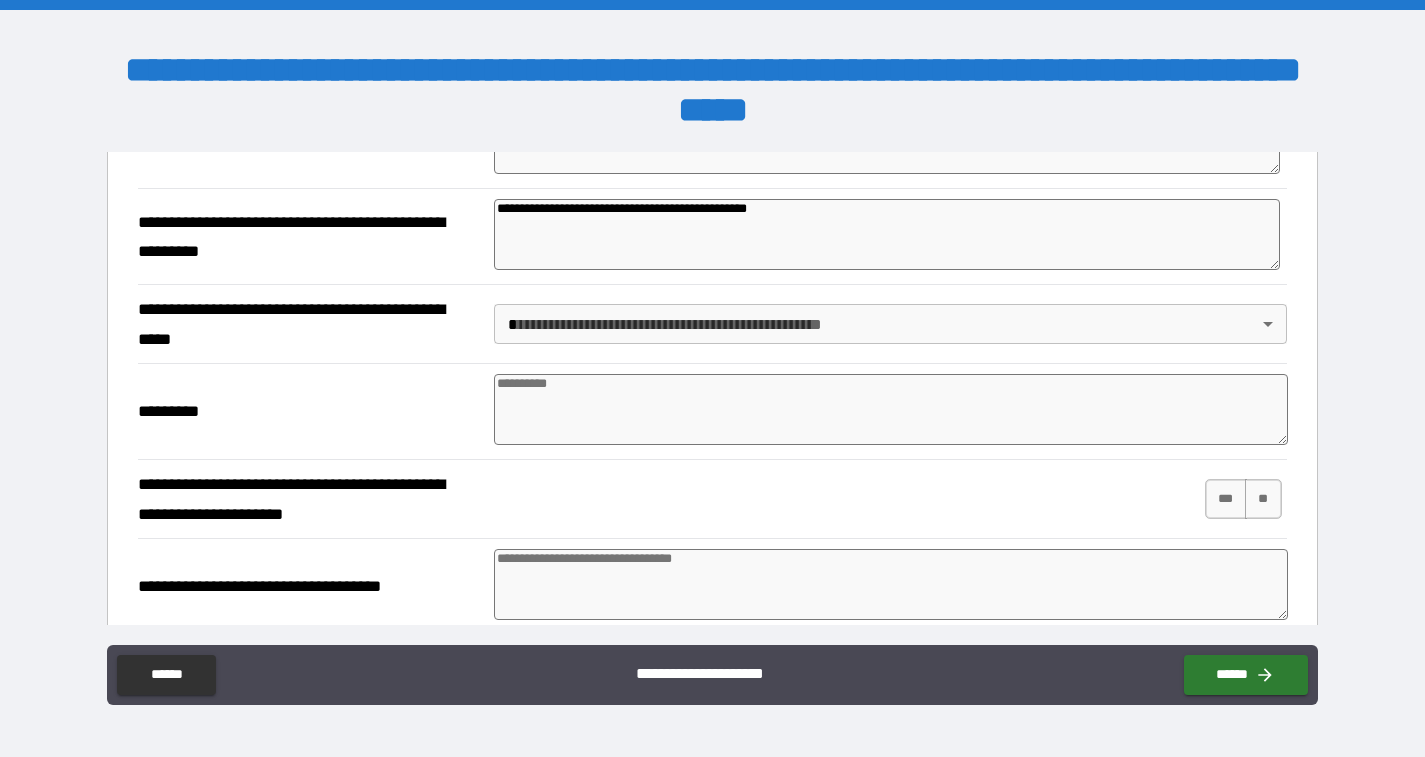 click on "**********" at bounding box center (712, 378) 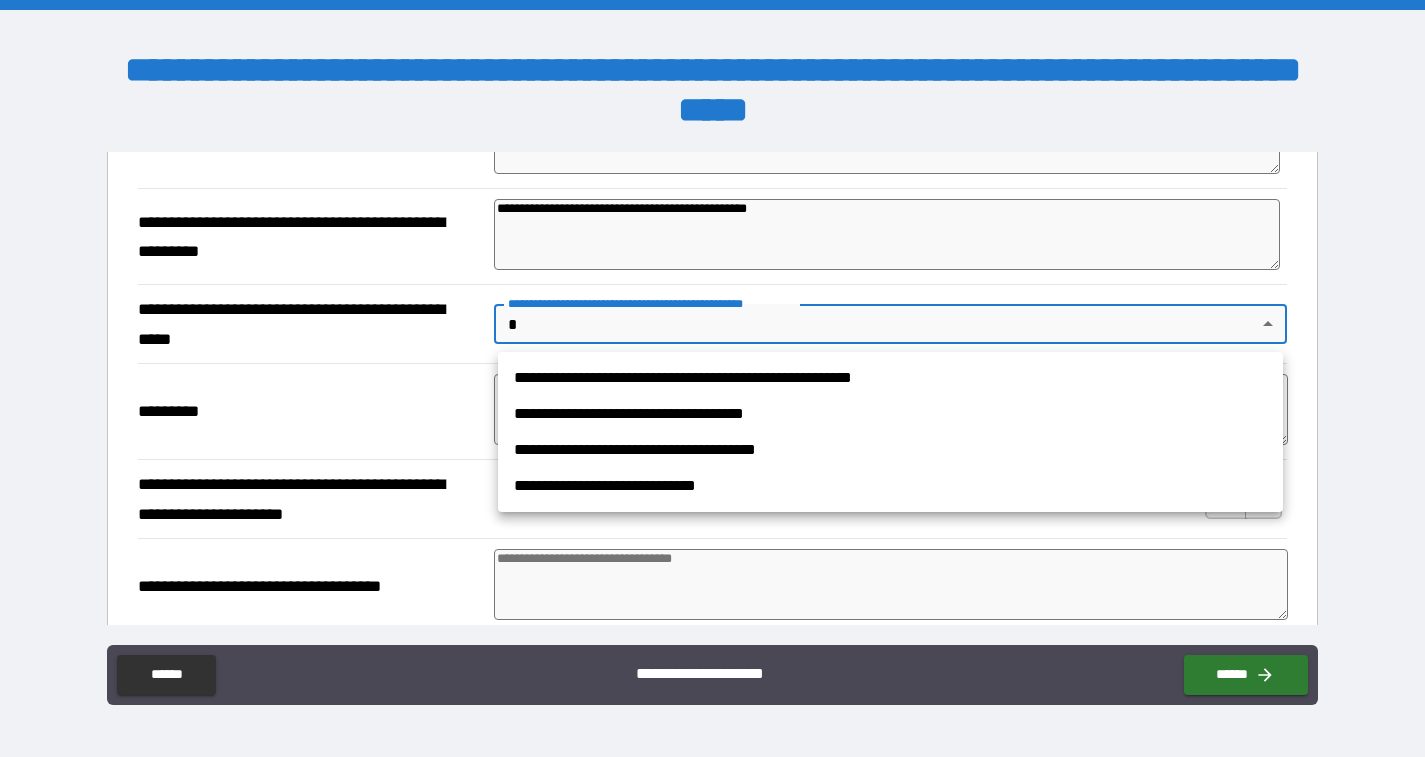 click on "**********" at bounding box center [890, 414] 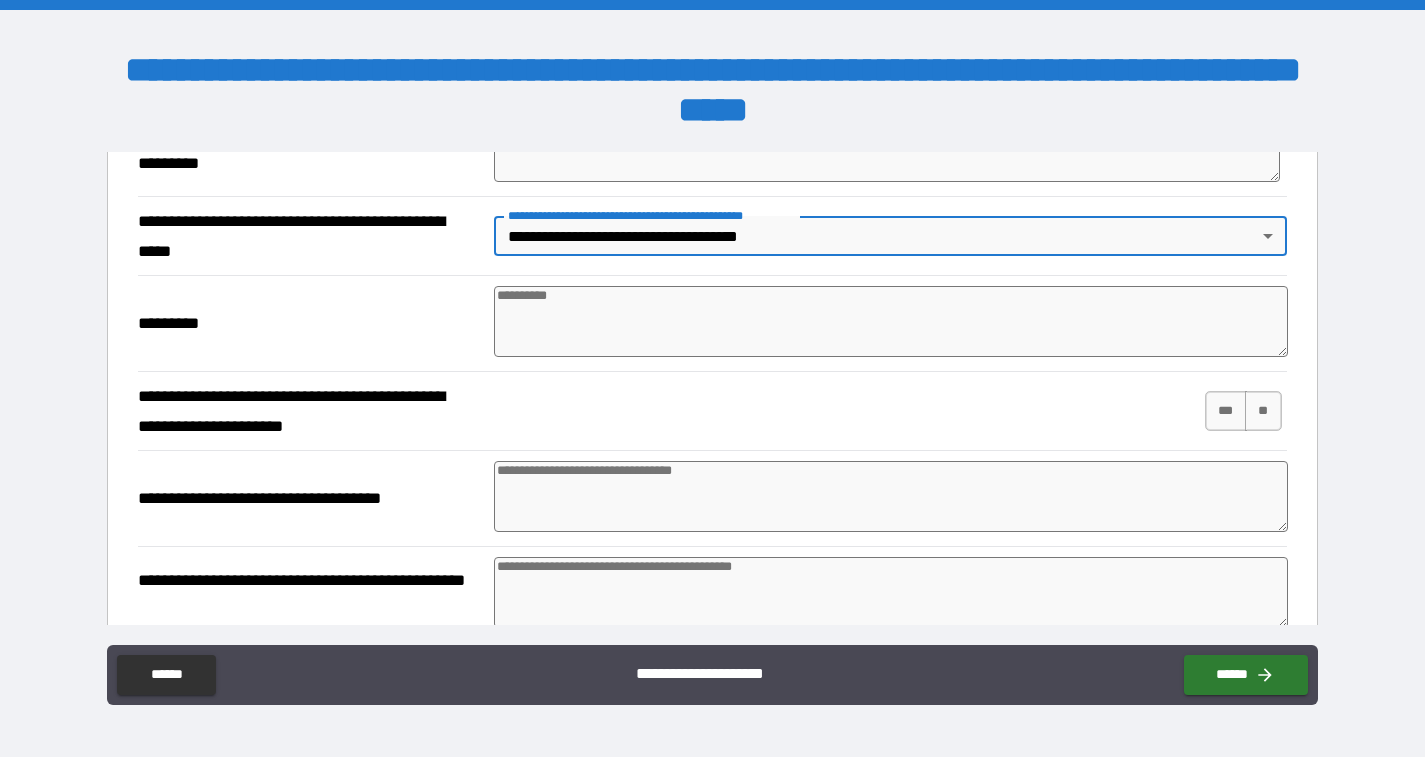 scroll, scrollTop: 878, scrollLeft: 0, axis: vertical 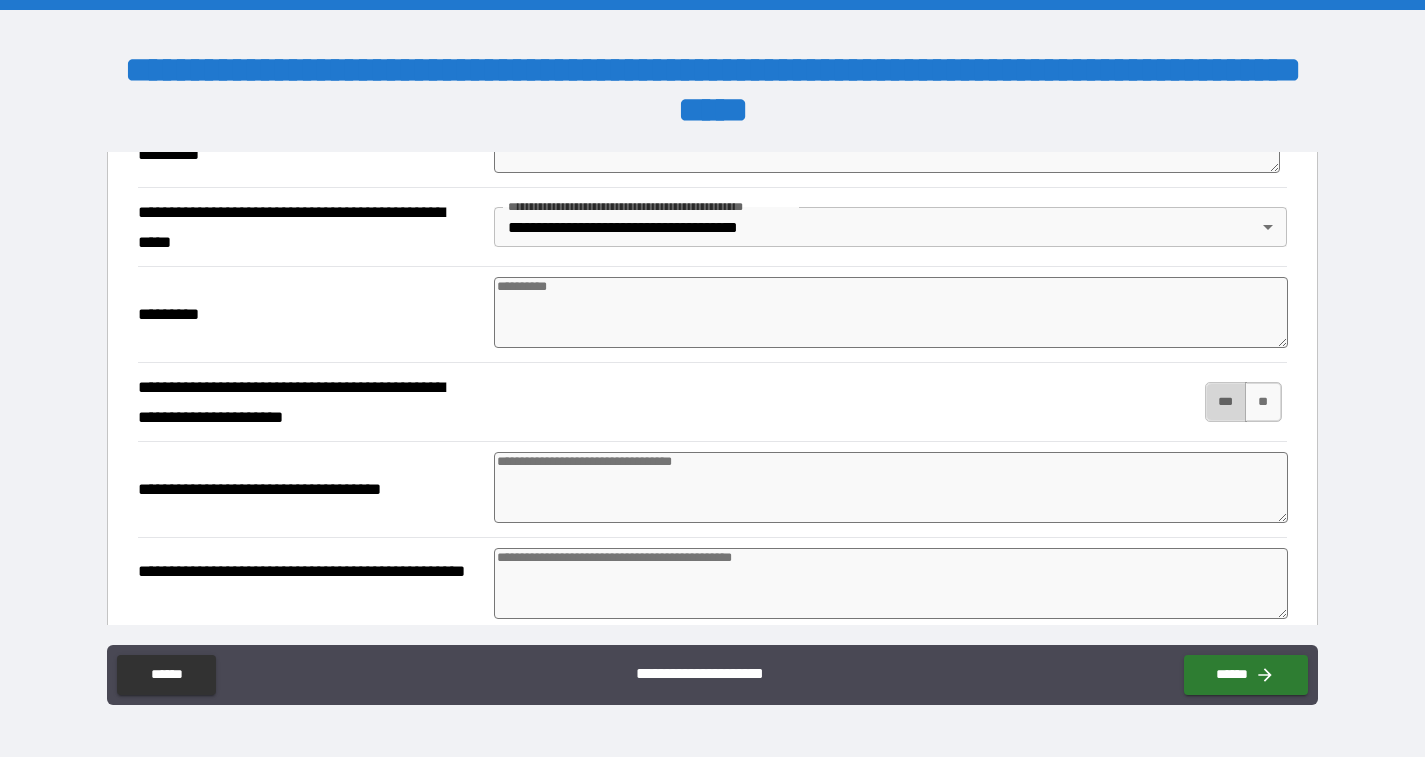 click on "***" at bounding box center (1226, 402) 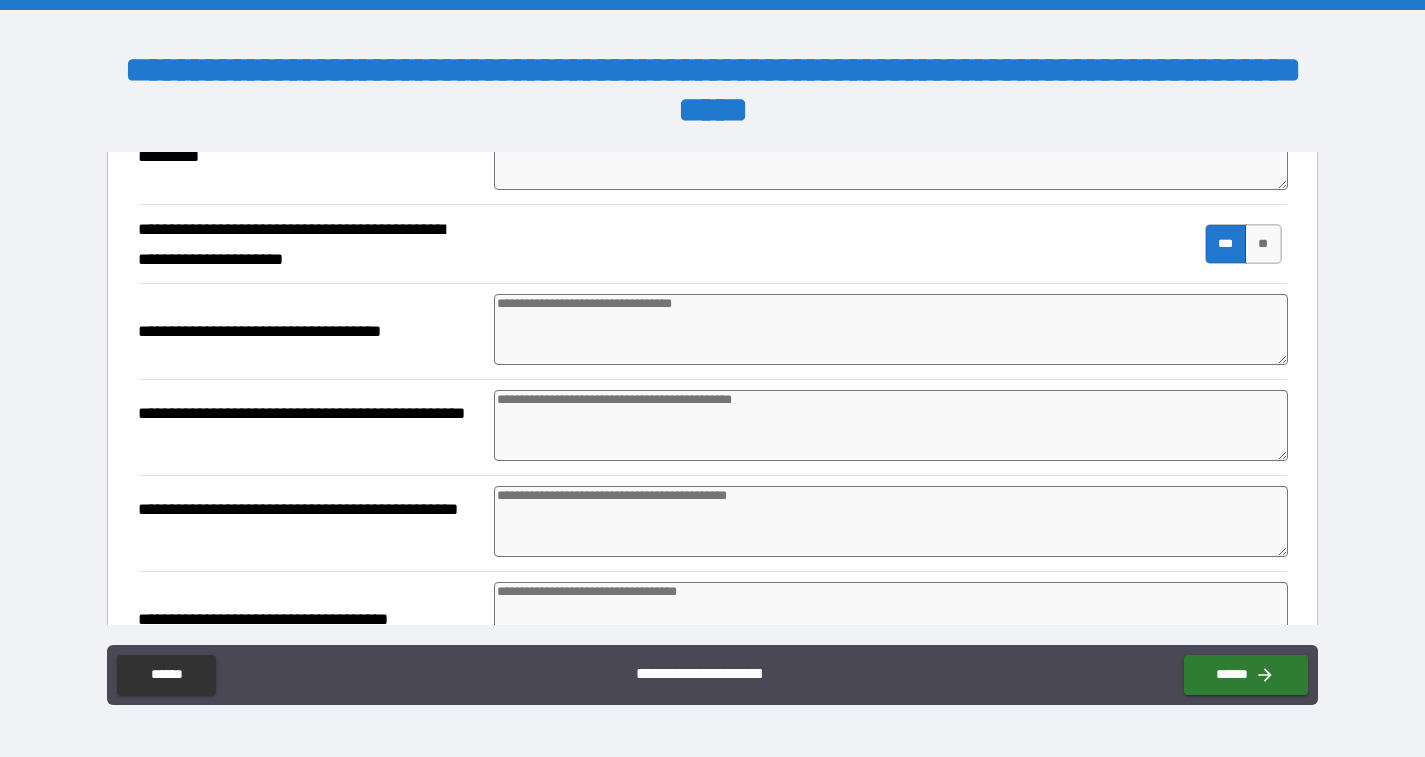 scroll, scrollTop: 1034, scrollLeft: 0, axis: vertical 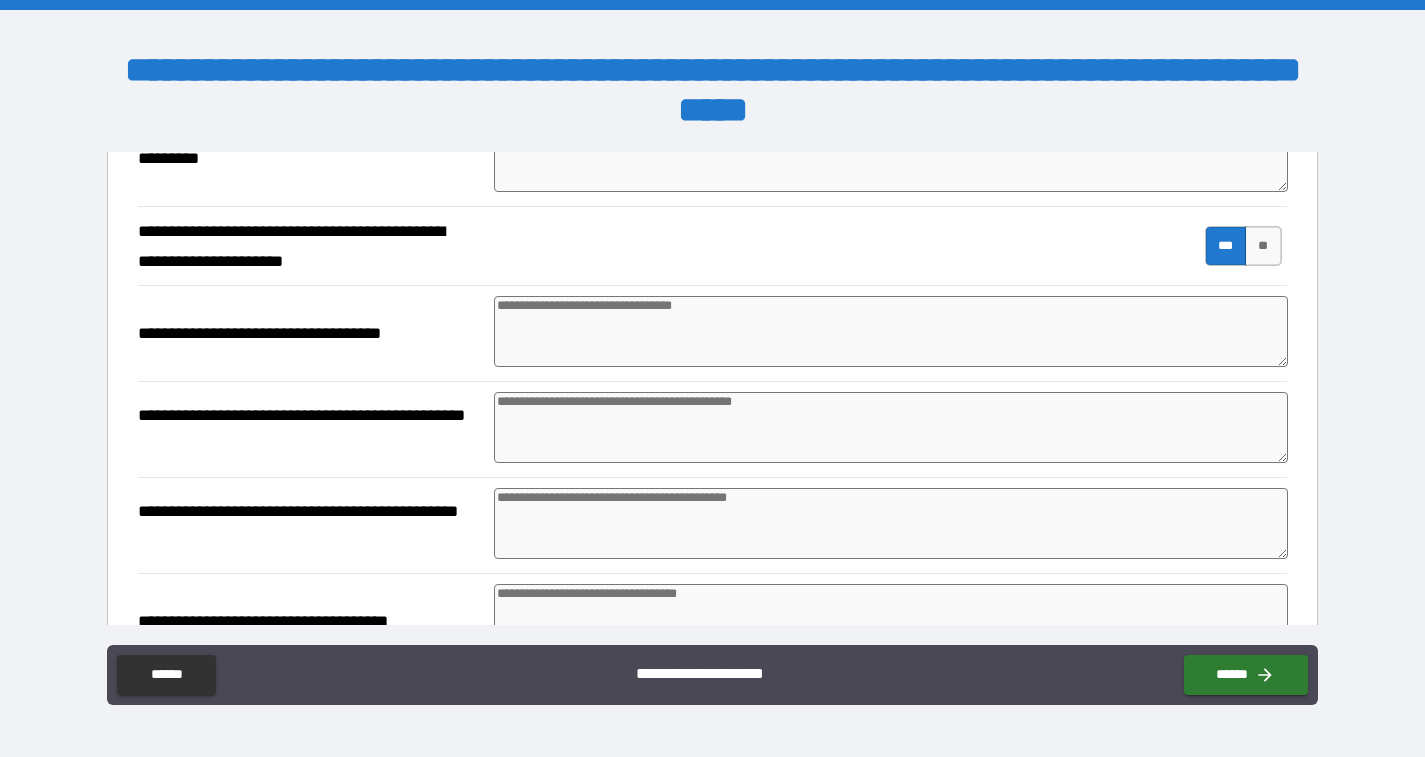 click at bounding box center [891, 331] 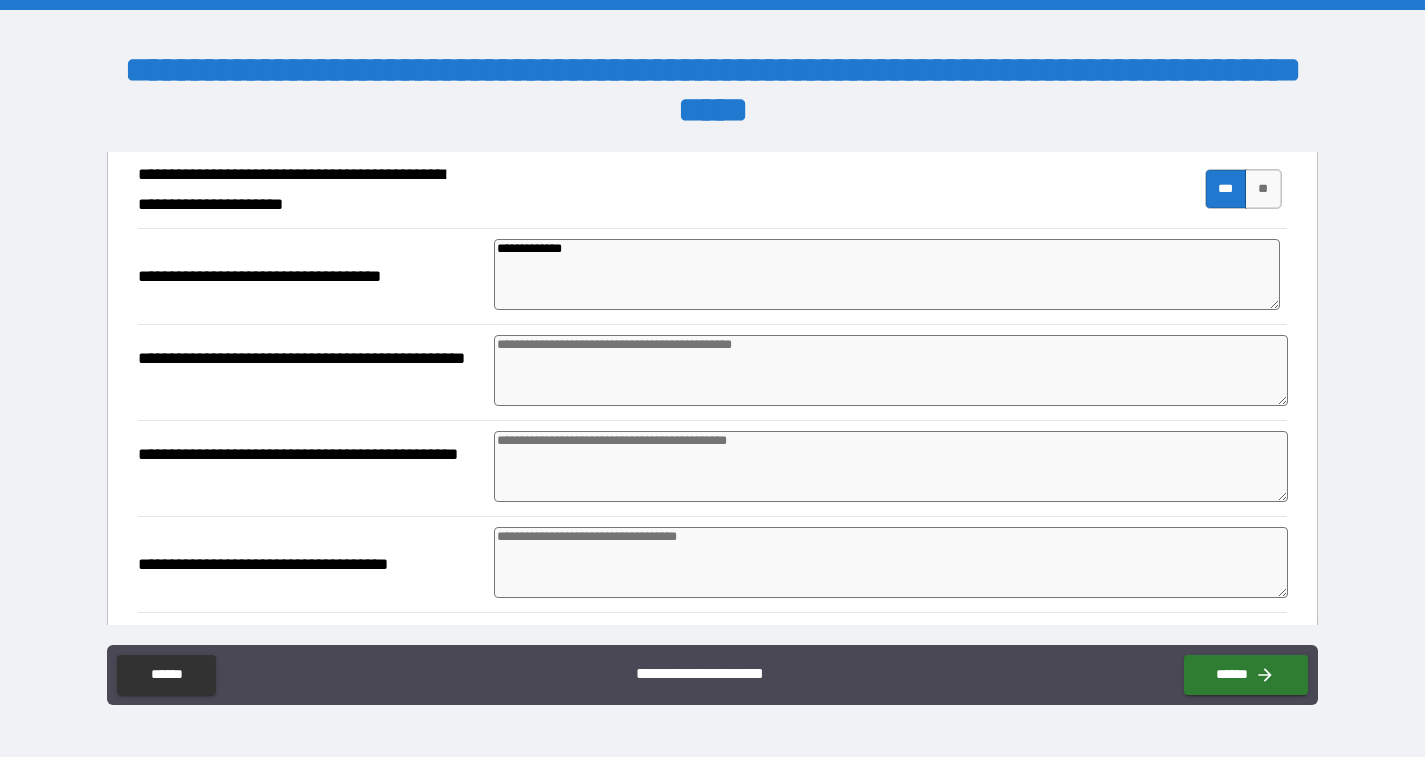 scroll, scrollTop: 1095, scrollLeft: 0, axis: vertical 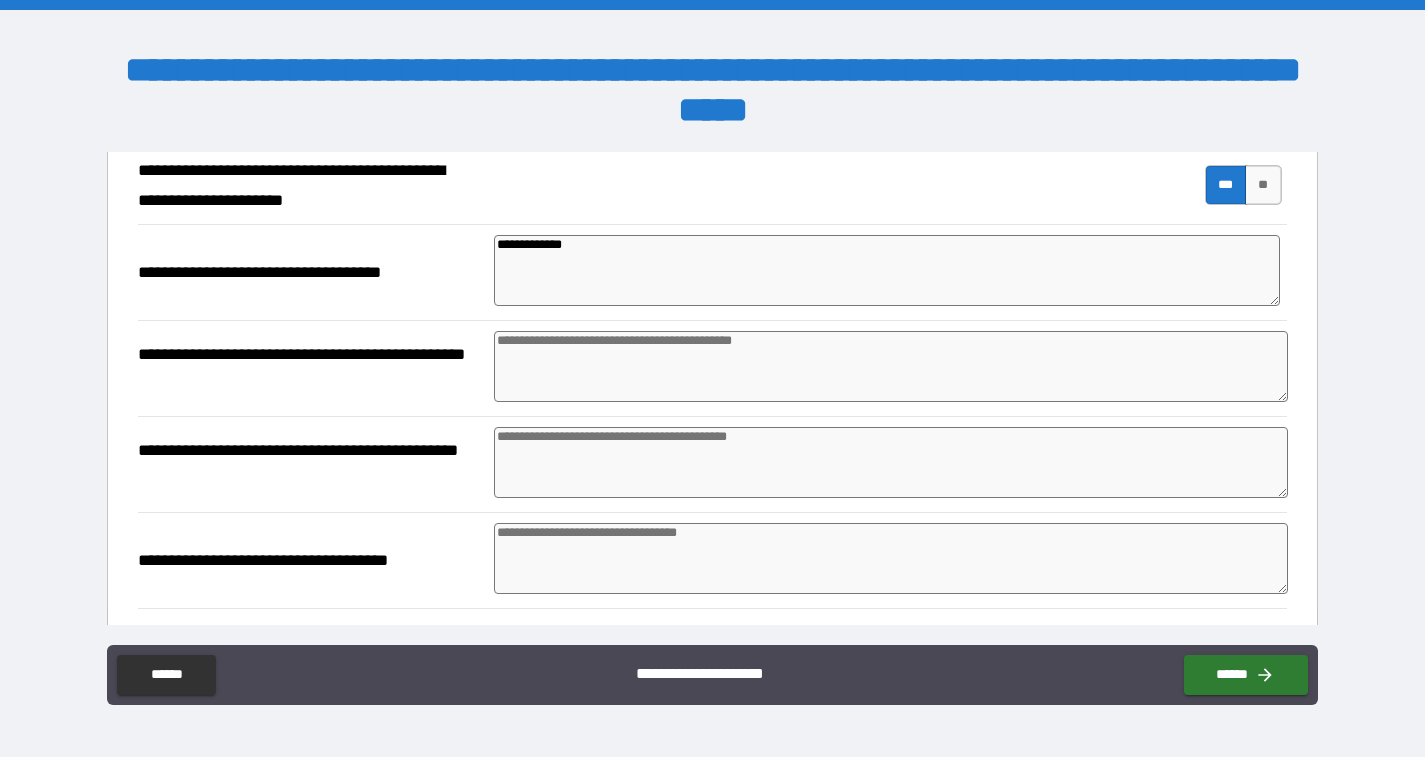 click at bounding box center (891, 366) 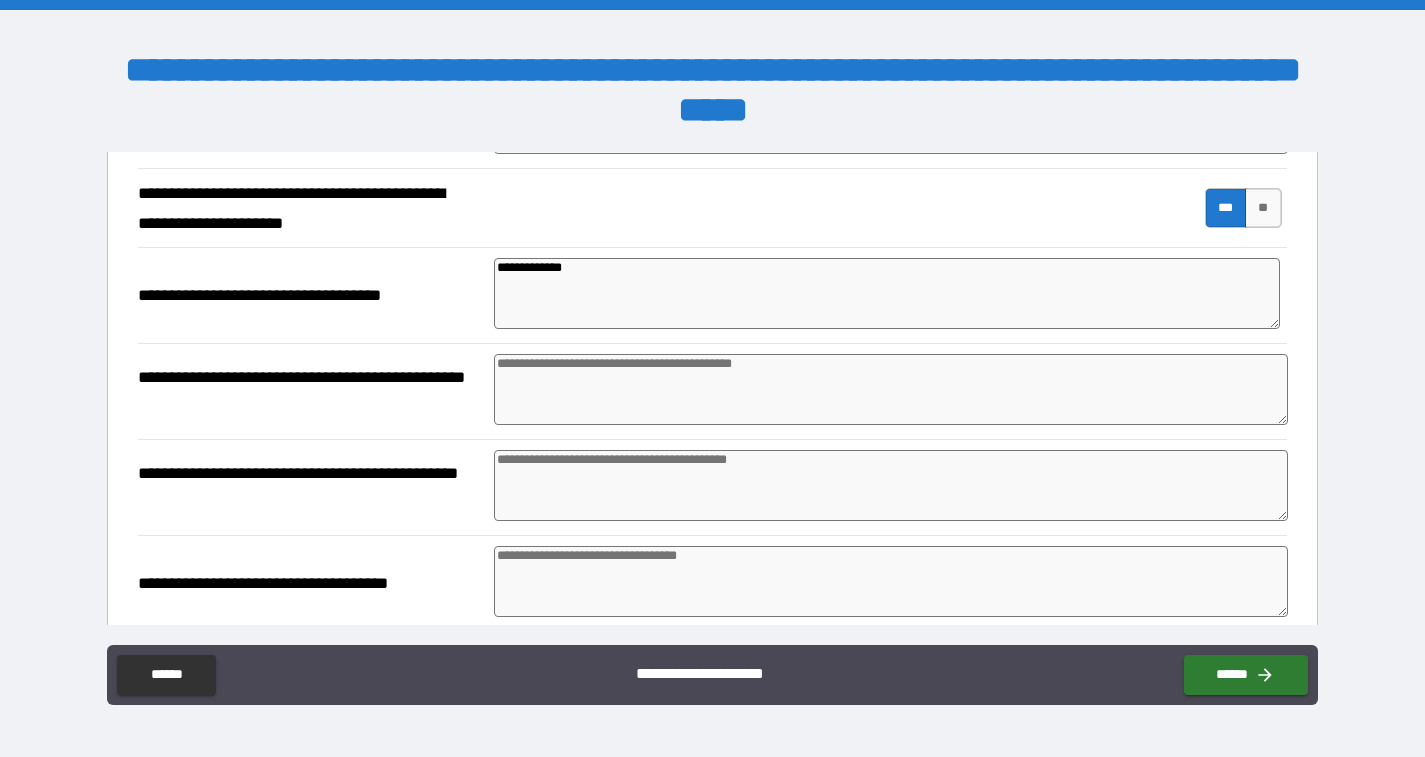 scroll, scrollTop: 1071, scrollLeft: 0, axis: vertical 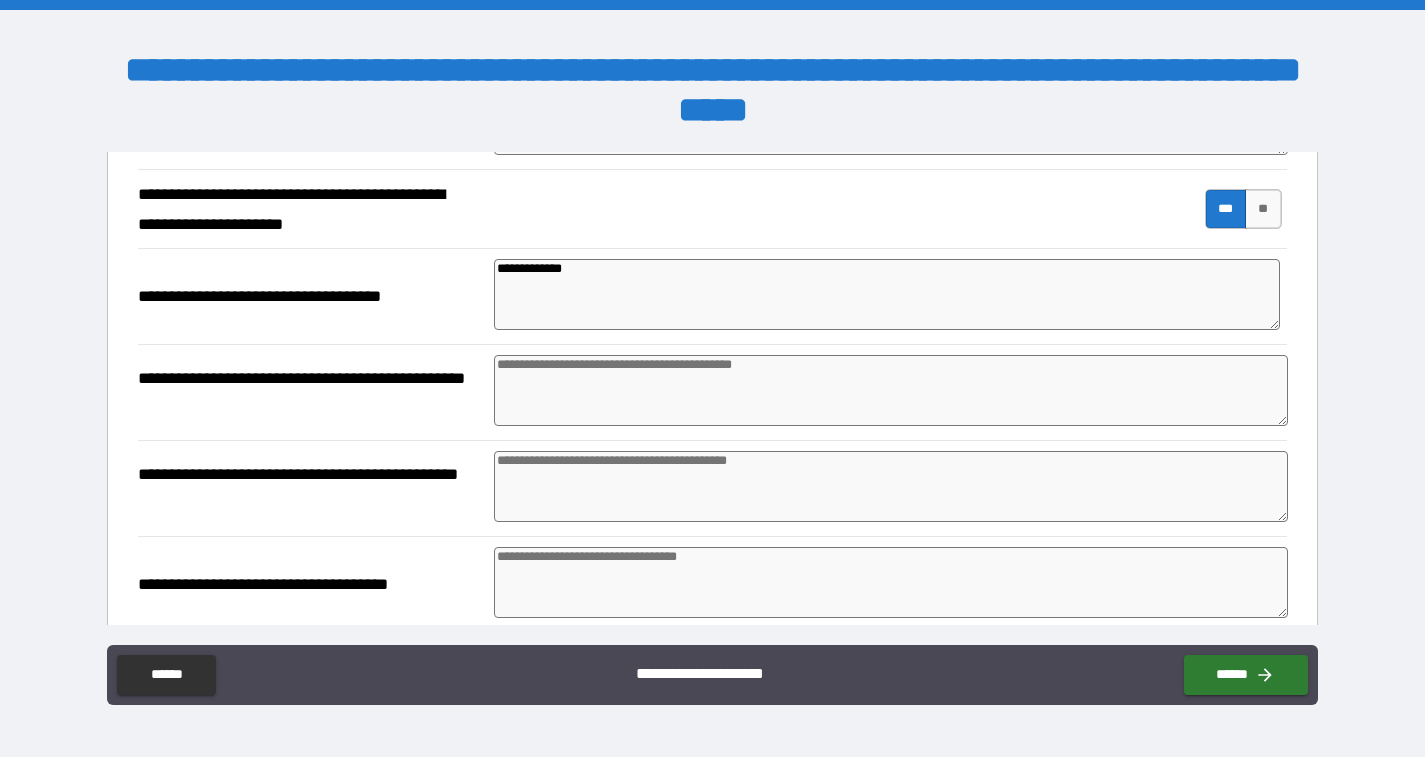 click at bounding box center [891, 390] 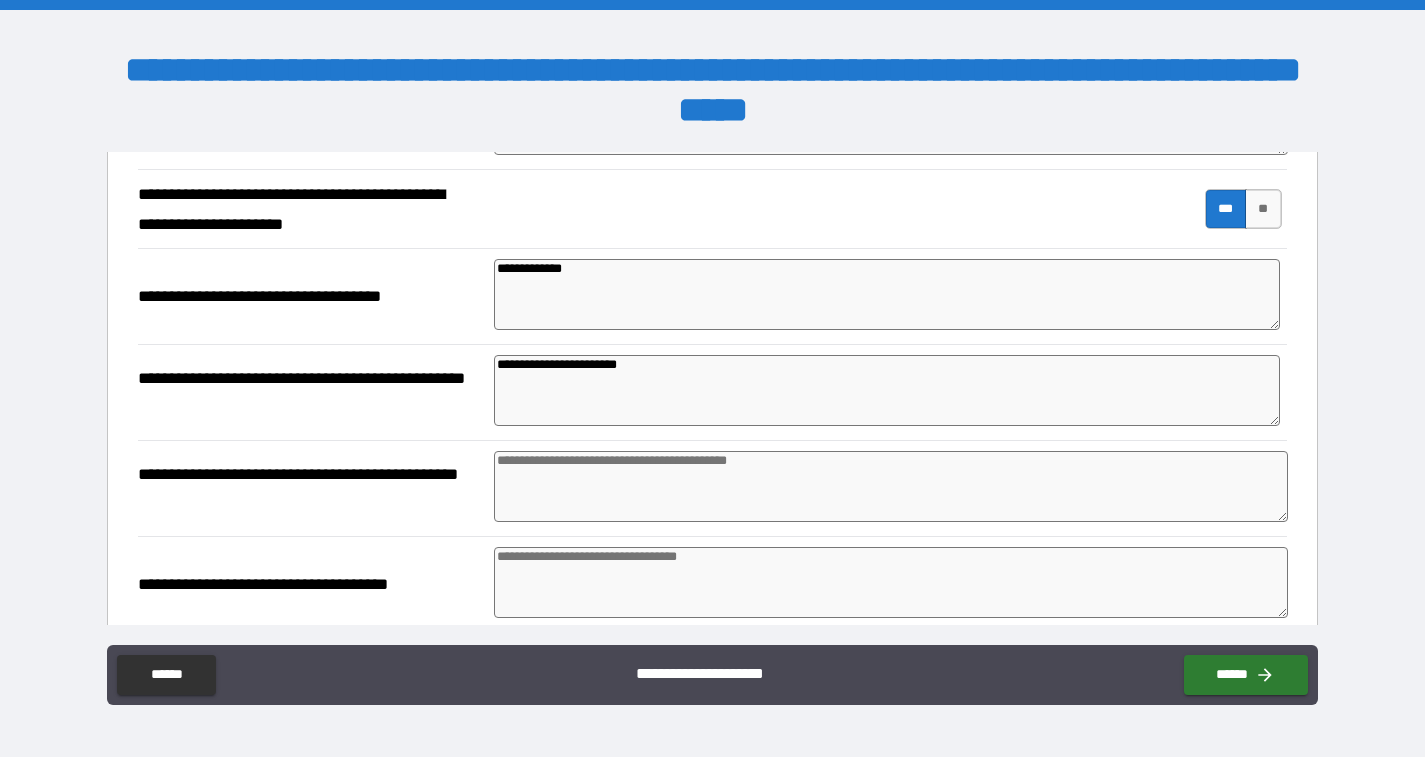 click at bounding box center (891, 486) 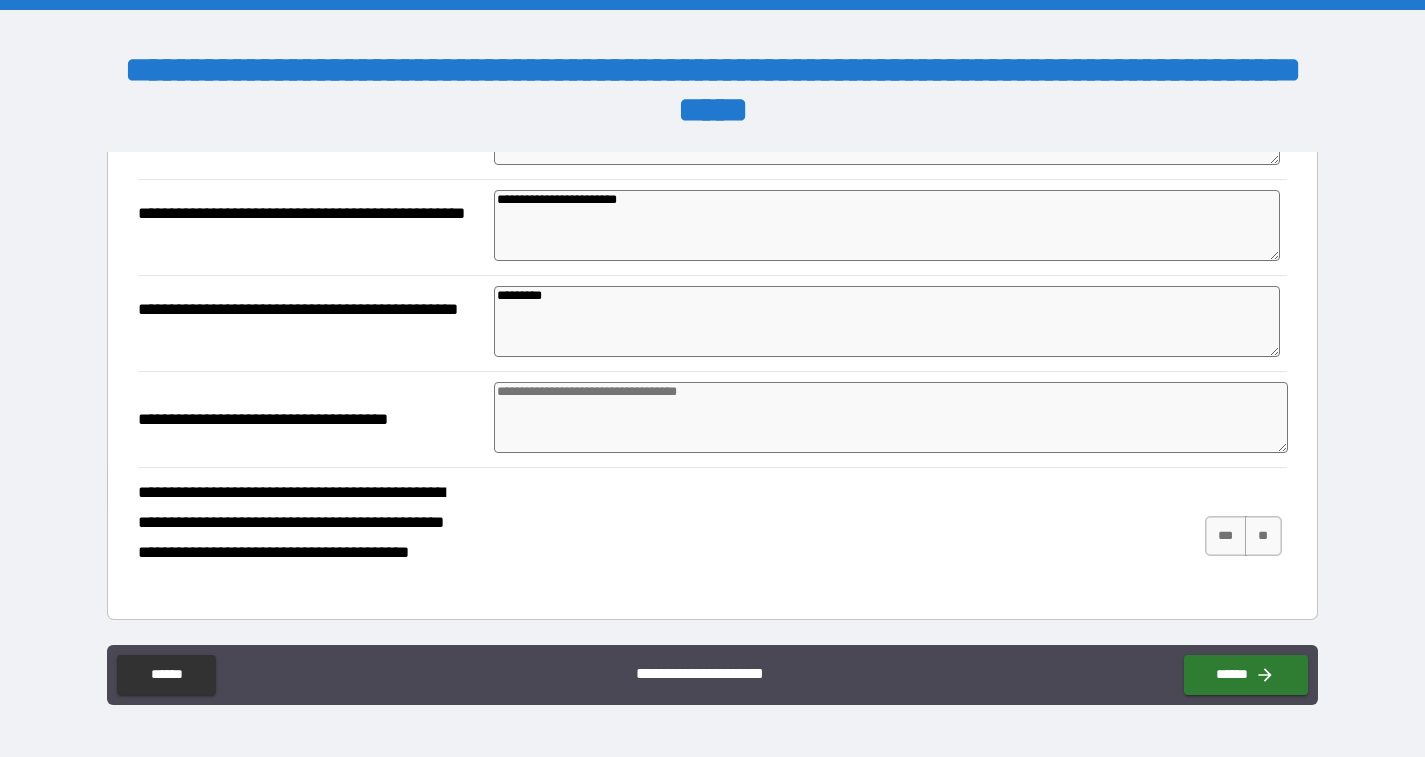 scroll, scrollTop: 1236, scrollLeft: 0, axis: vertical 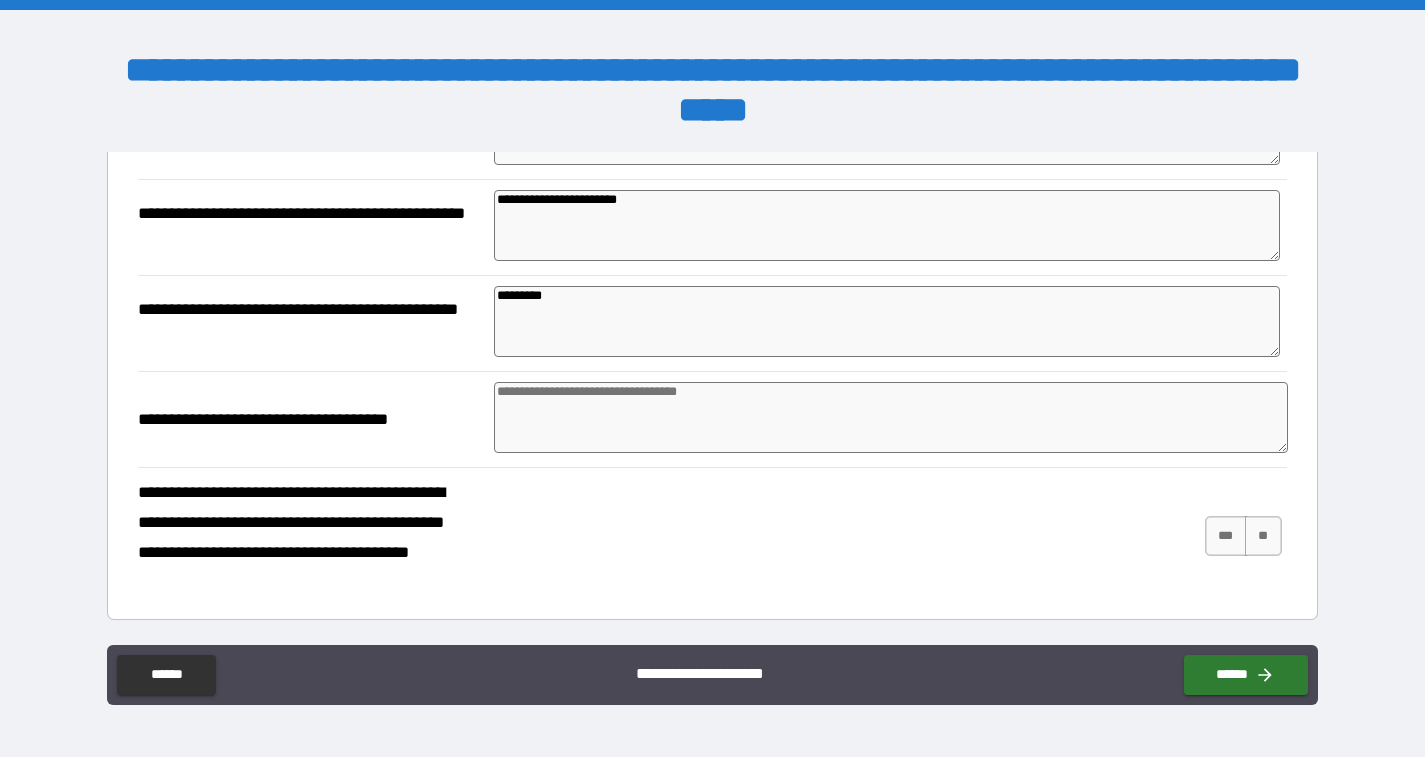 click on "*" at bounding box center [890, 419] 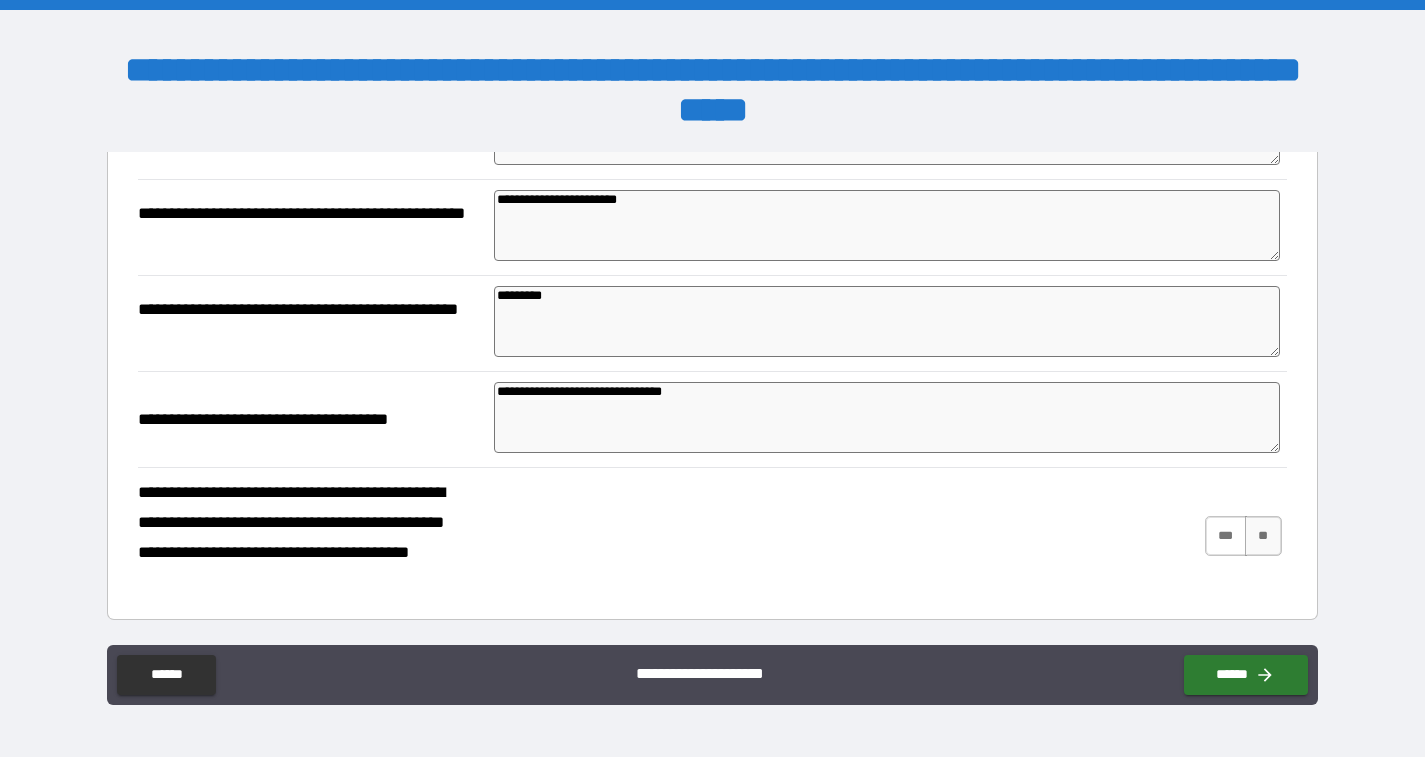 click on "***" at bounding box center (1226, 536) 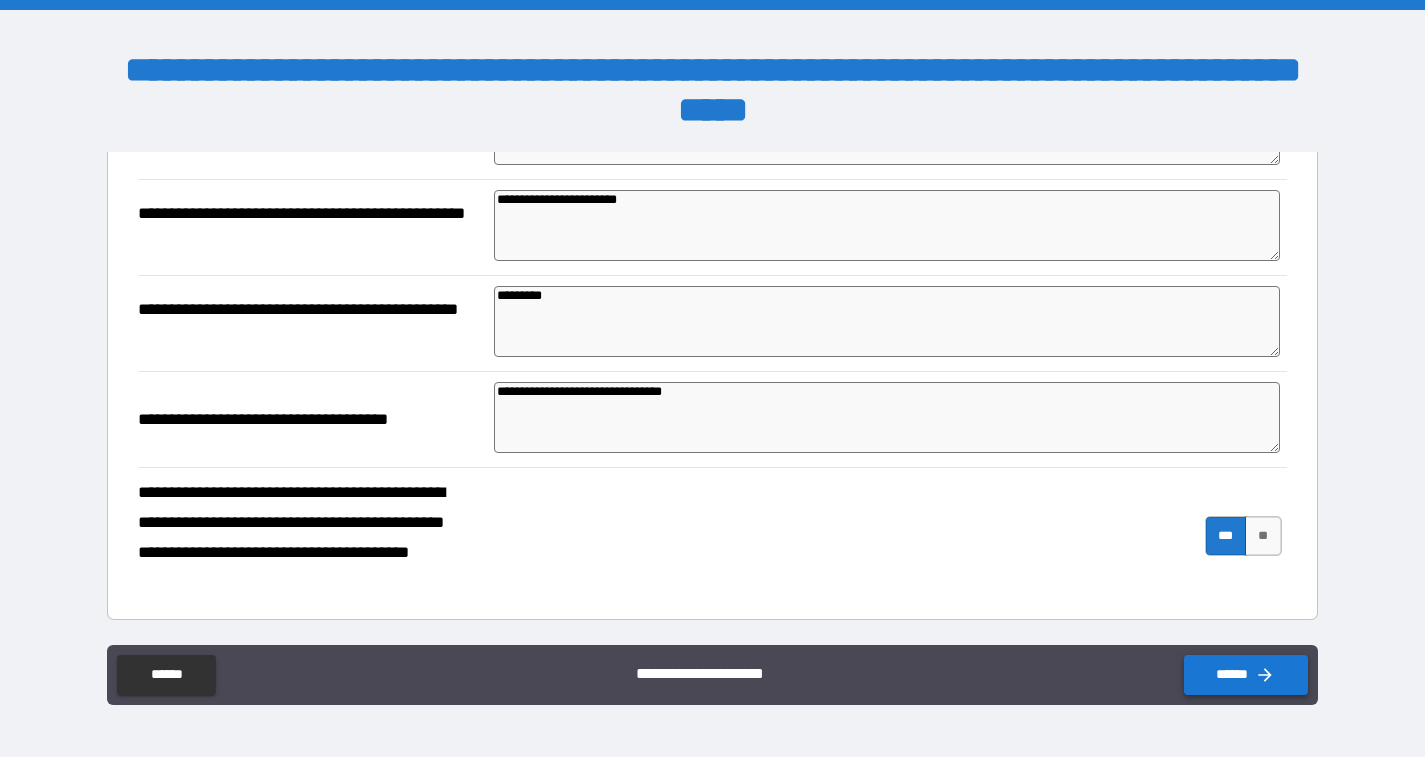 click on "******" at bounding box center [1246, 675] 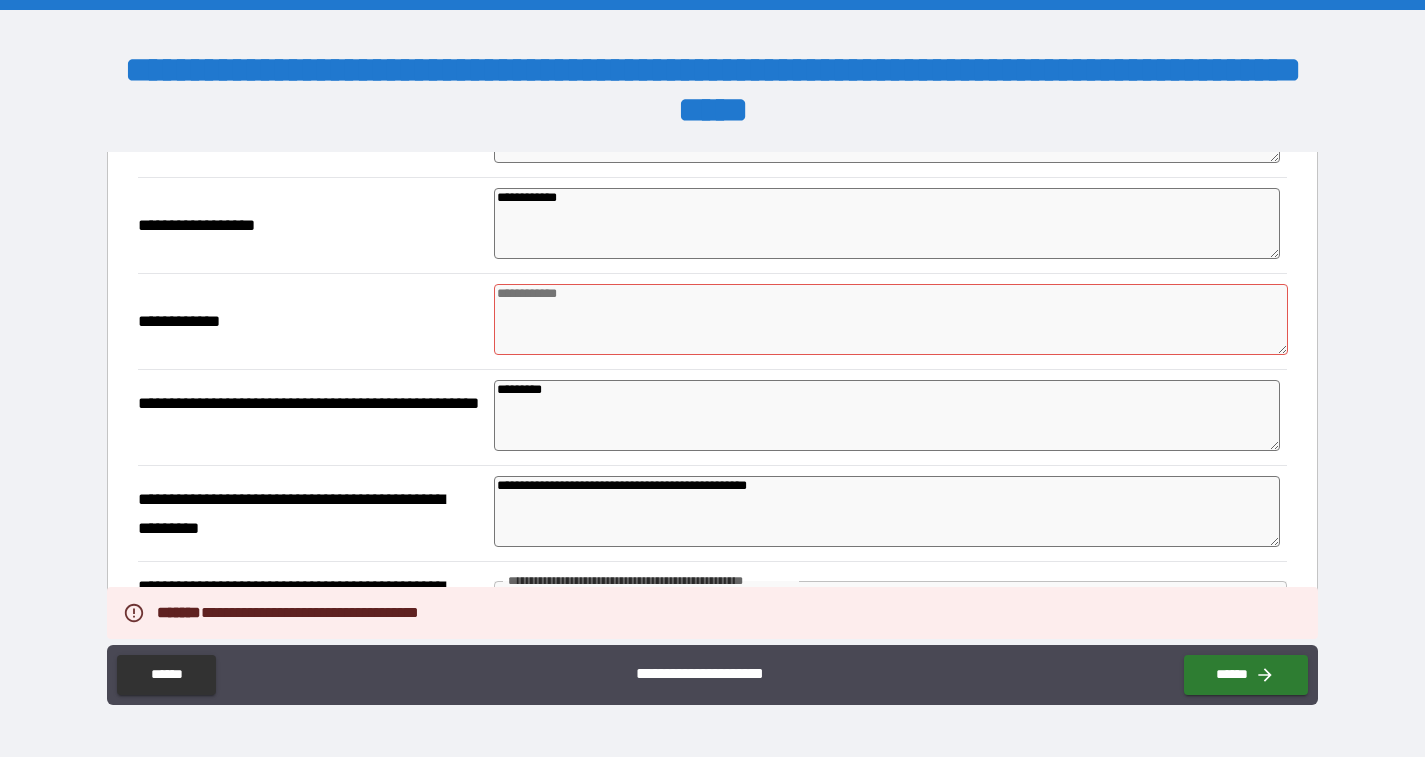 scroll, scrollTop: 315, scrollLeft: 0, axis: vertical 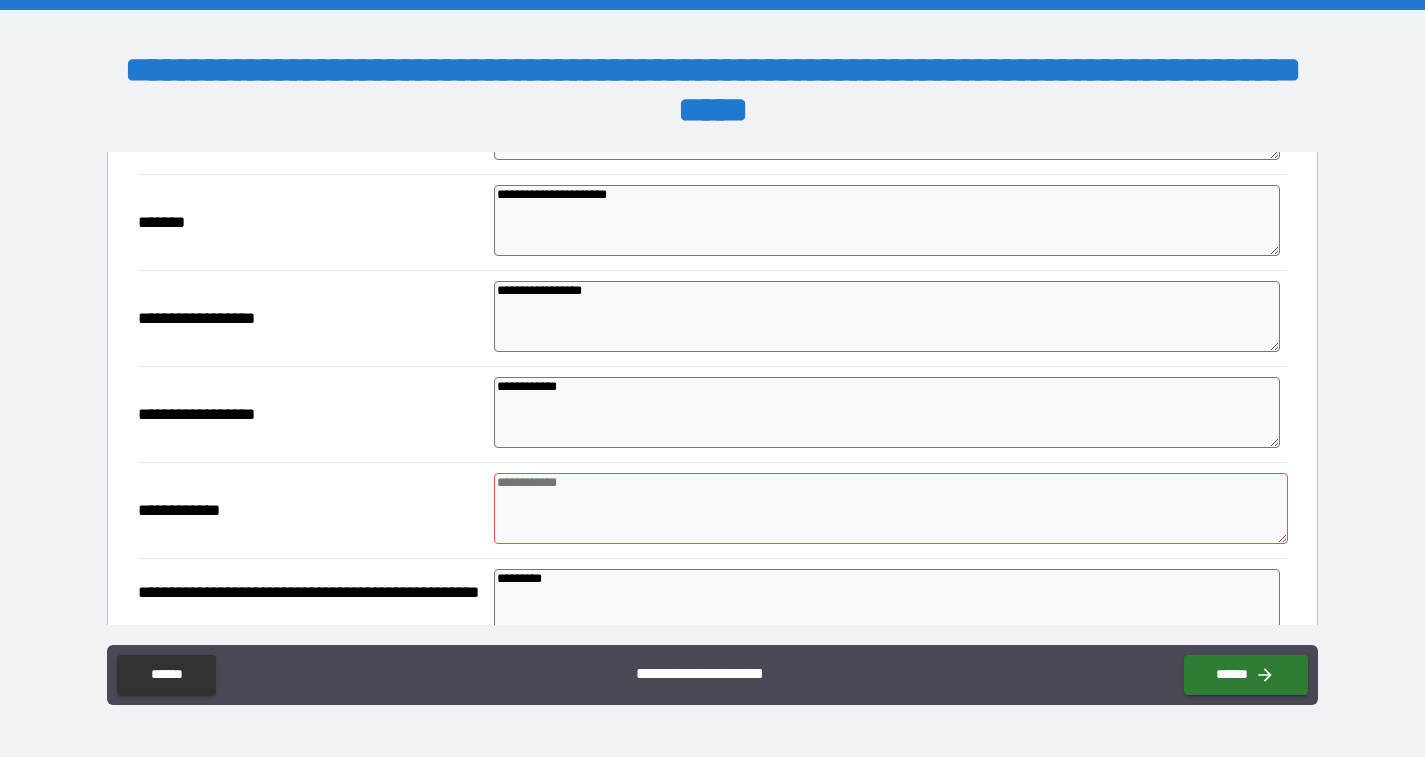 click at bounding box center [891, 508] 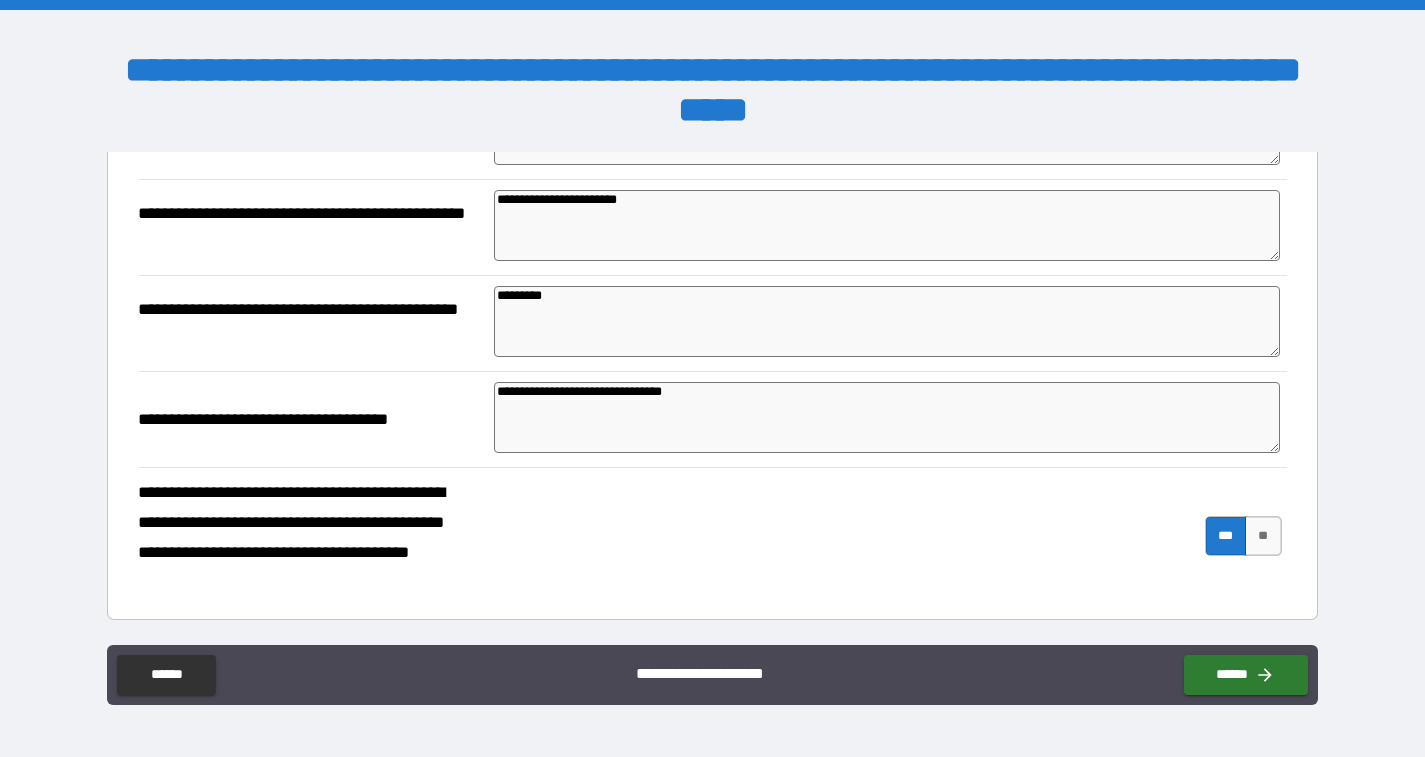 scroll, scrollTop: 1236, scrollLeft: 0, axis: vertical 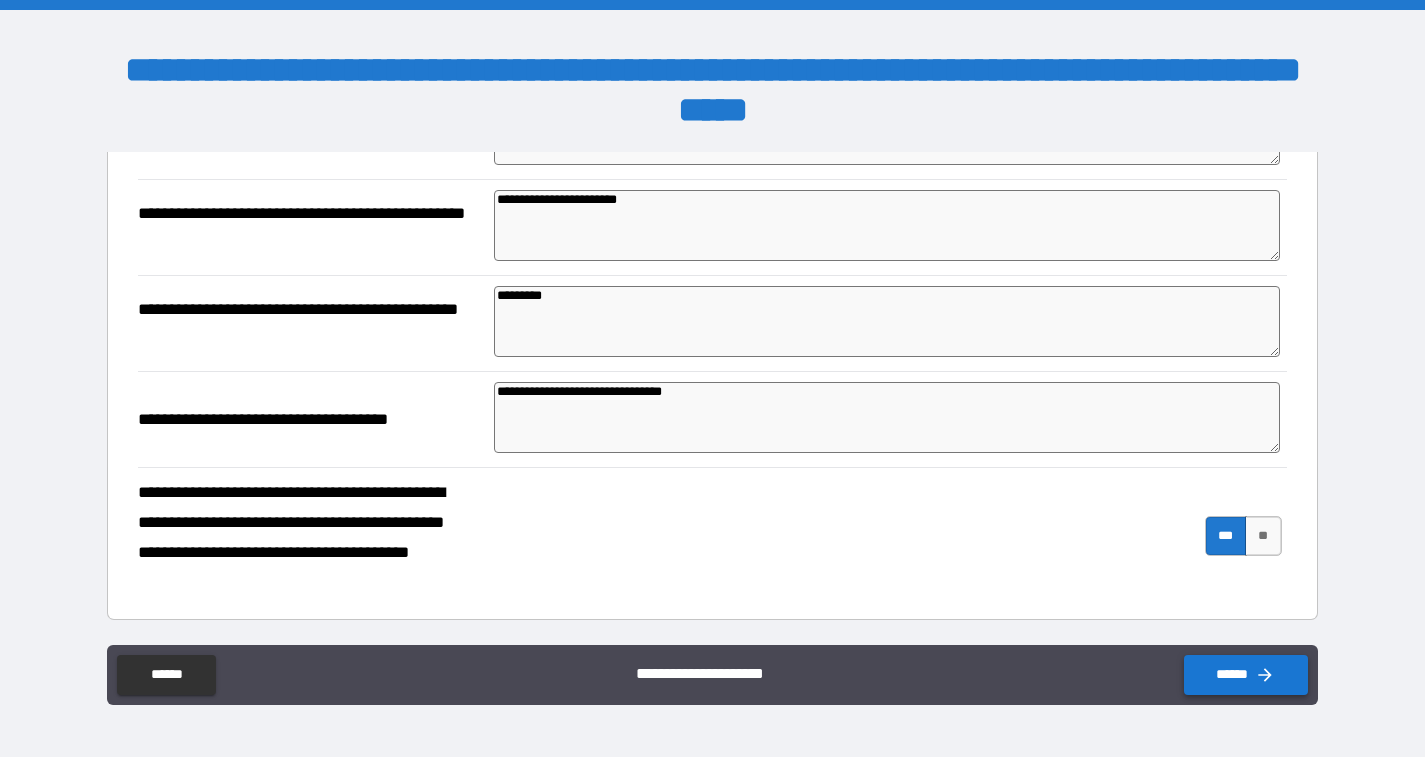 click on "******" at bounding box center [1246, 675] 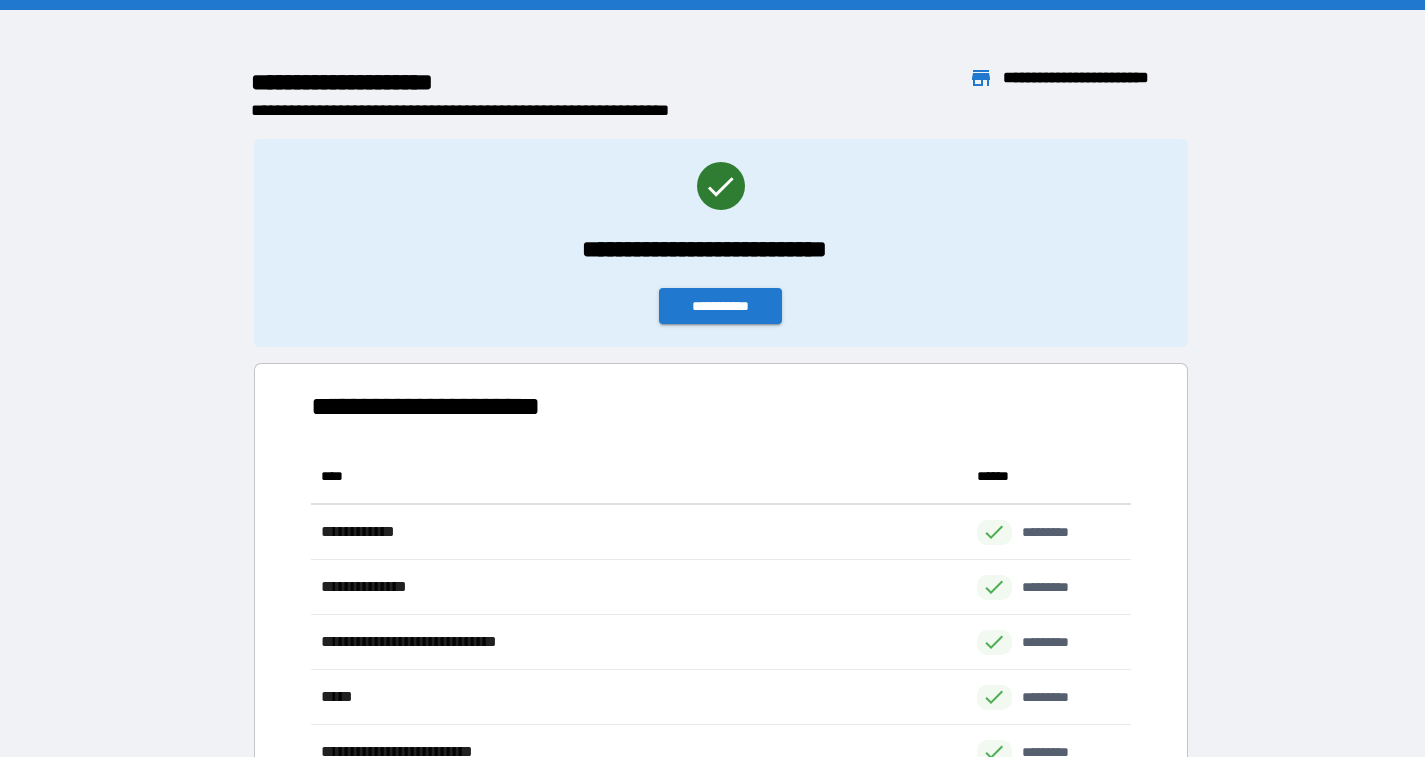 scroll, scrollTop: 1, scrollLeft: 1, axis: both 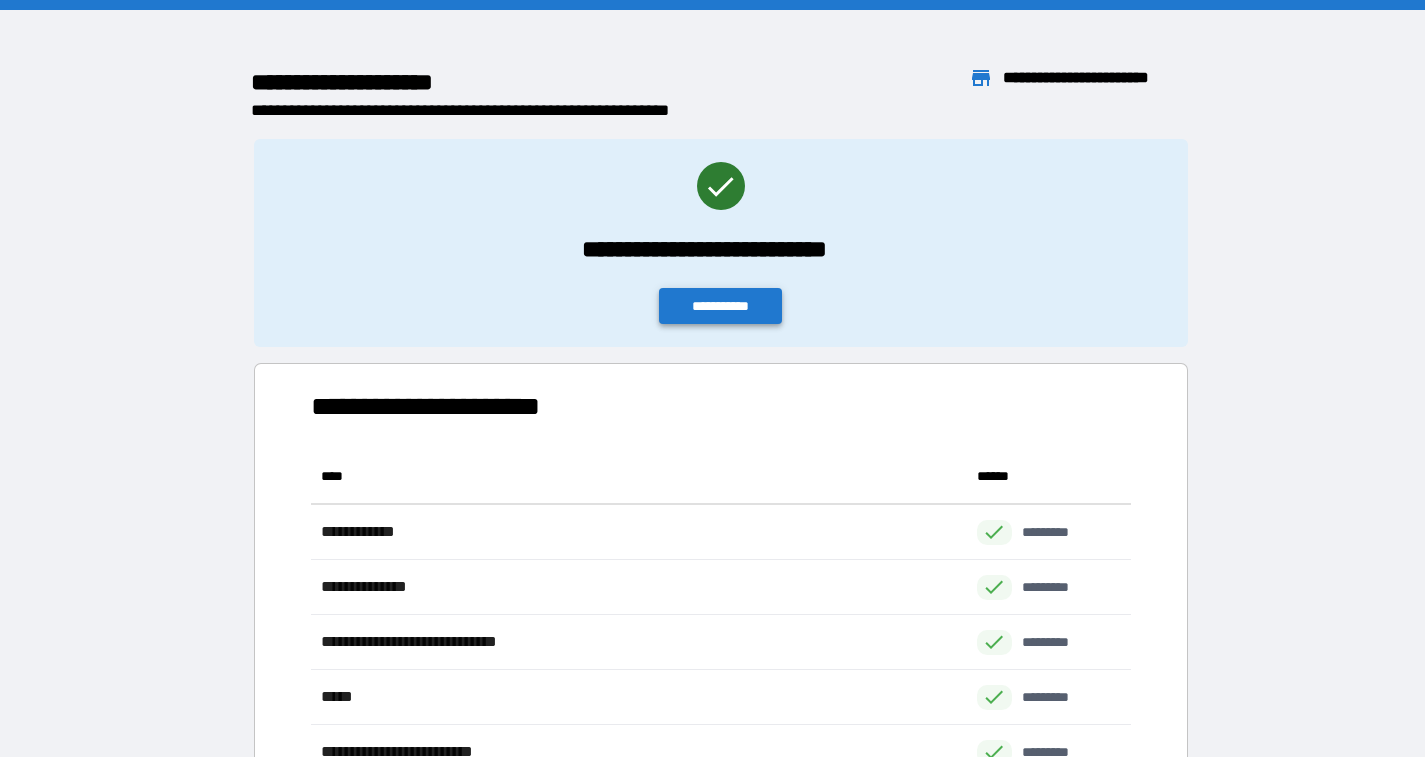 click on "**********" at bounding box center (721, 306) 